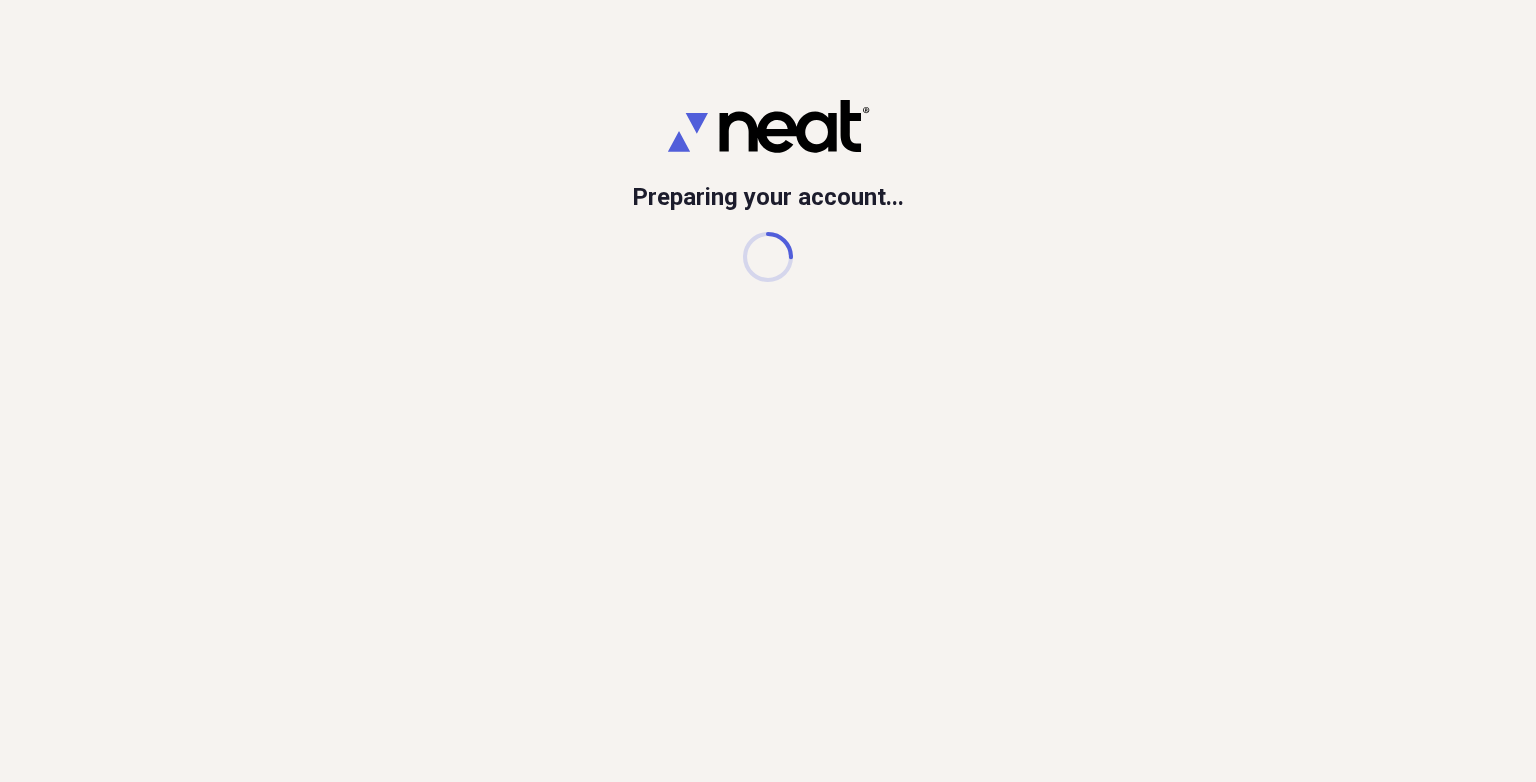 scroll, scrollTop: 0, scrollLeft: 0, axis: both 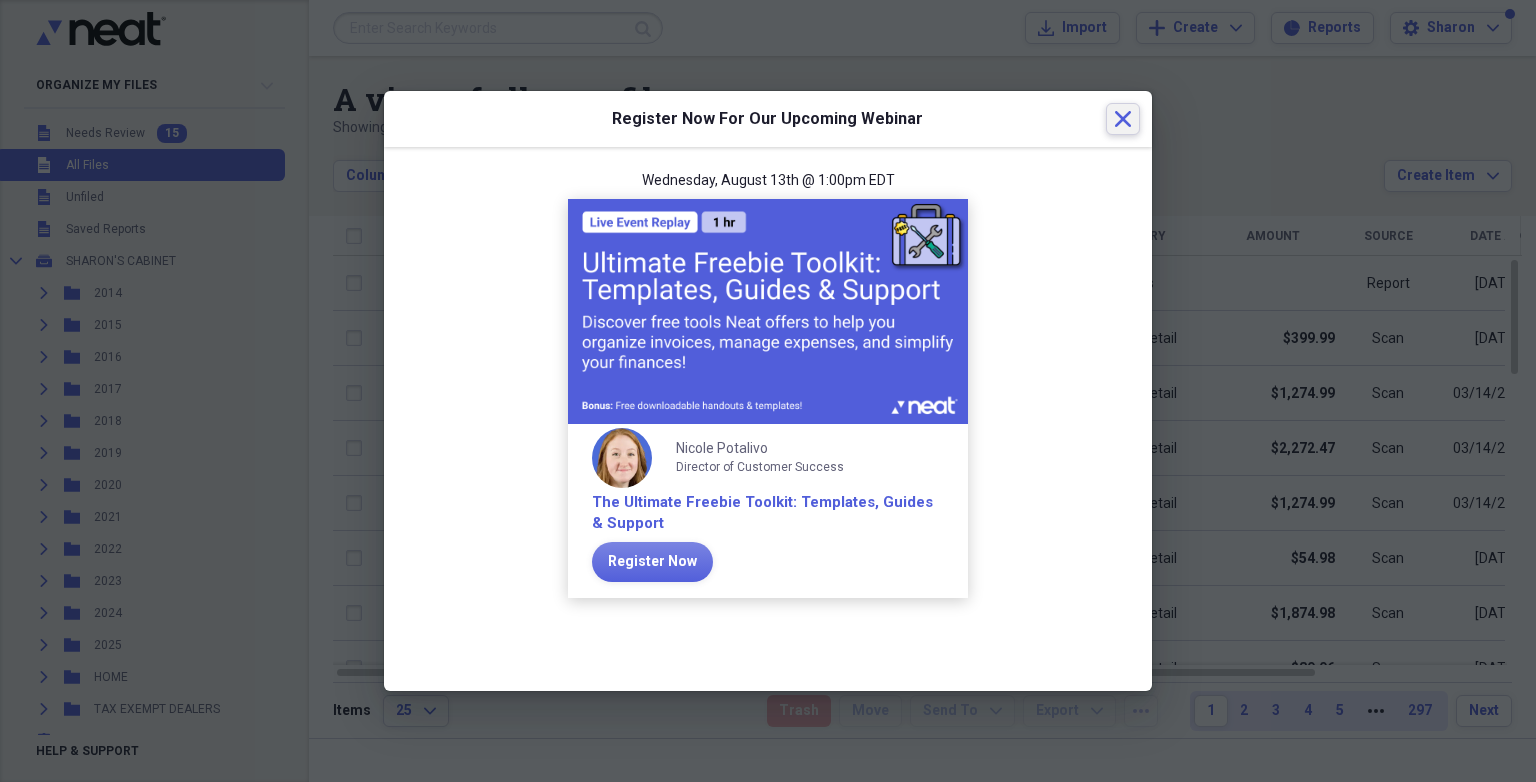 click on "Close" at bounding box center [1123, 119] 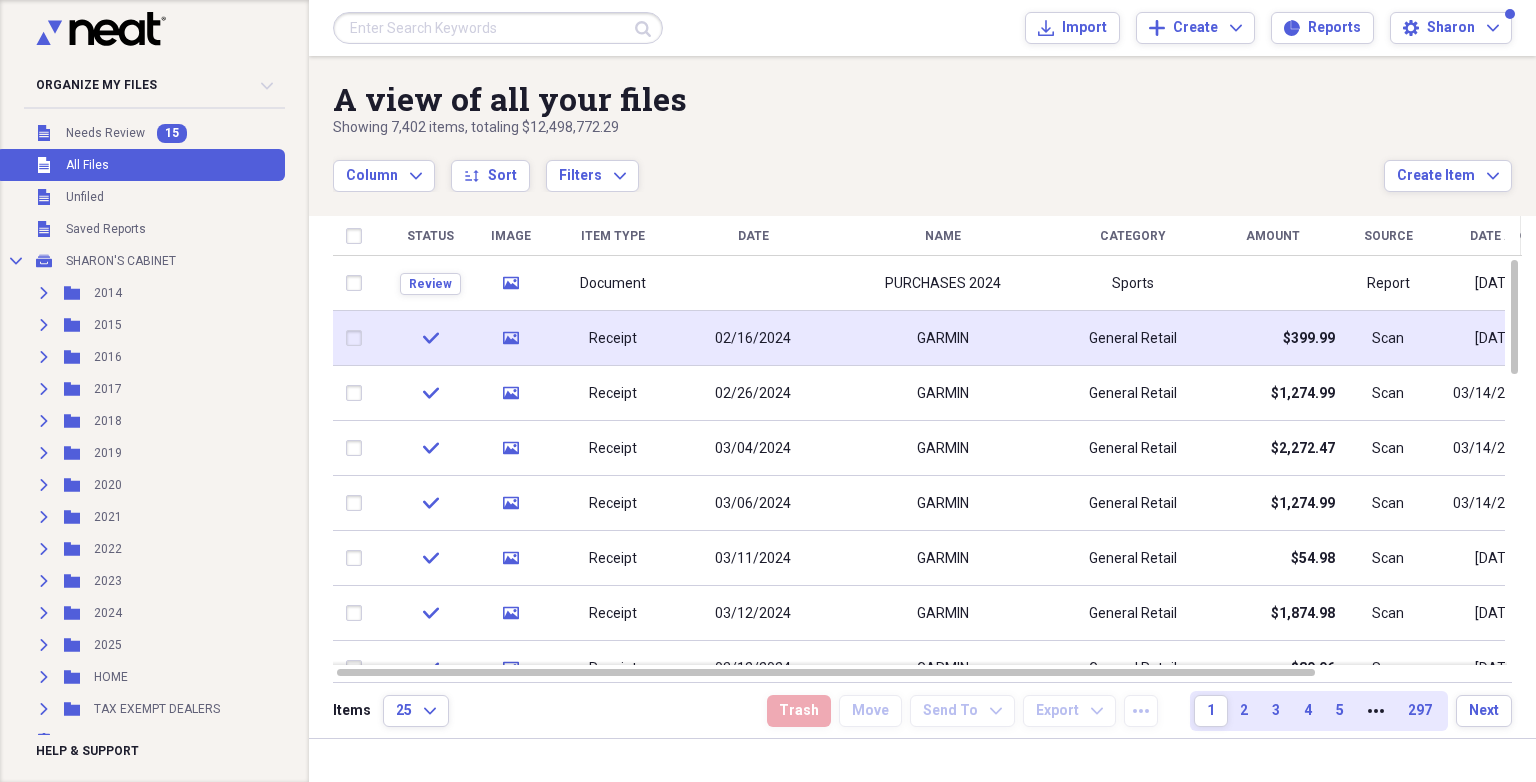 click on "GARMIN" at bounding box center [943, 338] 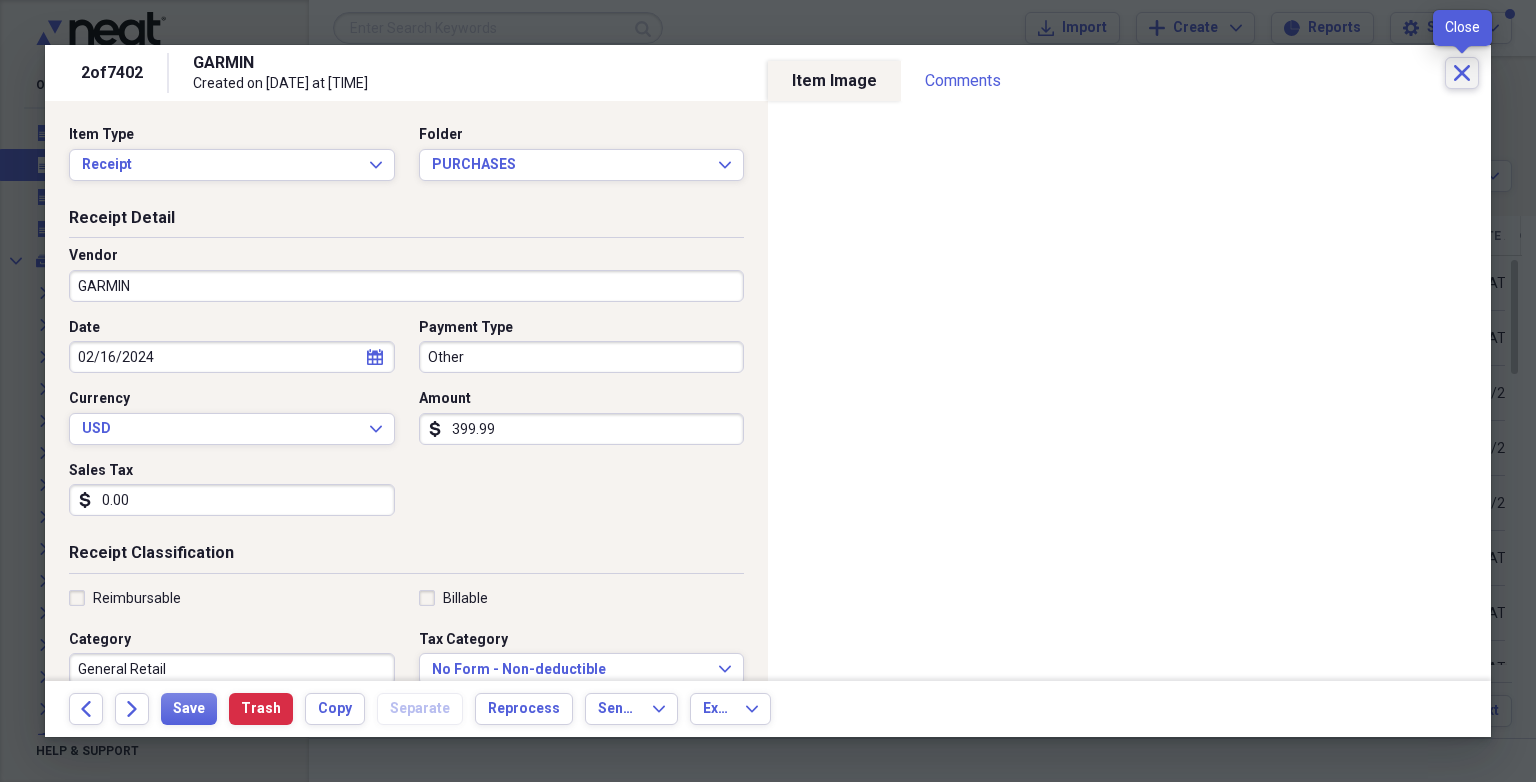 click on "Close" at bounding box center [1462, 73] 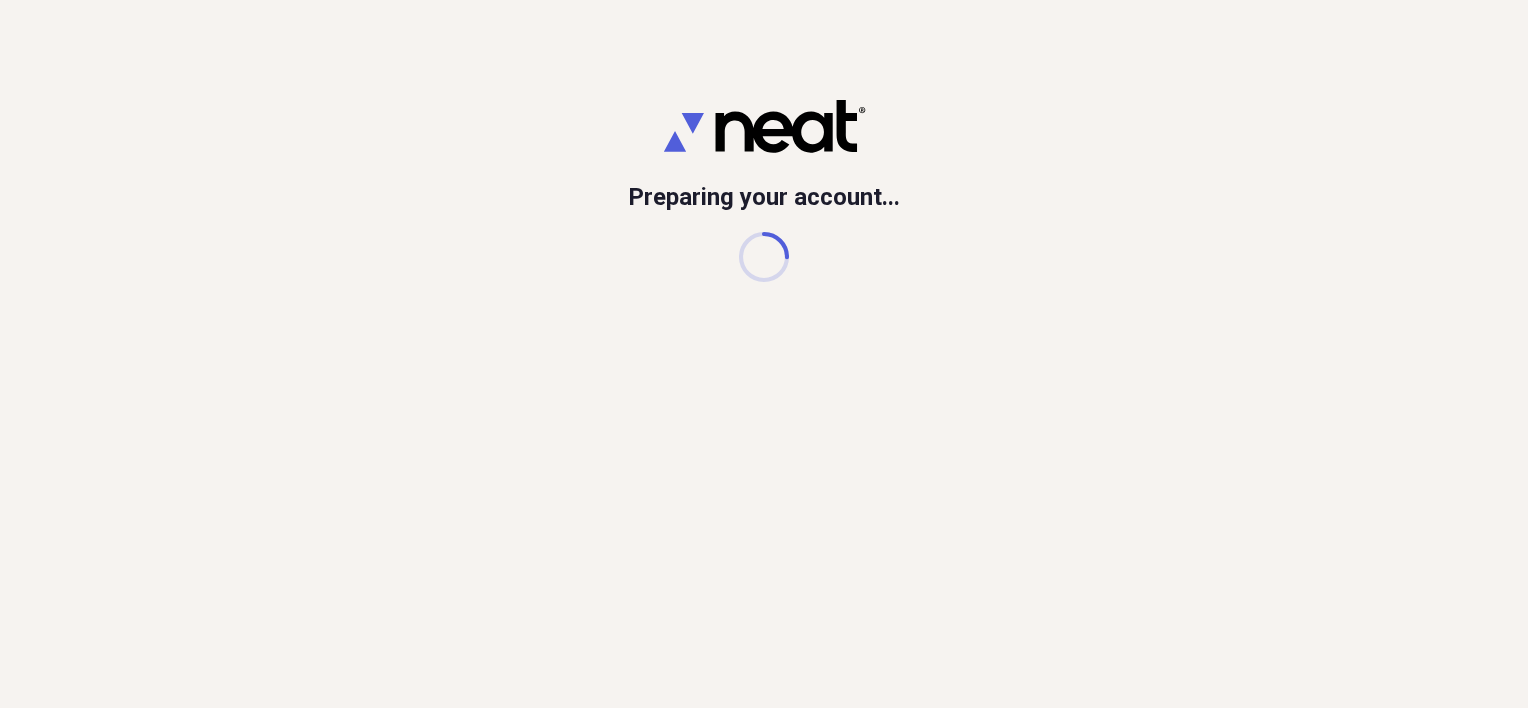 scroll, scrollTop: 0, scrollLeft: 0, axis: both 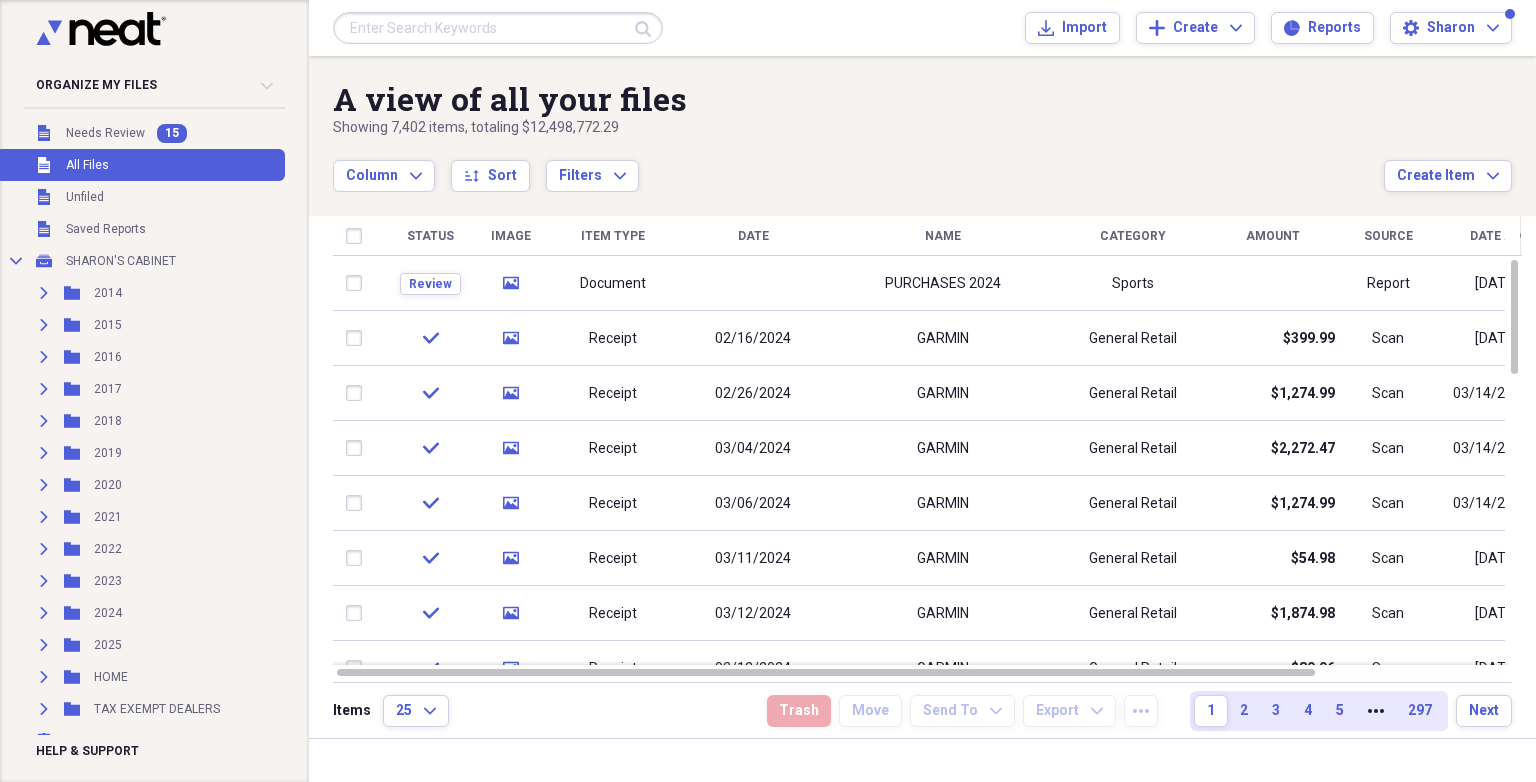 click on "A view of all your files" at bounding box center (858, 99) 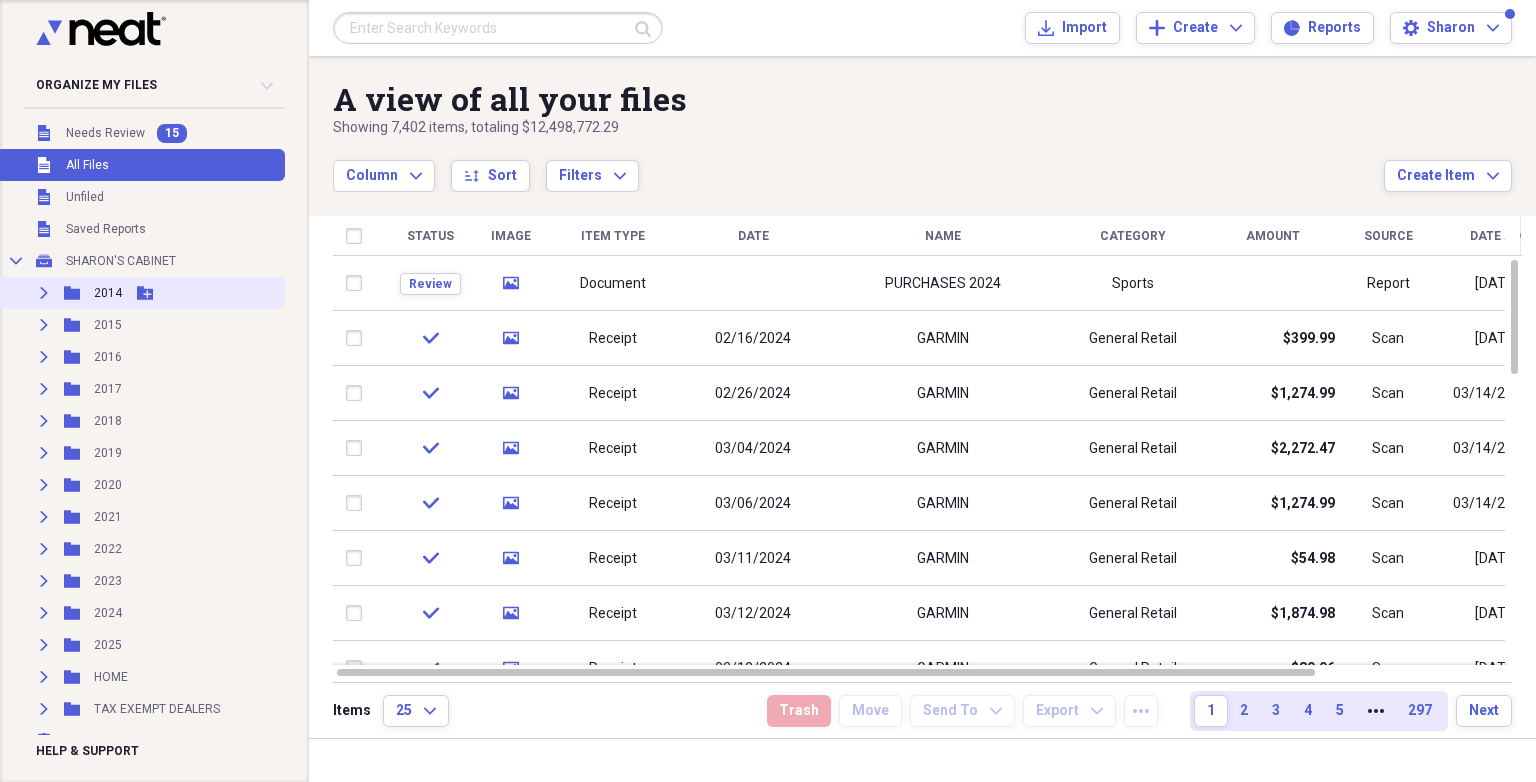 click 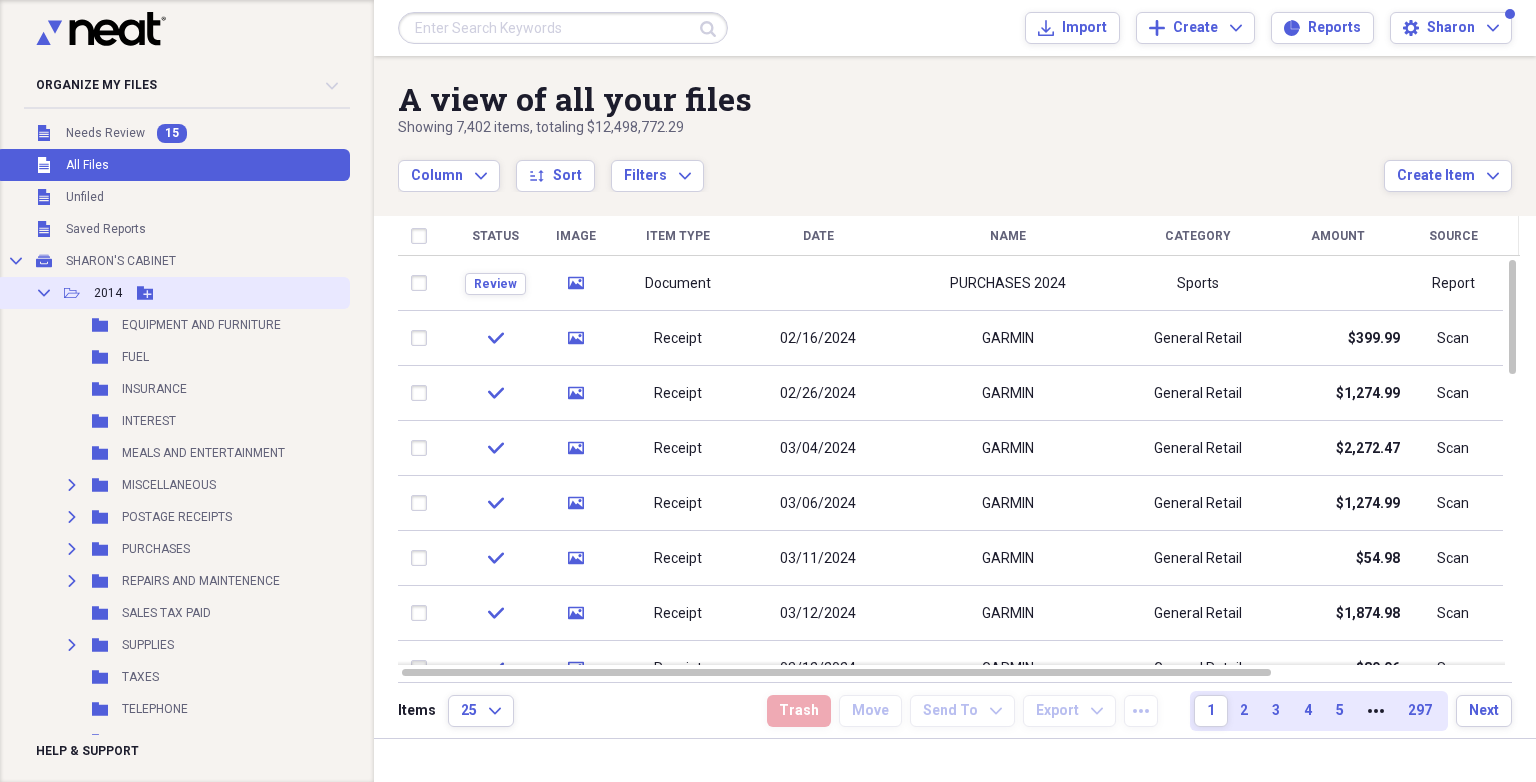 click 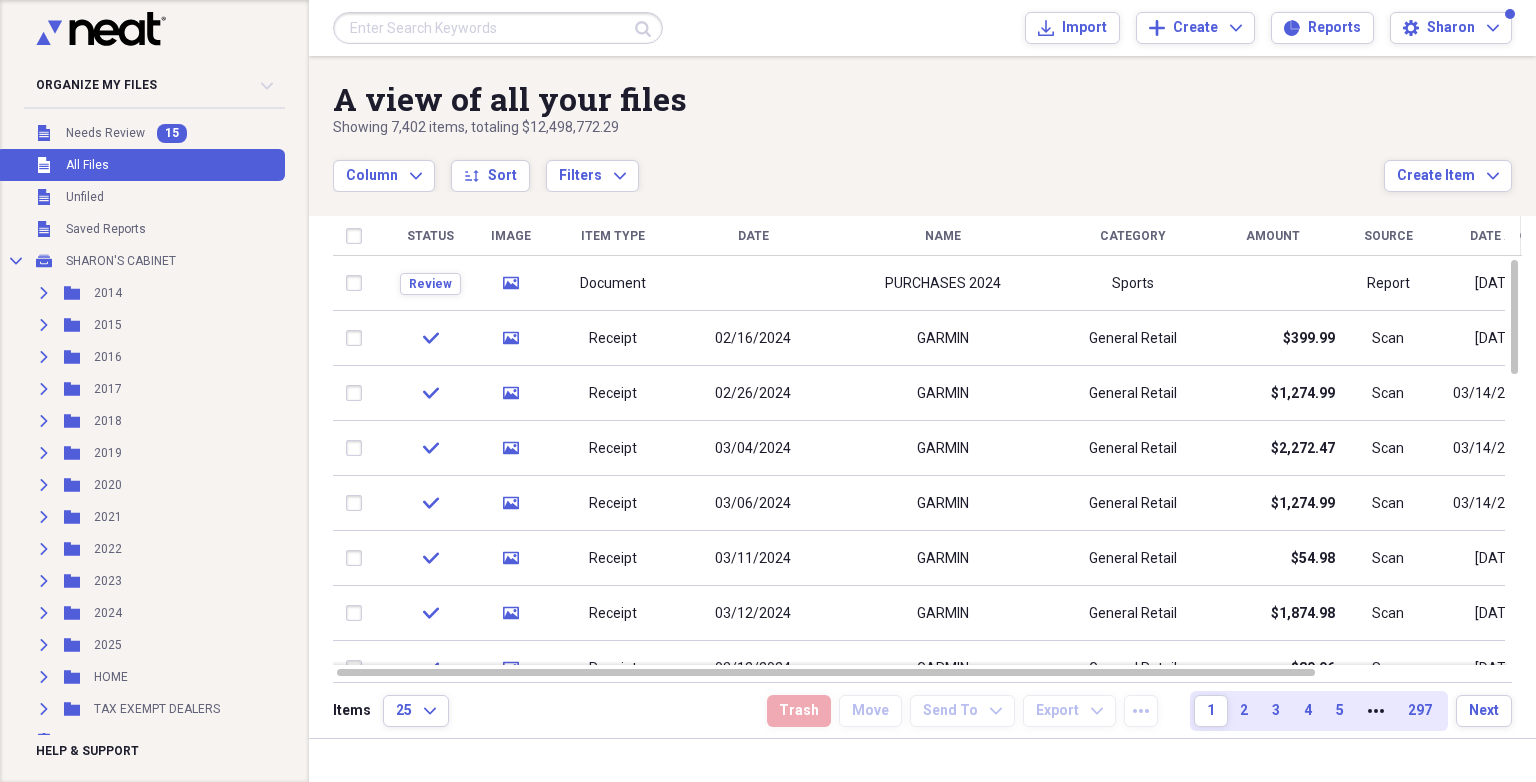 click on "Unfiled All Files" at bounding box center (140, 165) 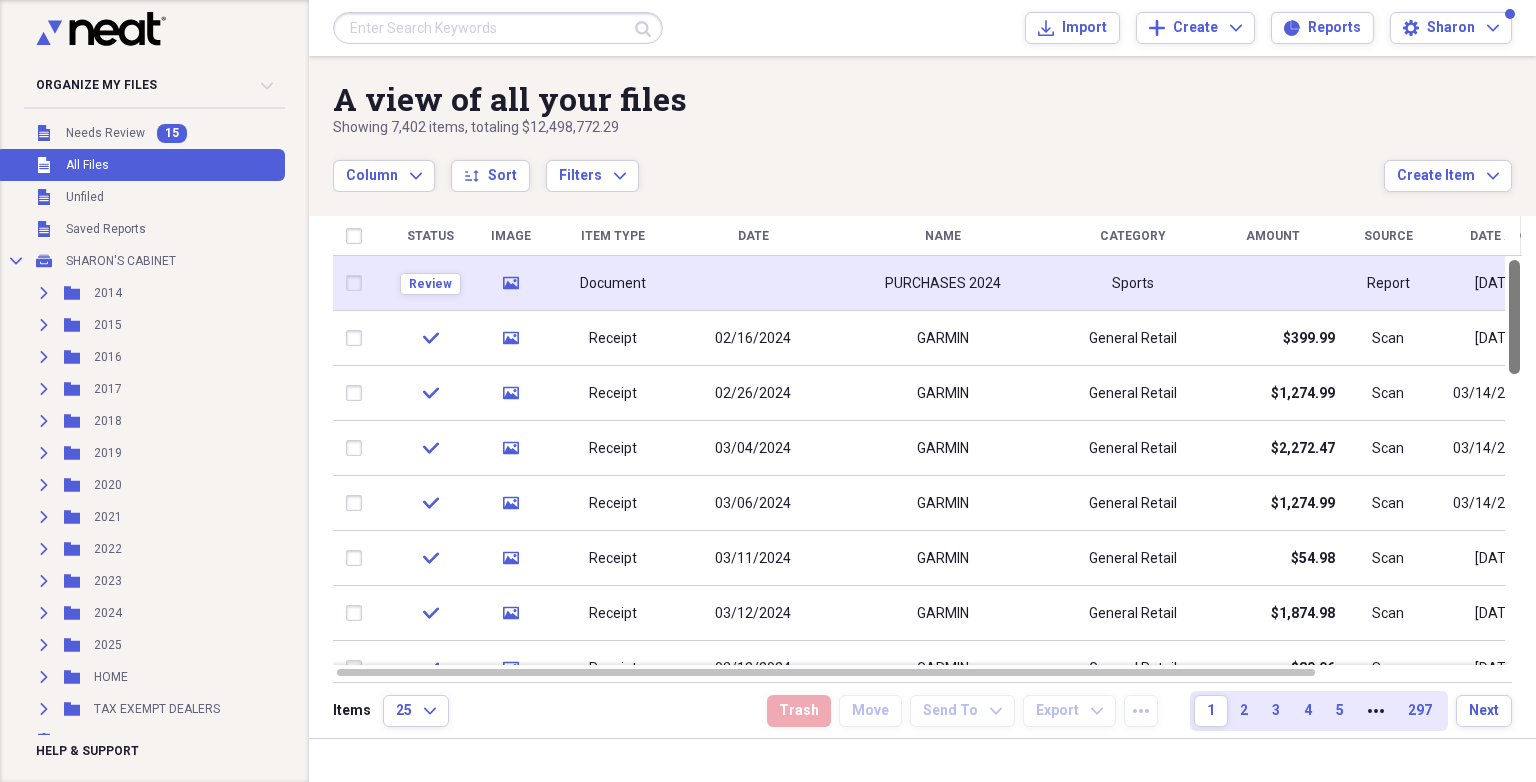 drag, startPoint x: 1531, startPoint y: 313, endPoint x: 1340, endPoint y: 286, distance: 192.89894 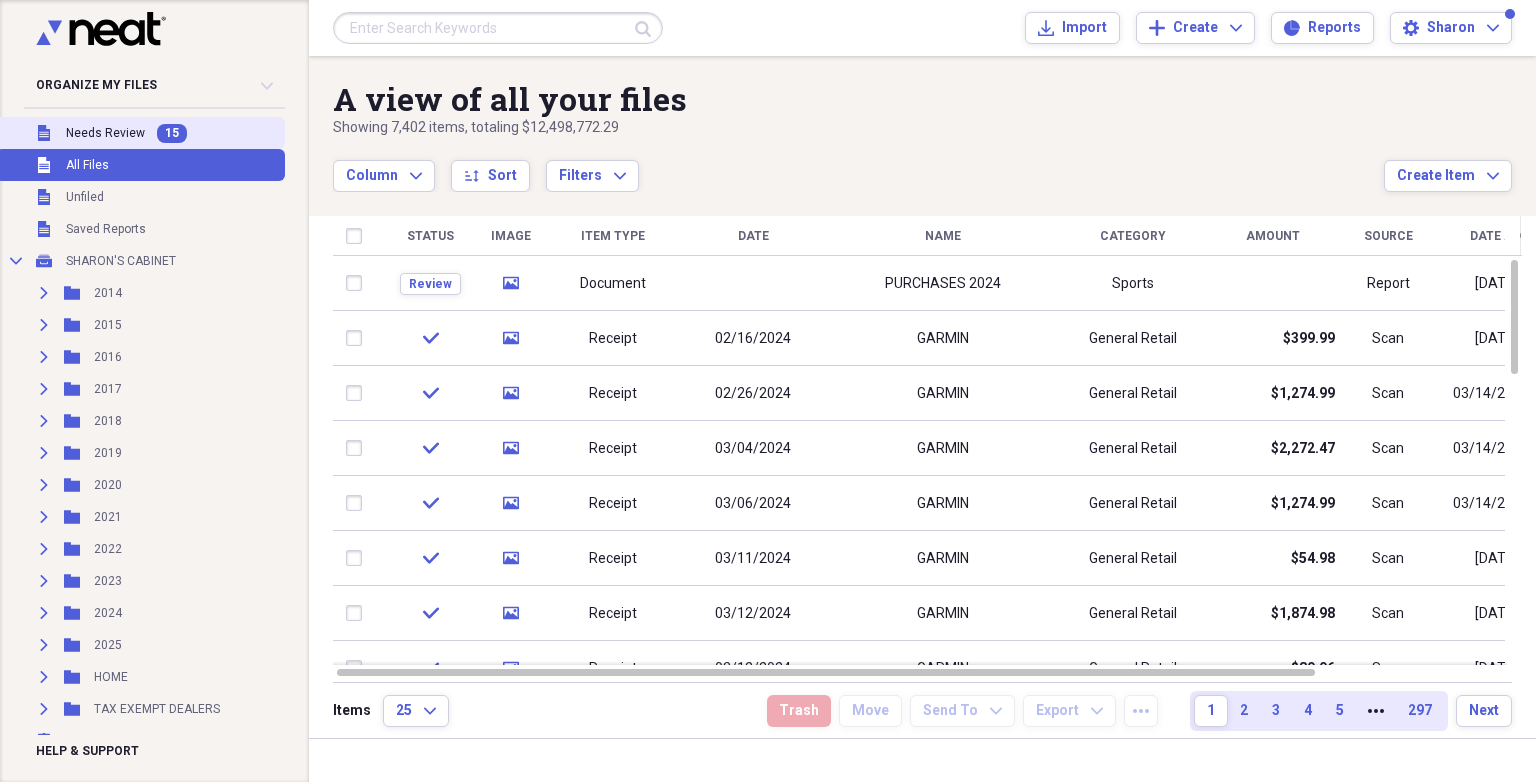 click on "Needs Review" at bounding box center [105, 133] 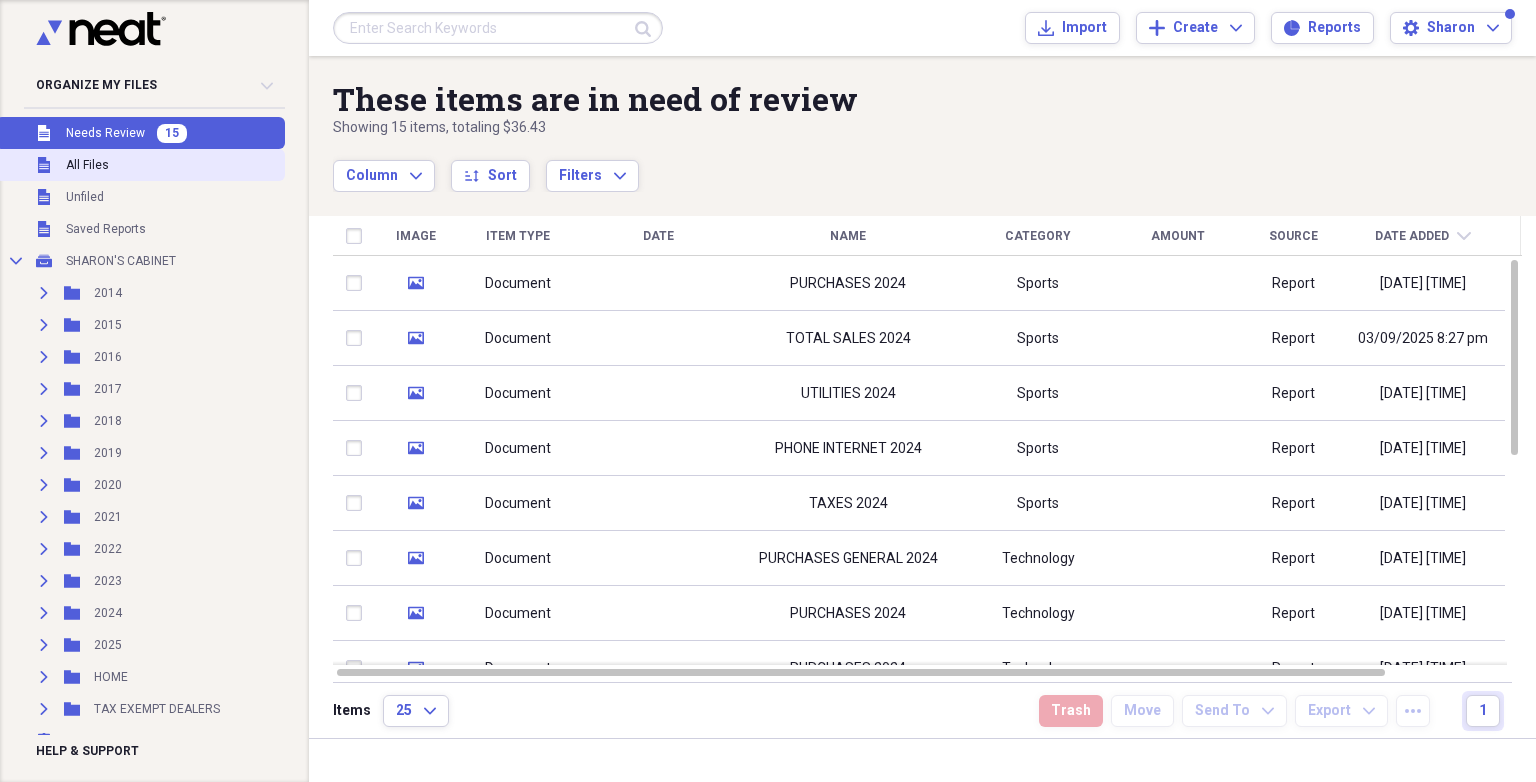 click on "Unfiled All Files" at bounding box center (140, 165) 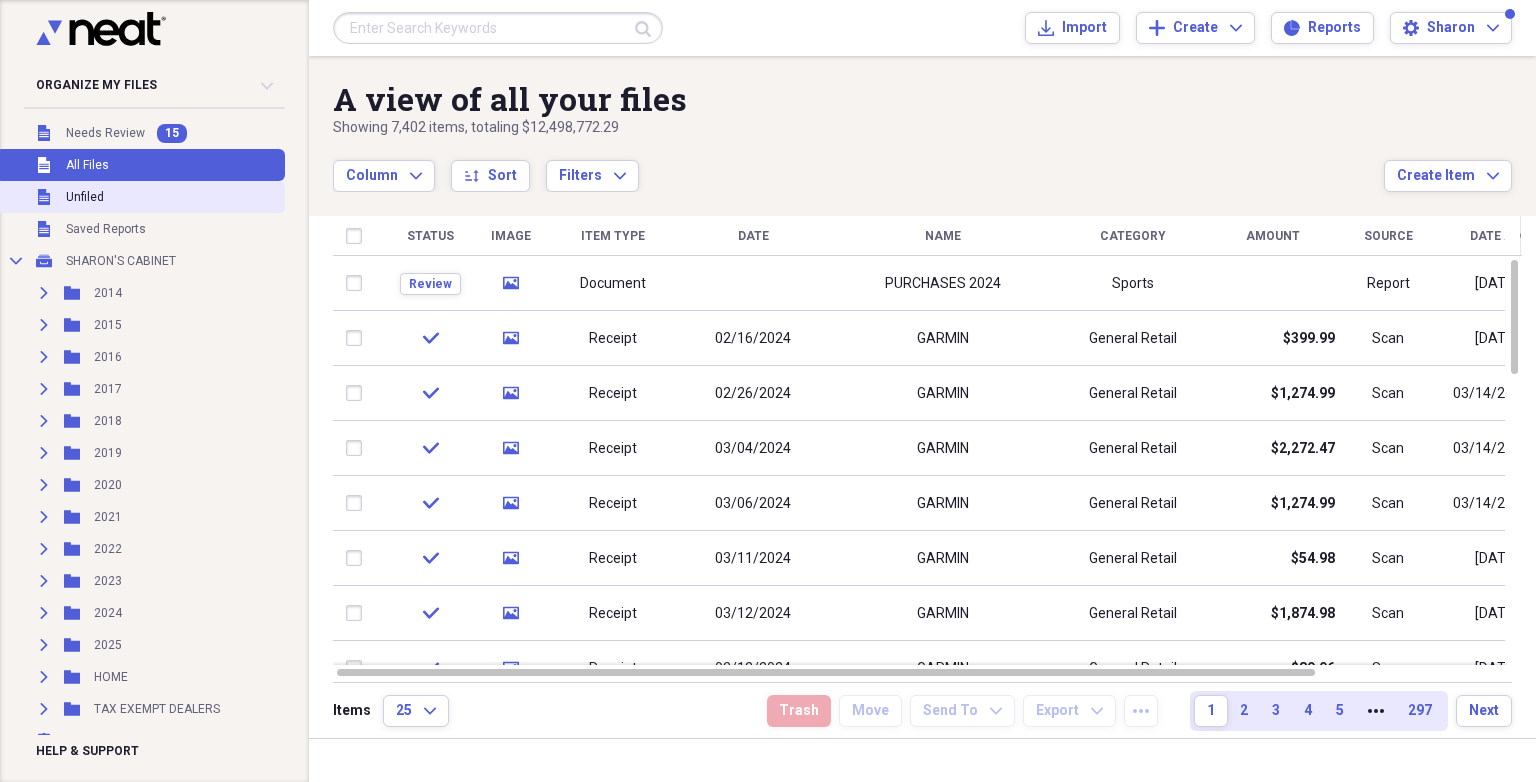 click on "Unfiled Unfiled" at bounding box center (140, 197) 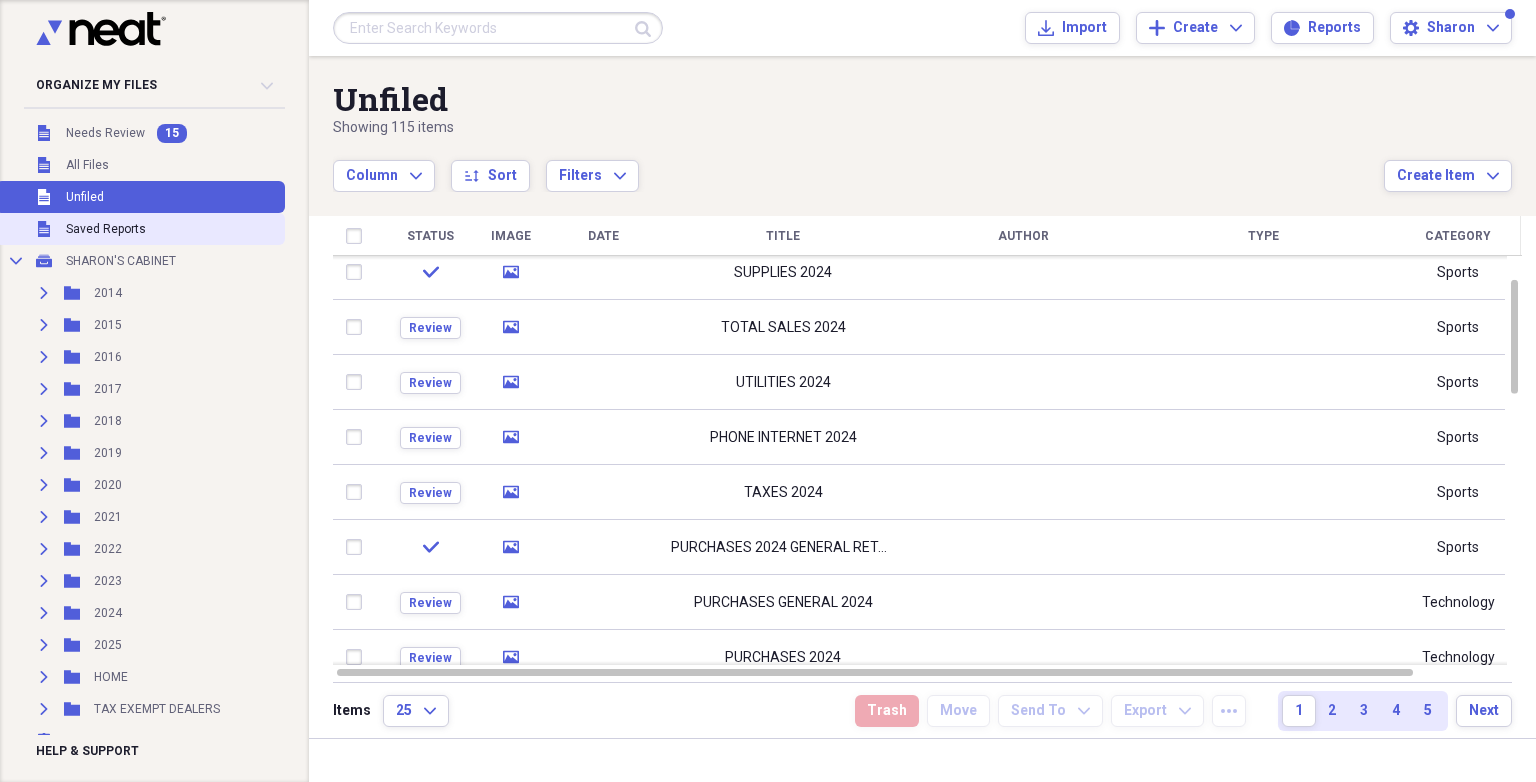 click on "Saved Reports" at bounding box center [106, 229] 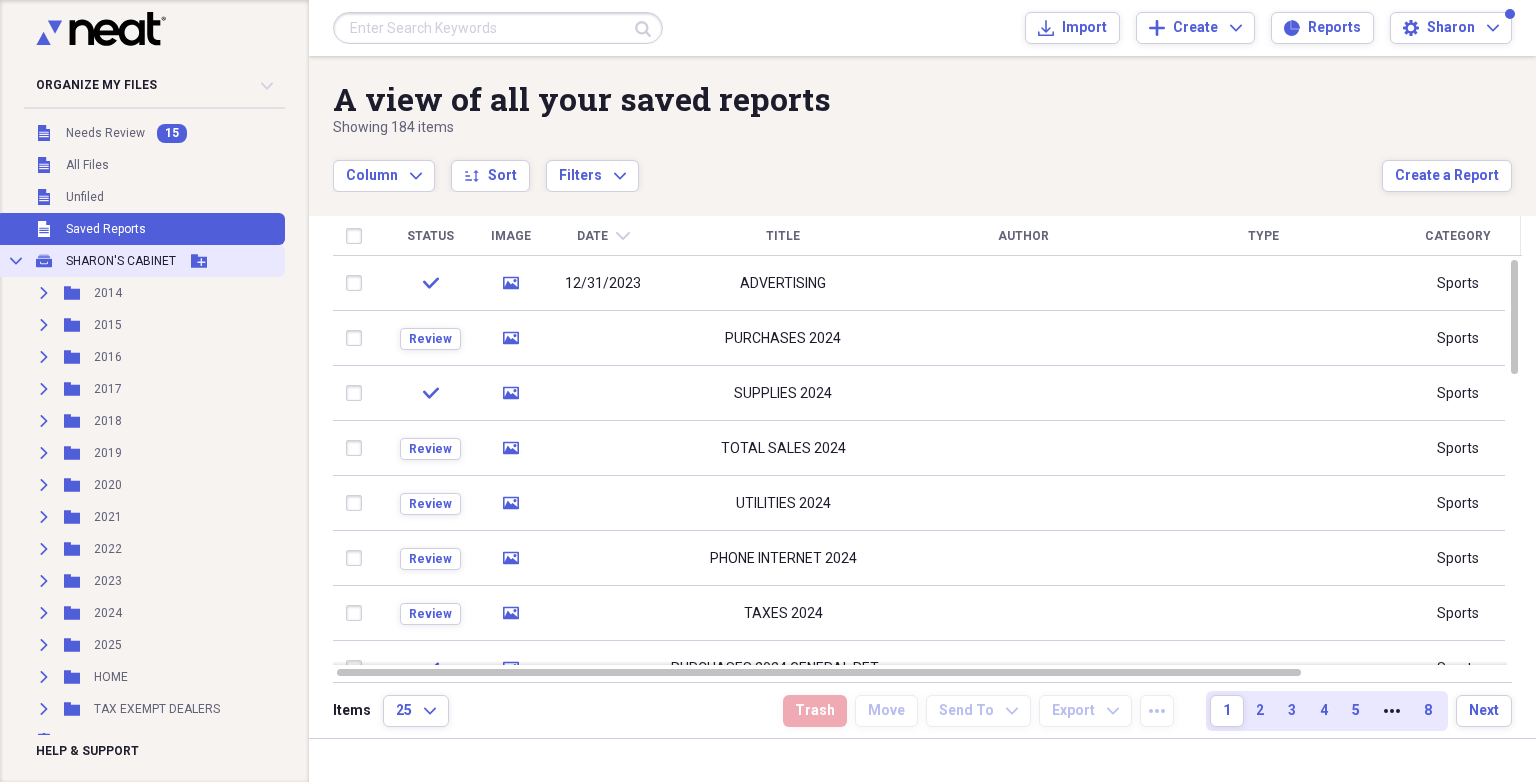 click on "SHARON'S CABINET" at bounding box center (121, 261) 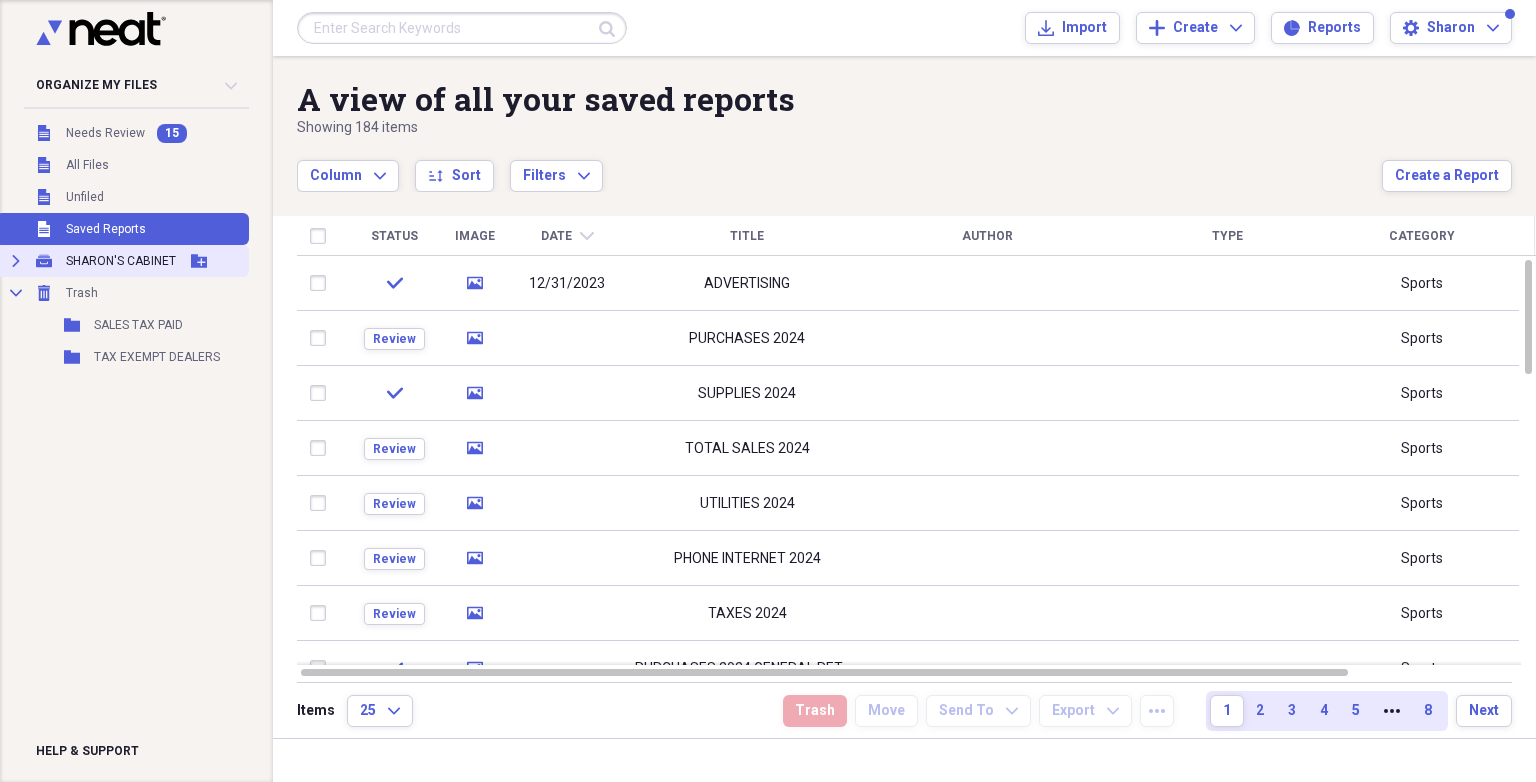 click on "Expand" 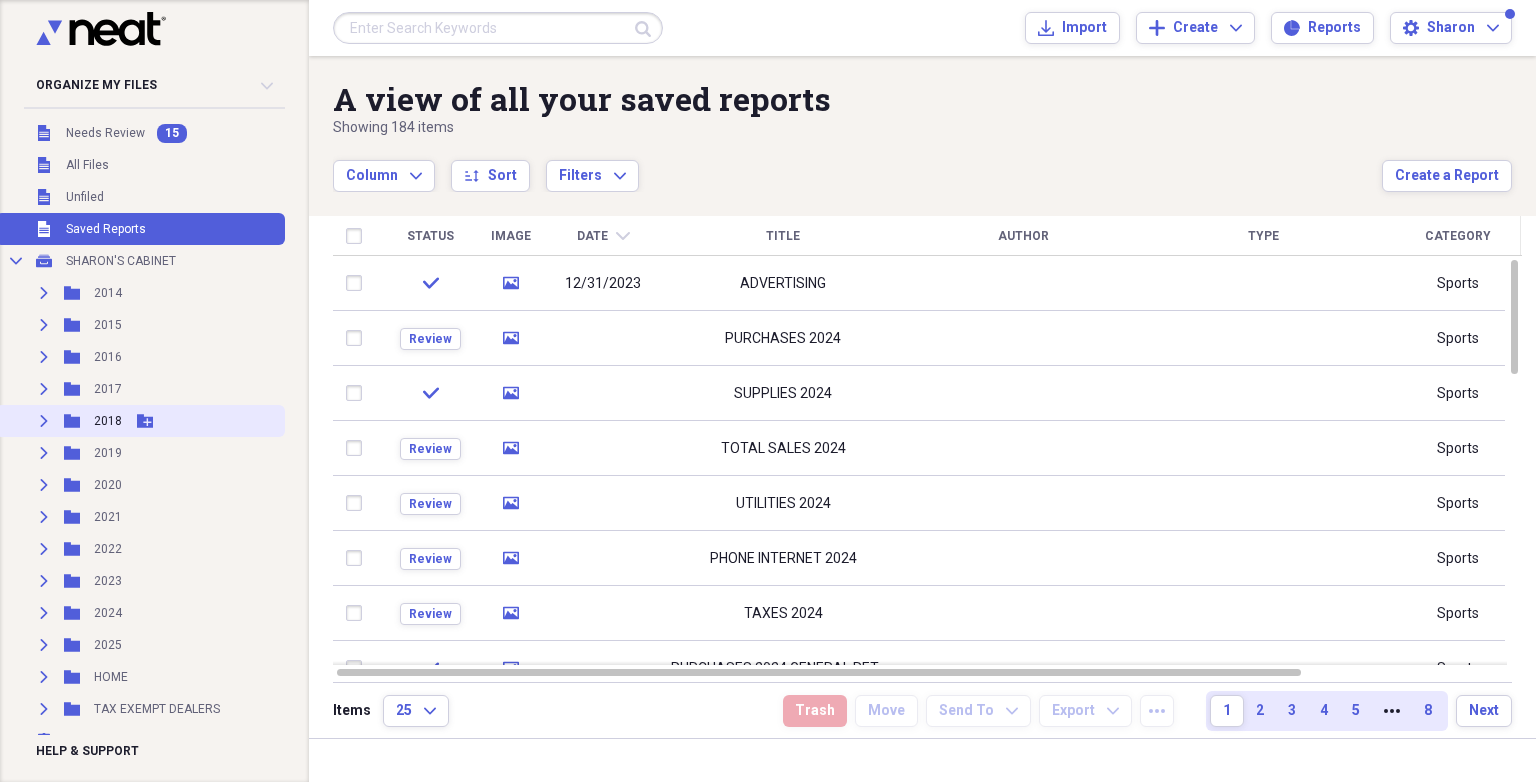 click on "2018" at bounding box center [108, 421] 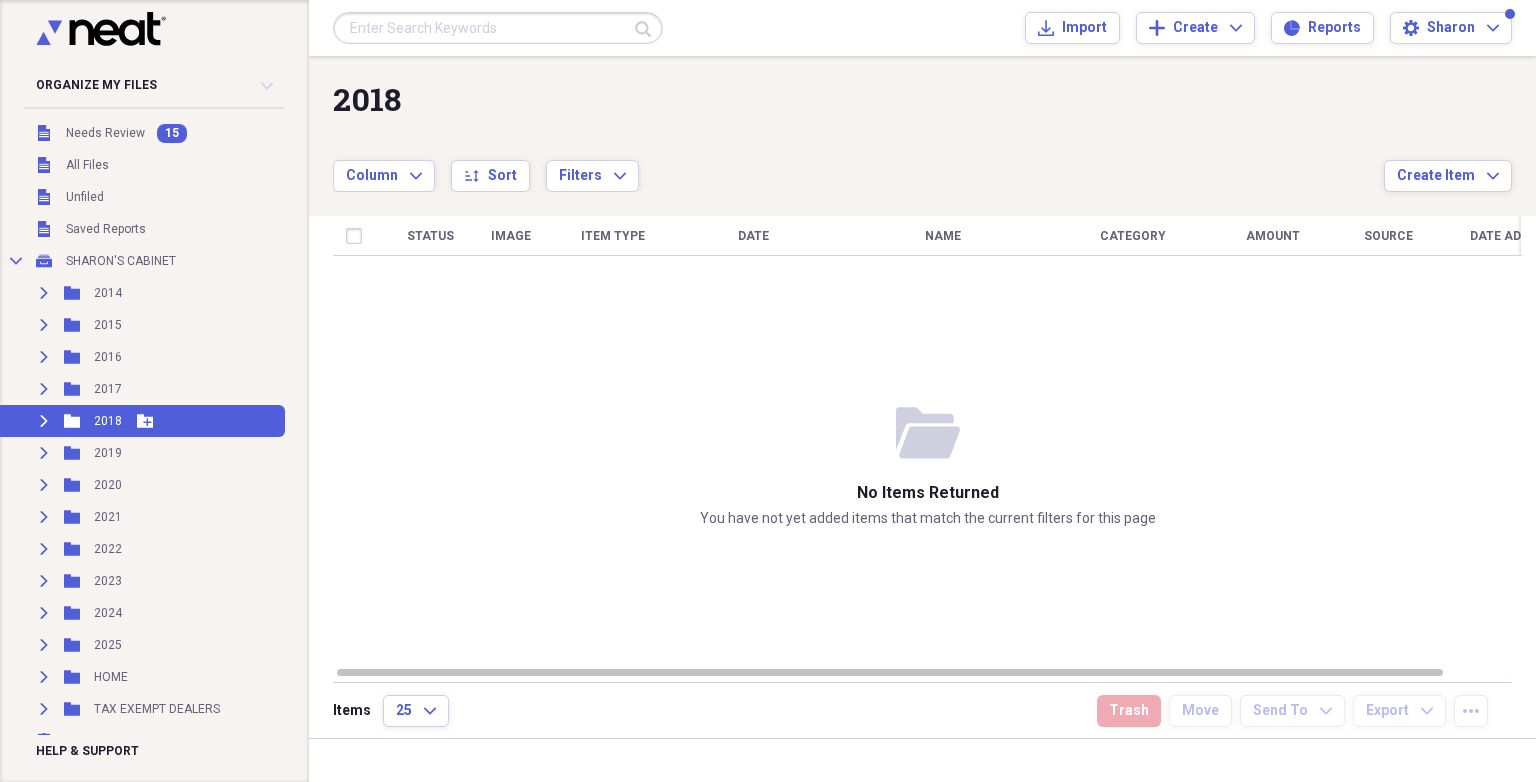 click on "Expand" 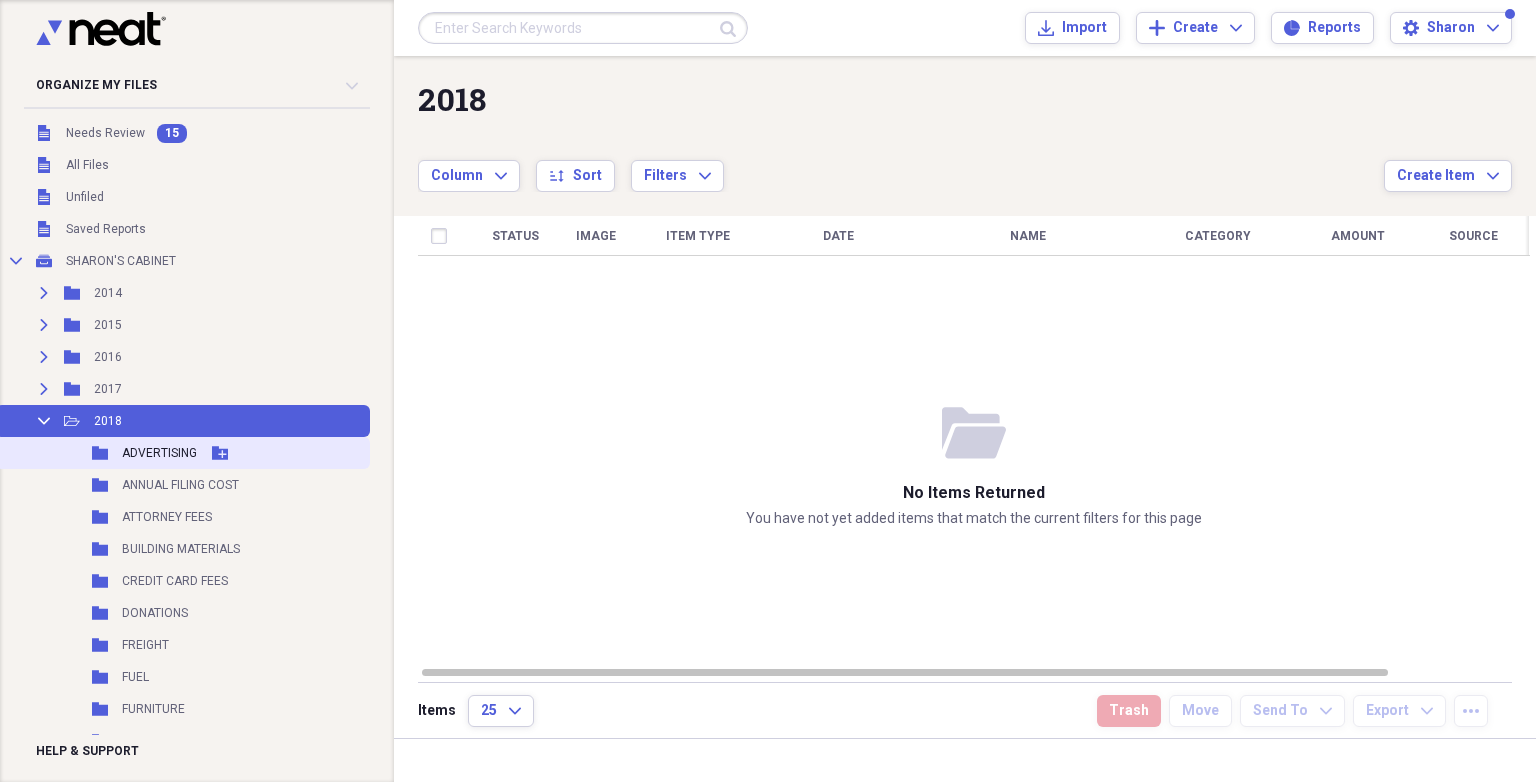 click on "ADVERTISING" at bounding box center (159, 453) 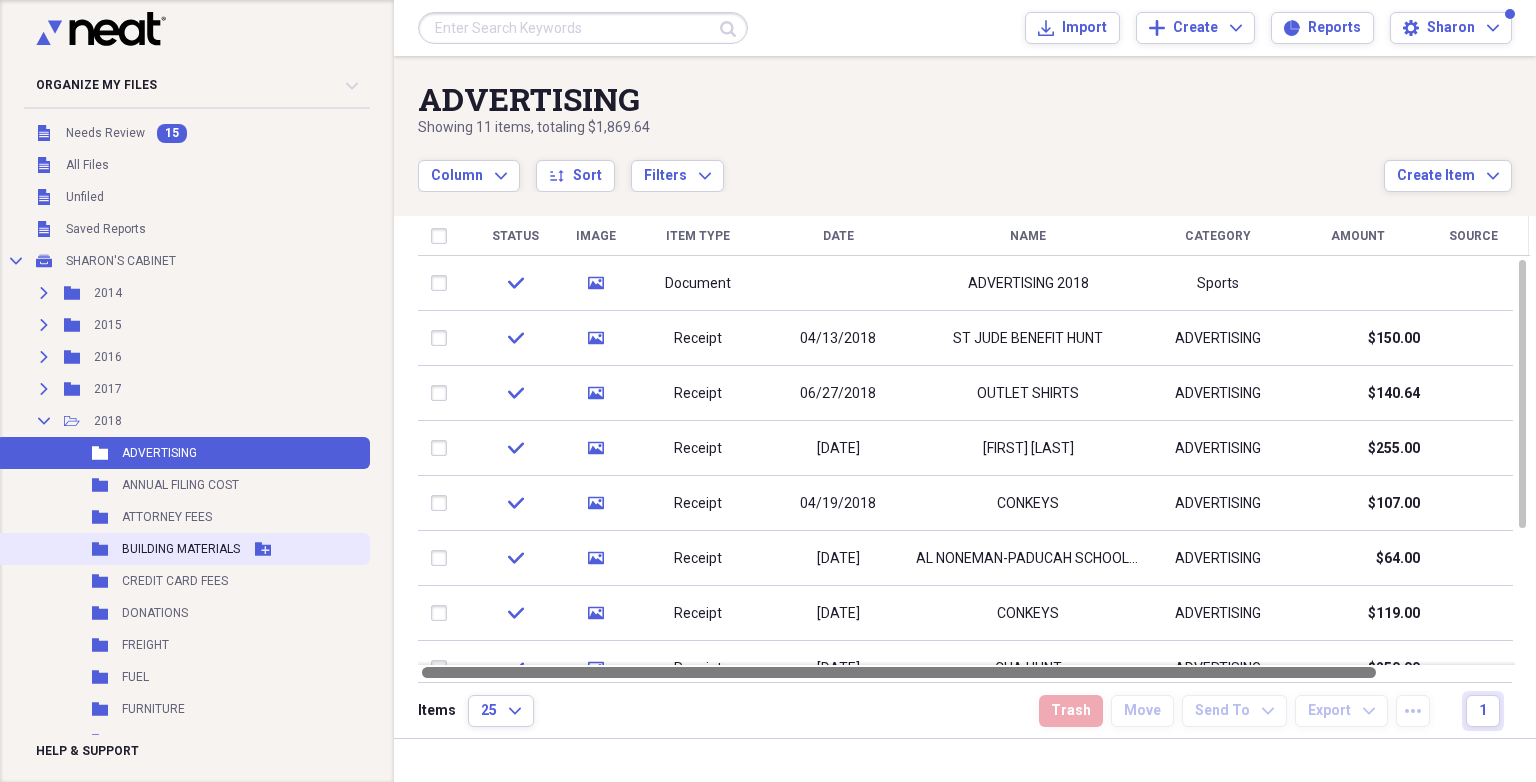 drag, startPoint x: 548, startPoint y: 670, endPoint x: 198, endPoint y: 541, distance: 373.01608 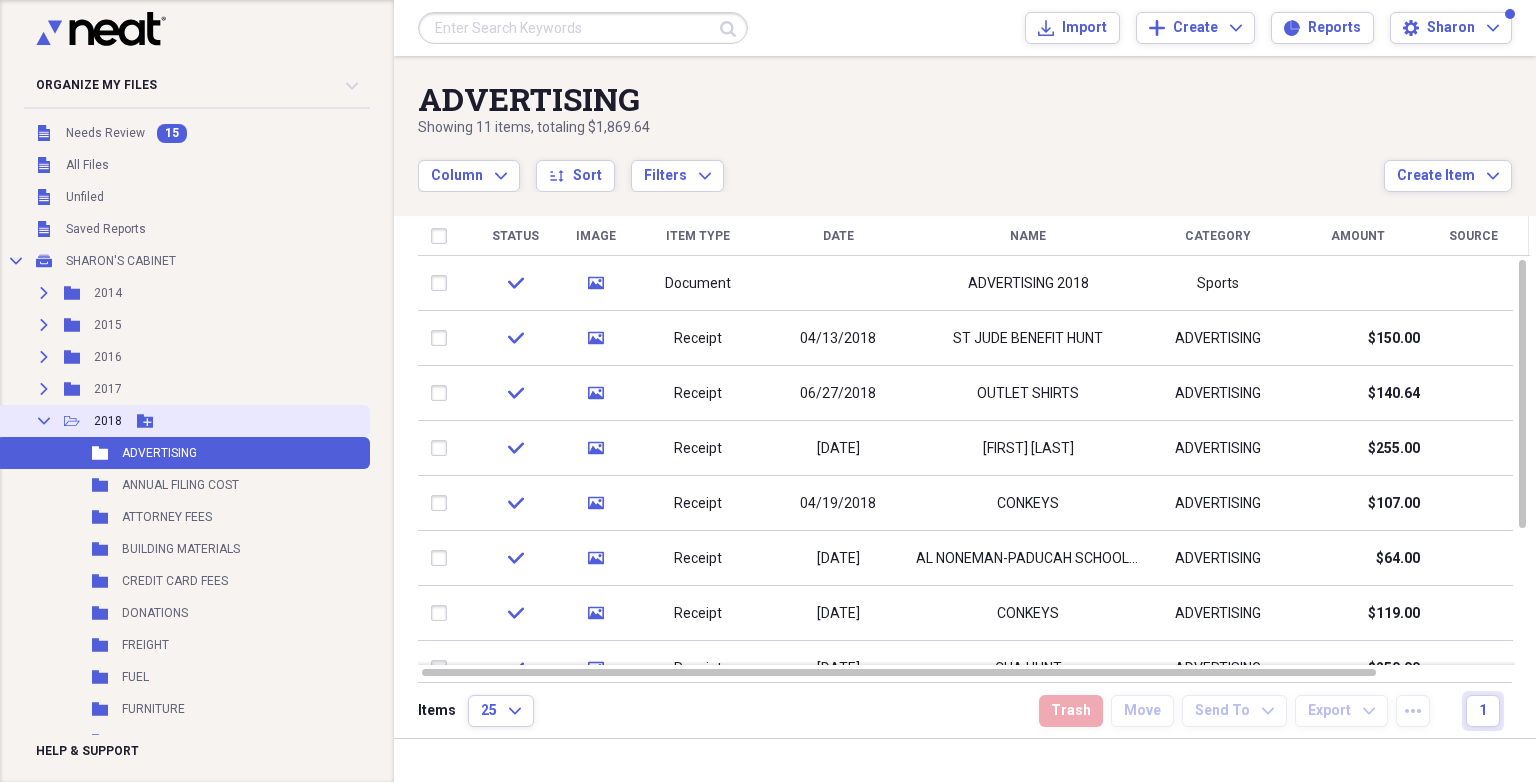 click on "Collapse" 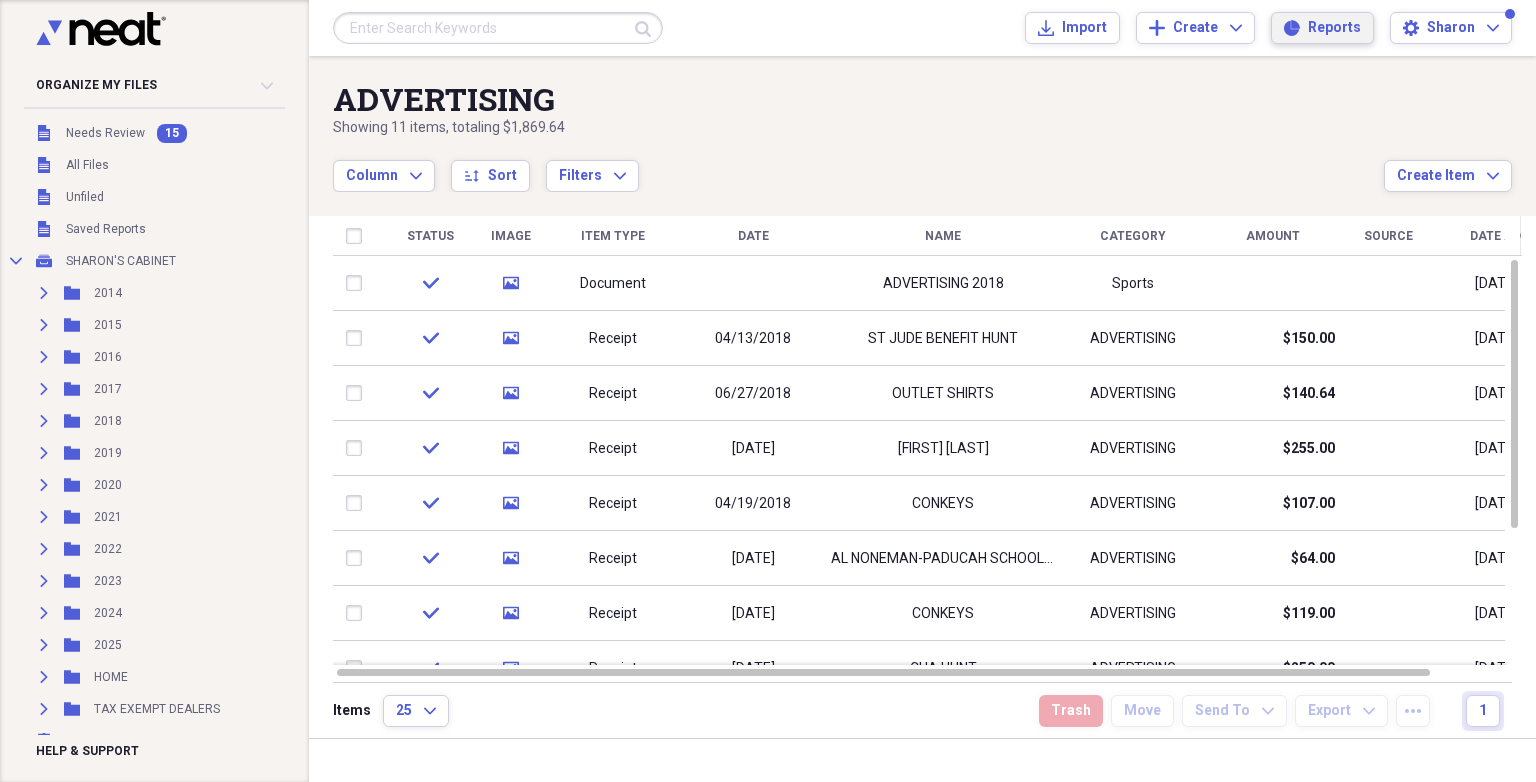 click on "Reports" at bounding box center [1334, 28] 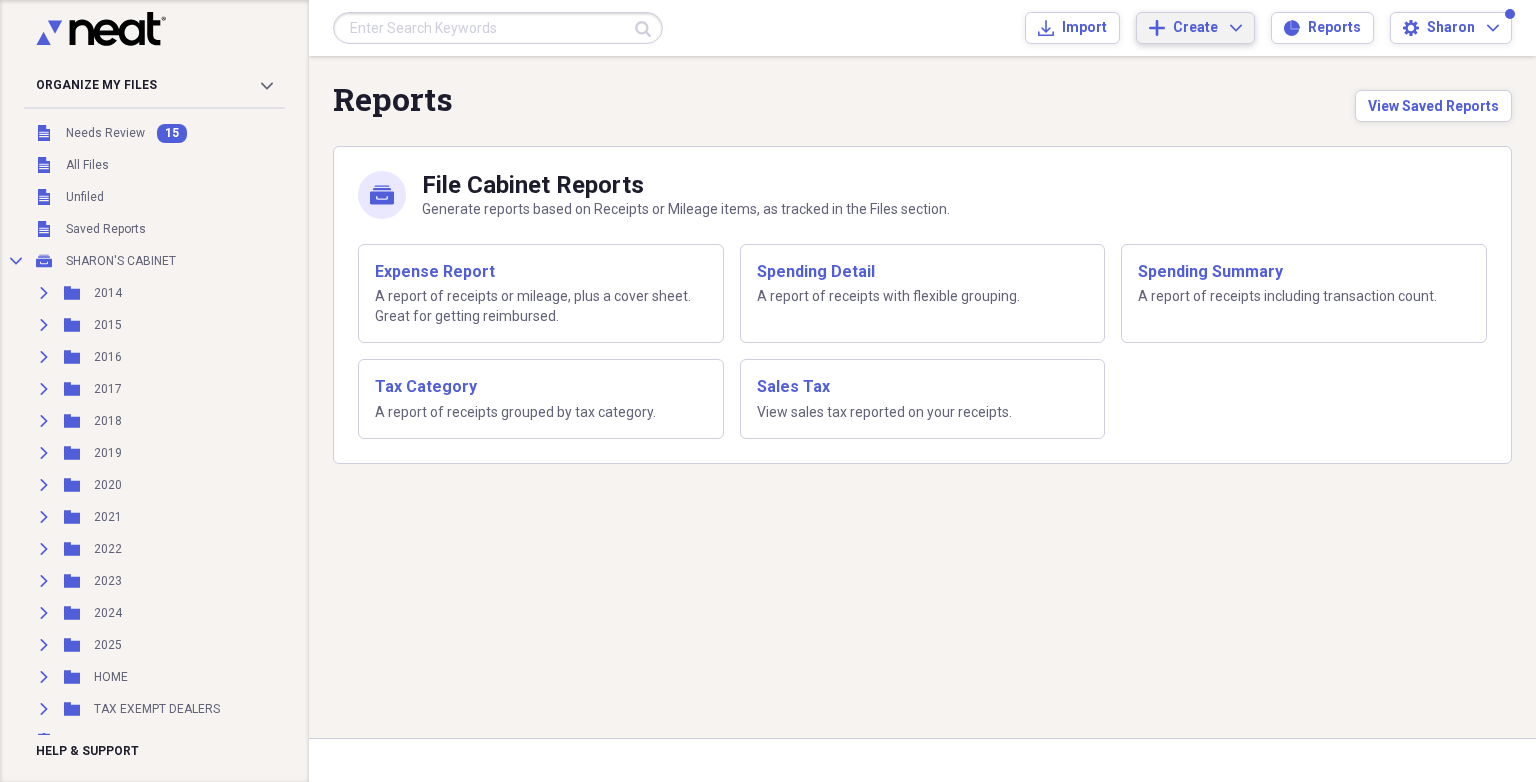 click on "Create Expand" at bounding box center (1207, 28) 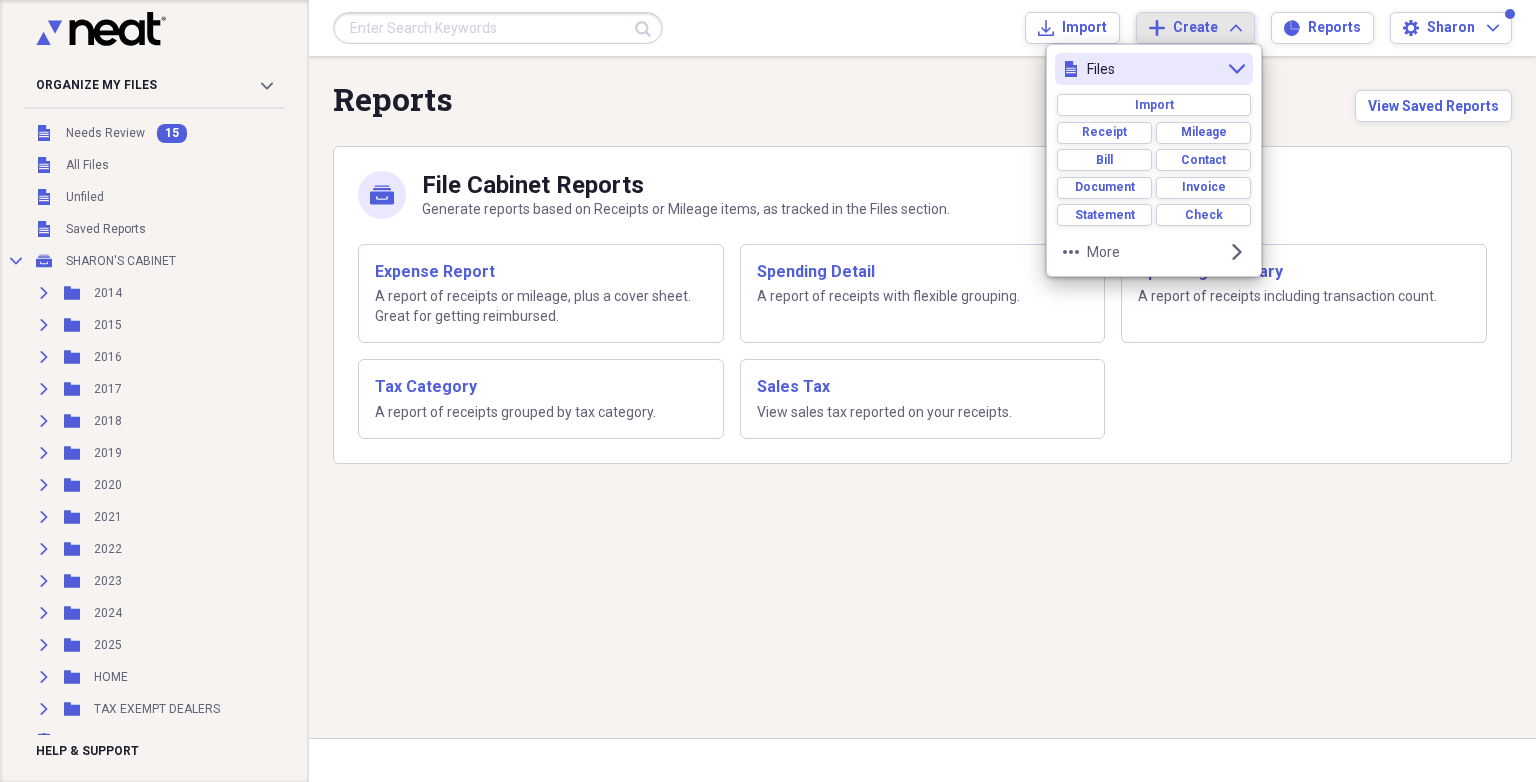 click on "Create Expand" at bounding box center (1207, 28) 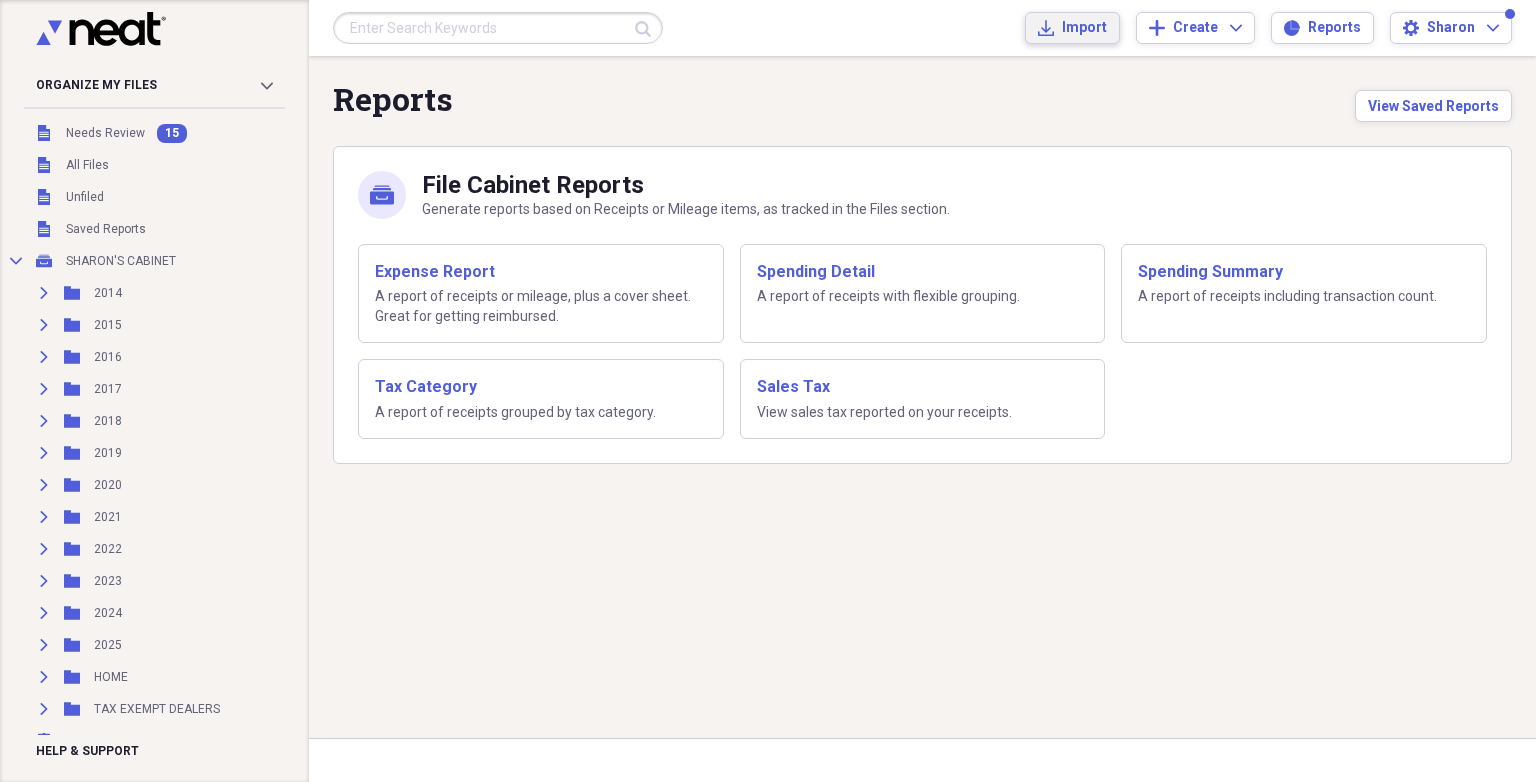click on "Import" at bounding box center (1084, 28) 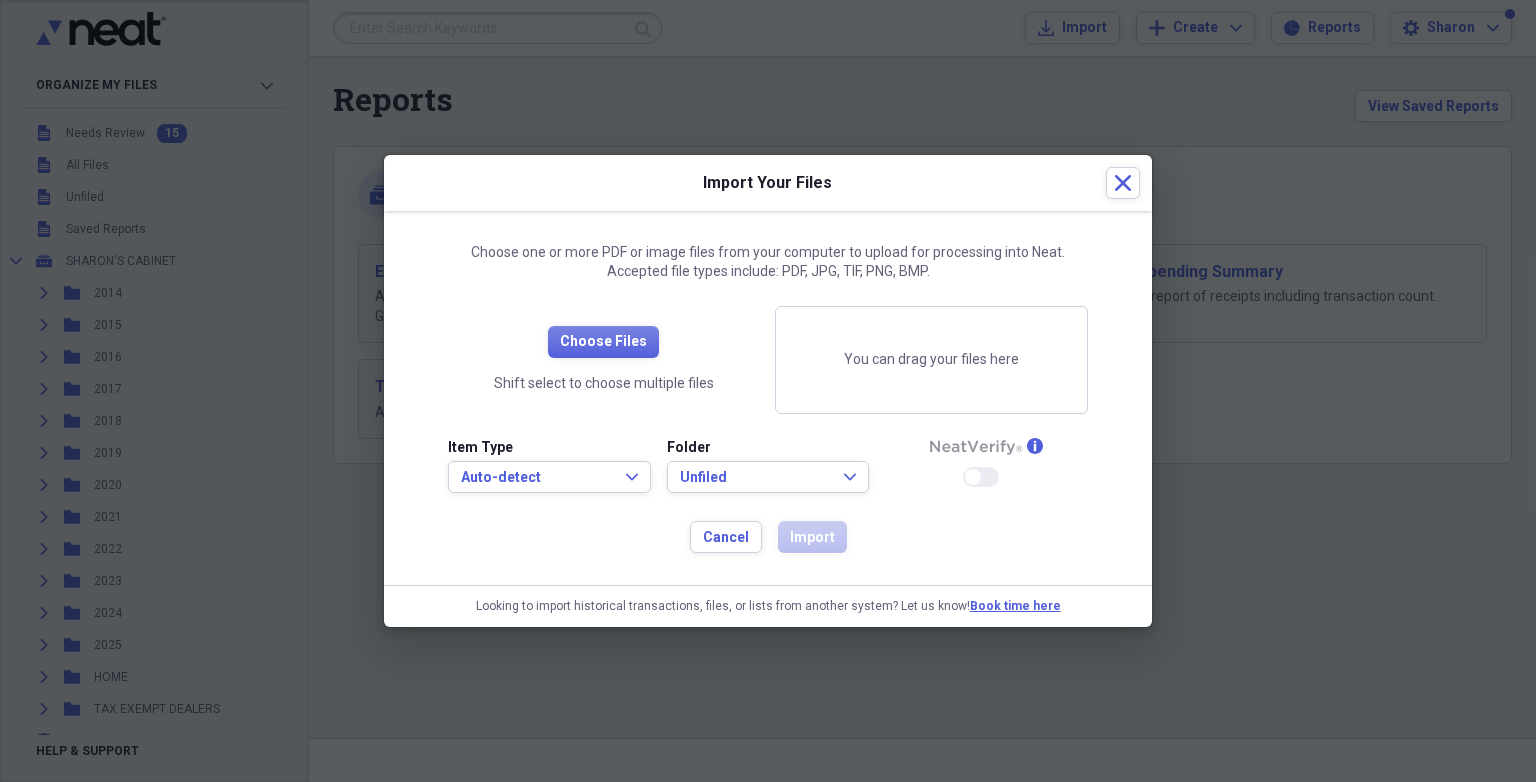 click at bounding box center (768, 391) 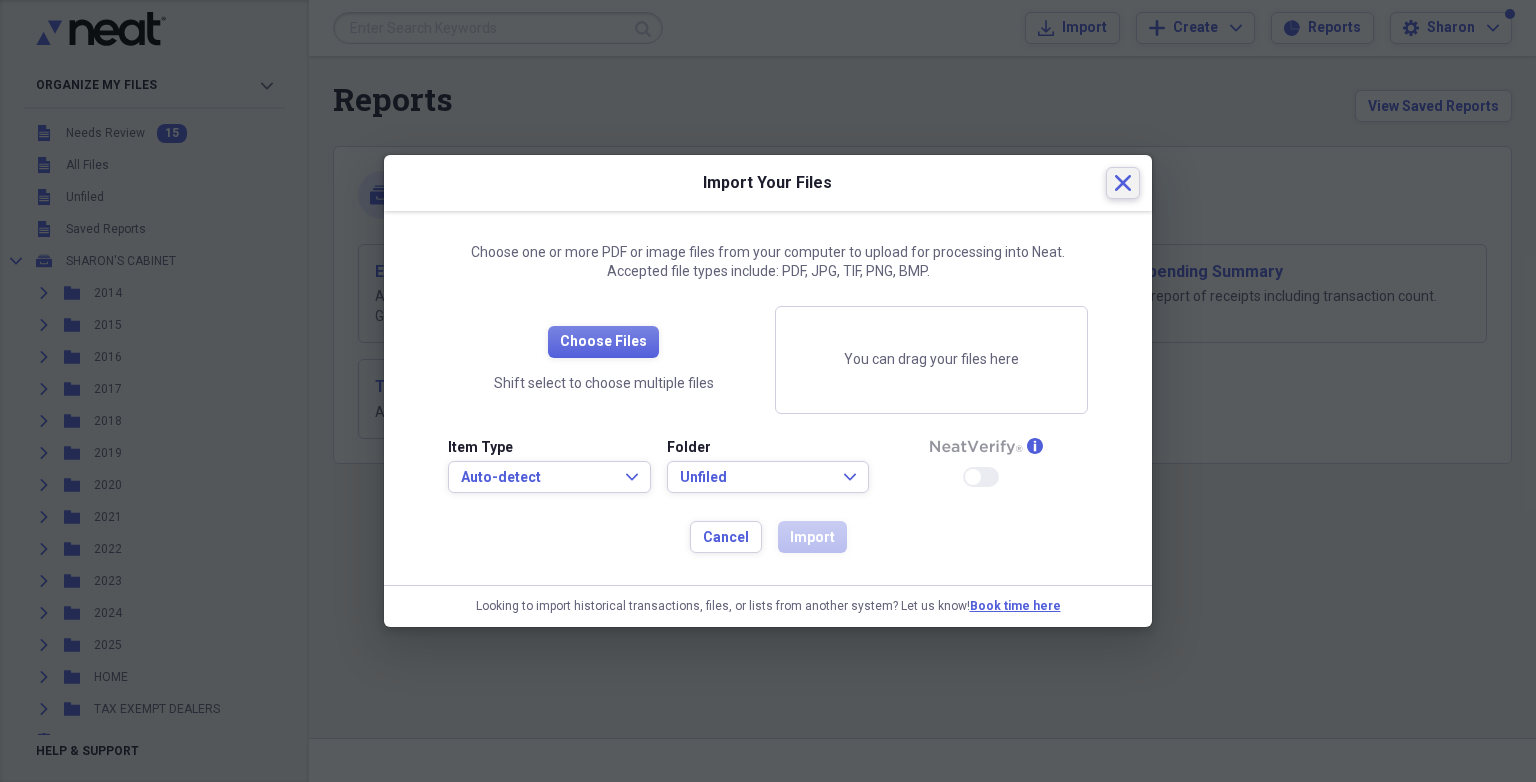 click on "Close" at bounding box center (1123, 183) 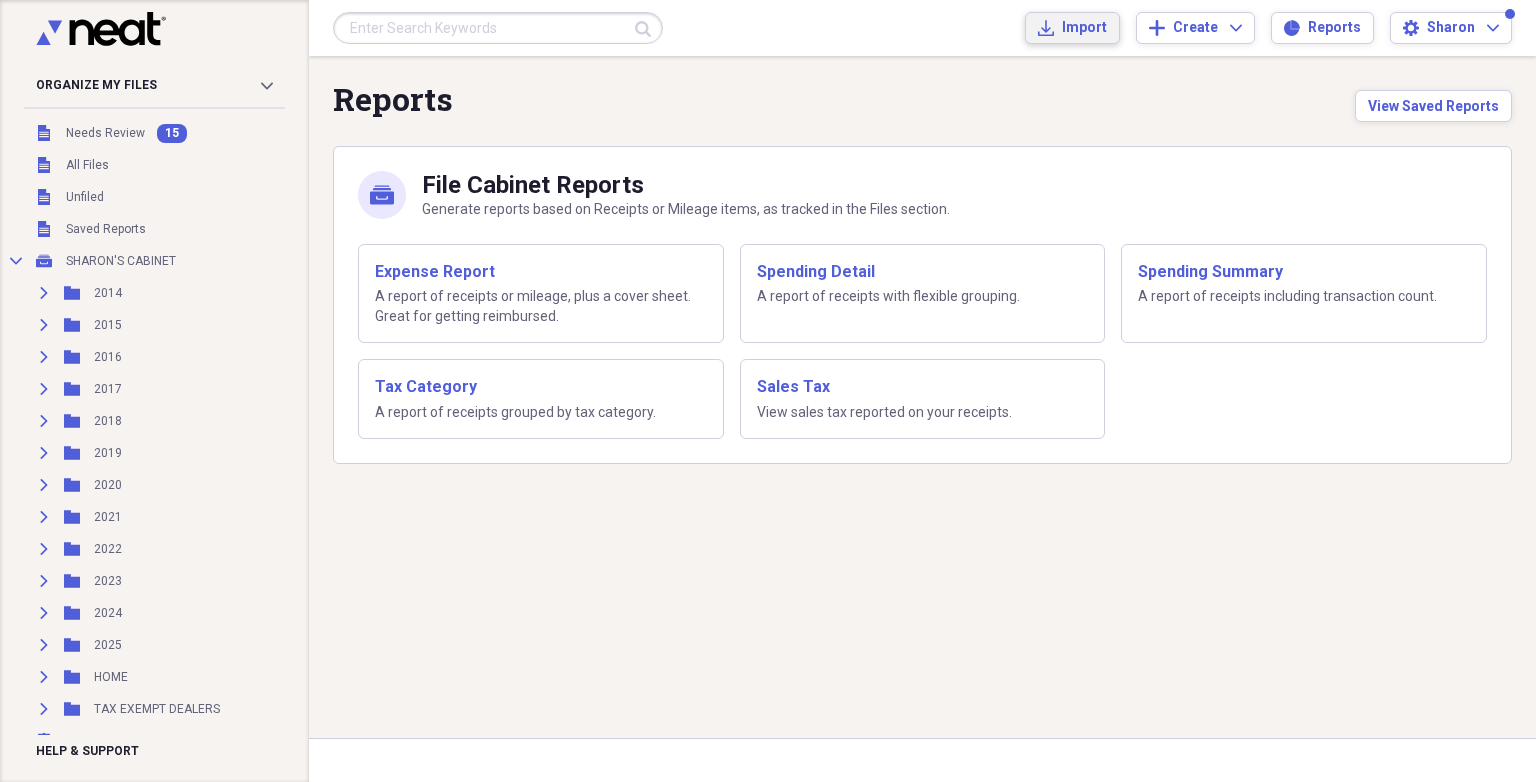 click on "Import" at bounding box center [1084, 28] 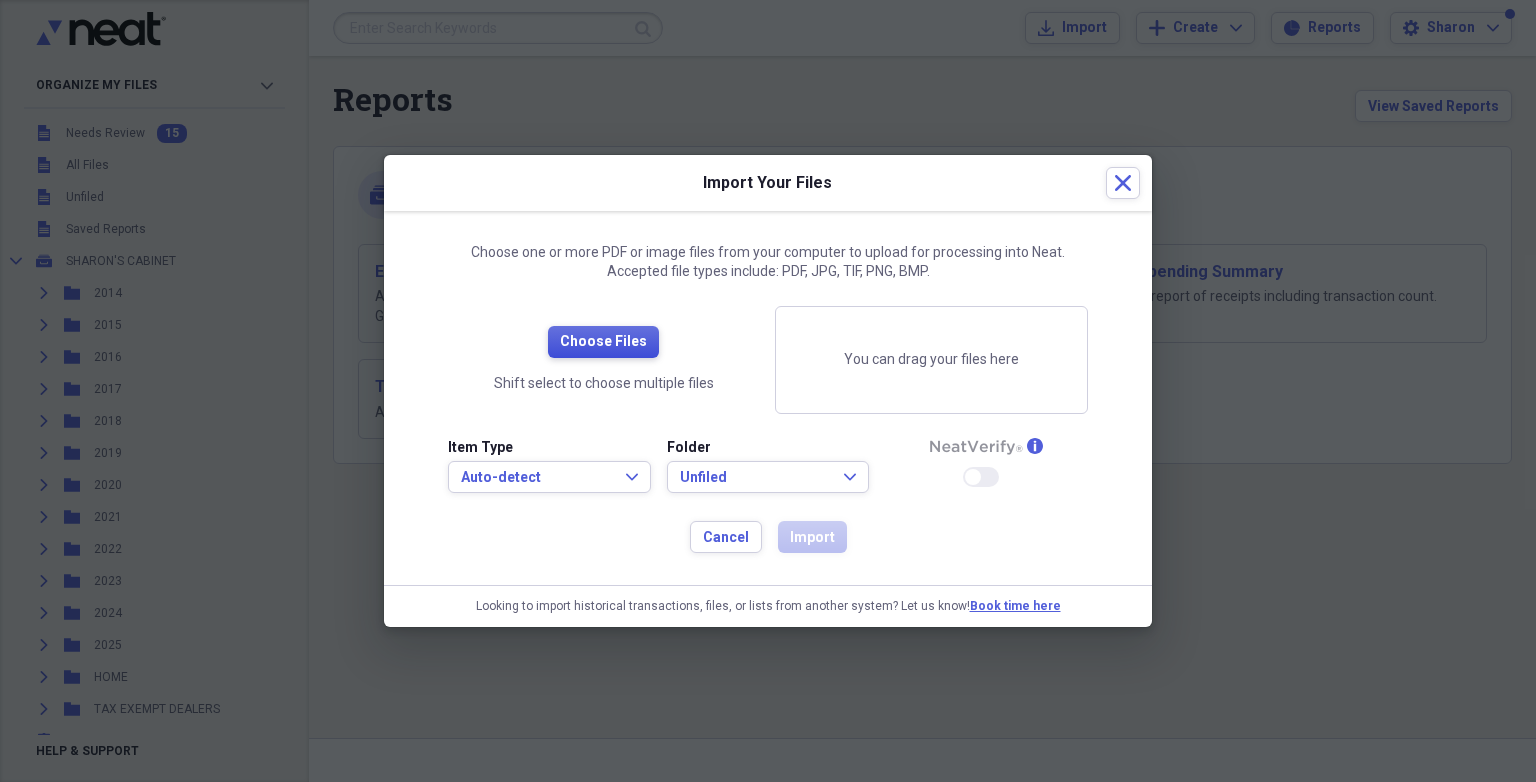 click on "Choose Files" at bounding box center [603, 342] 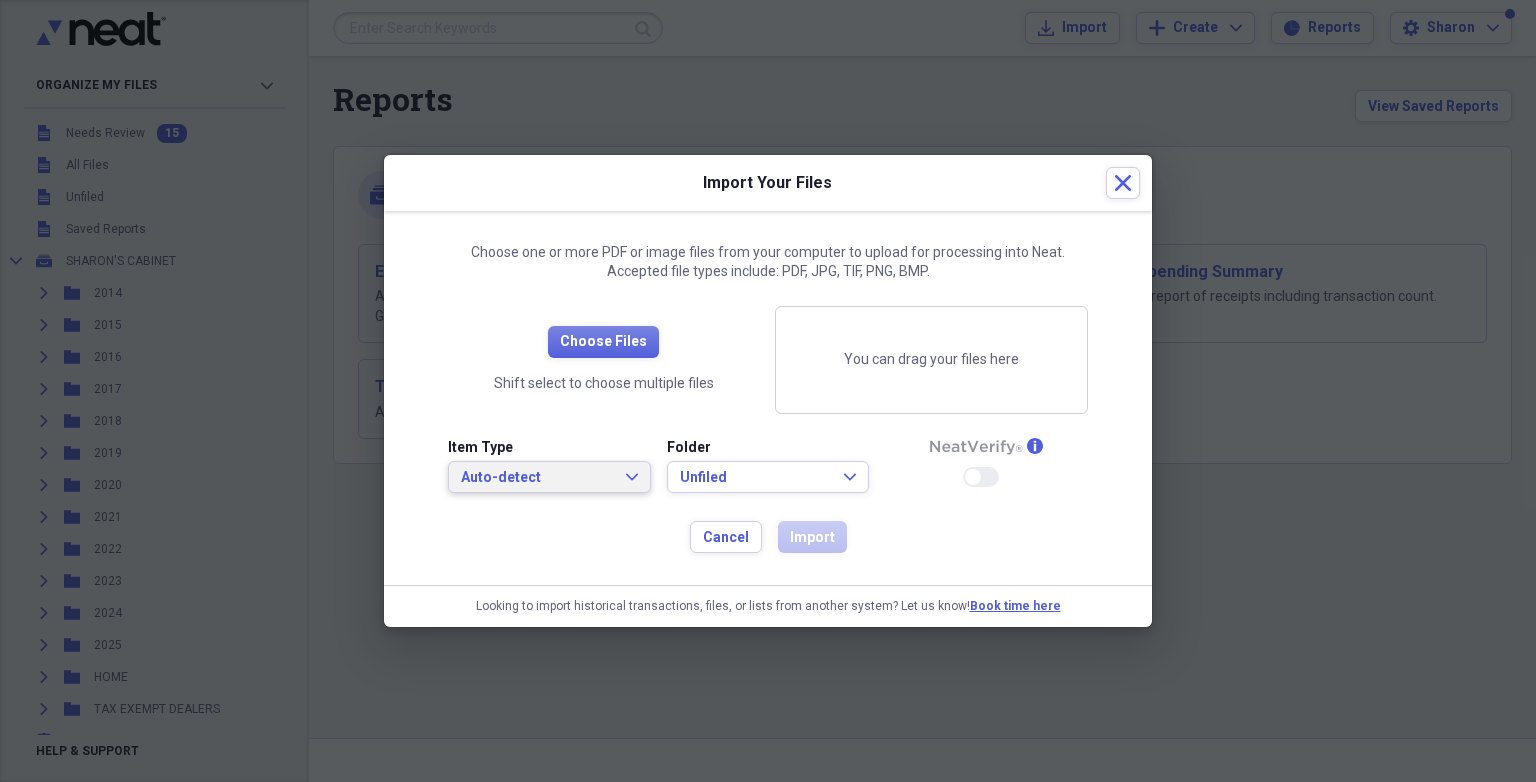 click on "Auto-detect Expand" at bounding box center [549, 478] 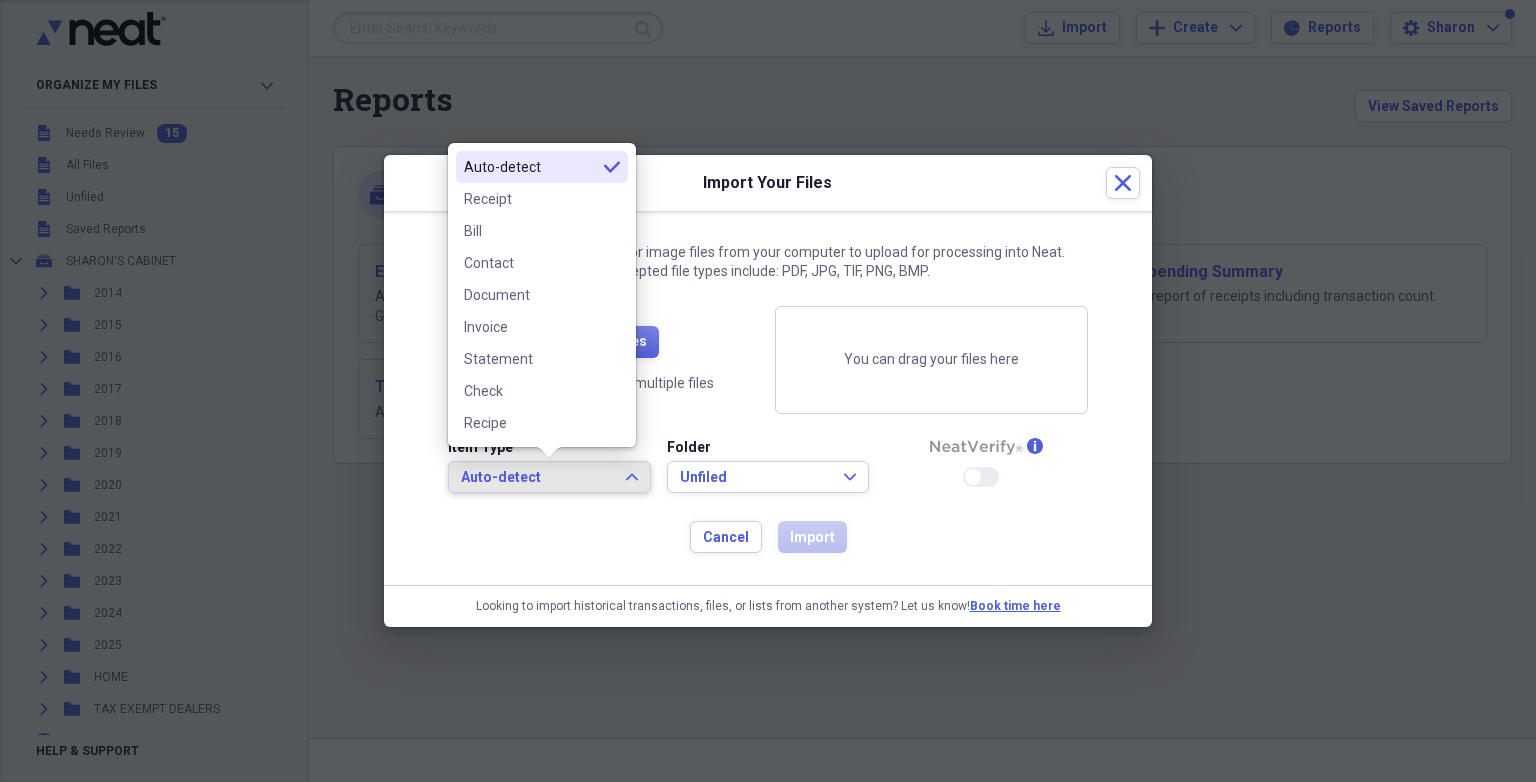 click on "Cancel Import" at bounding box center (768, 537) 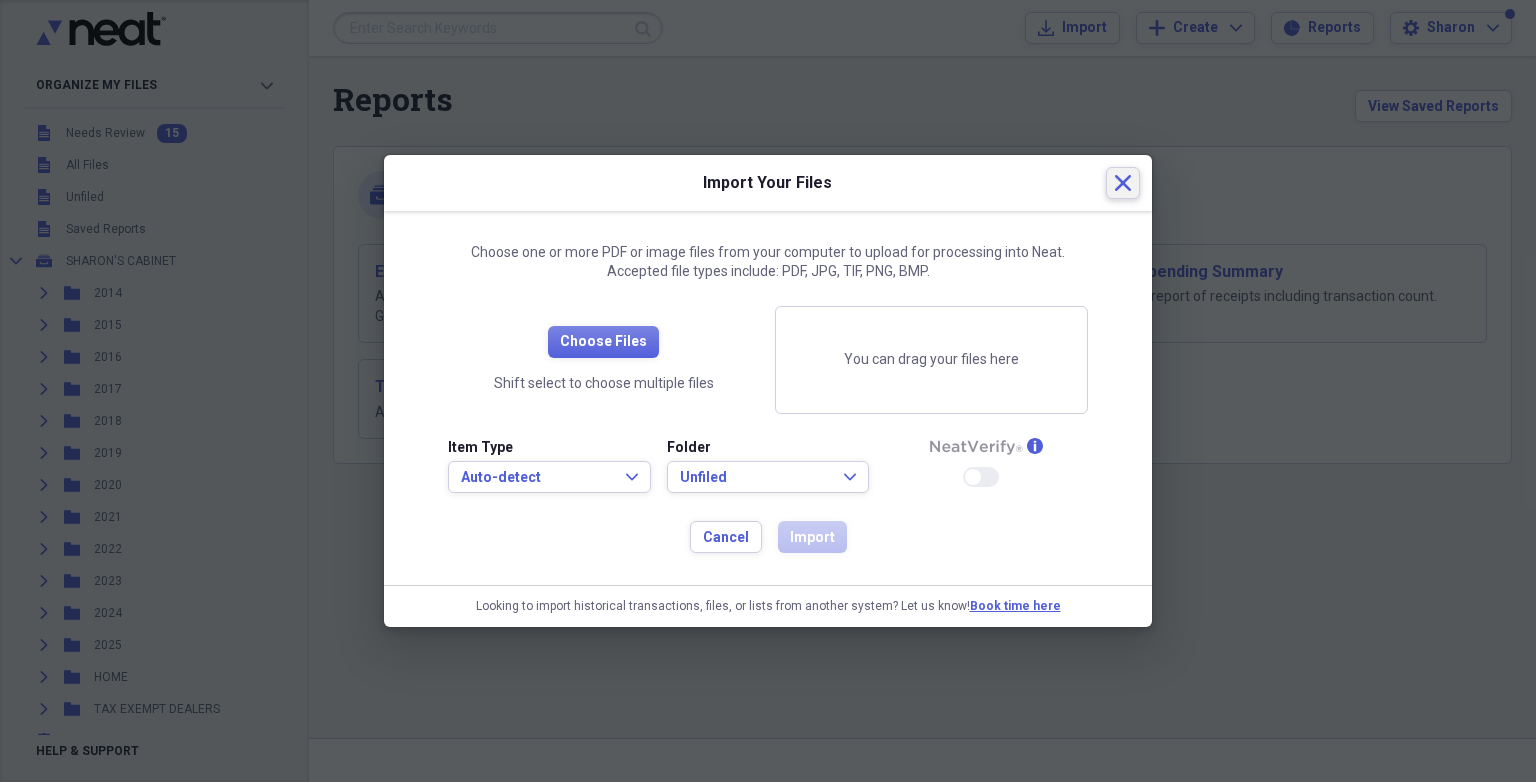 click on "Close" at bounding box center (1123, 183) 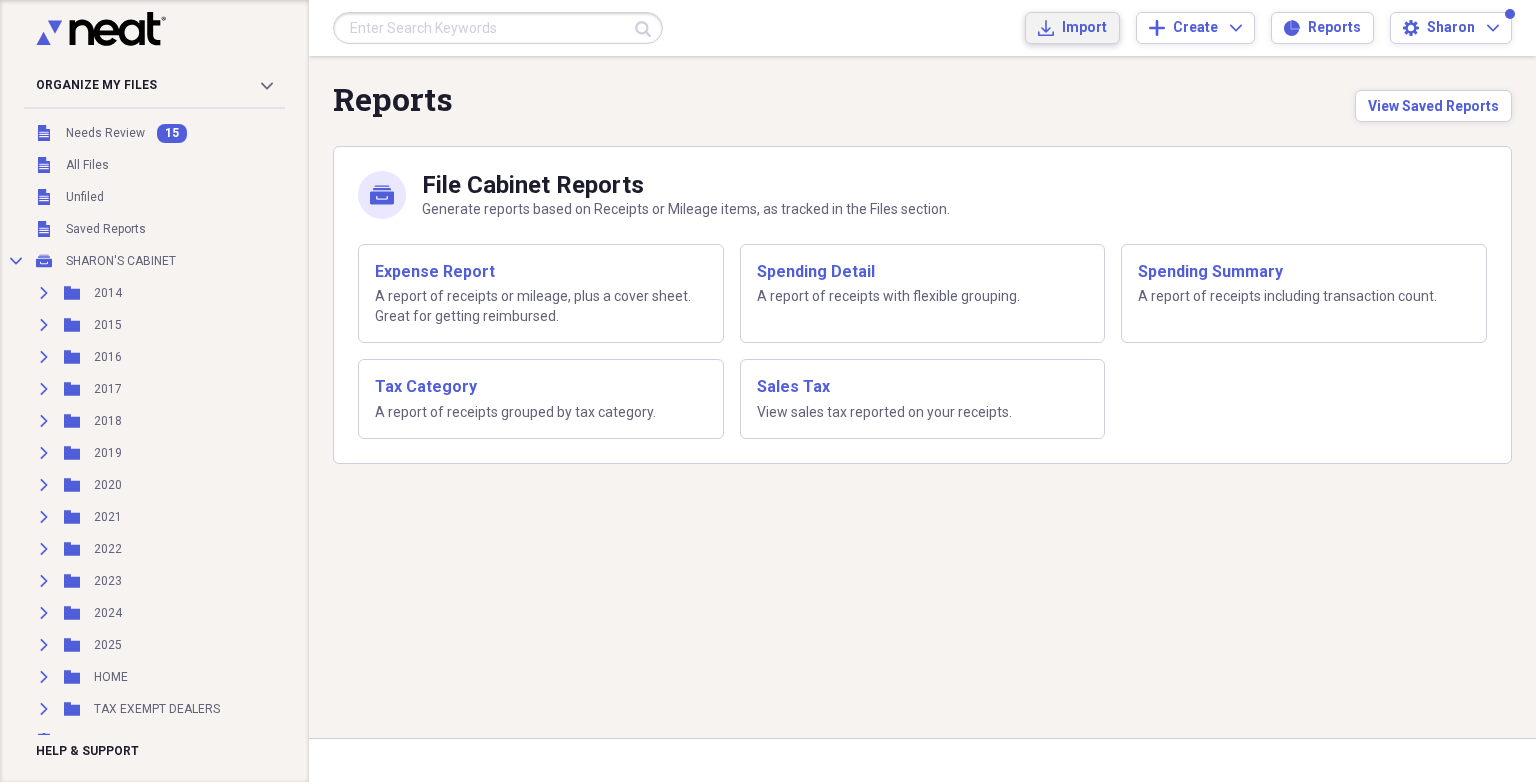 click on "Import" at bounding box center [1084, 28] 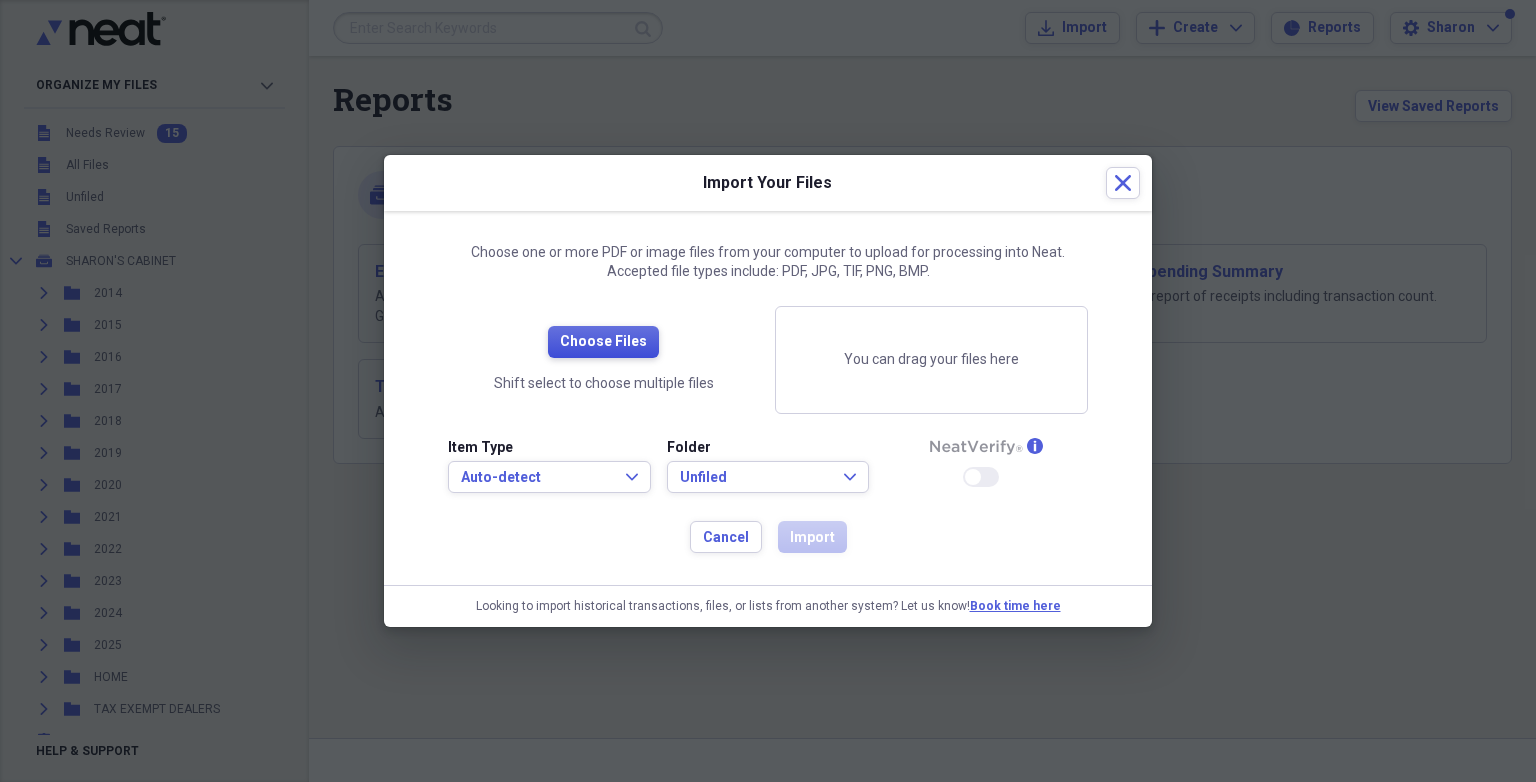 click on "Choose Files" at bounding box center [603, 342] 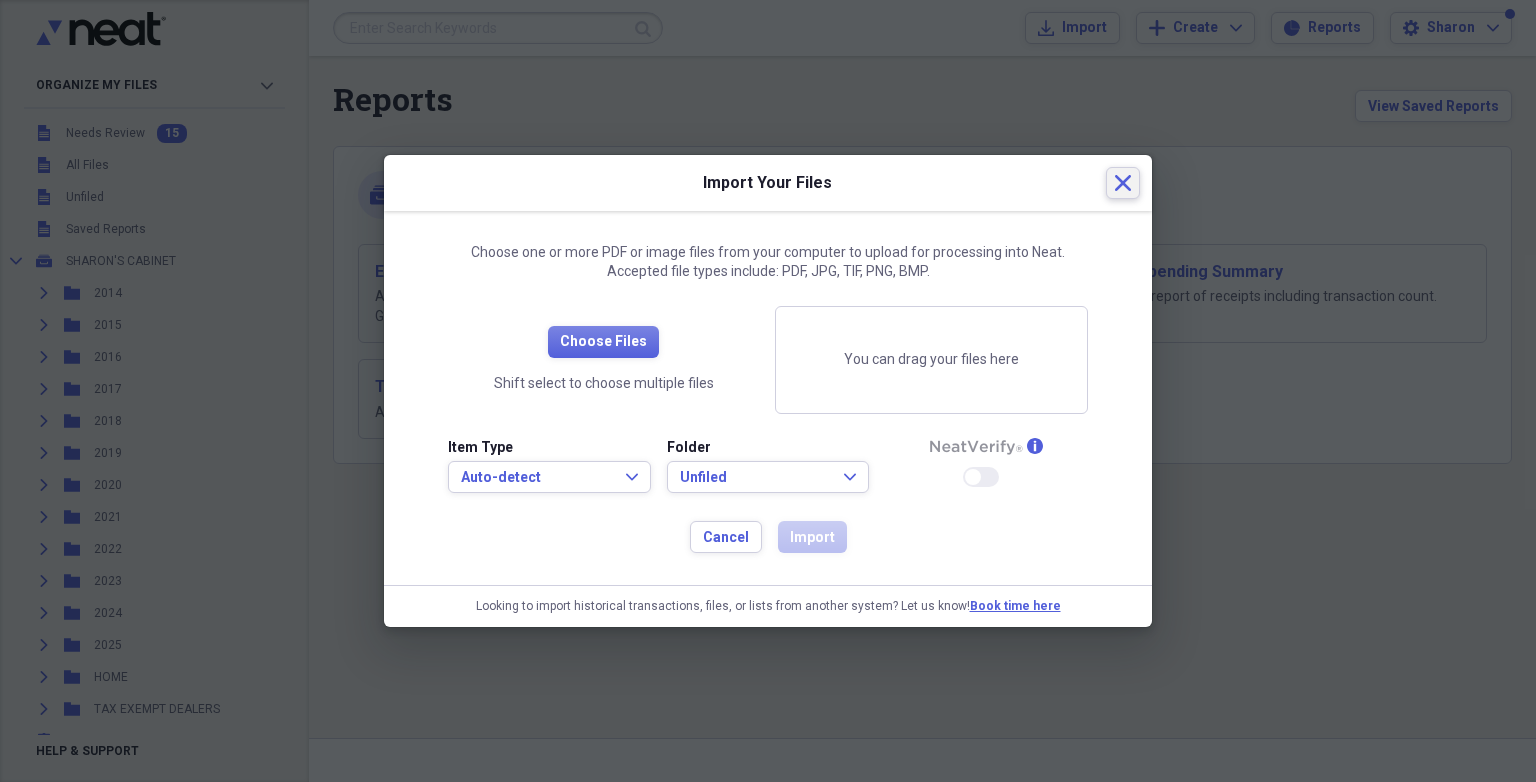 click on "Close" 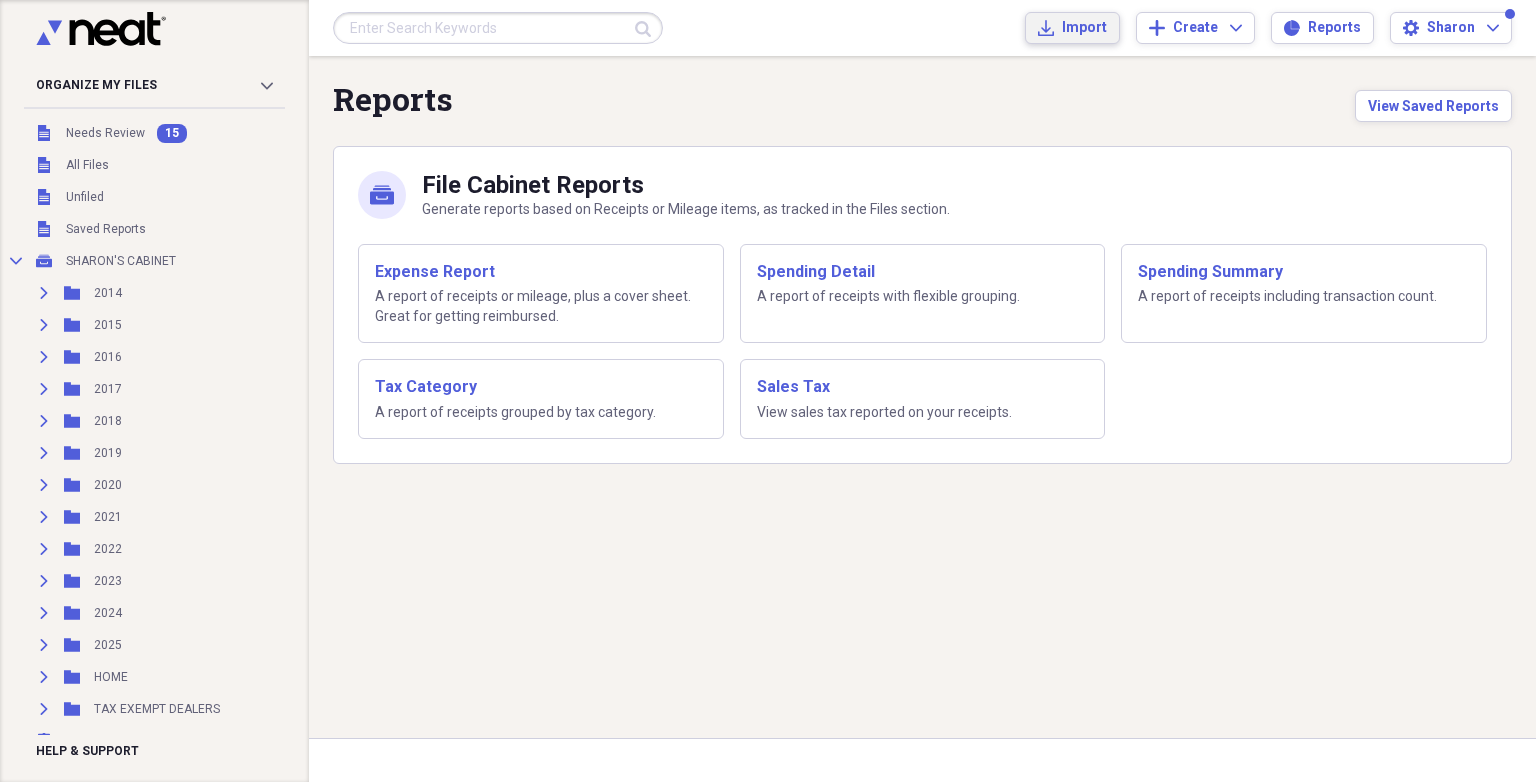 click on "Import" 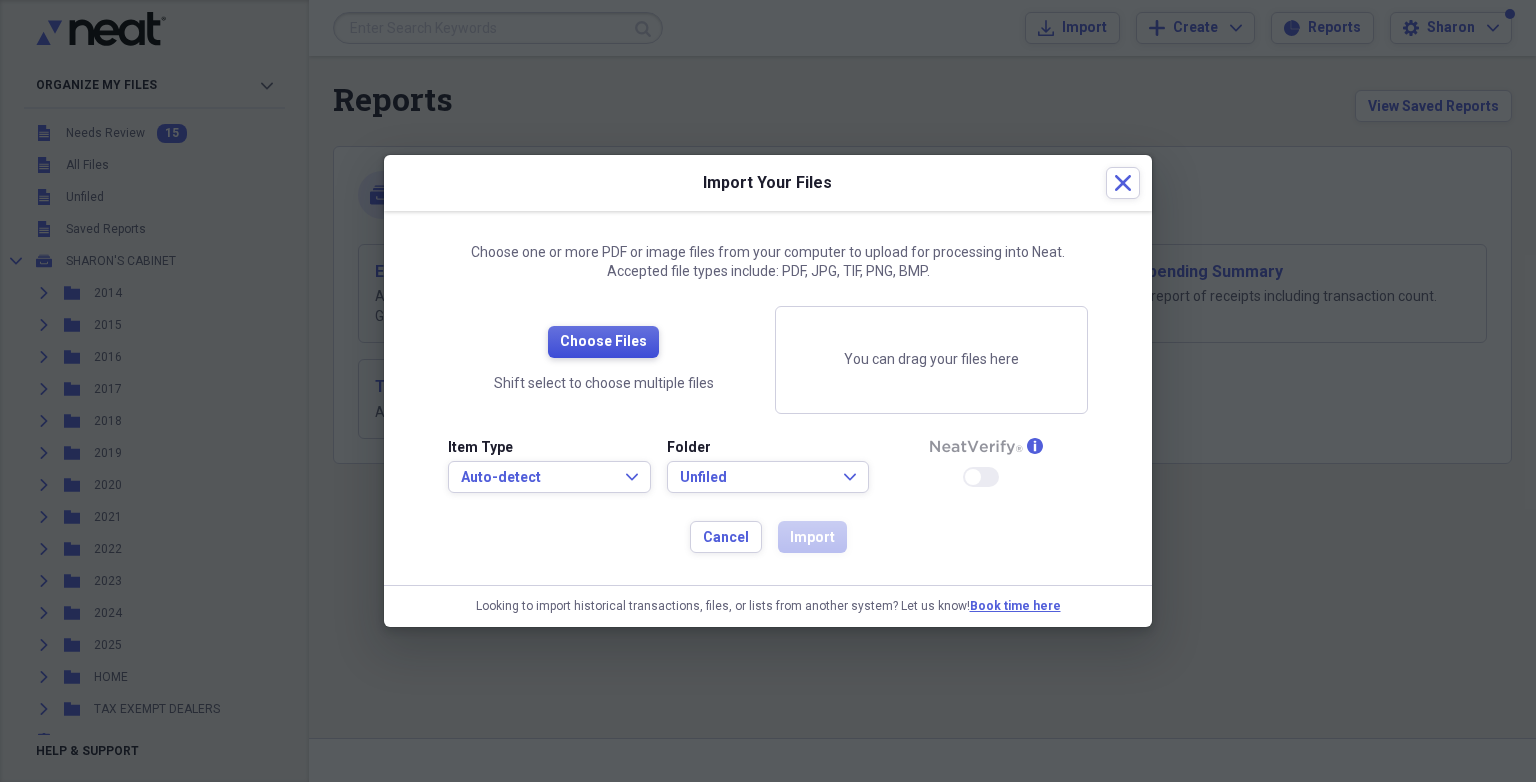 click on "Choose Files" at bounding box center [603, 342] 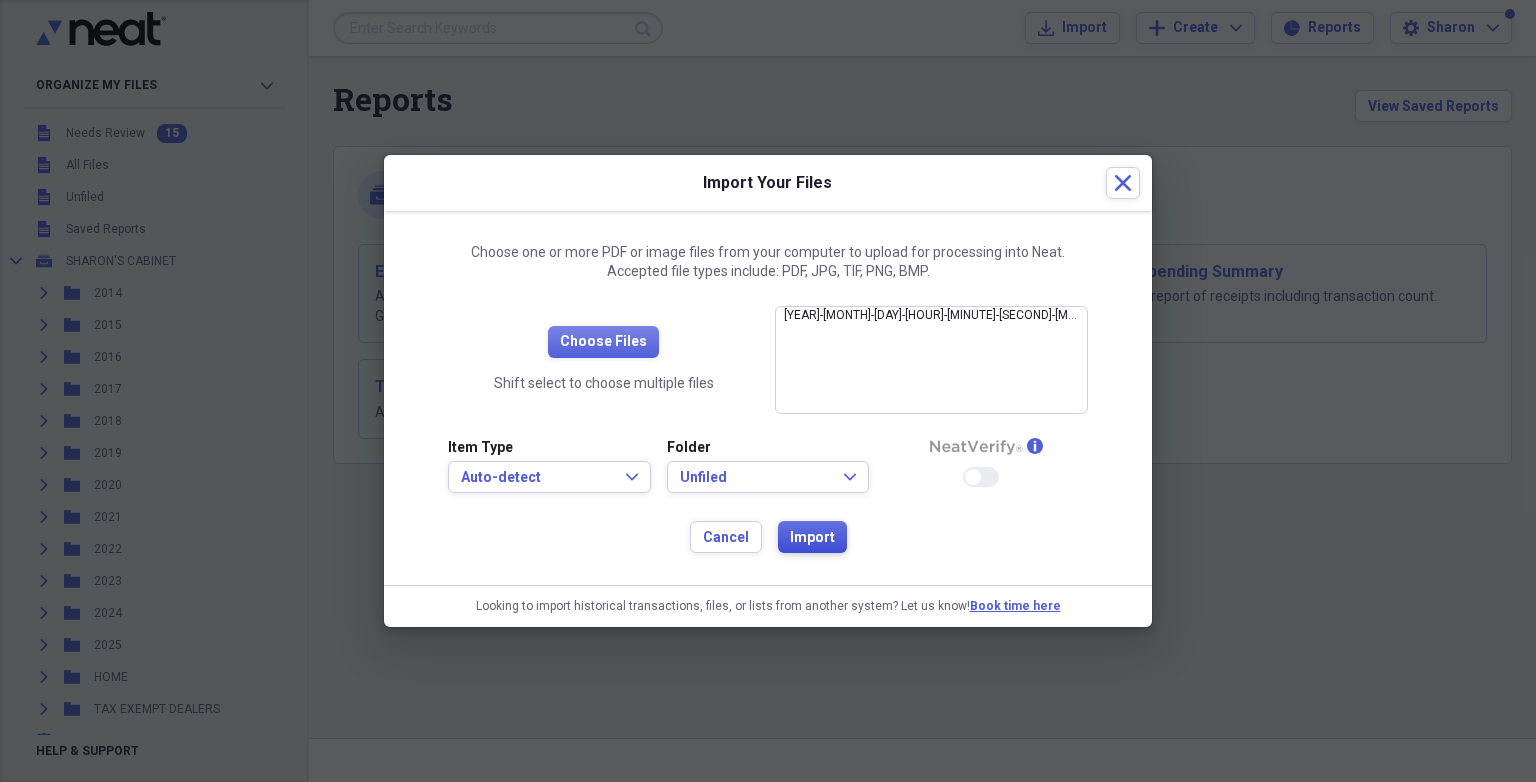 click on "Import" at bounding box center [812, 538] 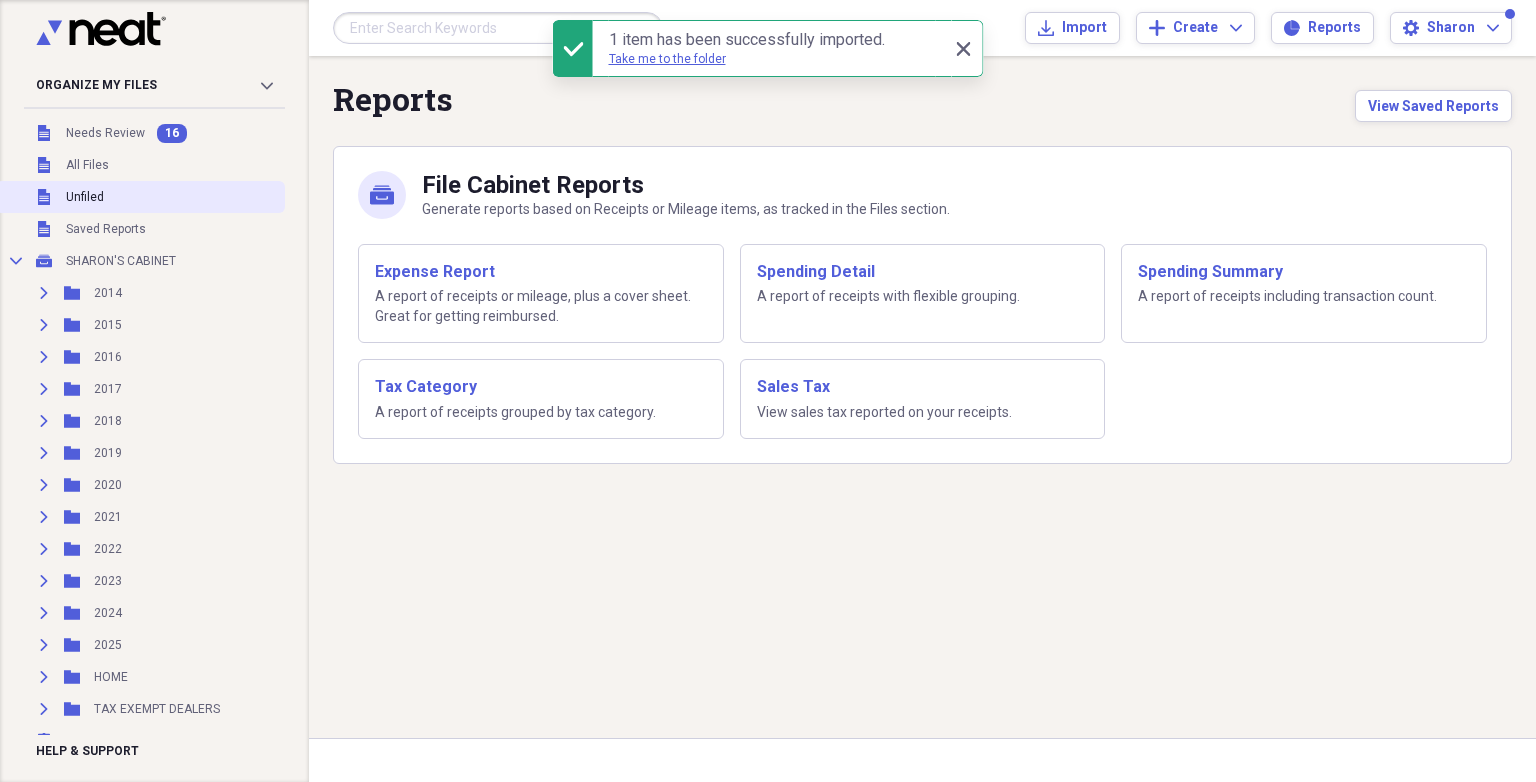 click on "Unfiled Unfiled" at bounding box center [140, 197] 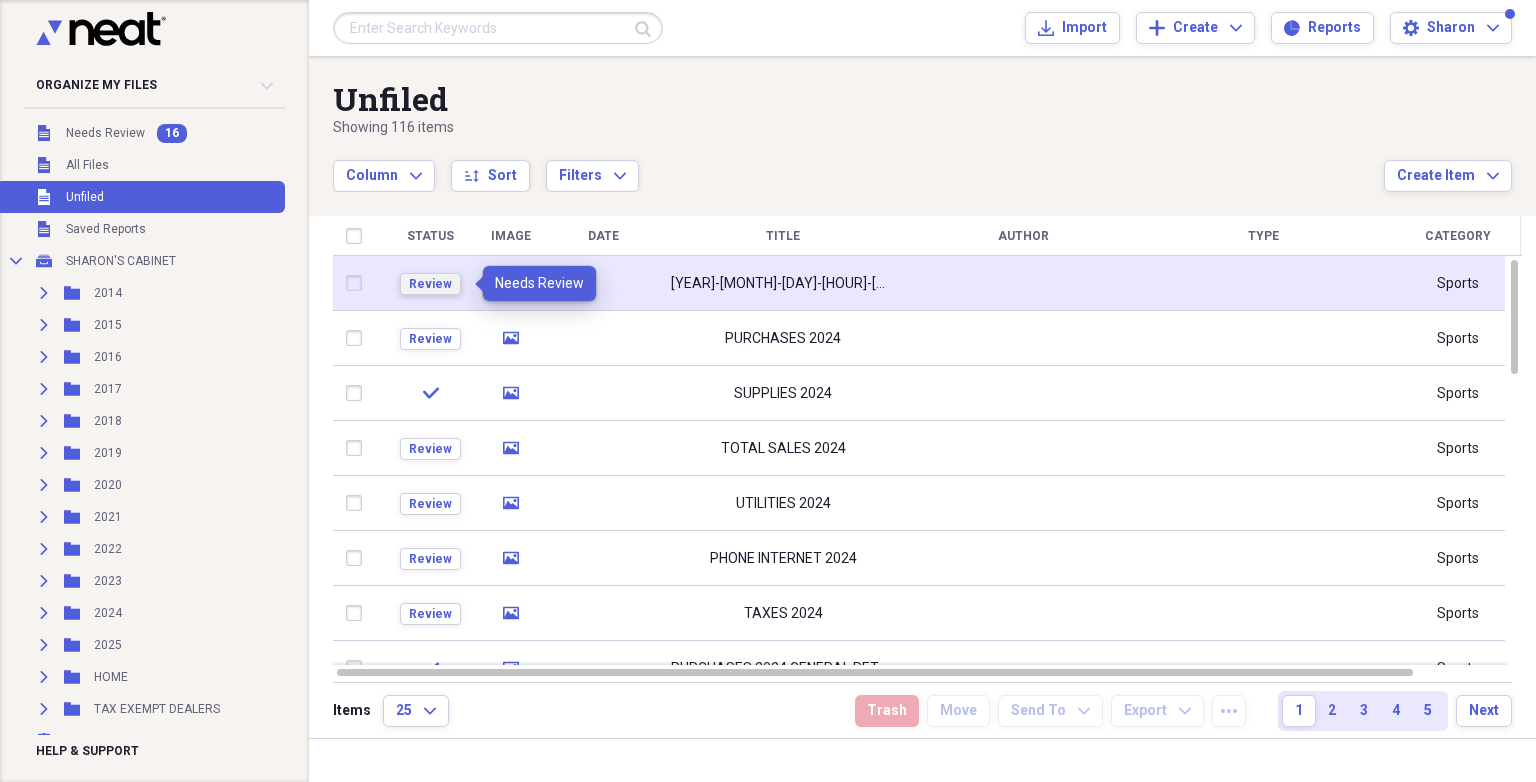 click on "Review" at bounding box center (430, 284) 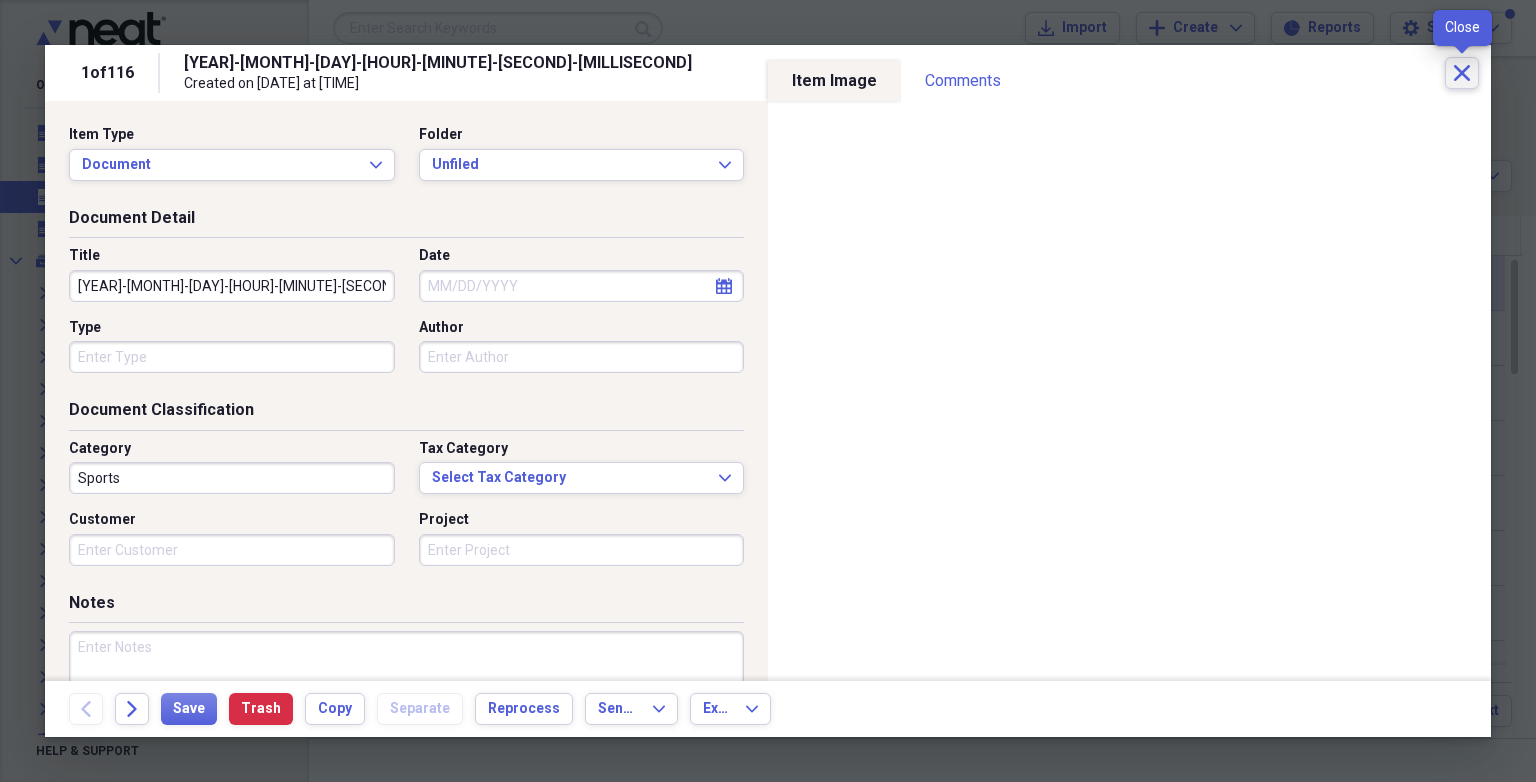 click on "Close" 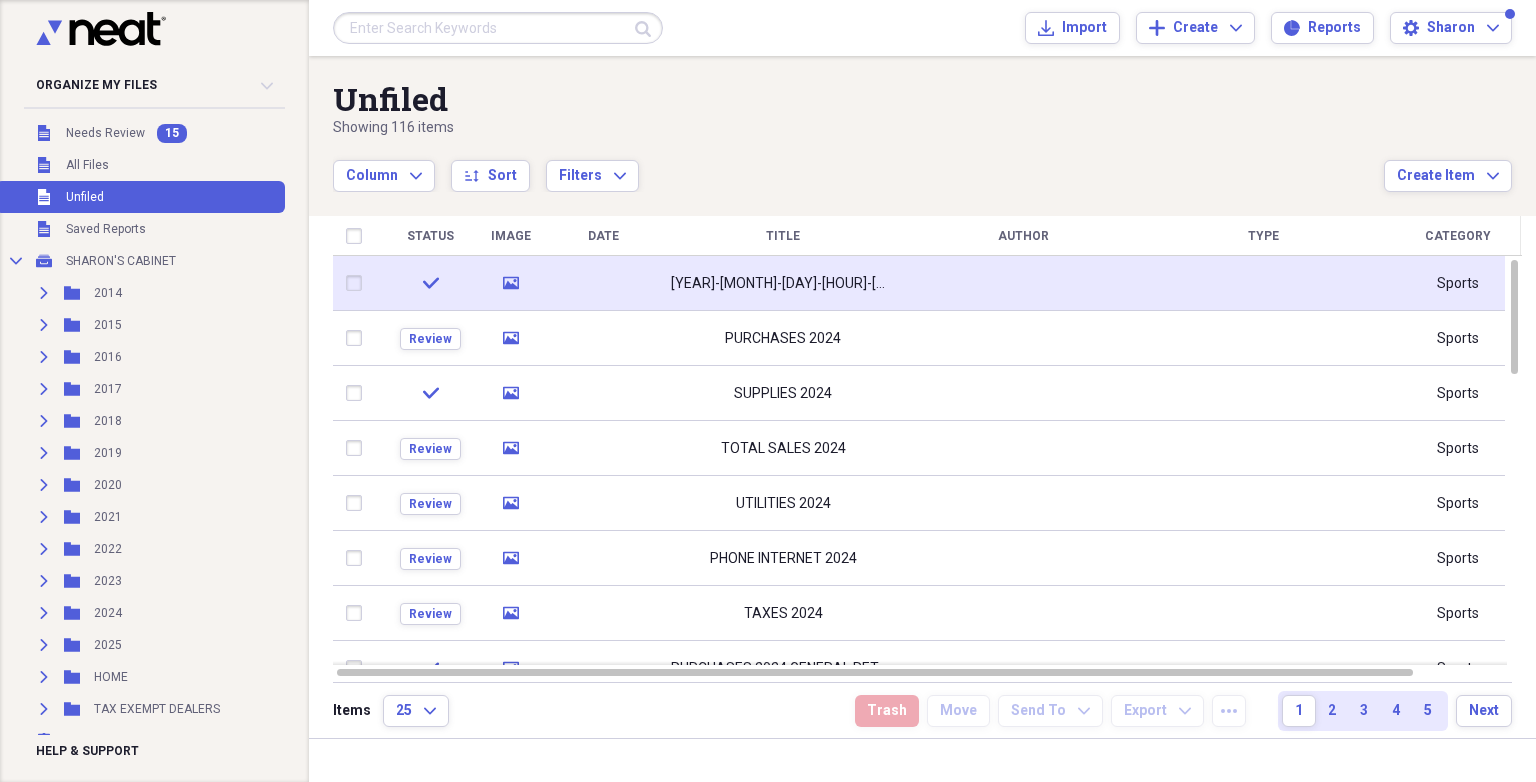 click at bounding box center [358, 283] 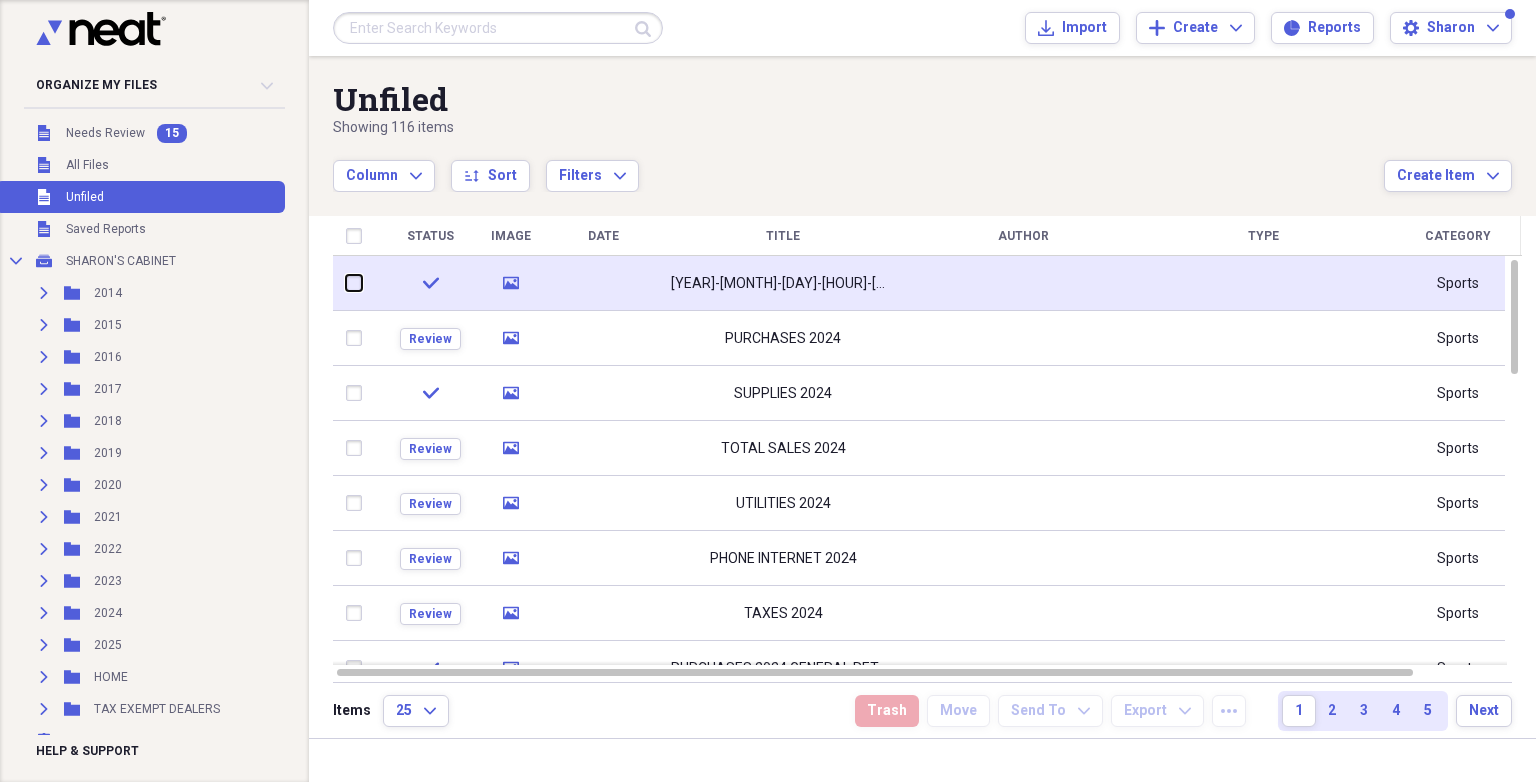 click at bounding box center (346, 283) 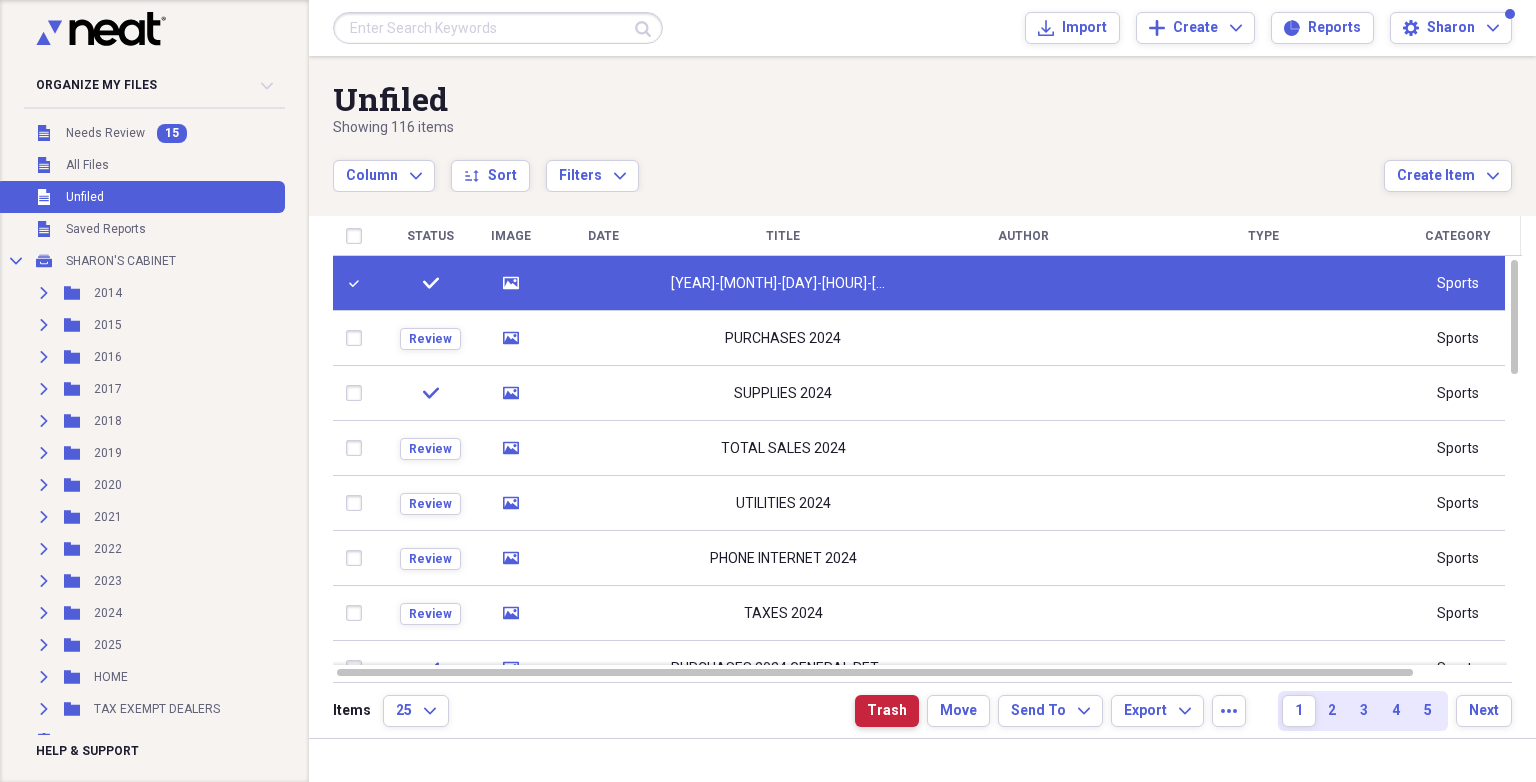 click on "Trash" at bounding box center [887, 711] 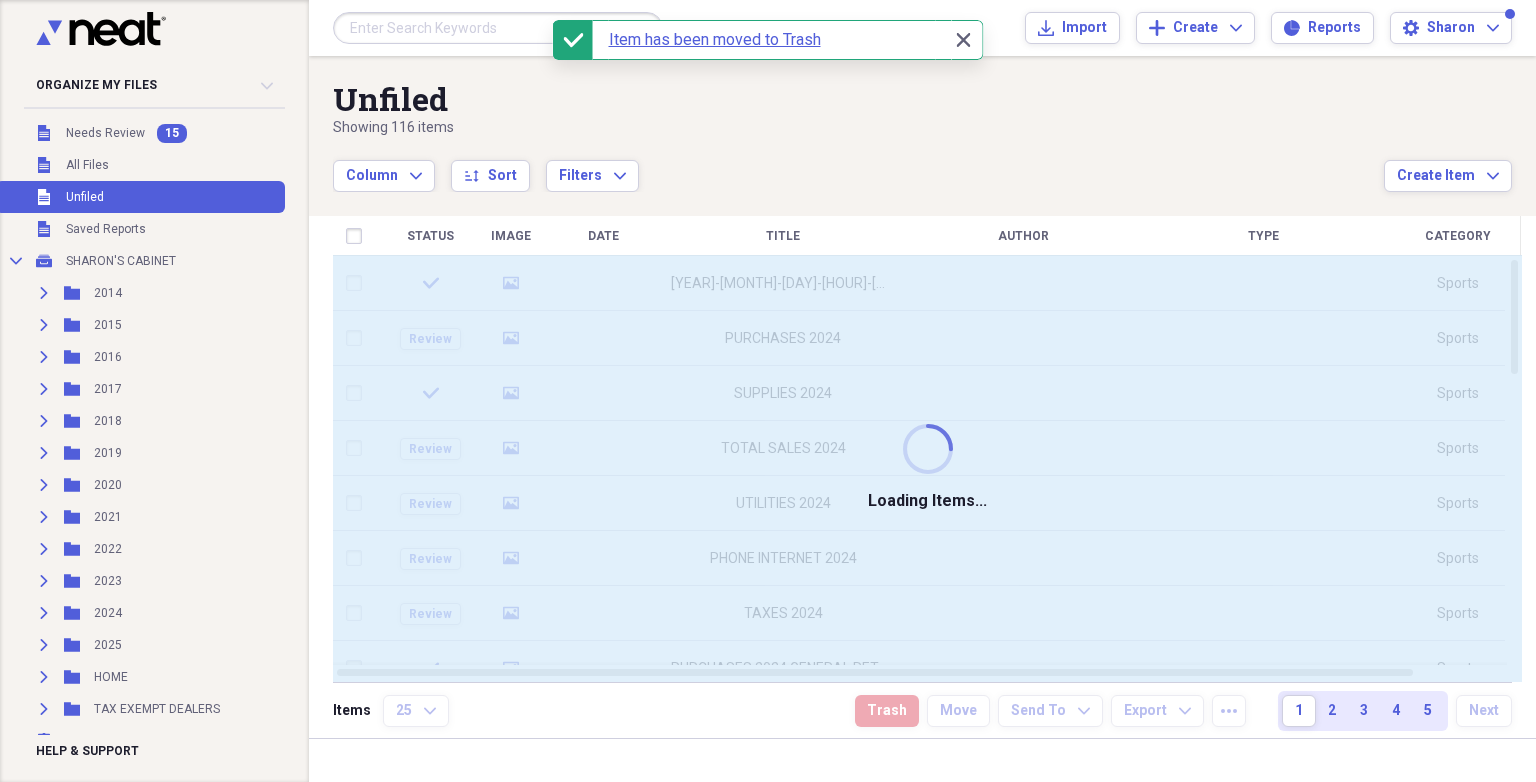 checkbox on "false" 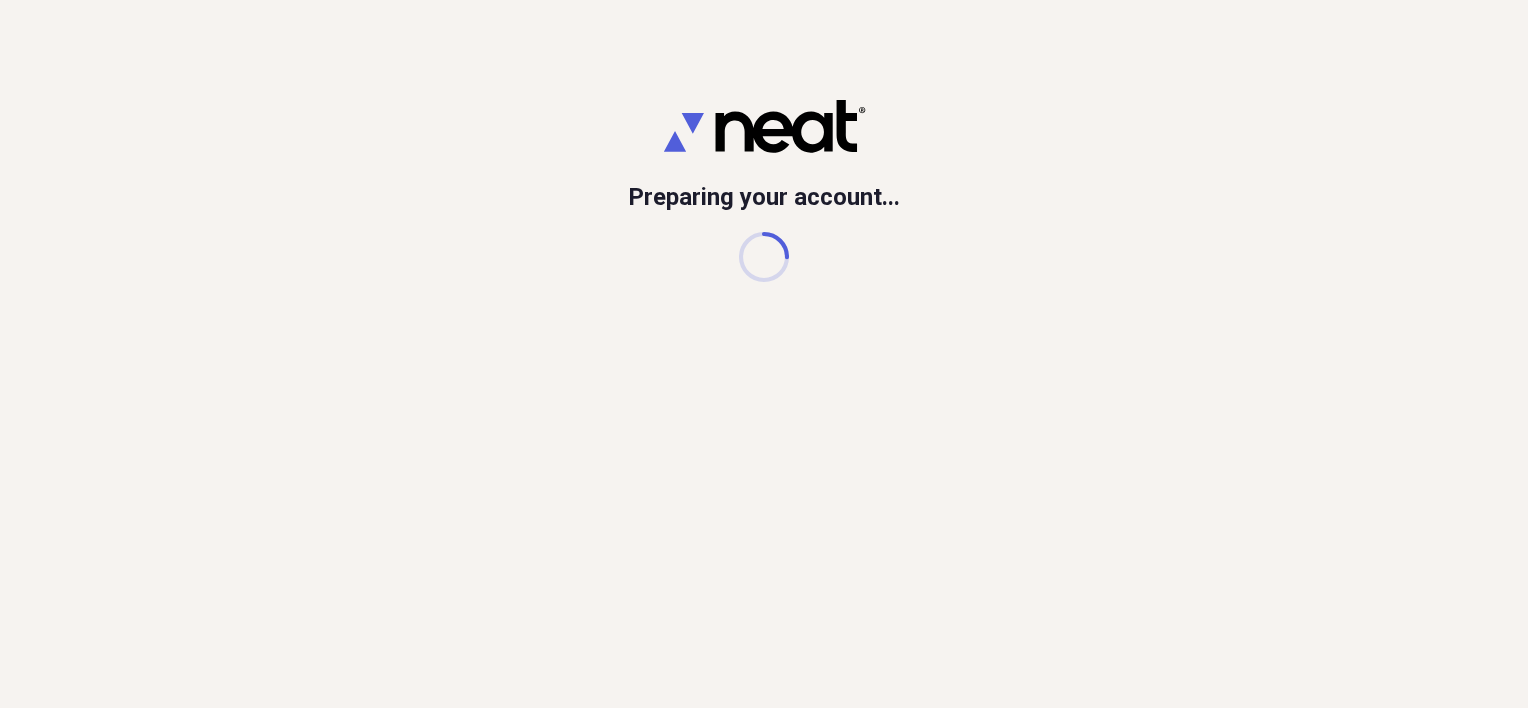 scroll, scrollTop: 0, scrollLeft: 0, axis: both 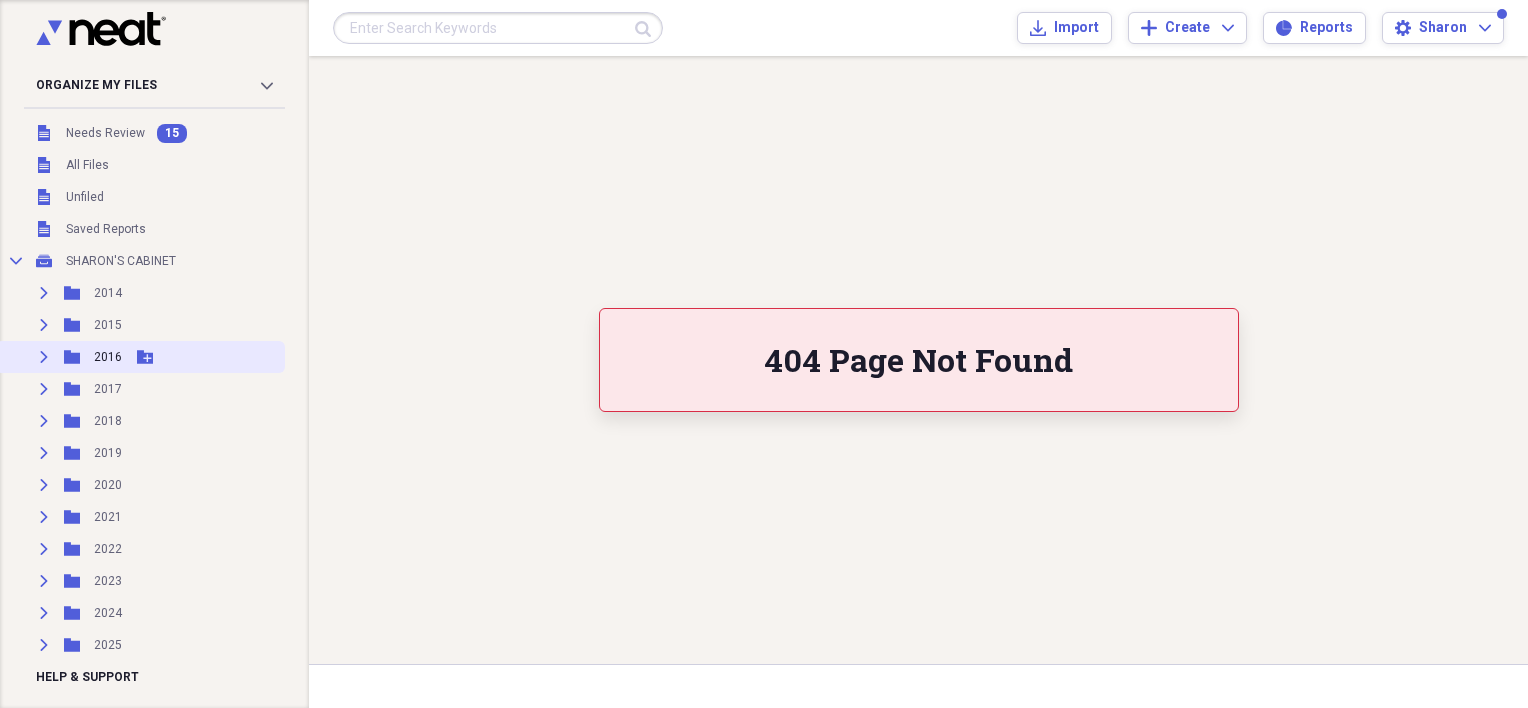 click on "Expand Folder 2016 Add Folder" at bounding box center [140, 357] 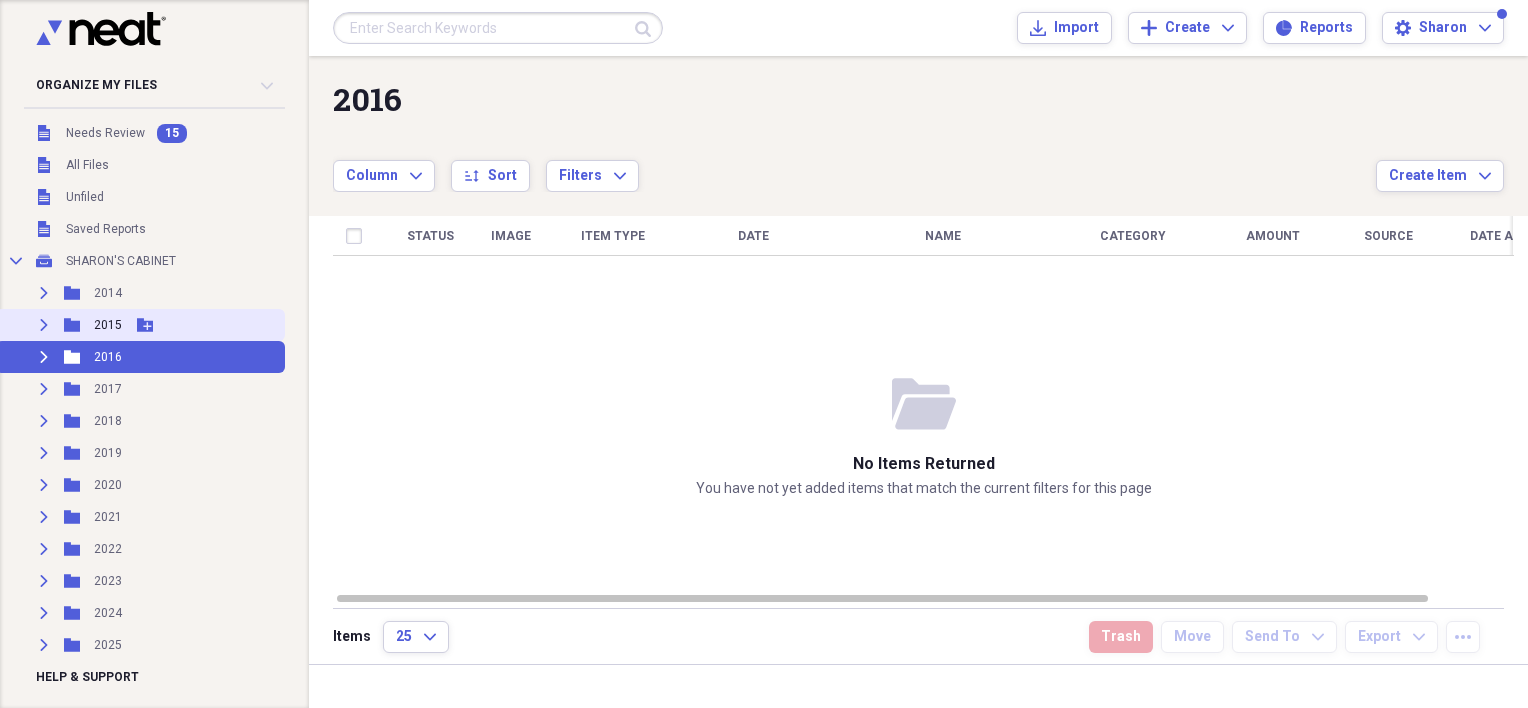 click on "Expand Folder 2015 Add Folder" at bounding box center [140, 325] 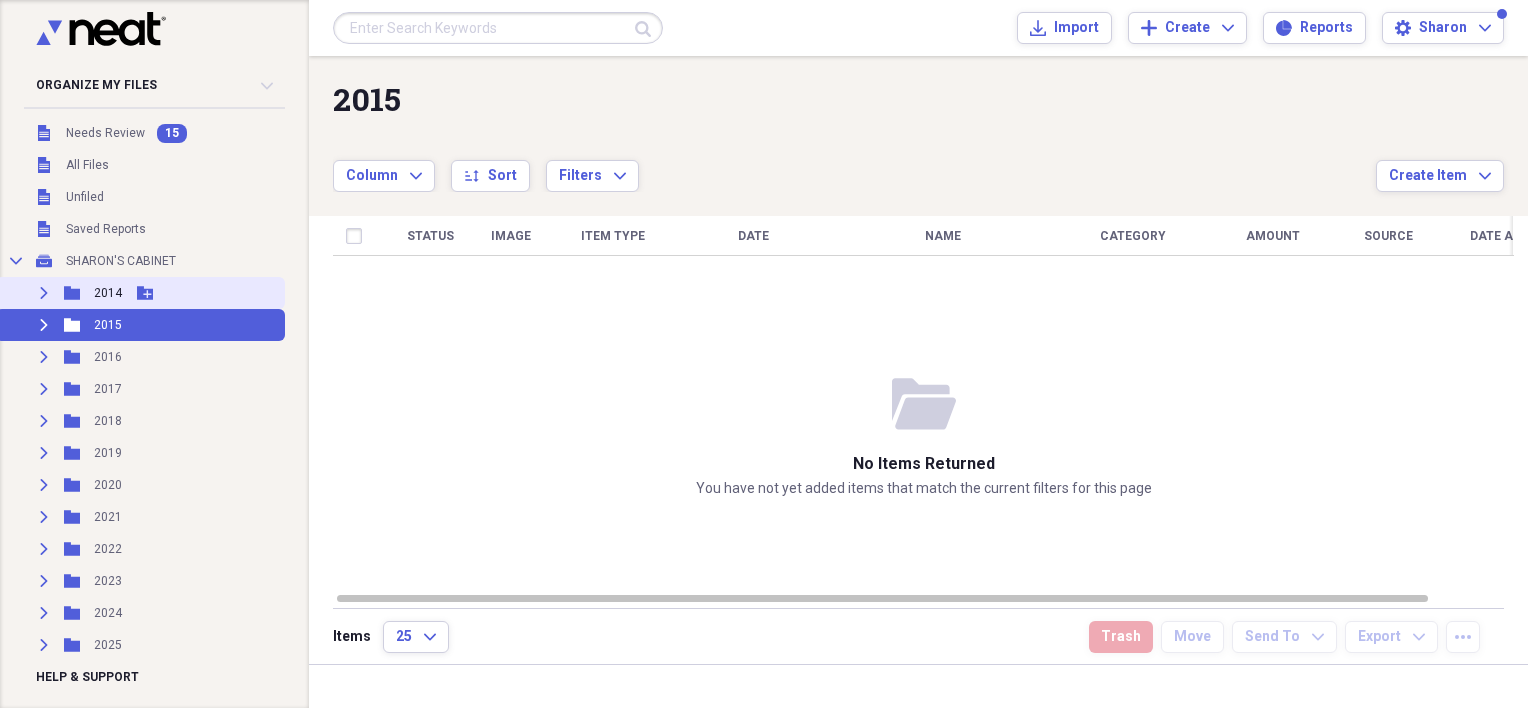 click on "2014" at bounding box center [108, 293] 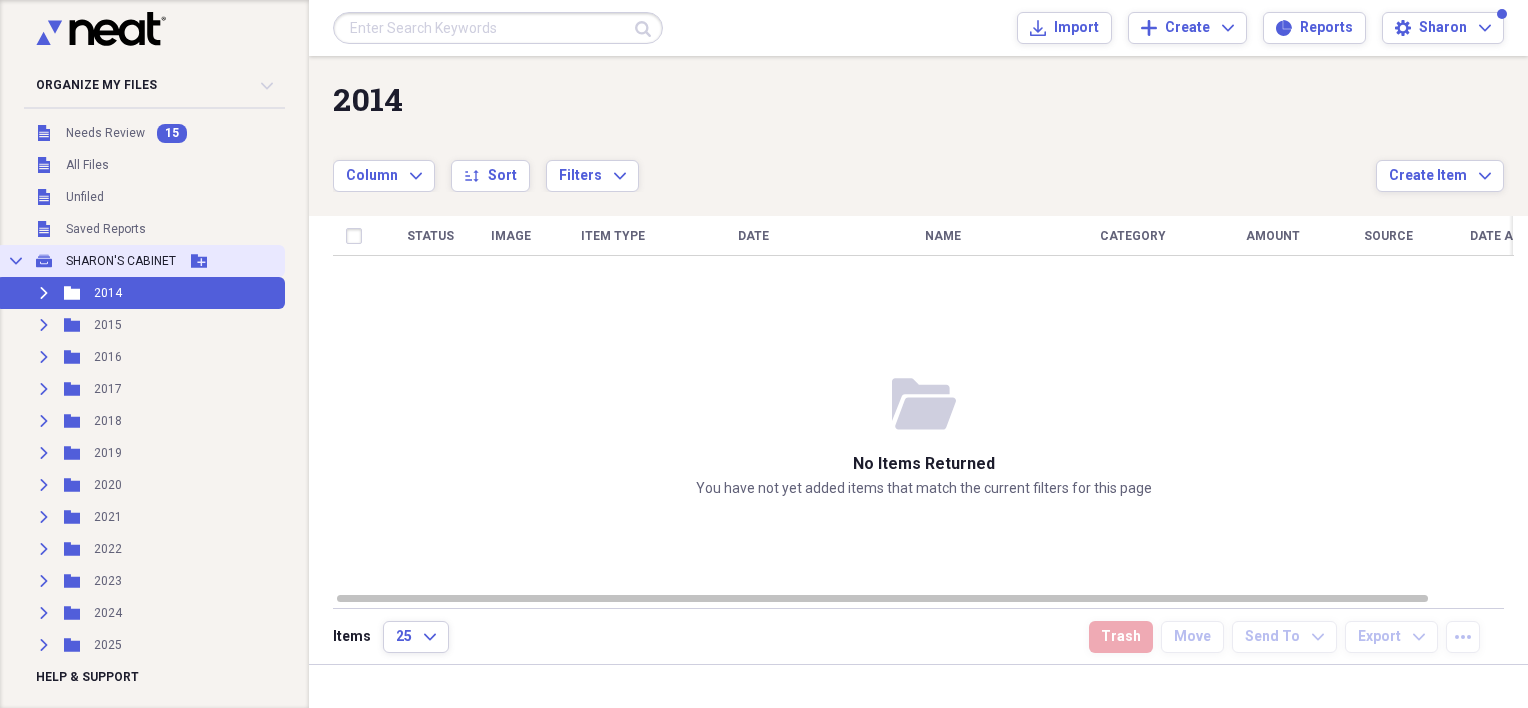 click on "SHARON'S CABINET" at bounding box center [121, 261] 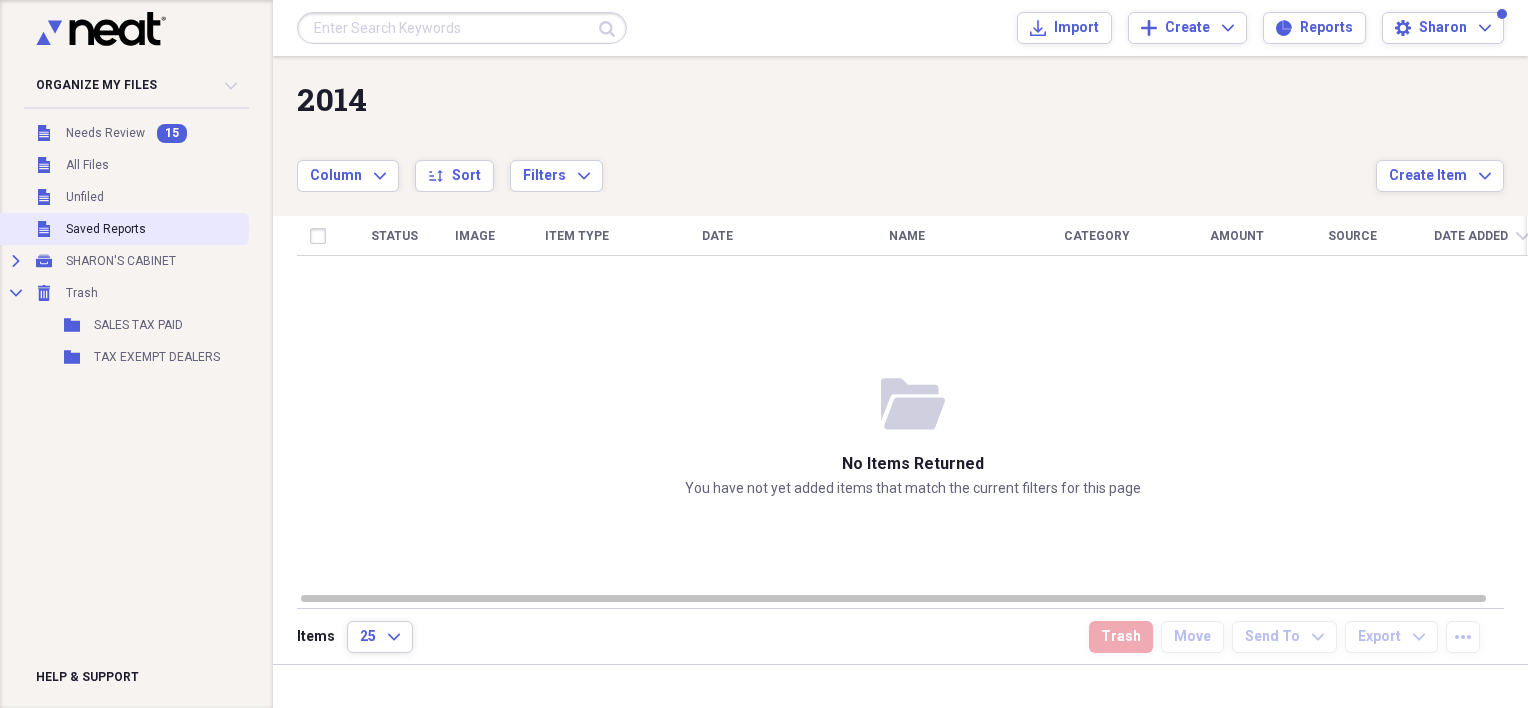 click on "Unfiled Saved Reports" at bounding box center (122, 229) 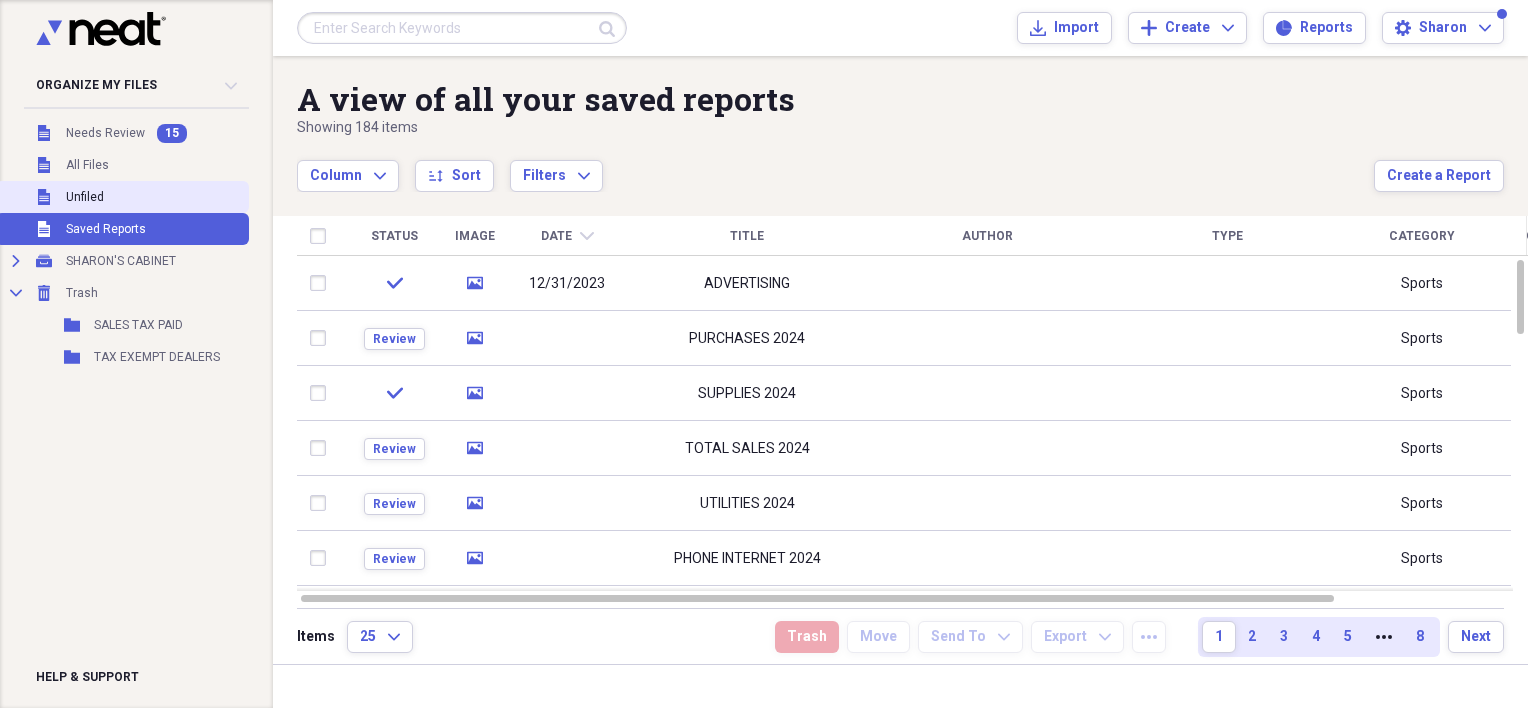 click on "Unfiled Unfiled" at bounding box center (122, 197) 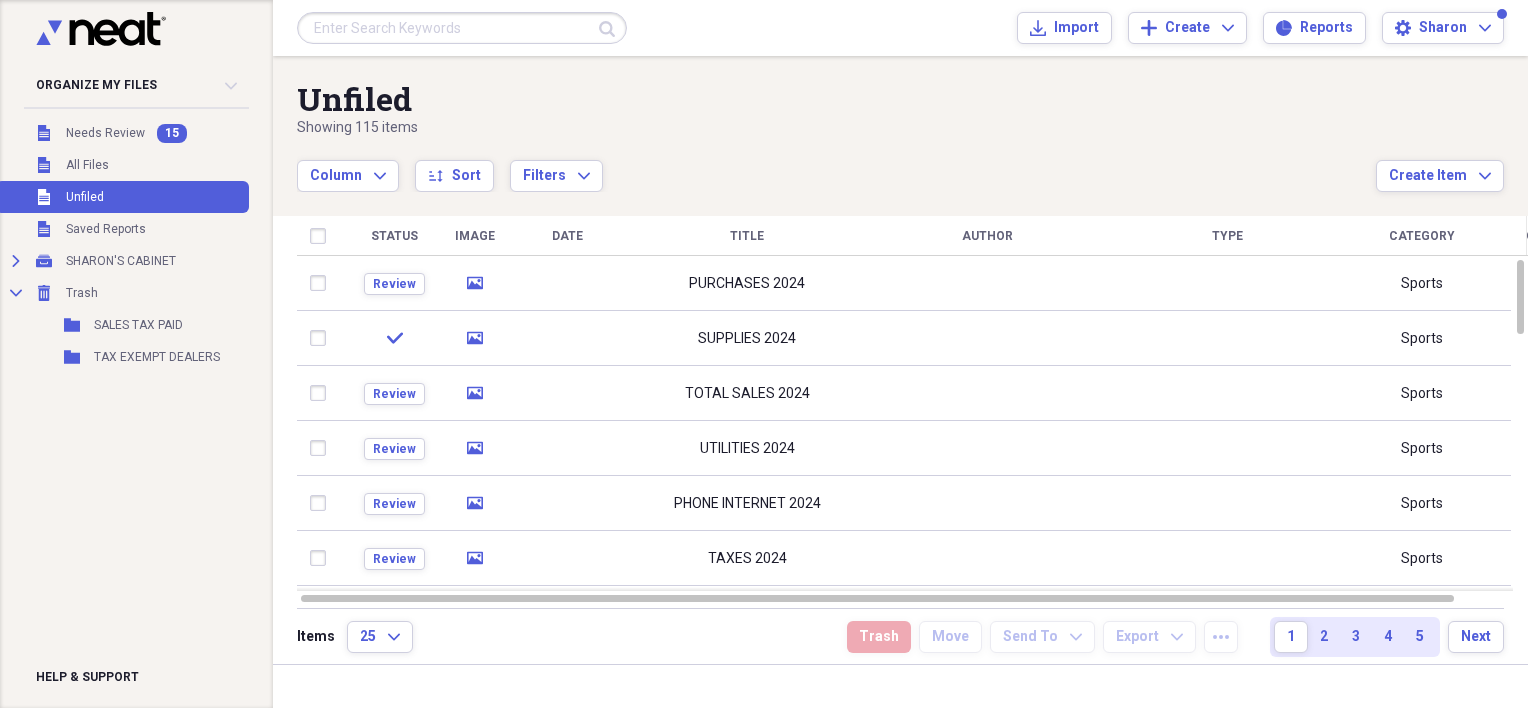 click on "Unfiled Unfiled" at bounding box center (122, 197) 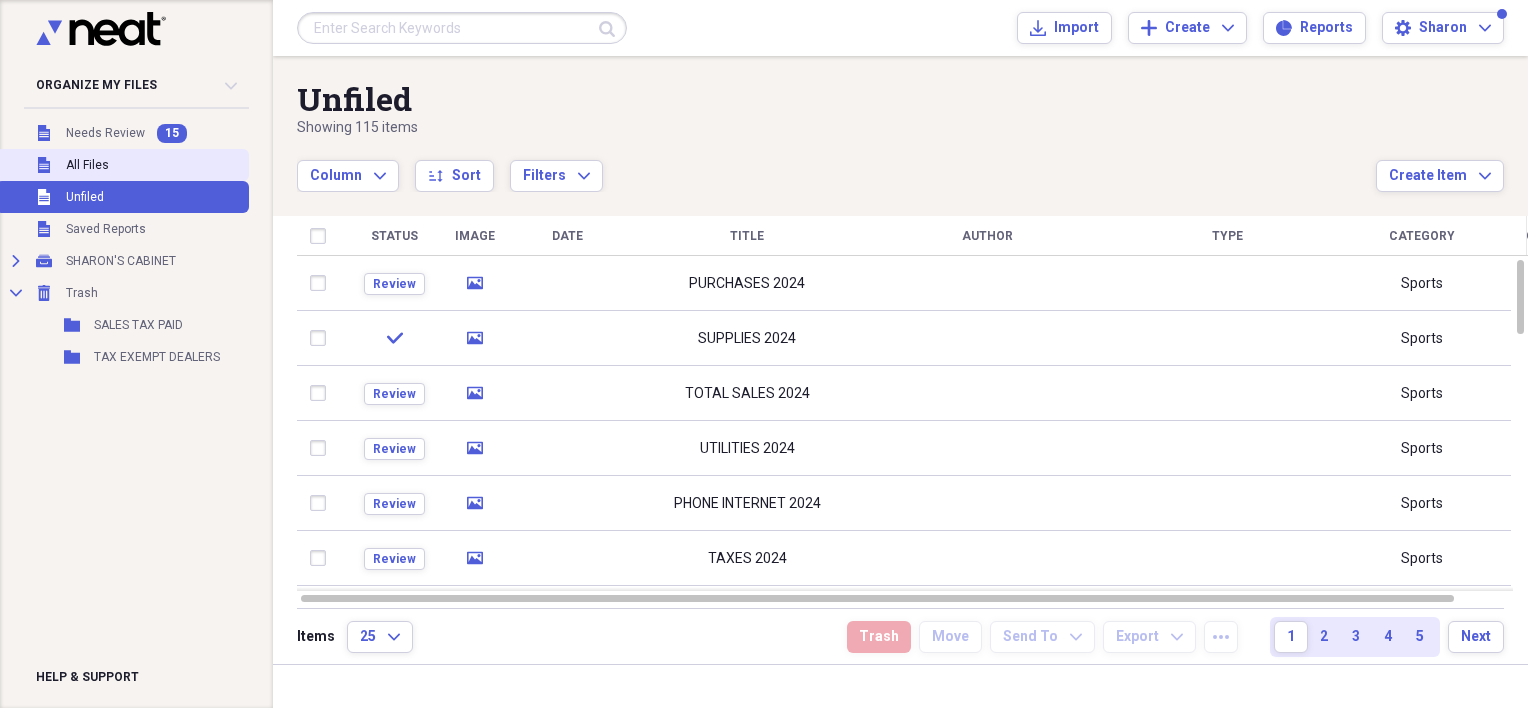 click on "Unfiled All Files" at bounding box center [122, 165] 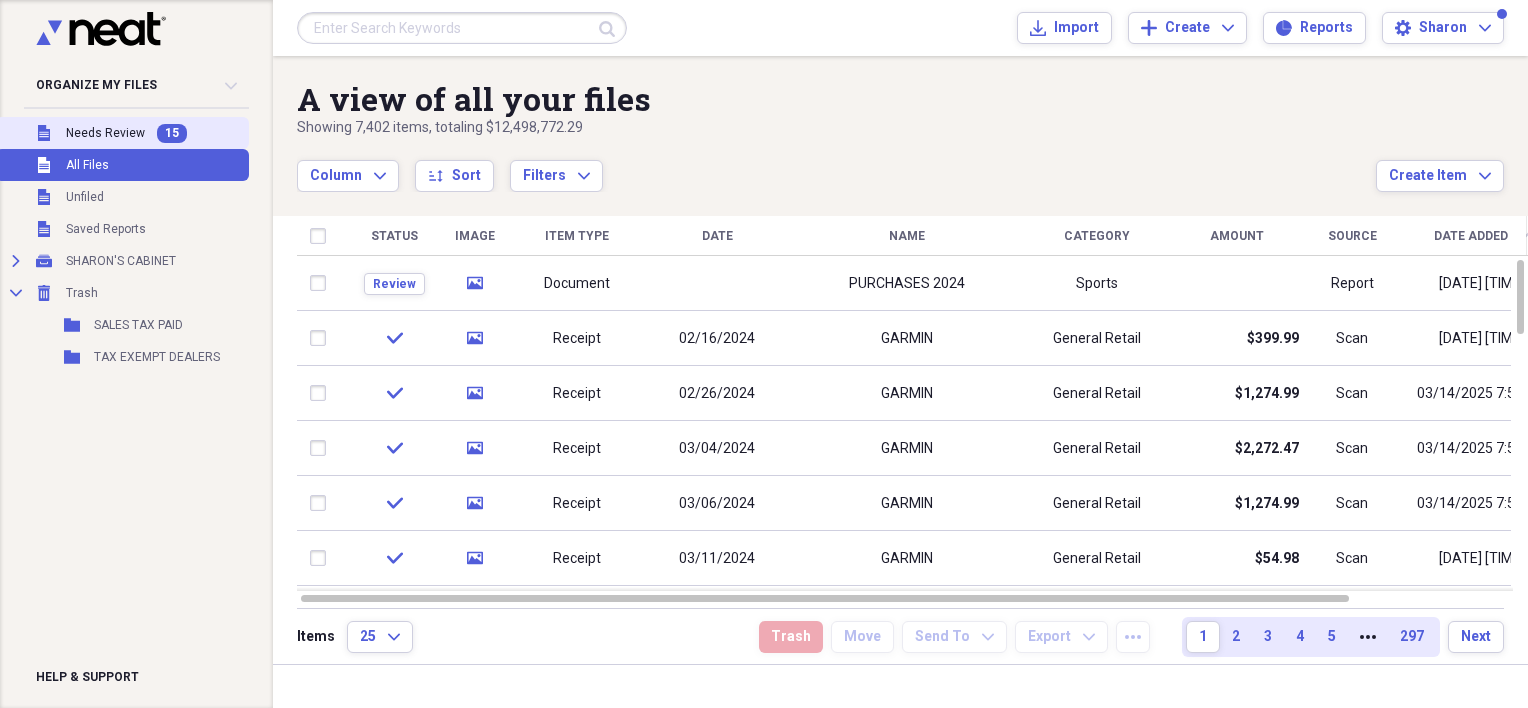 click on "Needs Review" at bounding box center [105, 133] 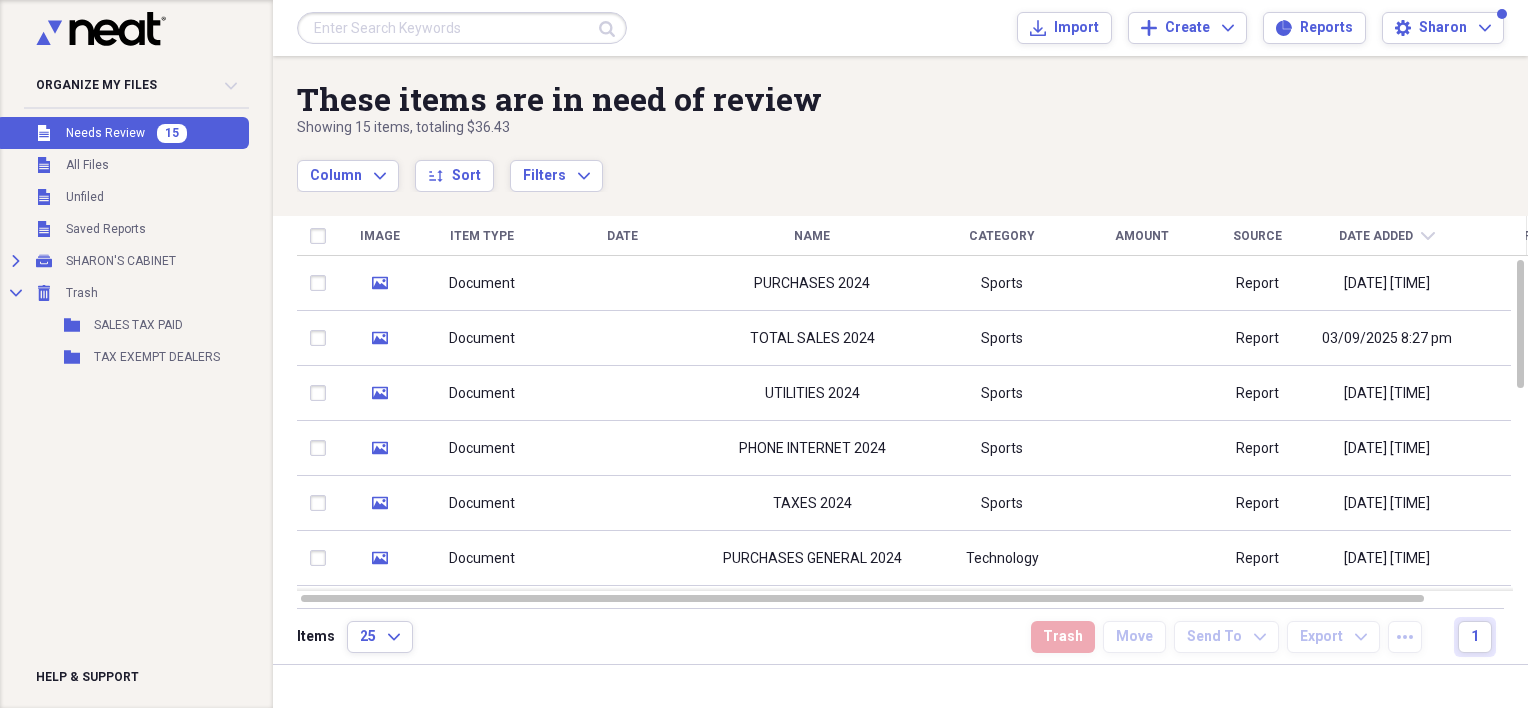 click on "Organize My Files 15 Collapse" at bounding box center (136, 85) 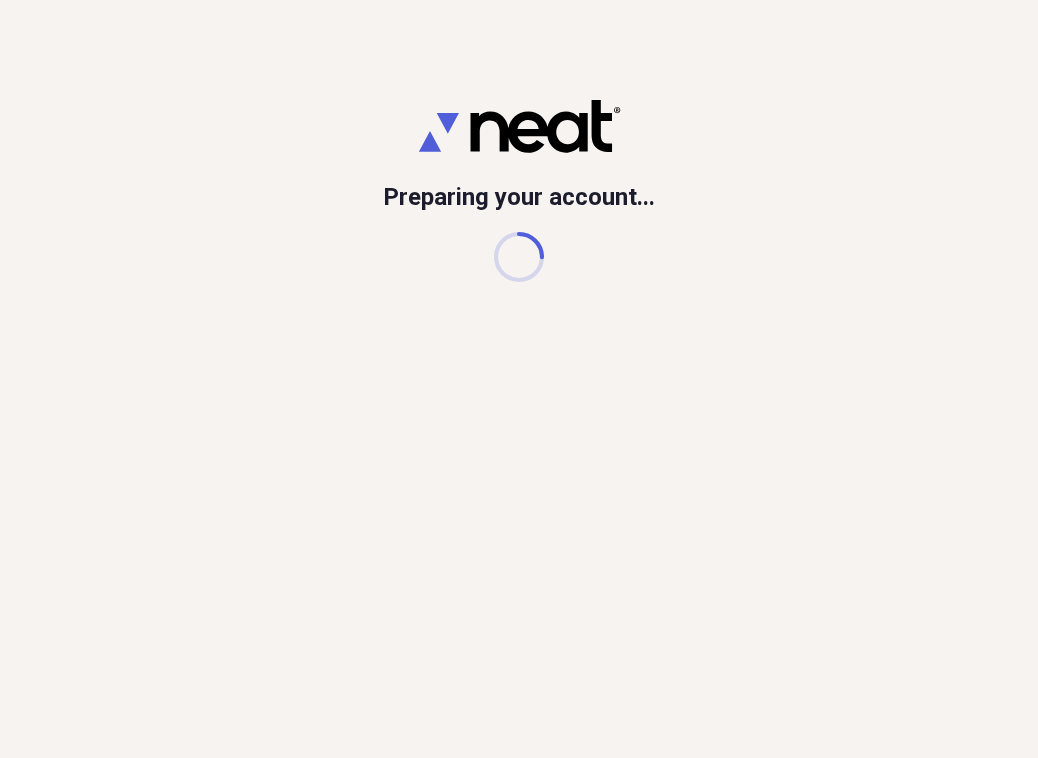 scroll, scrollTop: 0, scrollLeft: 0, axis: both 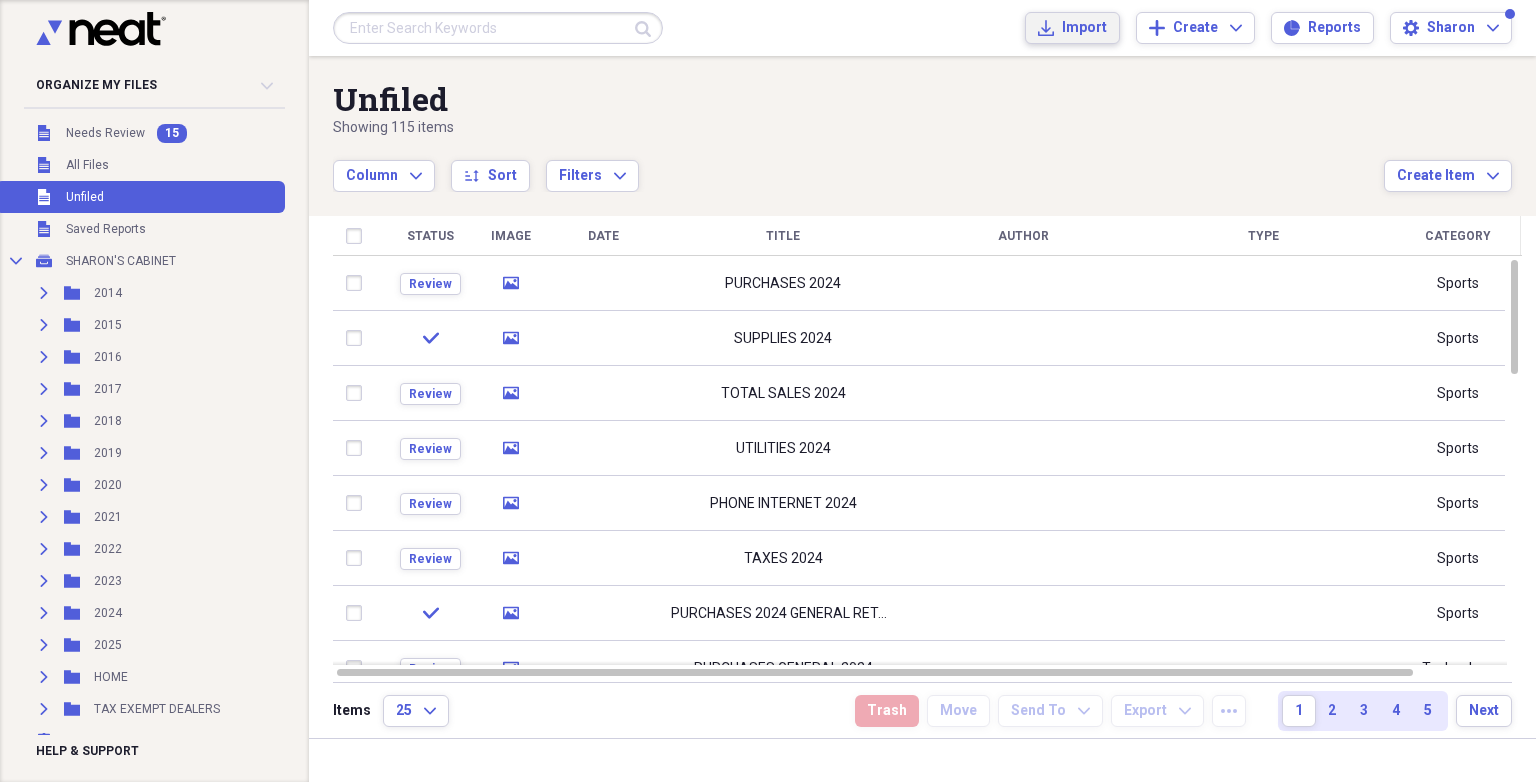 click on "Import Import" at bounding box center (1072, 28) 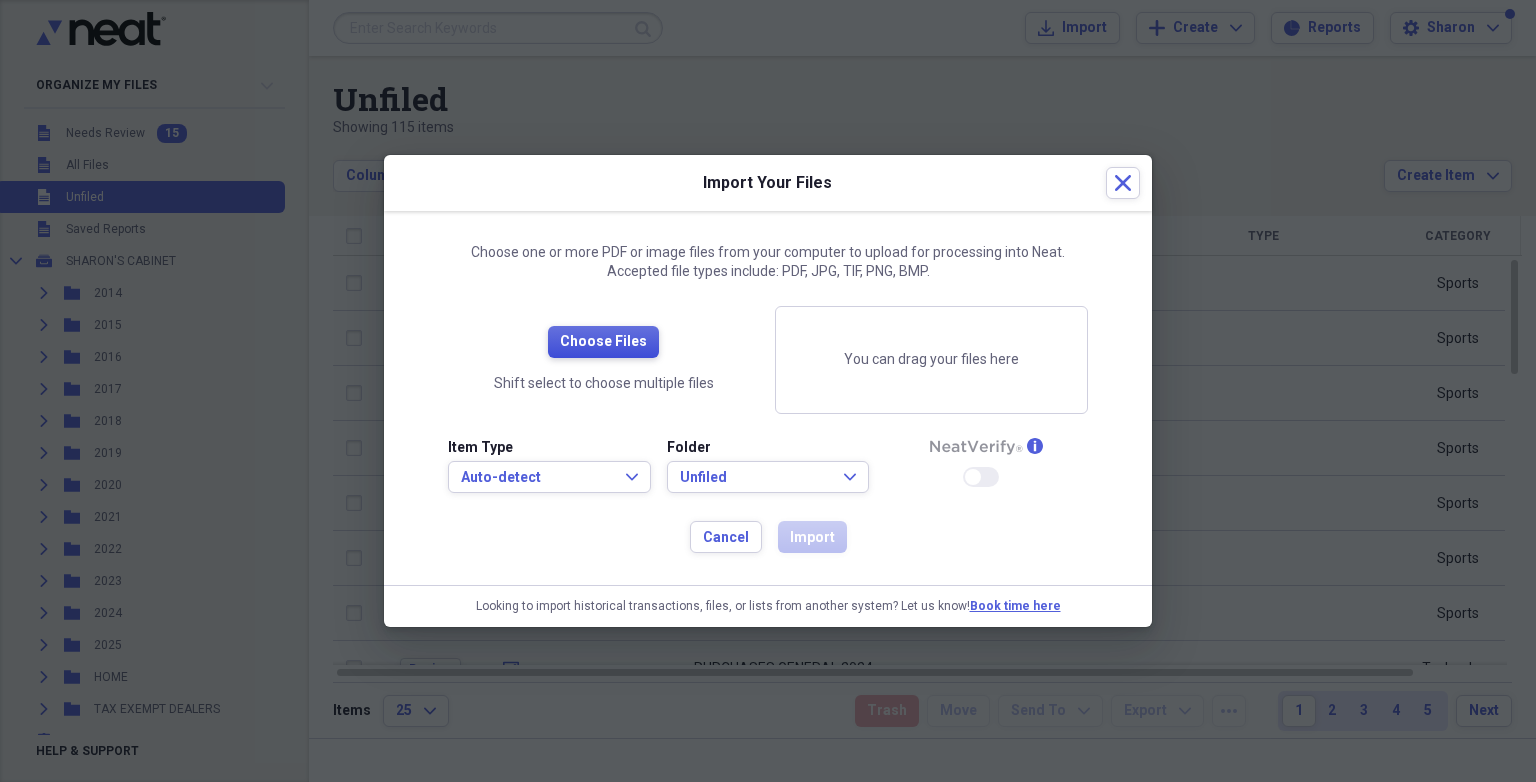 click on "Choose Files" at bounding box center [603, 342] 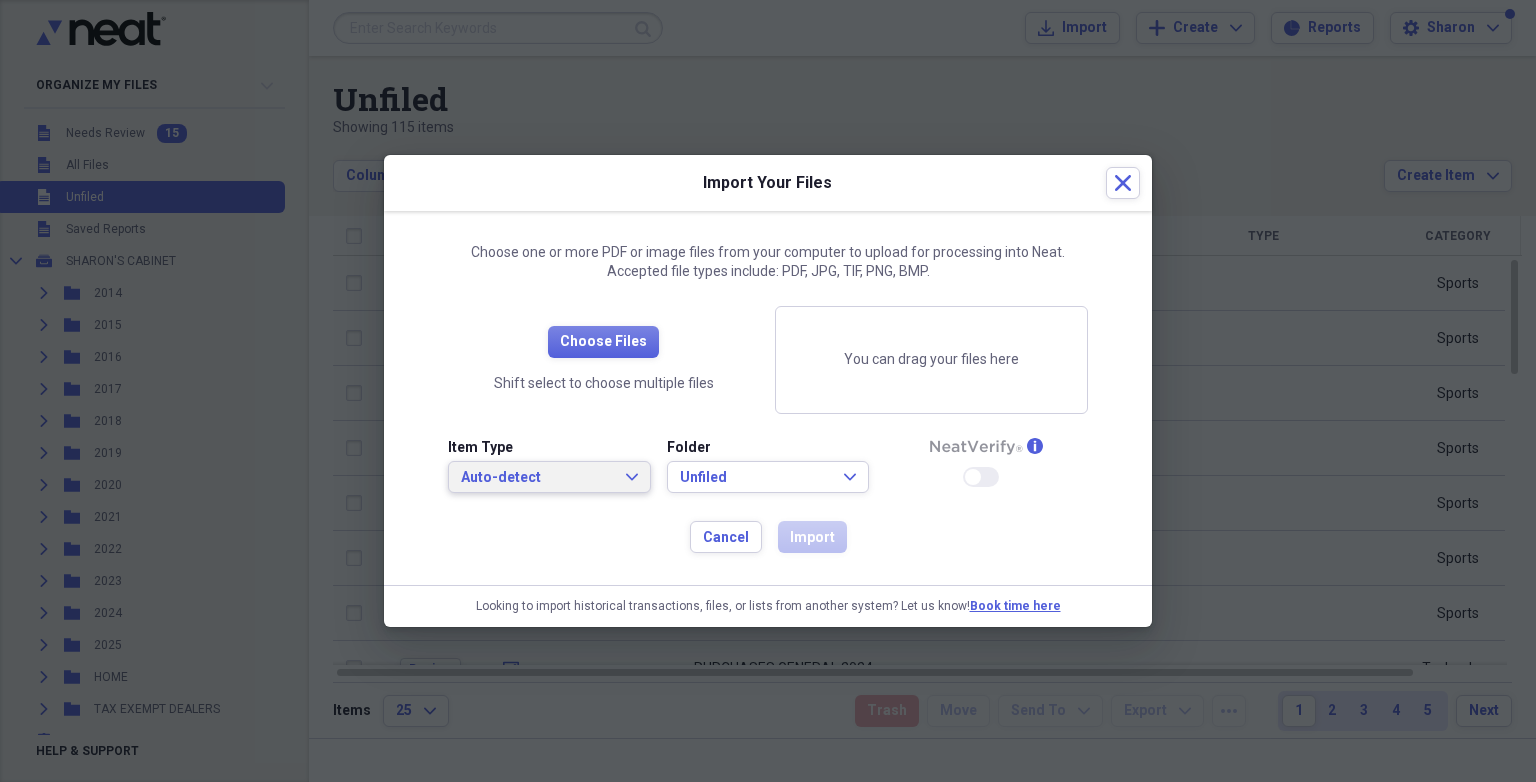 click on "Auto-detect Expand" at bounding box center [549, 478] 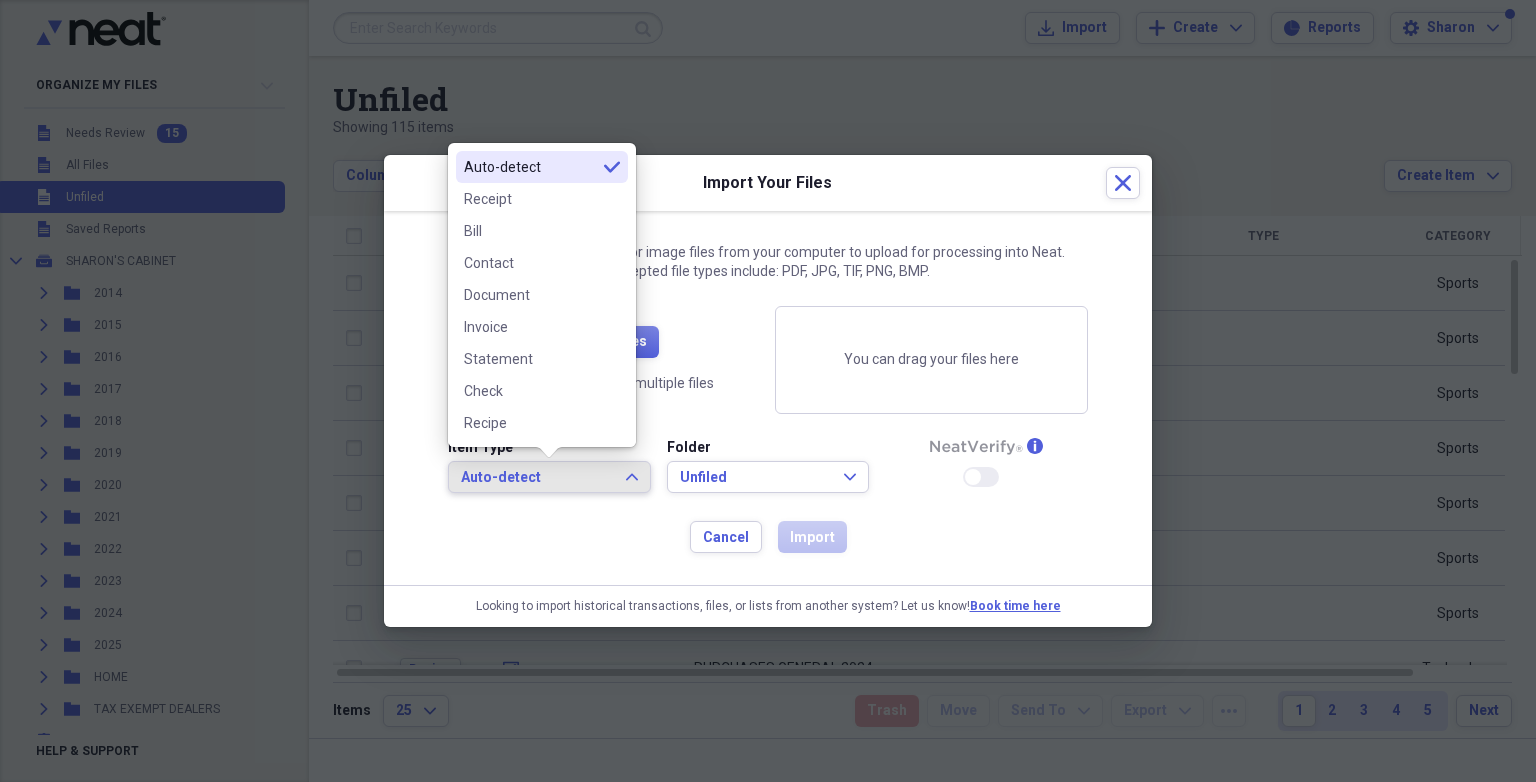 click on "Auto-detect Expand" at bounding box center (549, 478) 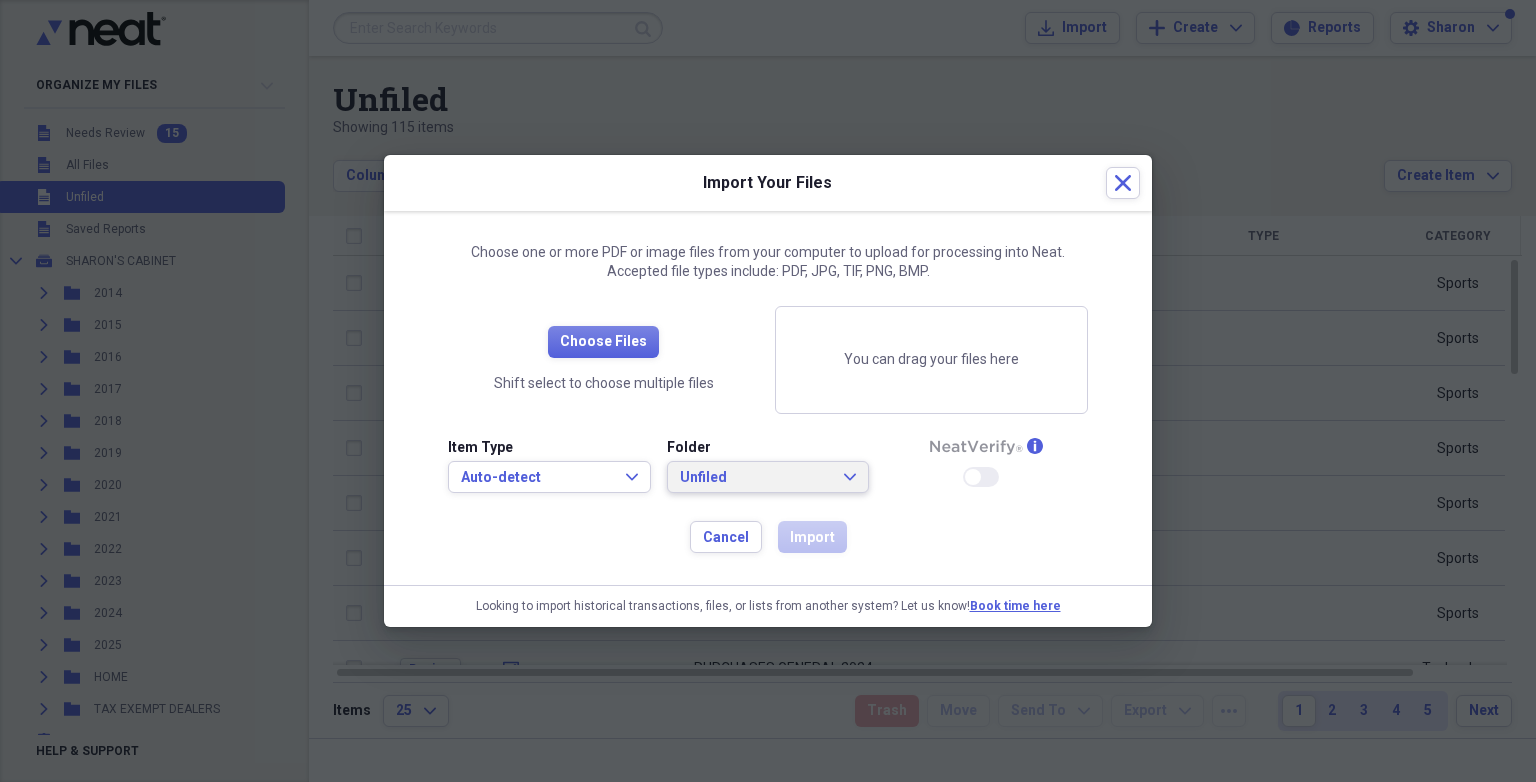 click on "Unfiled" at bounding box center [756, 478] 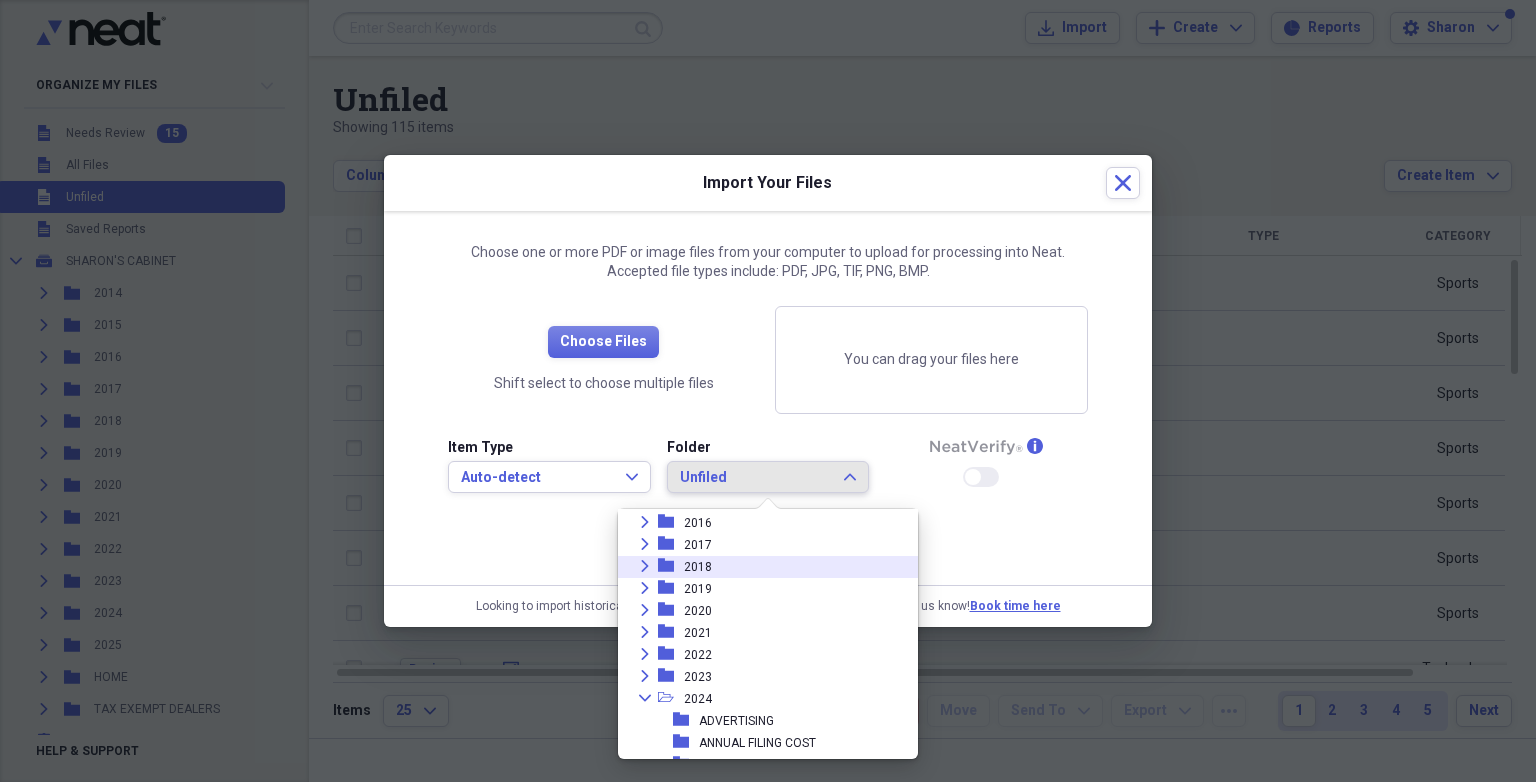 scroll, scrollTop: 0, scrollLeft: 0, axis: both 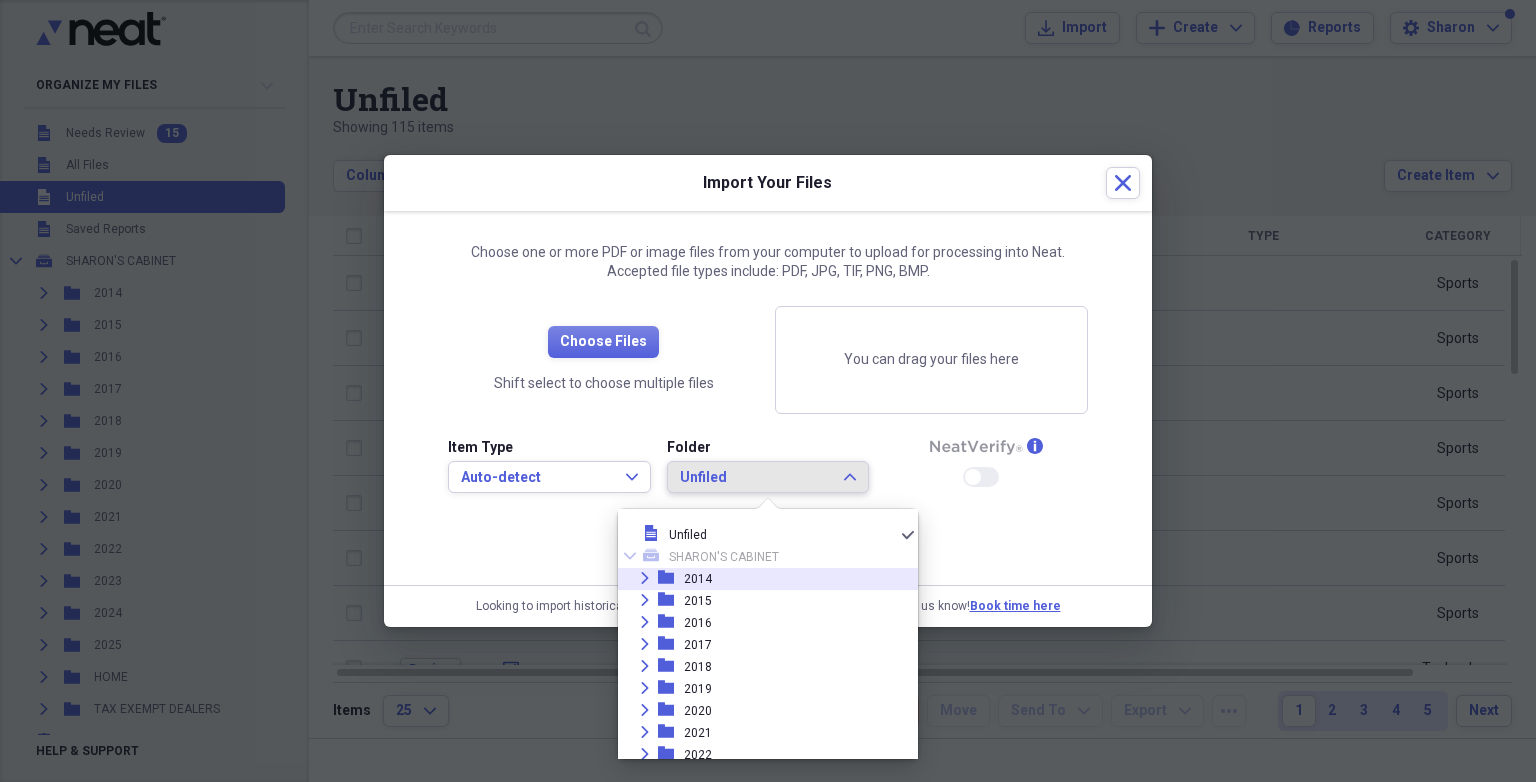 click on "folder" 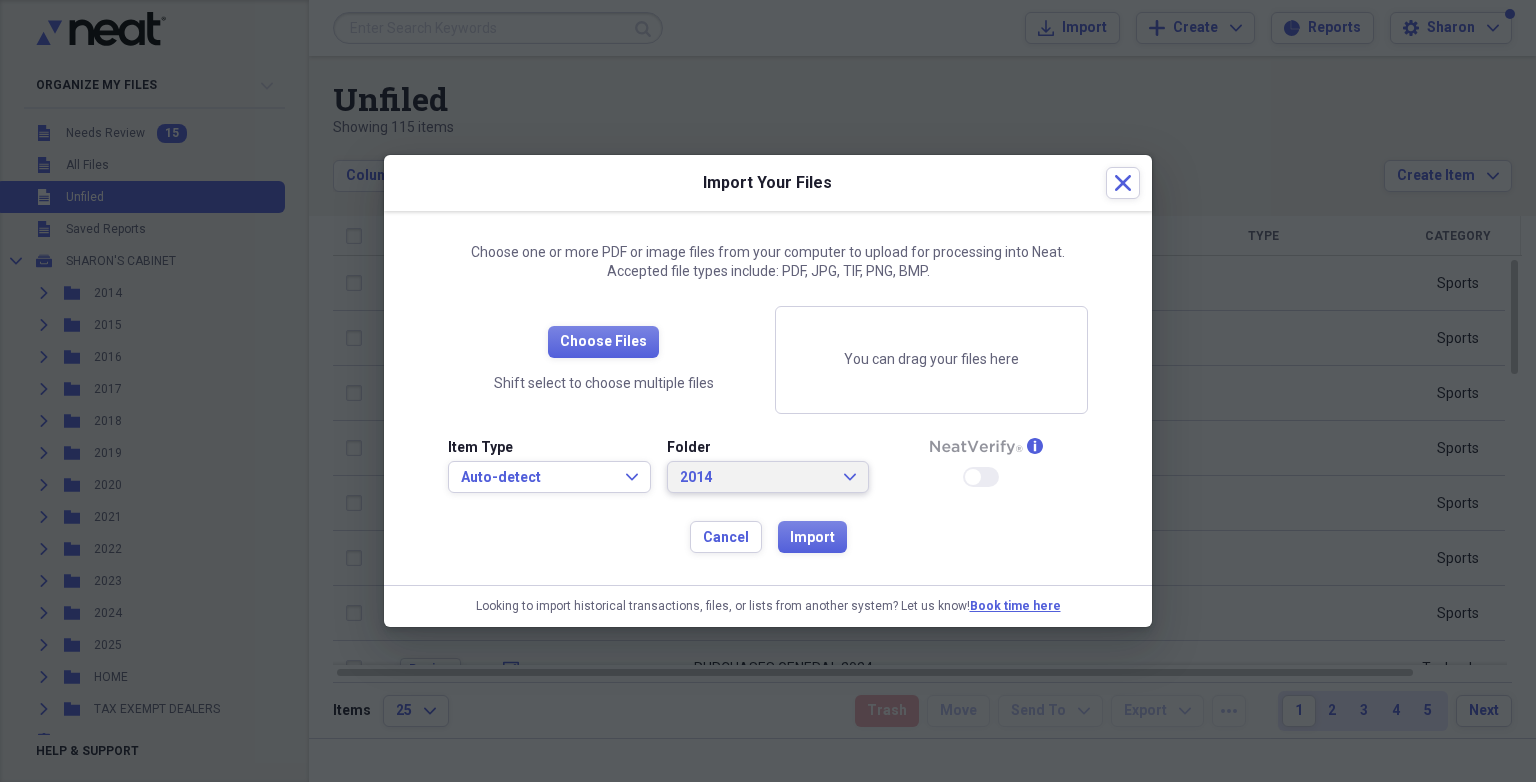 click on "2014" at bounding box center (756, 478) 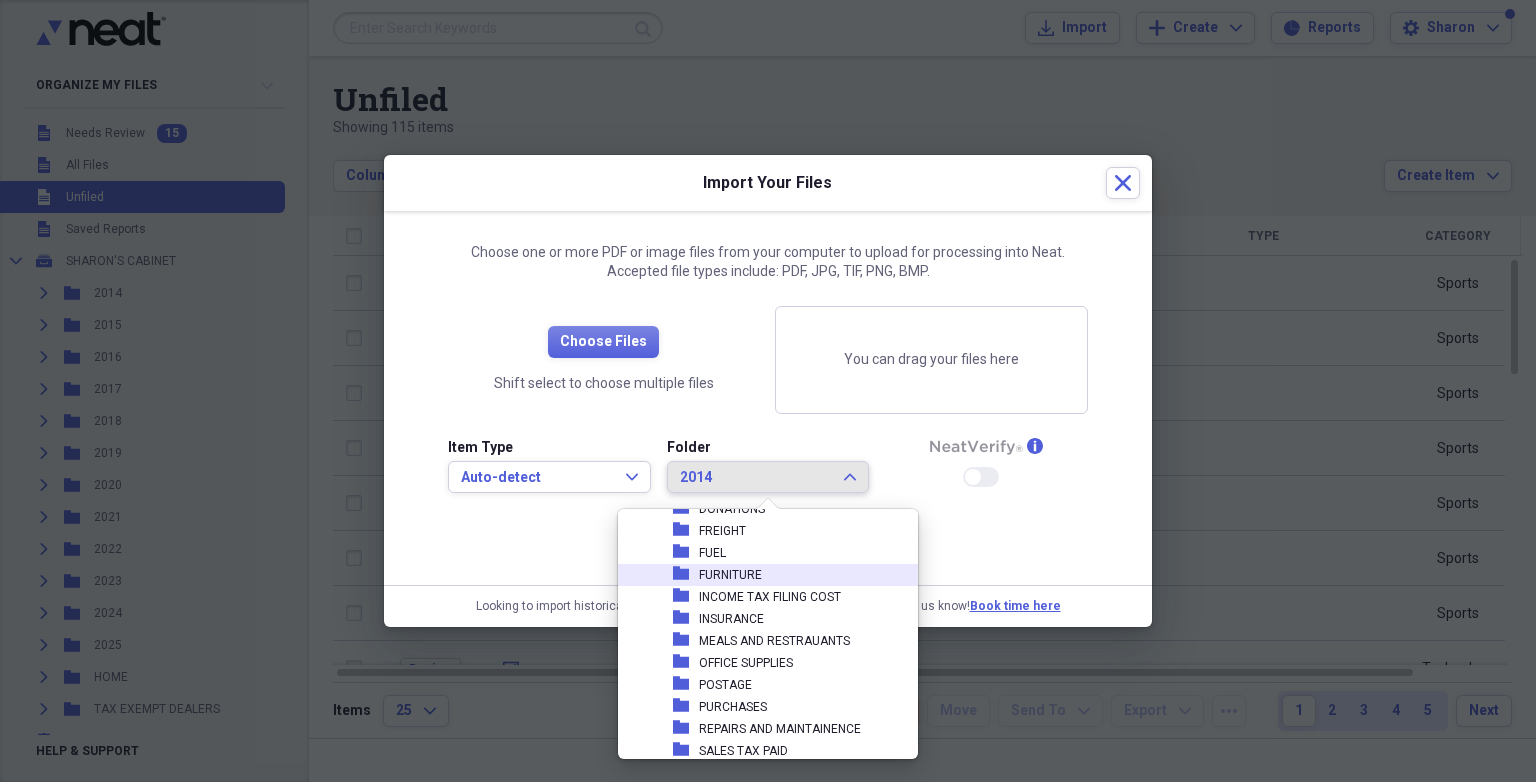 scroll, scrollTop: 100, scrollLeft: 0, axis: vertical 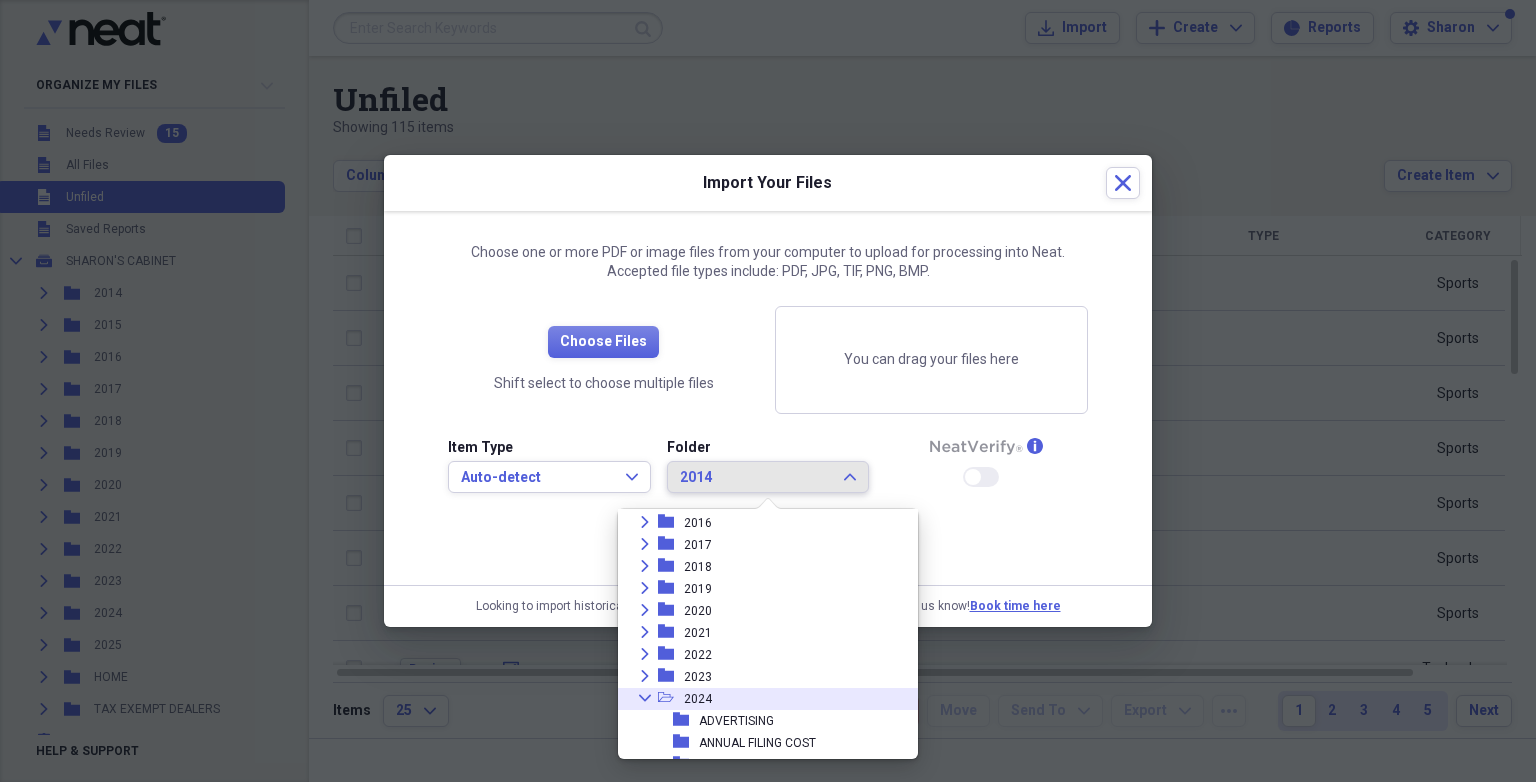 click on "Collapse" 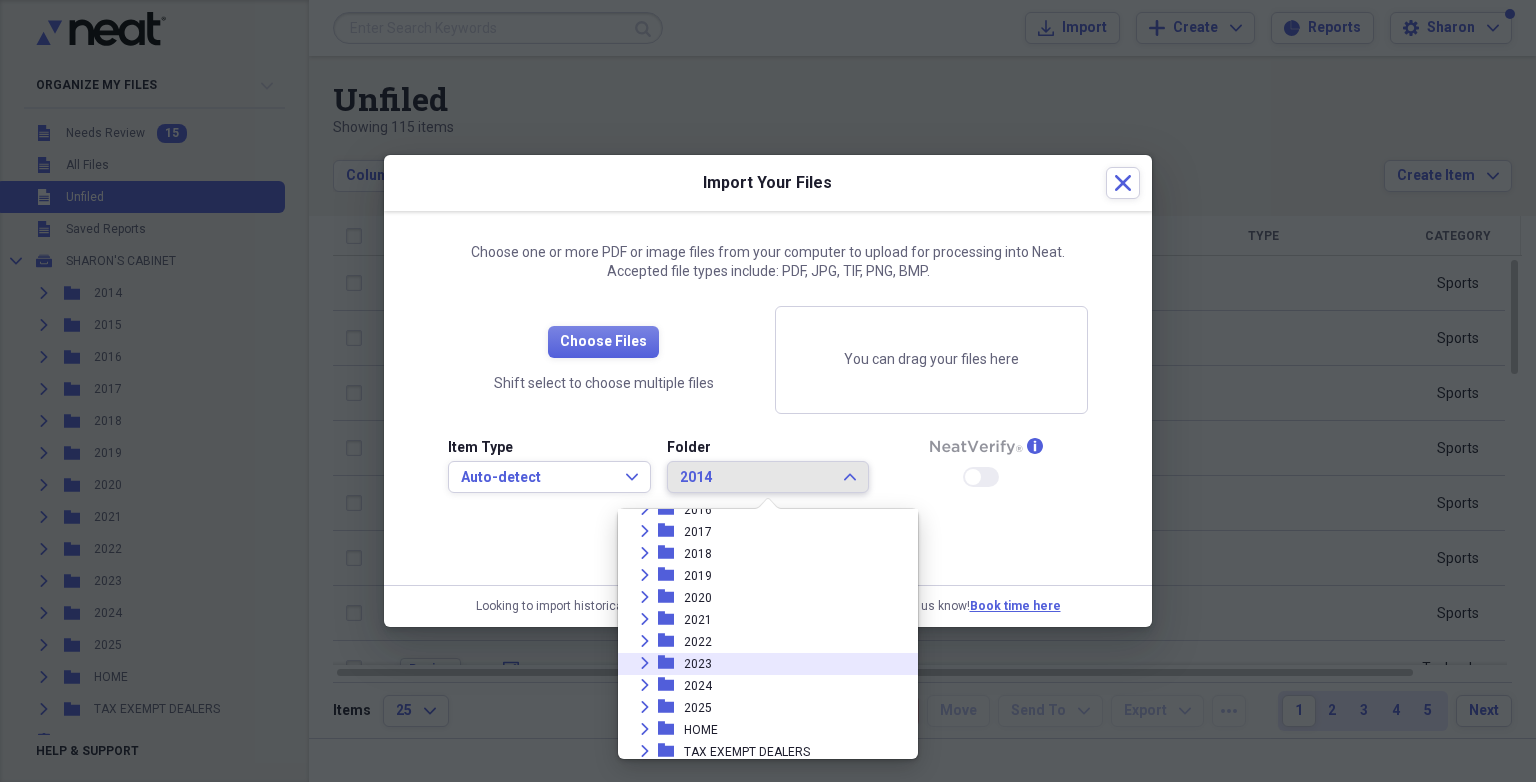 scroll, scrollTop: 116, scrollLeft: 0, axis: vertical 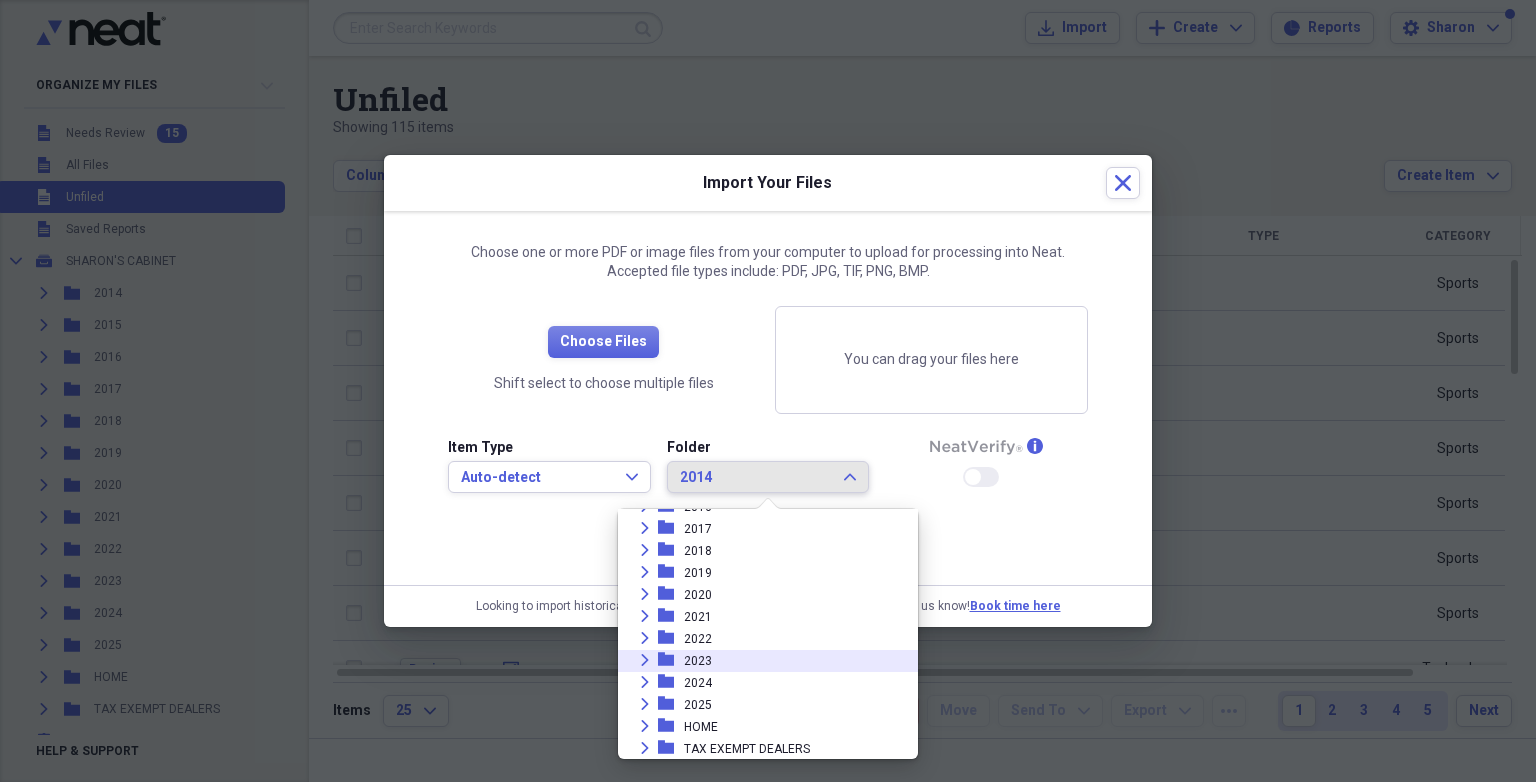 click on "Expand" 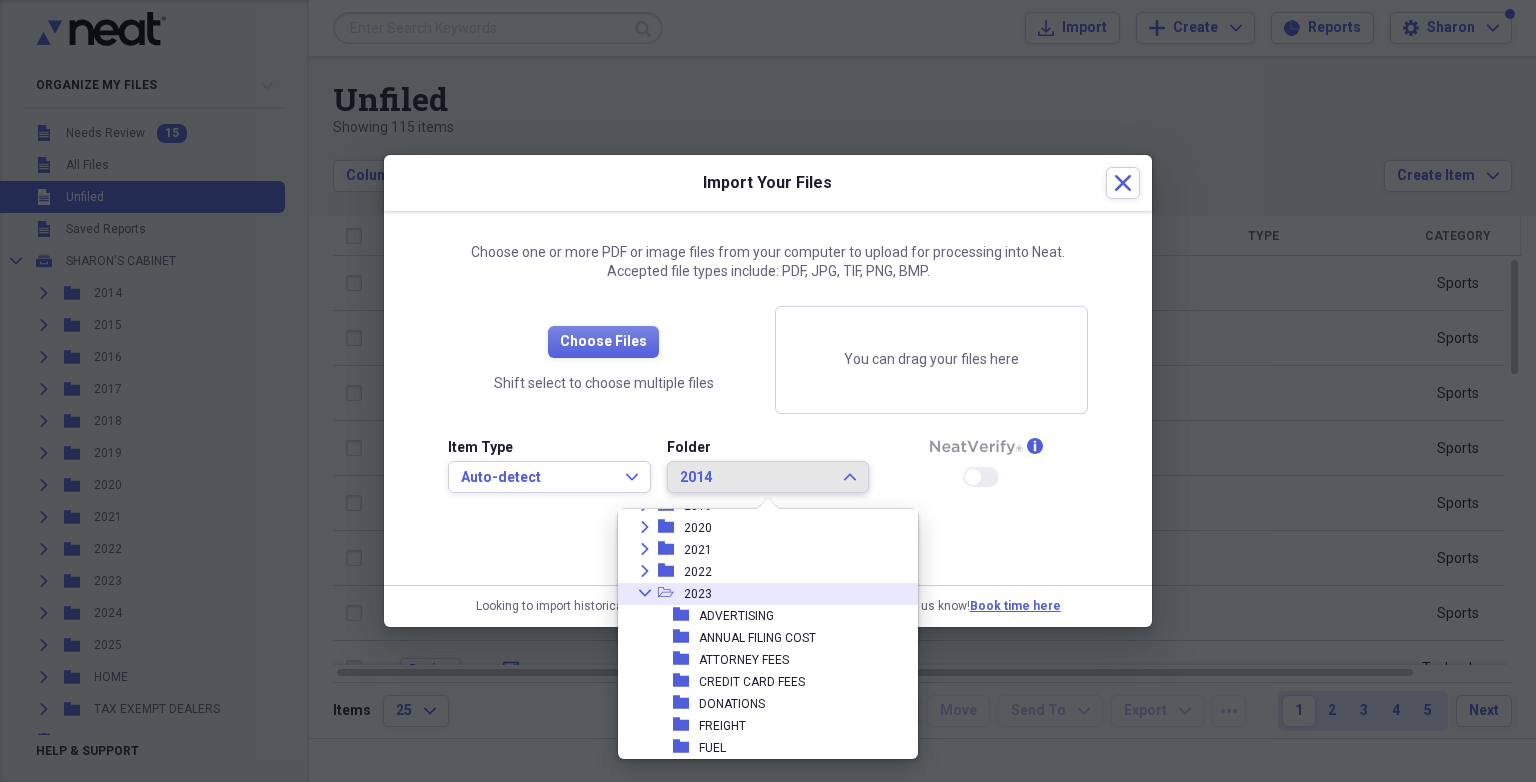 scroll, scrollTop: 216, scrollLeft: 0, axis: vertical 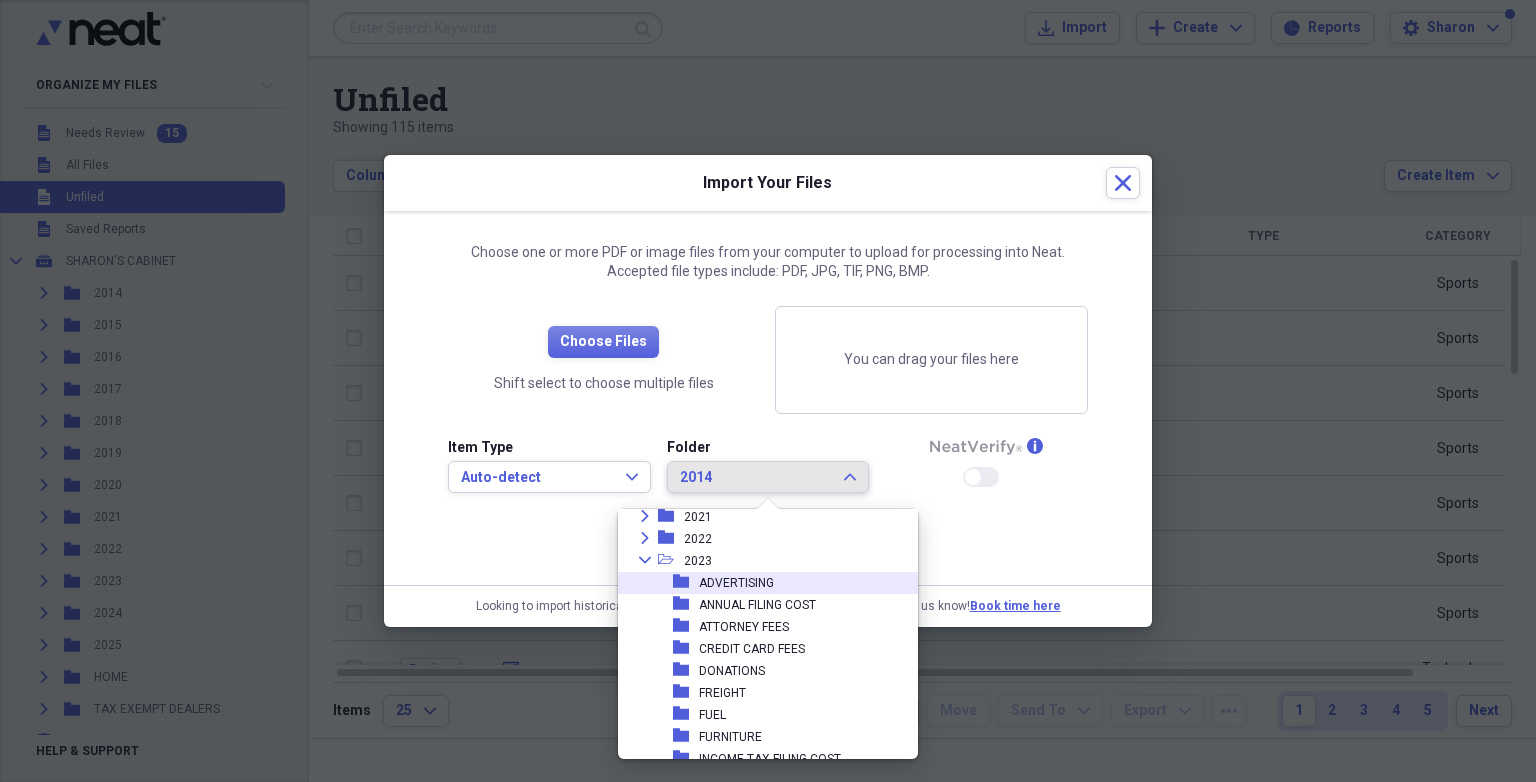click on "ADVERTISING" at bounding box center (736, 583) 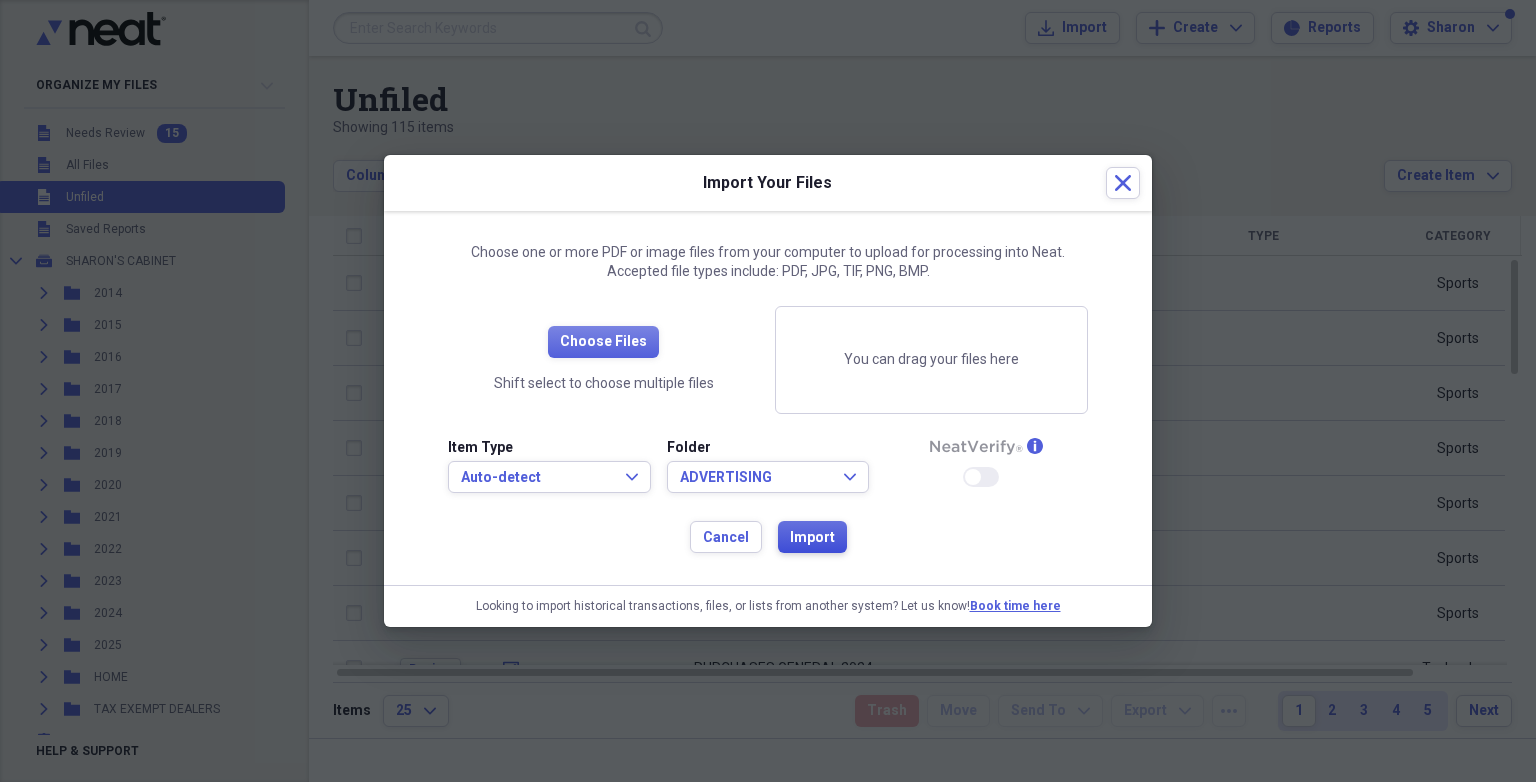 click on "Import" at bounding box center (812, 538) 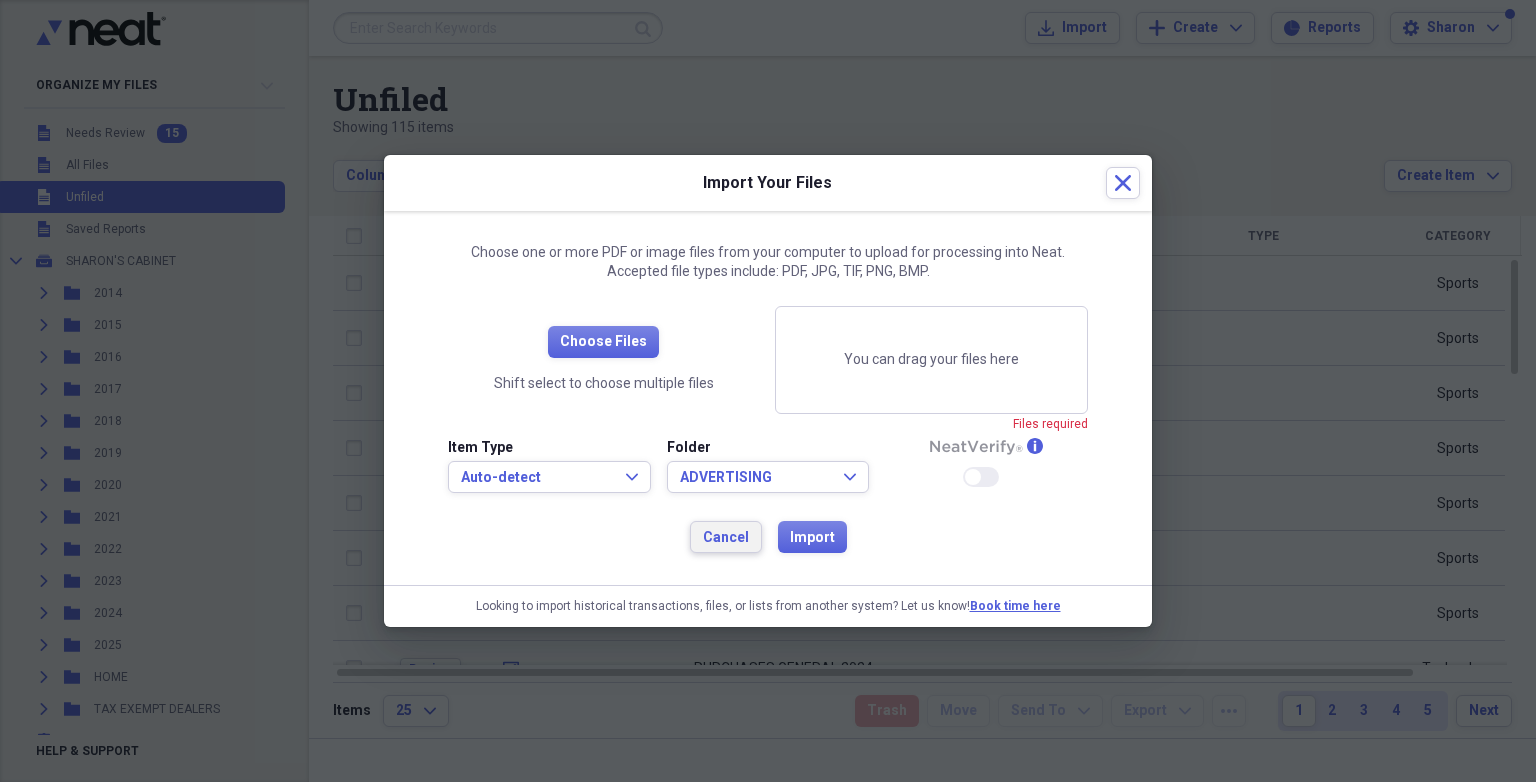 click on "Cancel" at bounding box center [726, 537] 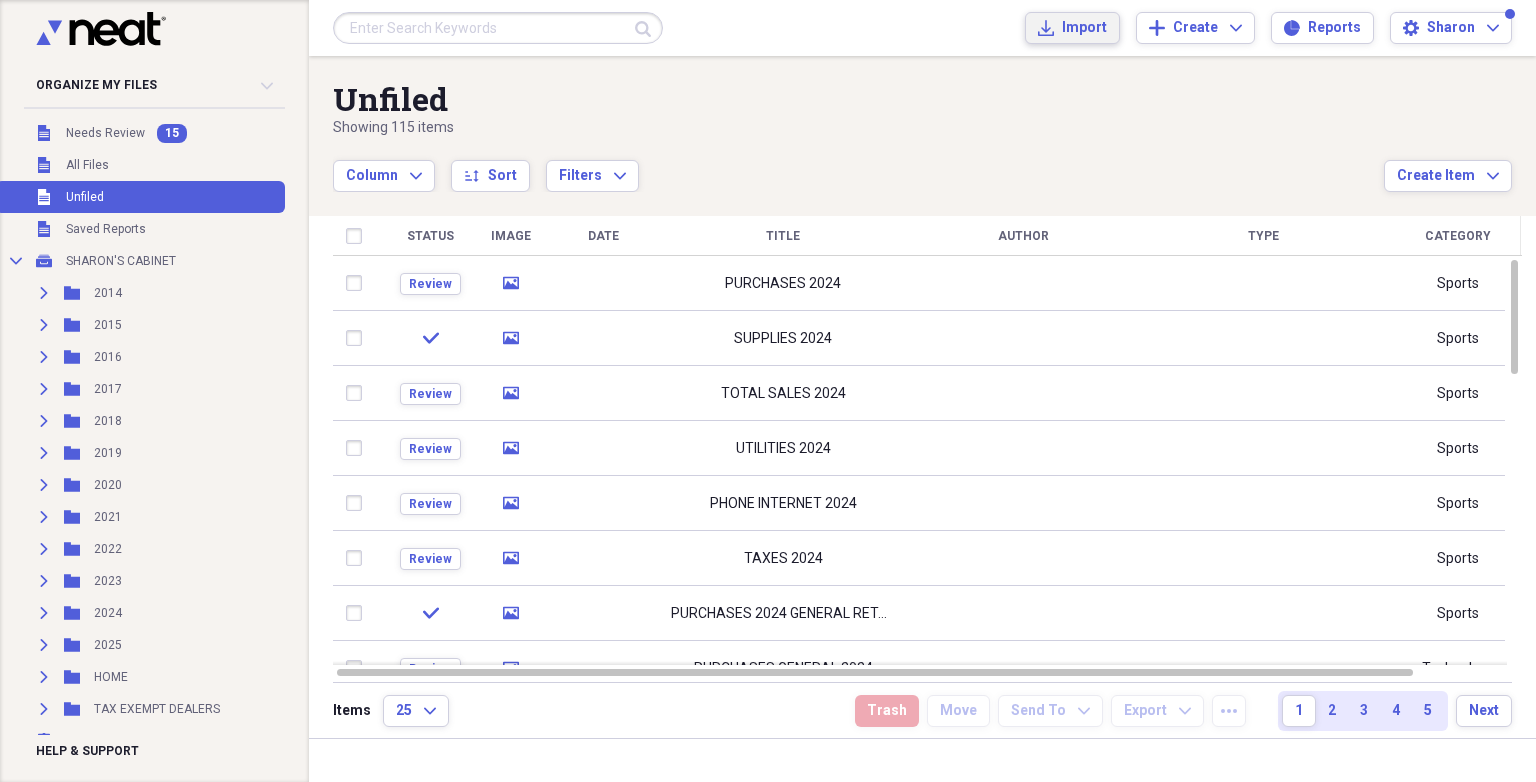 click on "Import" 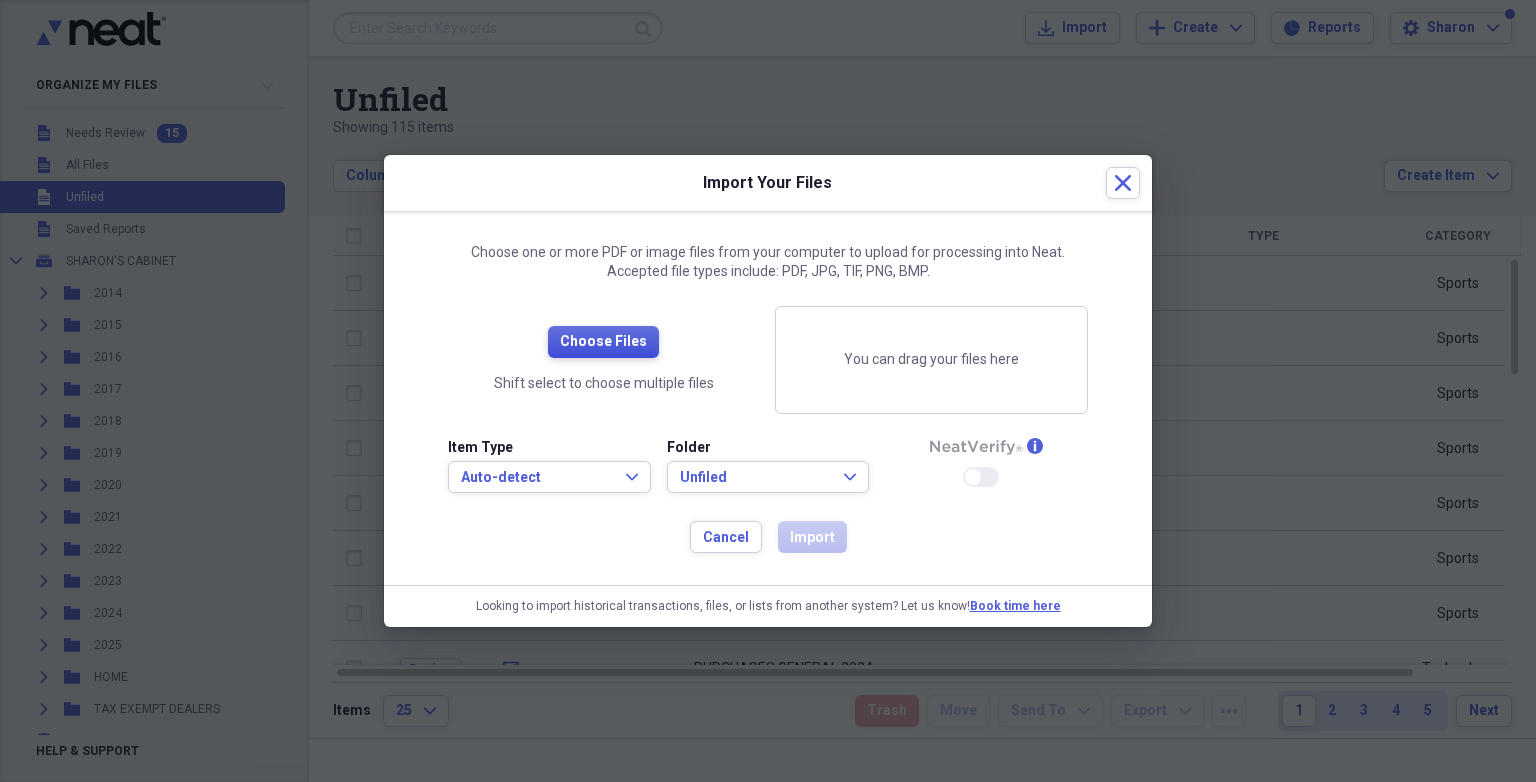 click on "Choose Files" at bounding box center (603, 342) 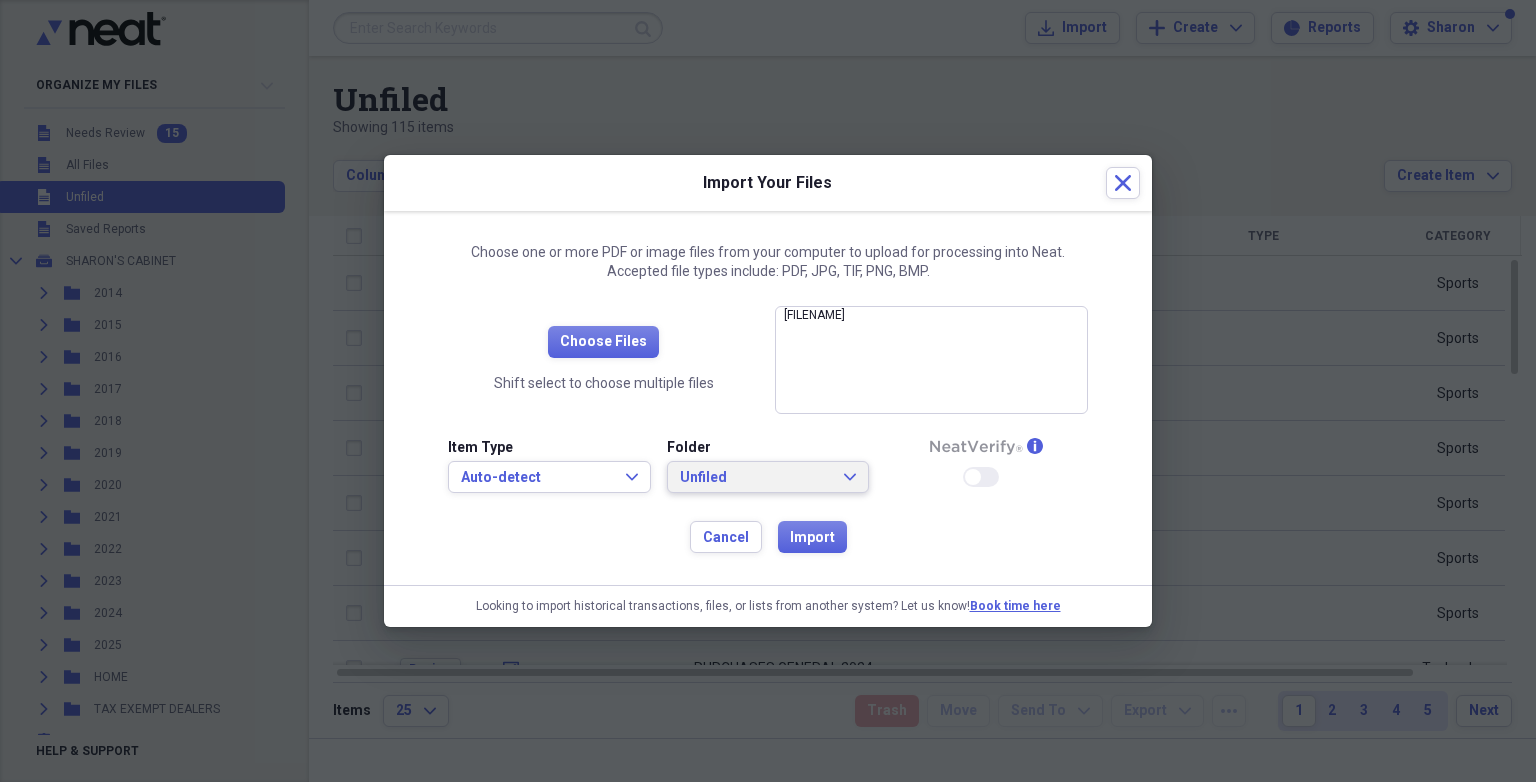 click on "Unfiled" at bounding box center (756, 478) 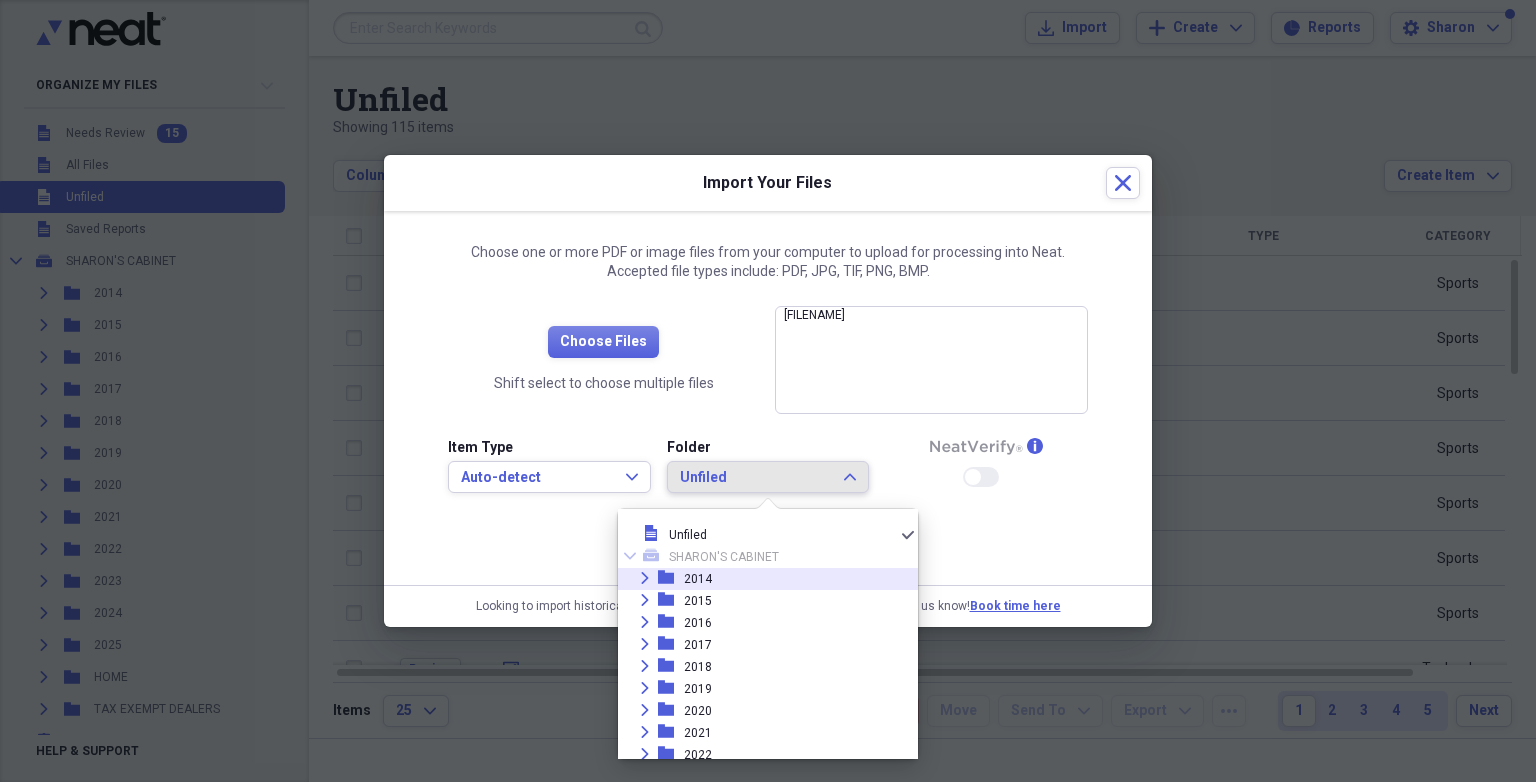 click 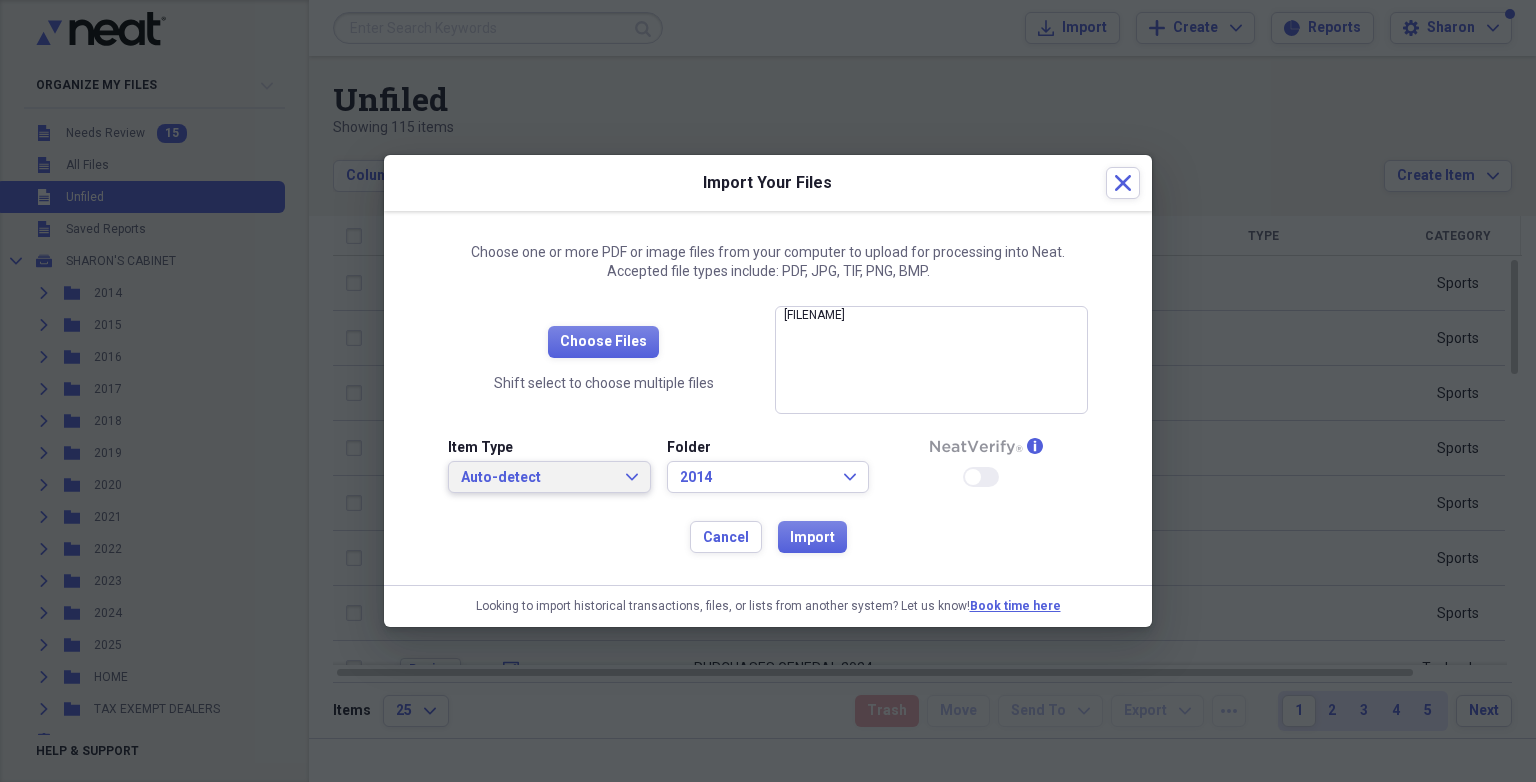 click on "Expand" 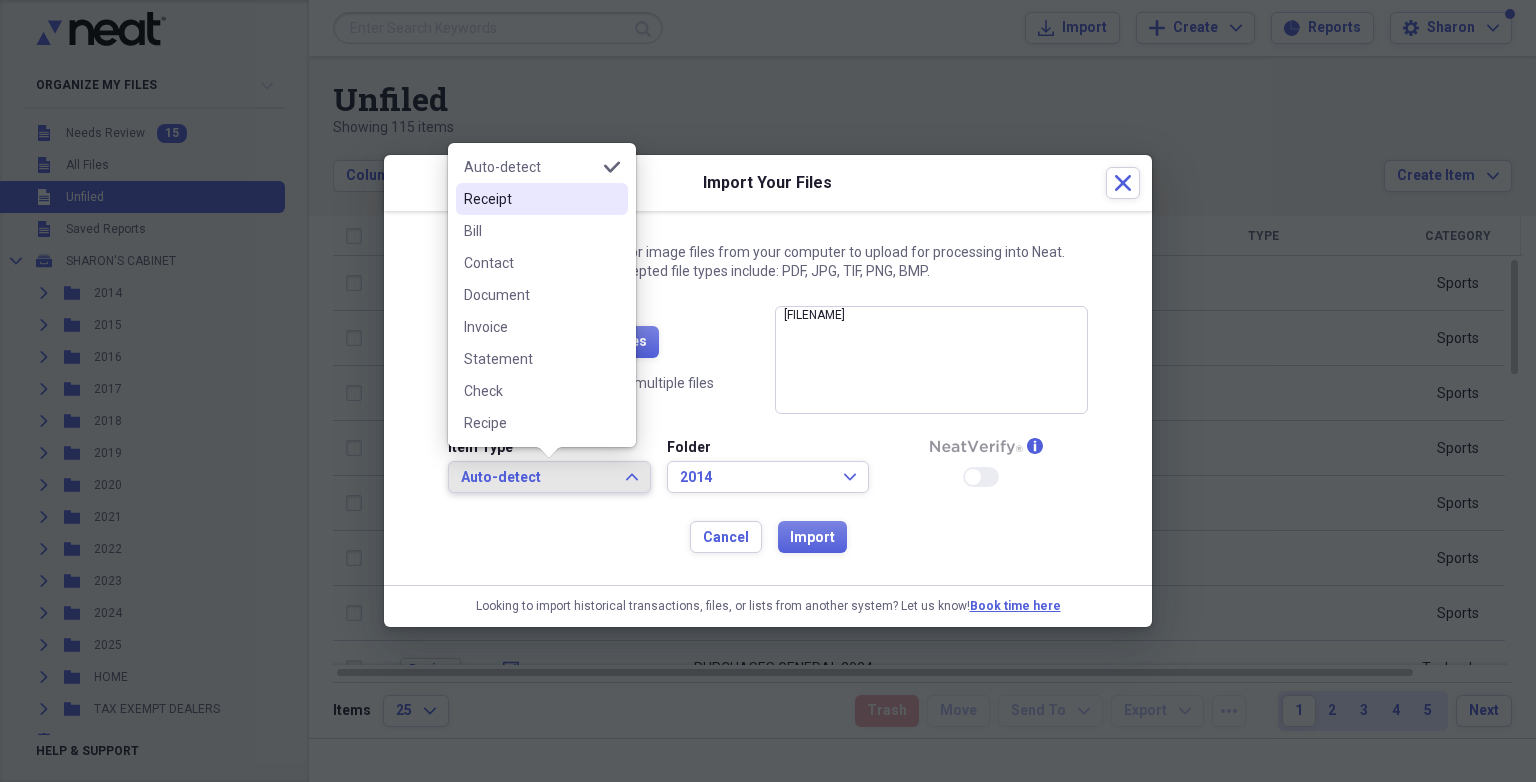 click on "Receipt" at bounding box center (530, 199) 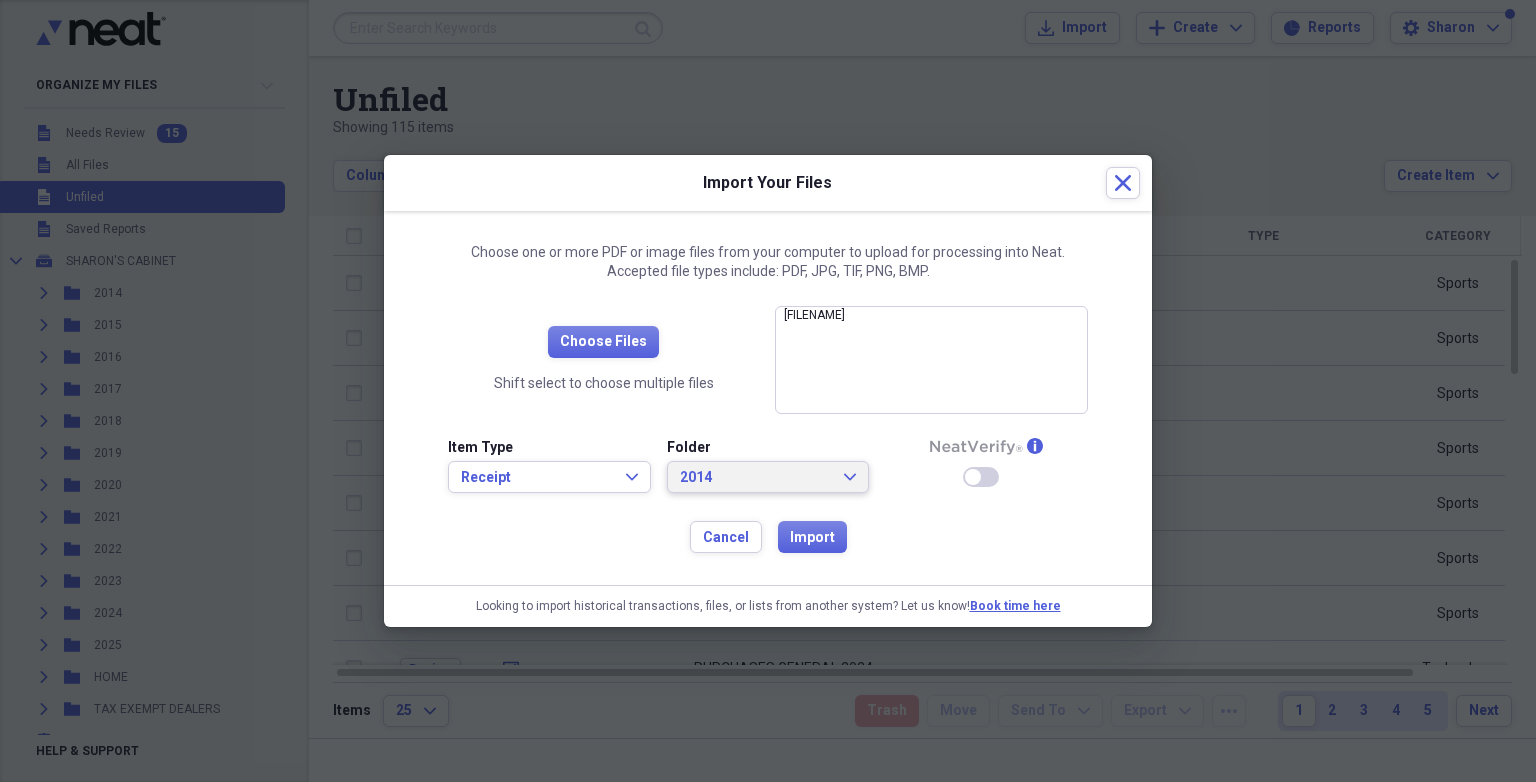 click 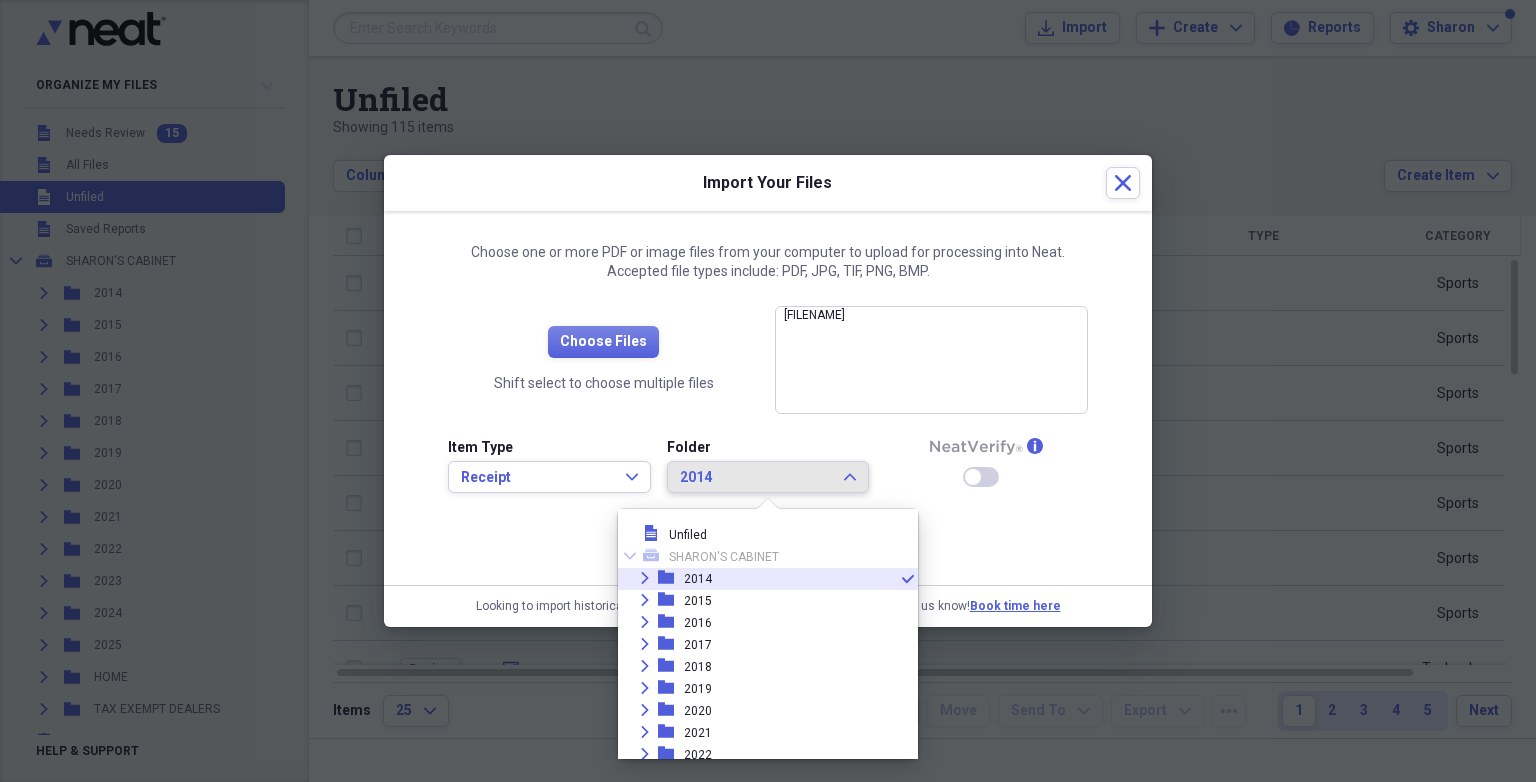 click on "Expand folder [YEAR] check" at bounding box center [760, 579] 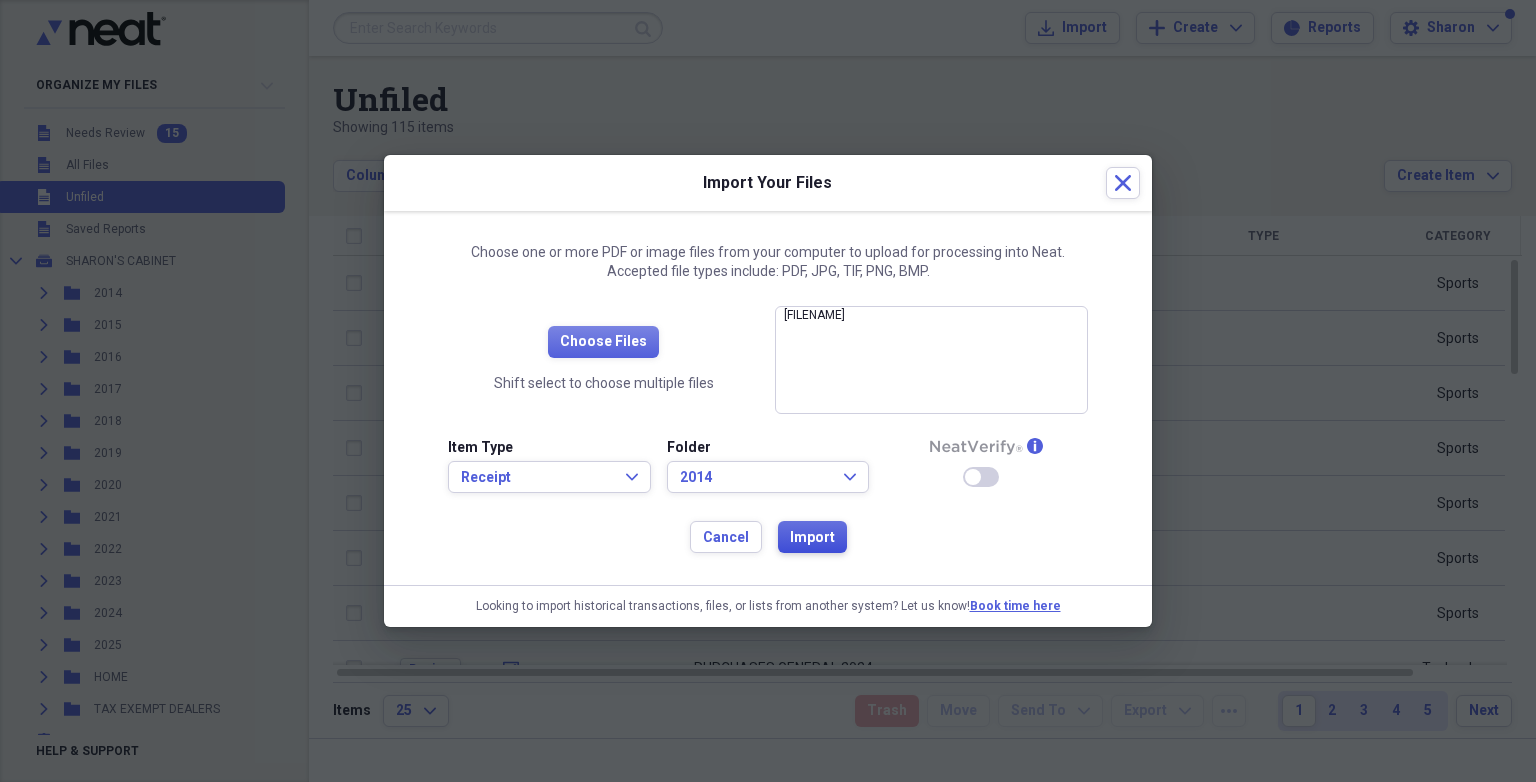 click on "Import" at bounding box center (812, 538) 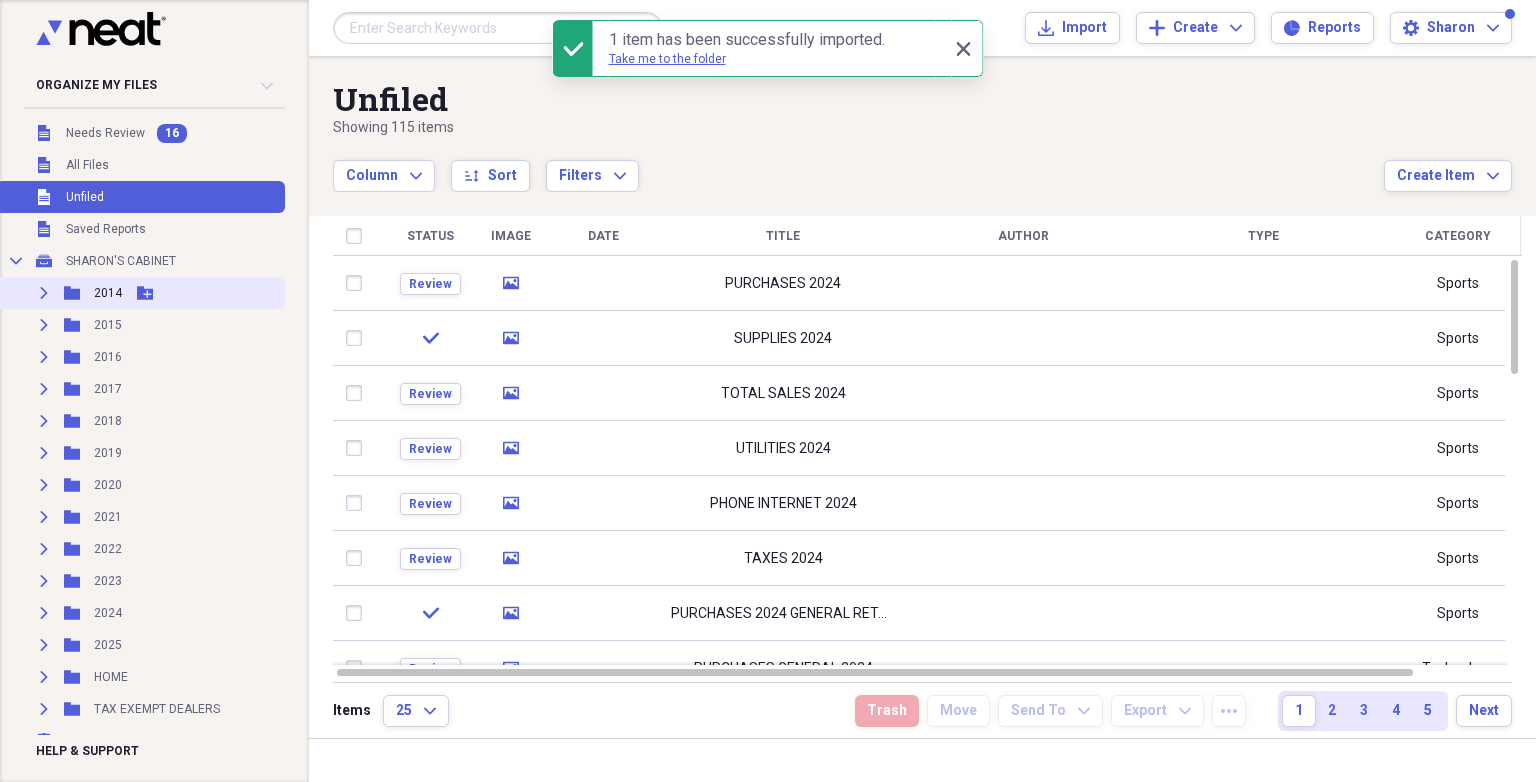 click on "2014" at bounding box center (108, 293) 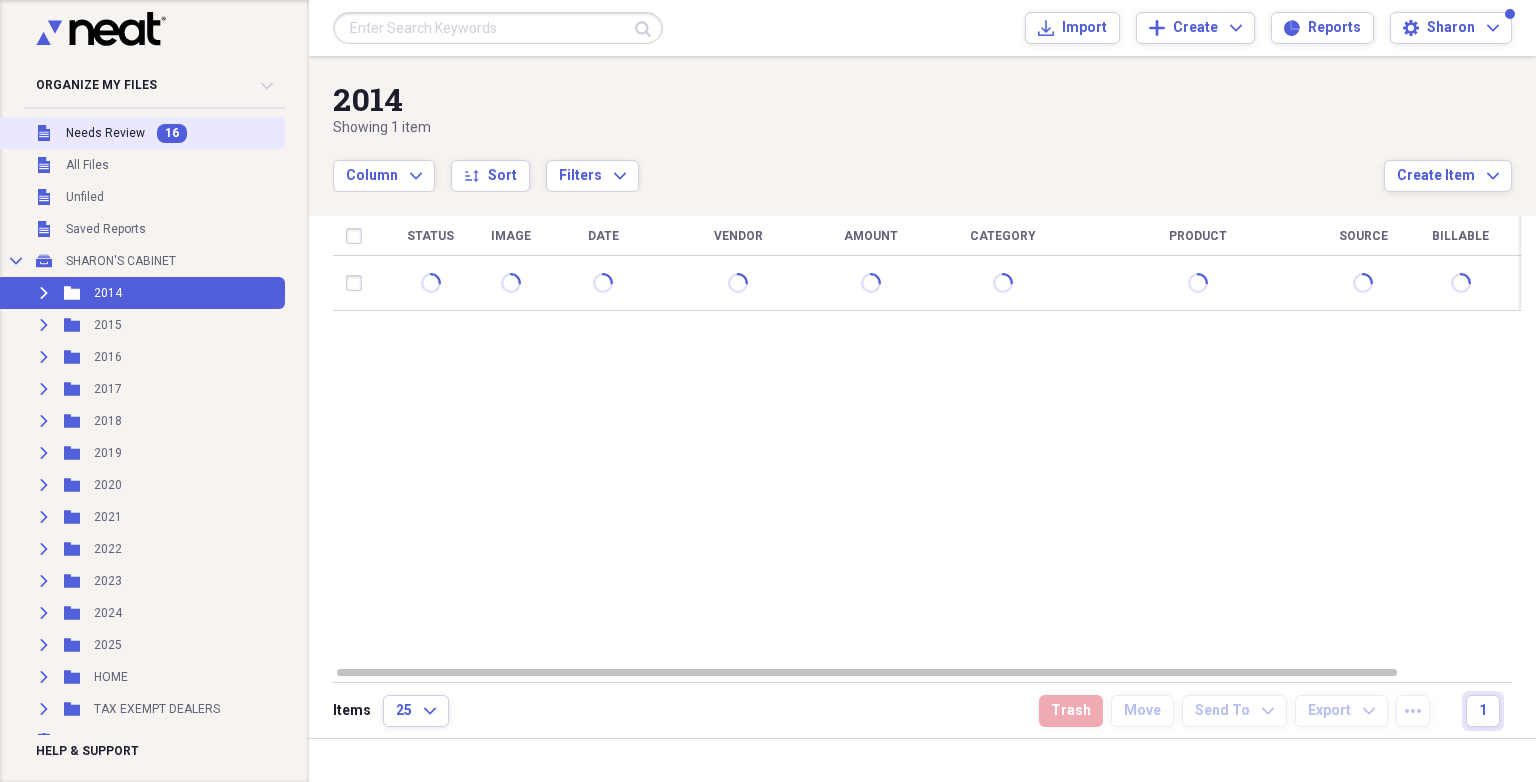 click on "Unfiled Needs Review 16" at bounding box center [140, 133] 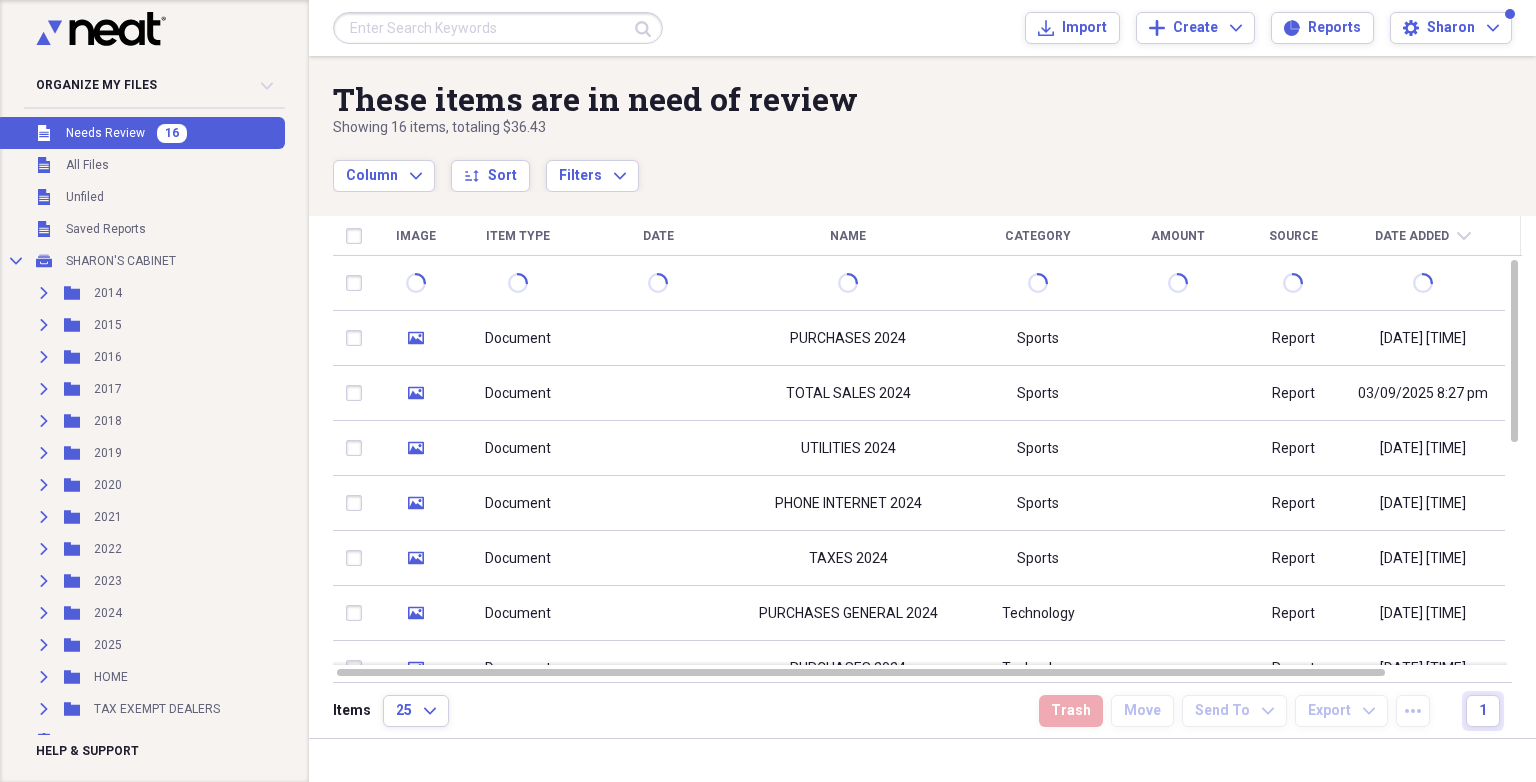 click on "Item Type" at bounding box center [518, 236] 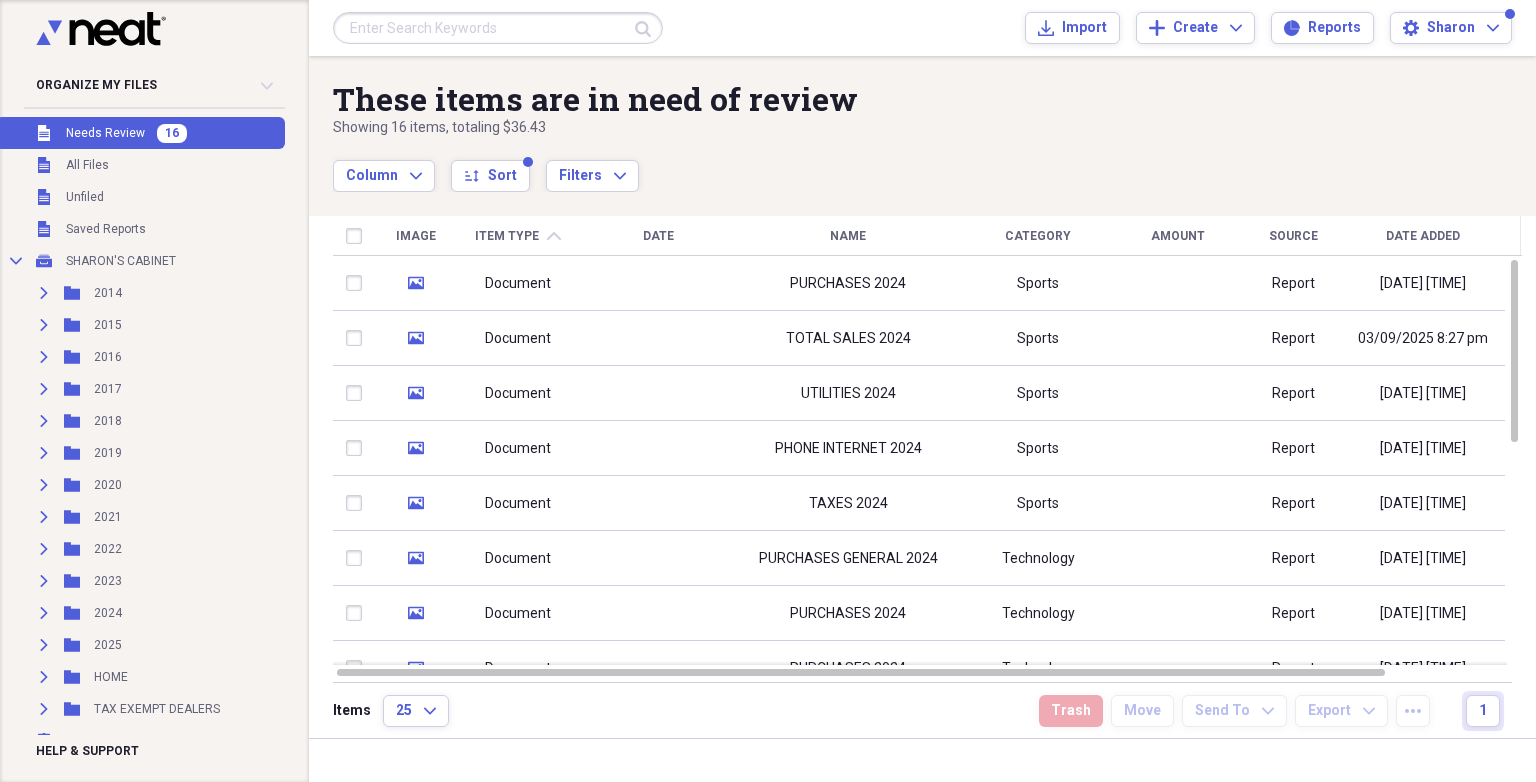 click on "Item Type chevron-up" at bounding box center [518, 236] 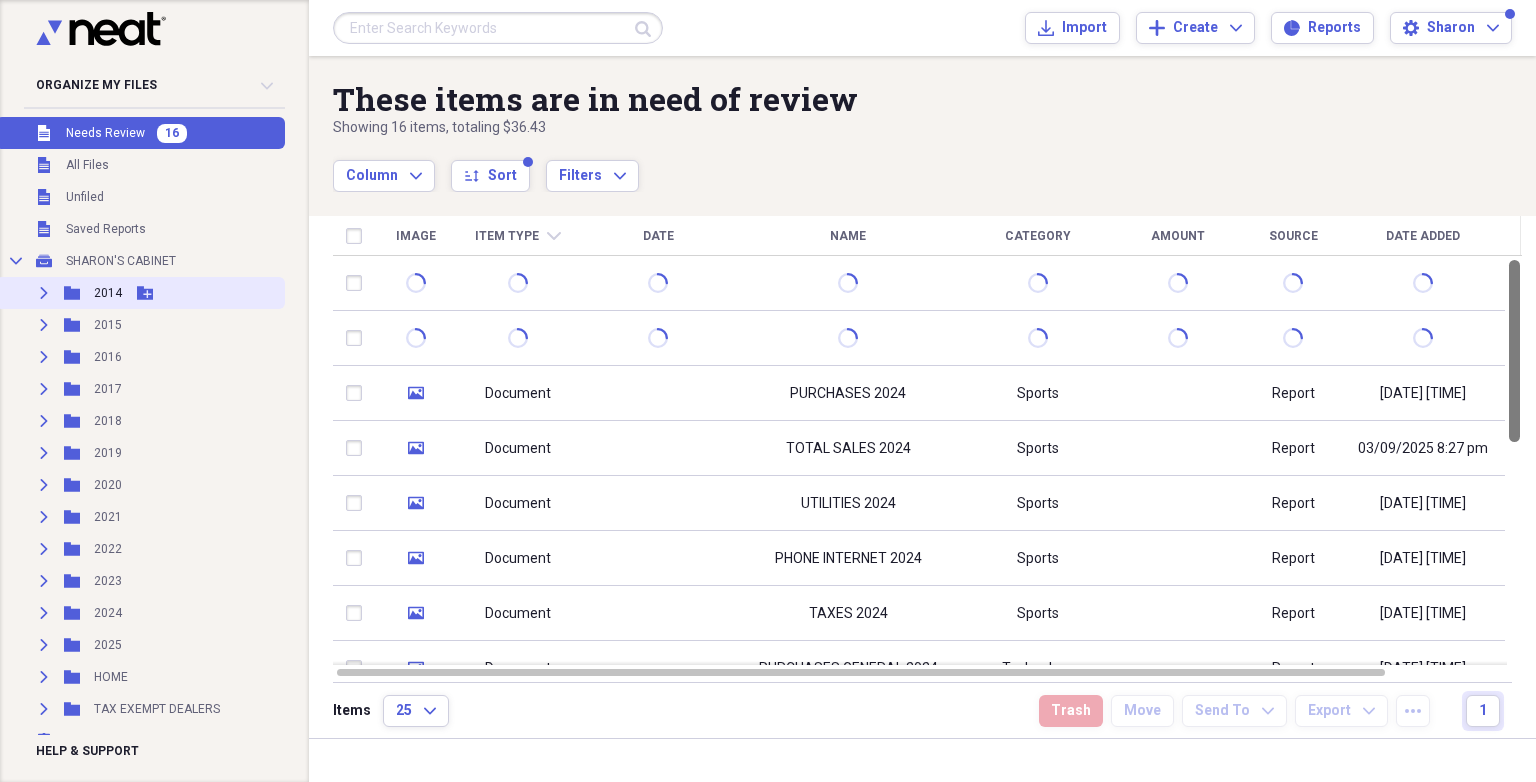 click on "Expand Folder 2014 Add Folder" at bounding box center [140, 293] 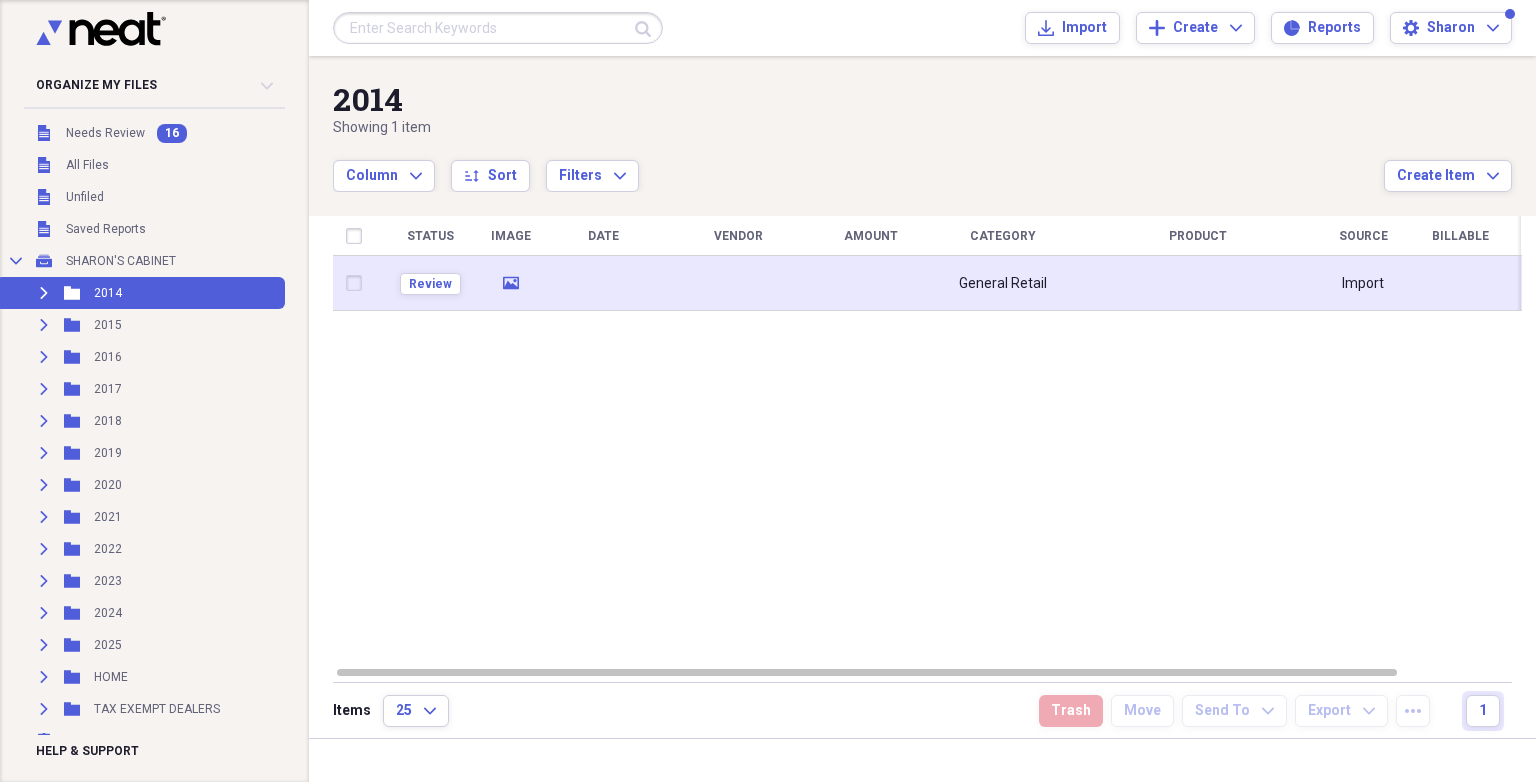 click at bounding box center (603, 283) 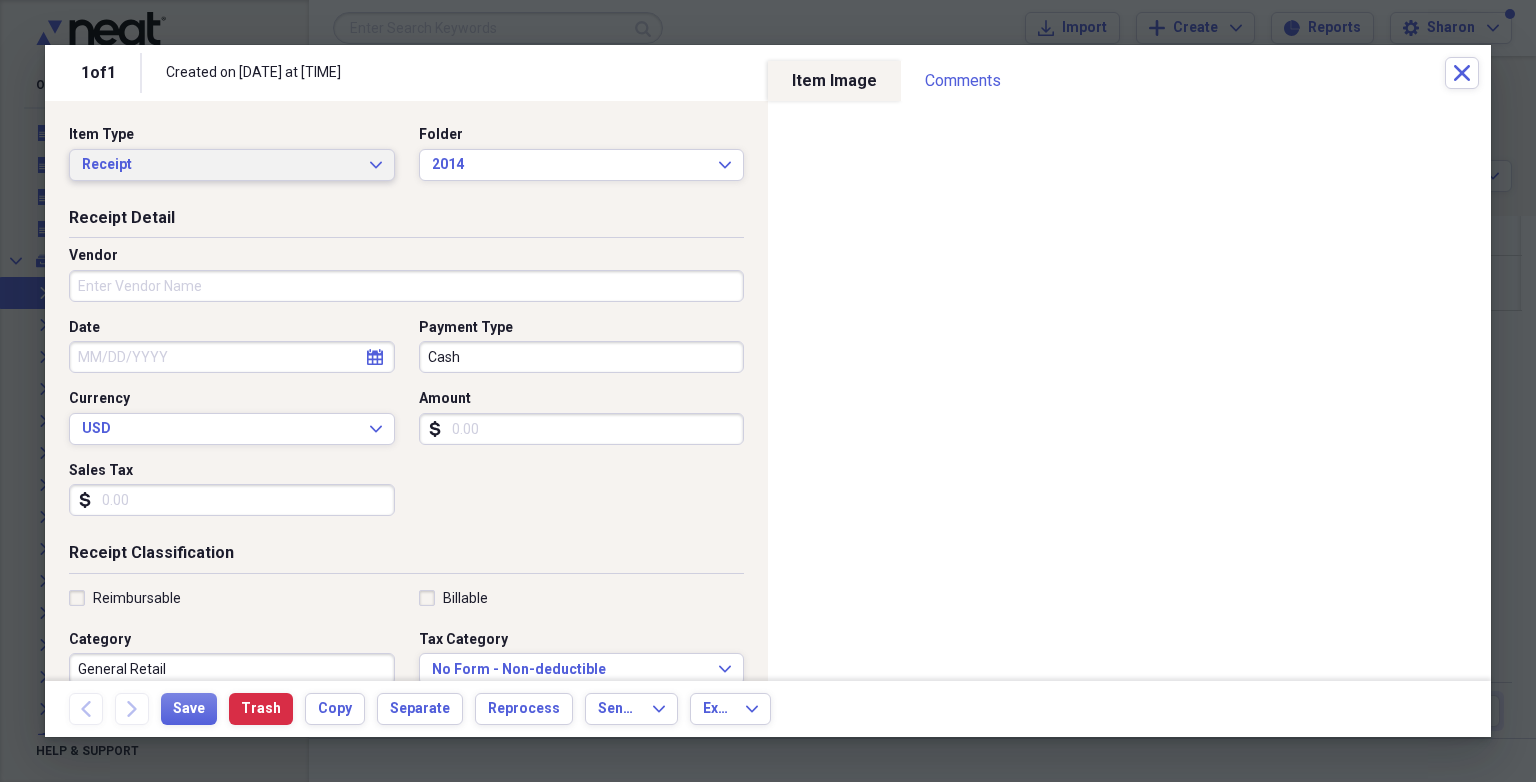 click on "Receipt" at bounding box center [220, 165] 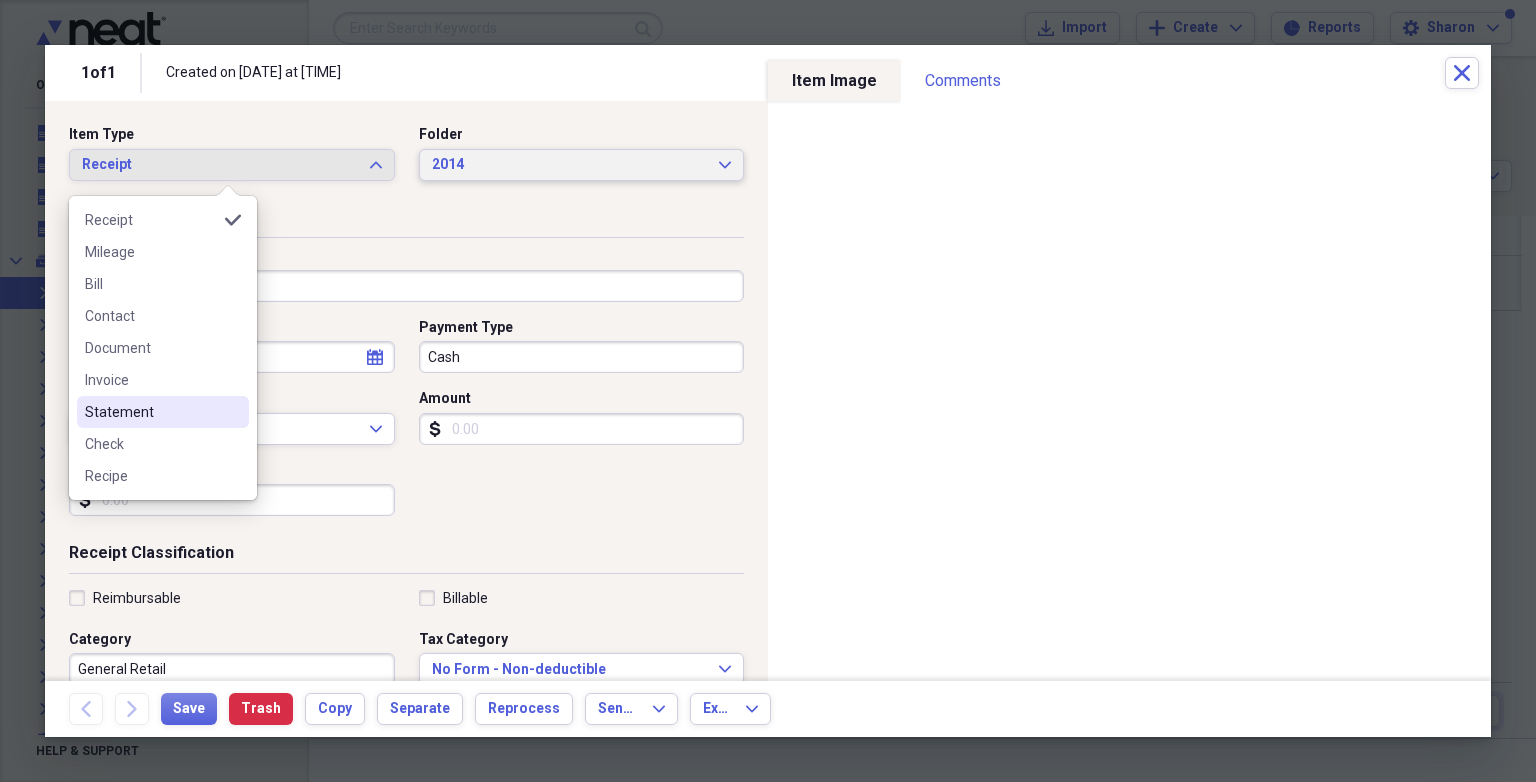 click on "2014" at bounding box center [570, 165] 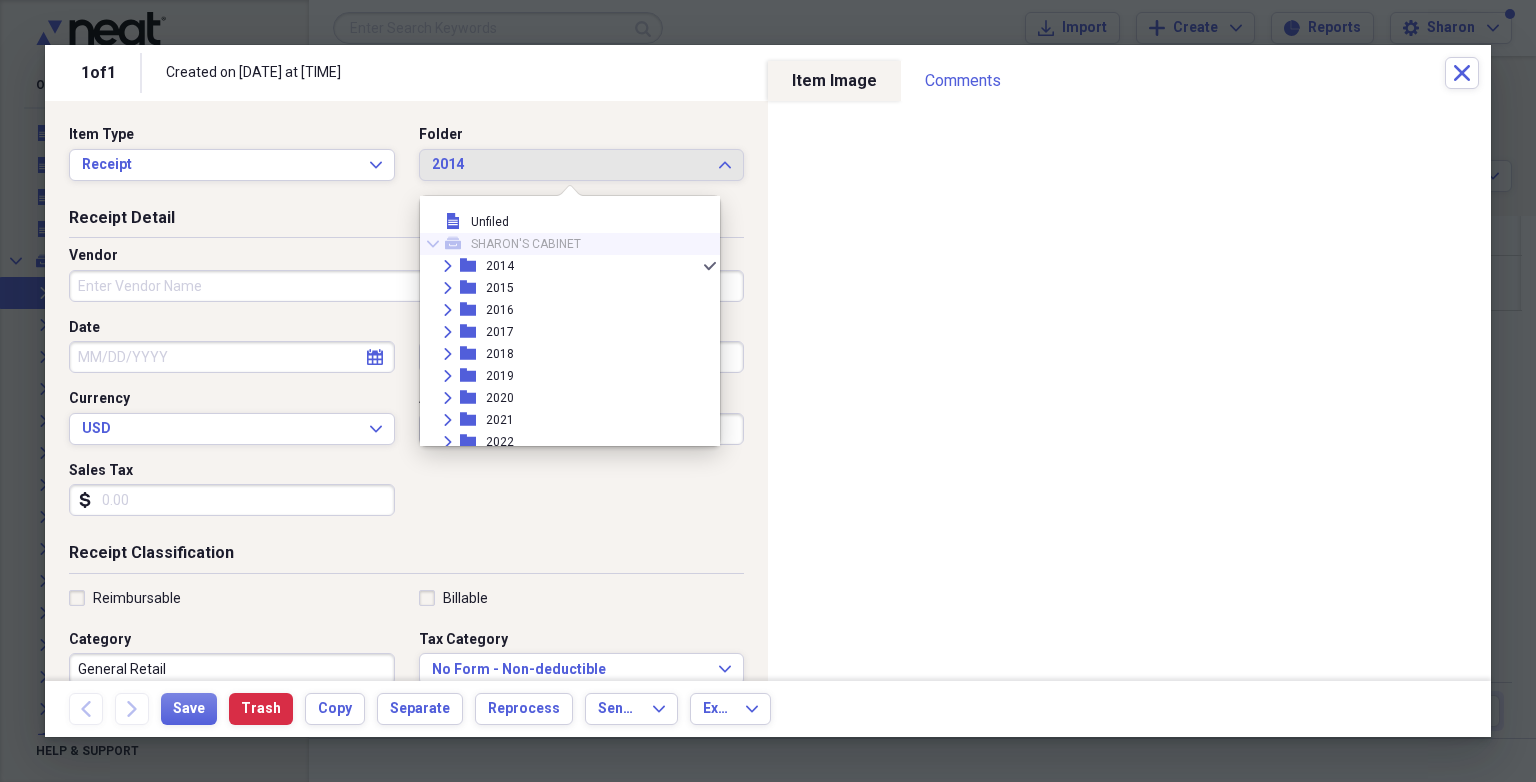 click on "1 of 1 Created on [DATE] at [TIME] Close" at bounding box center (768, 73) 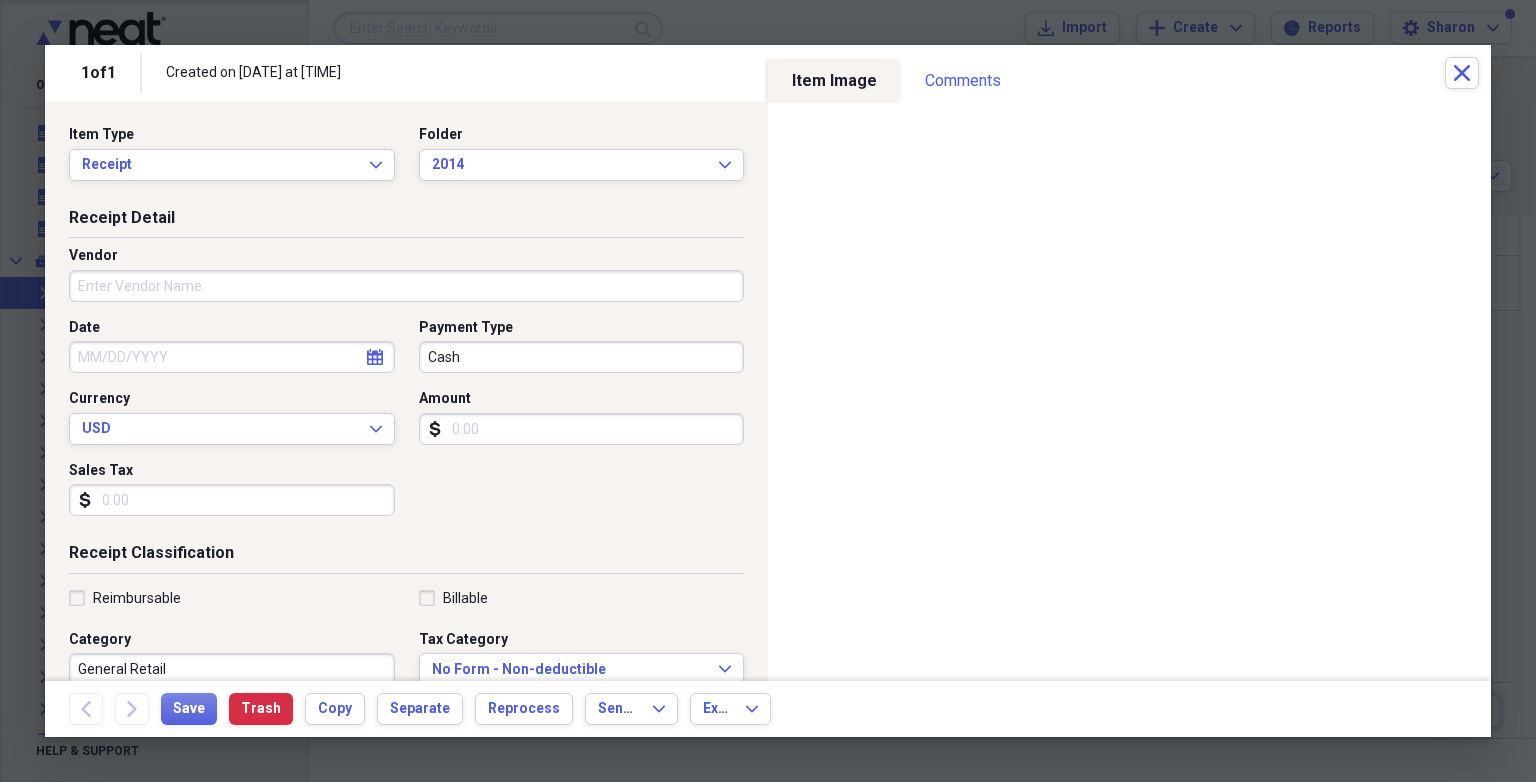 click on "Vendor" at bounding box center (406, 286) 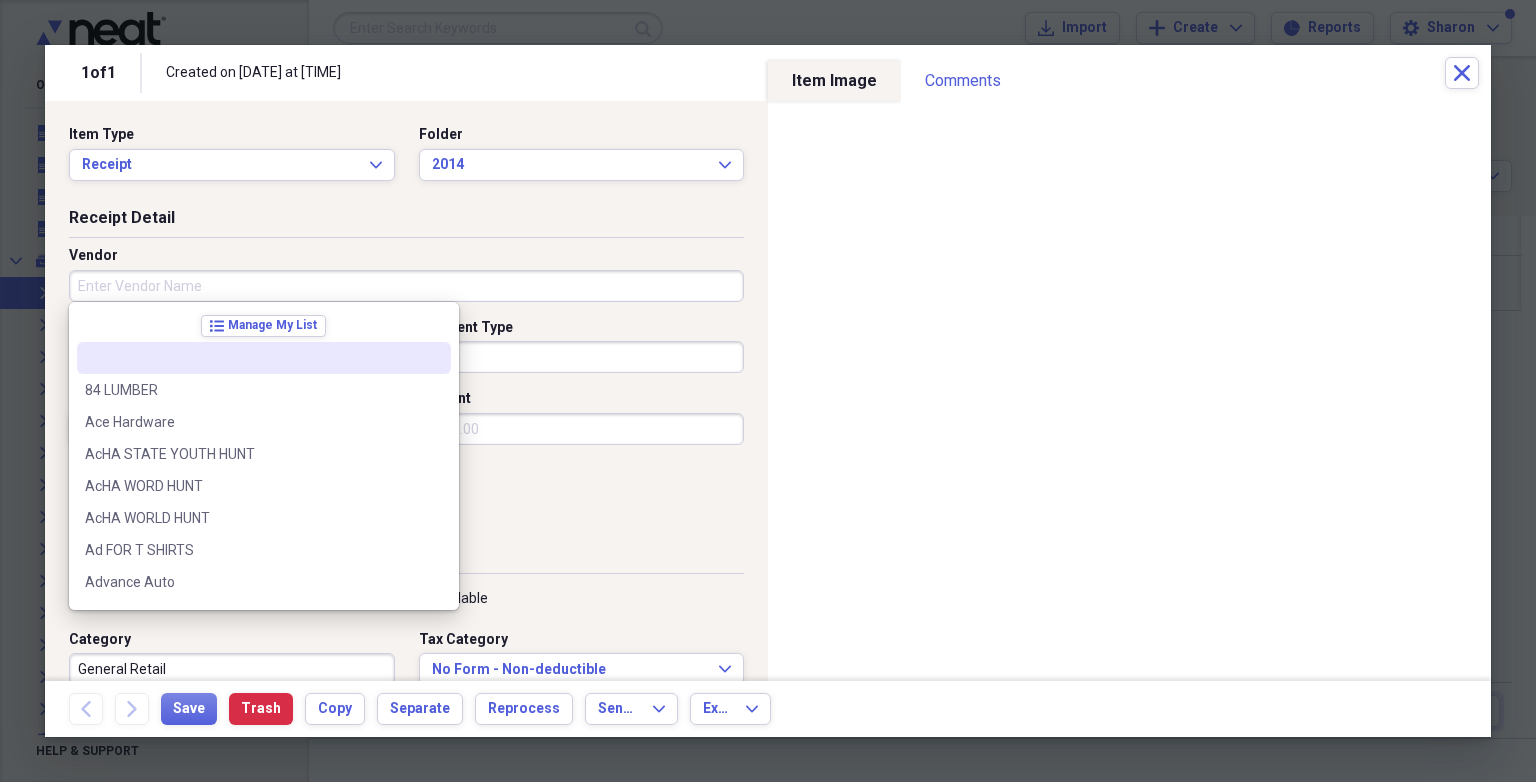 click on "Receipt Detail" at bounding box center [406, 222] 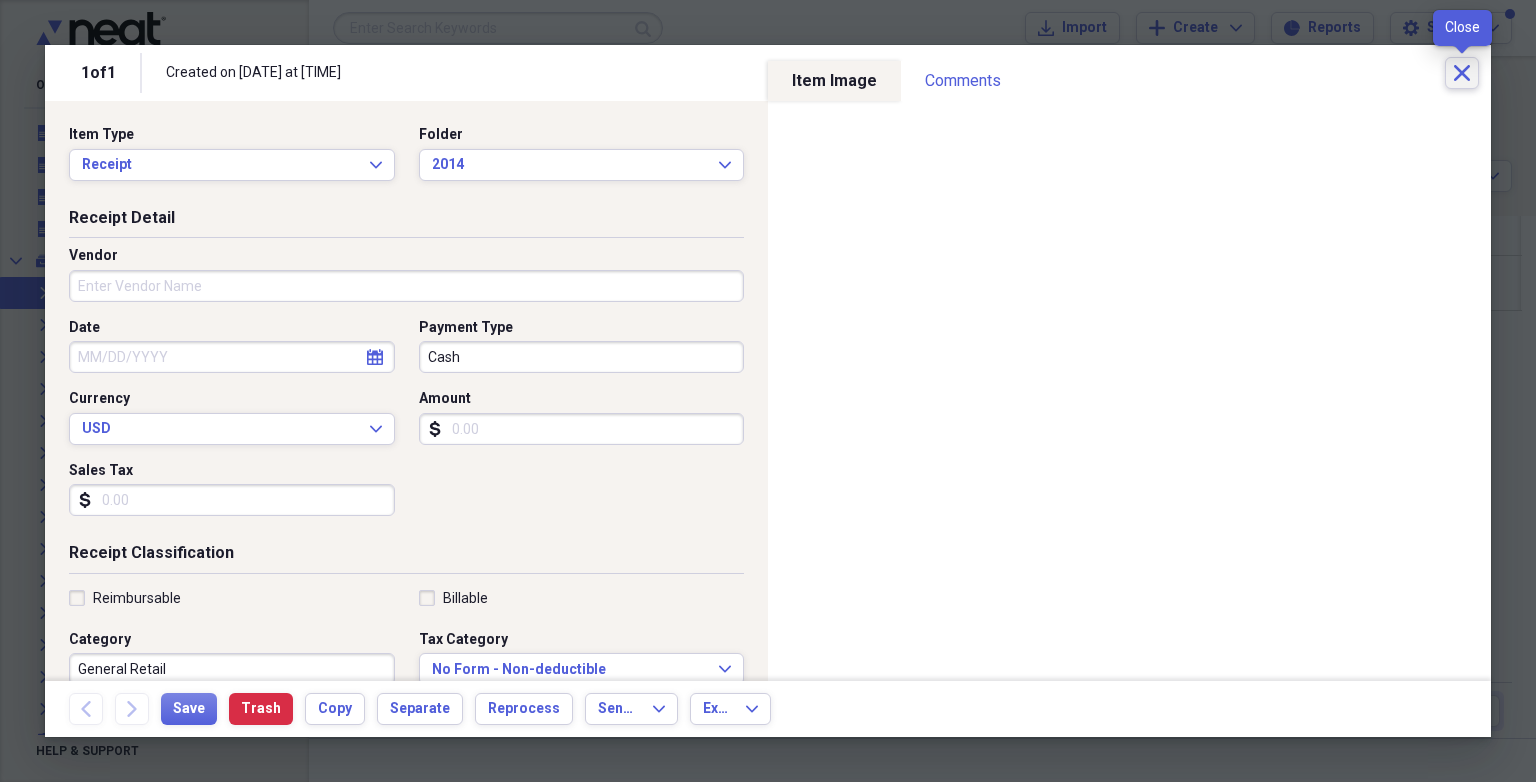 click 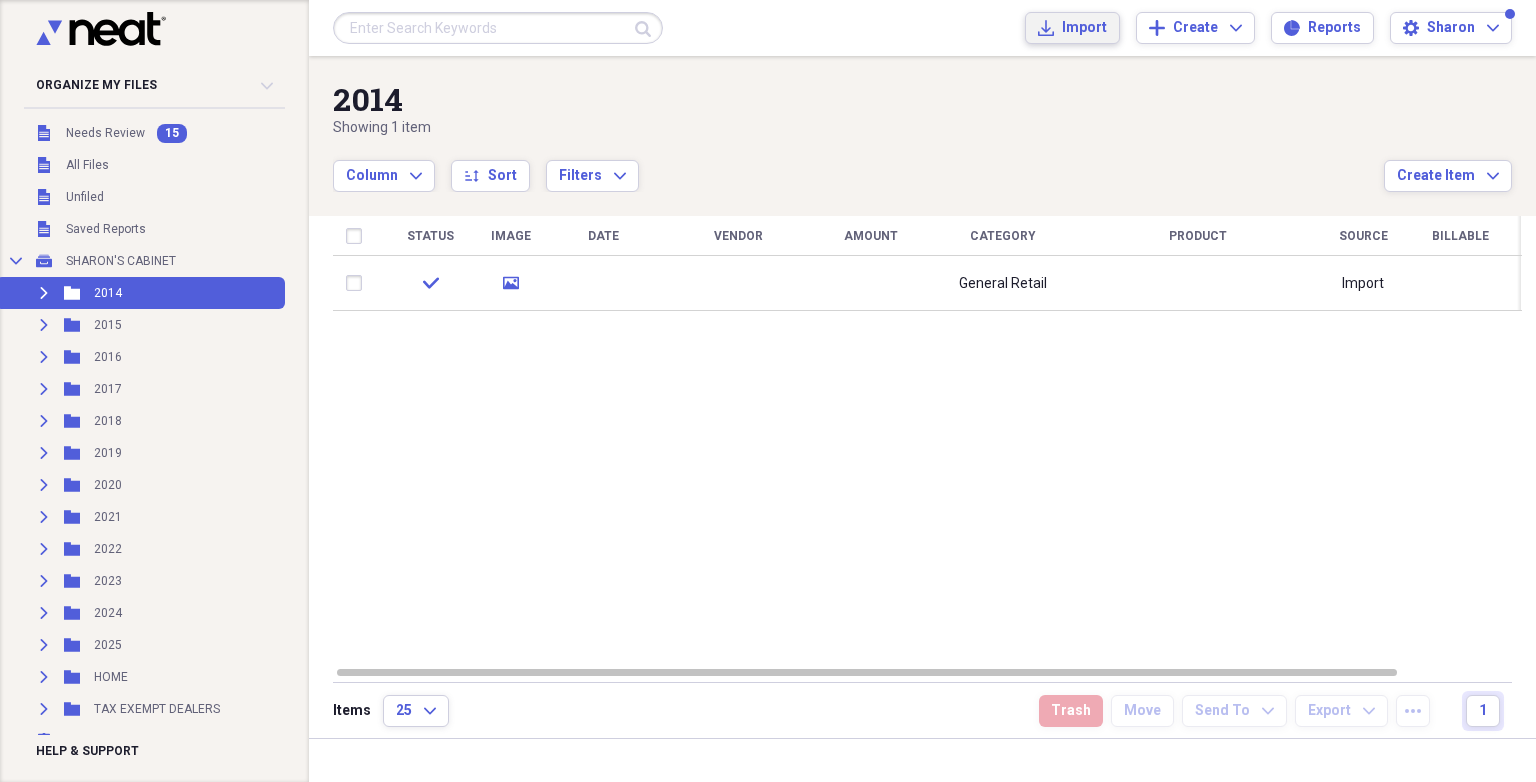 click on "Import" at bounding box center [1084, 28] 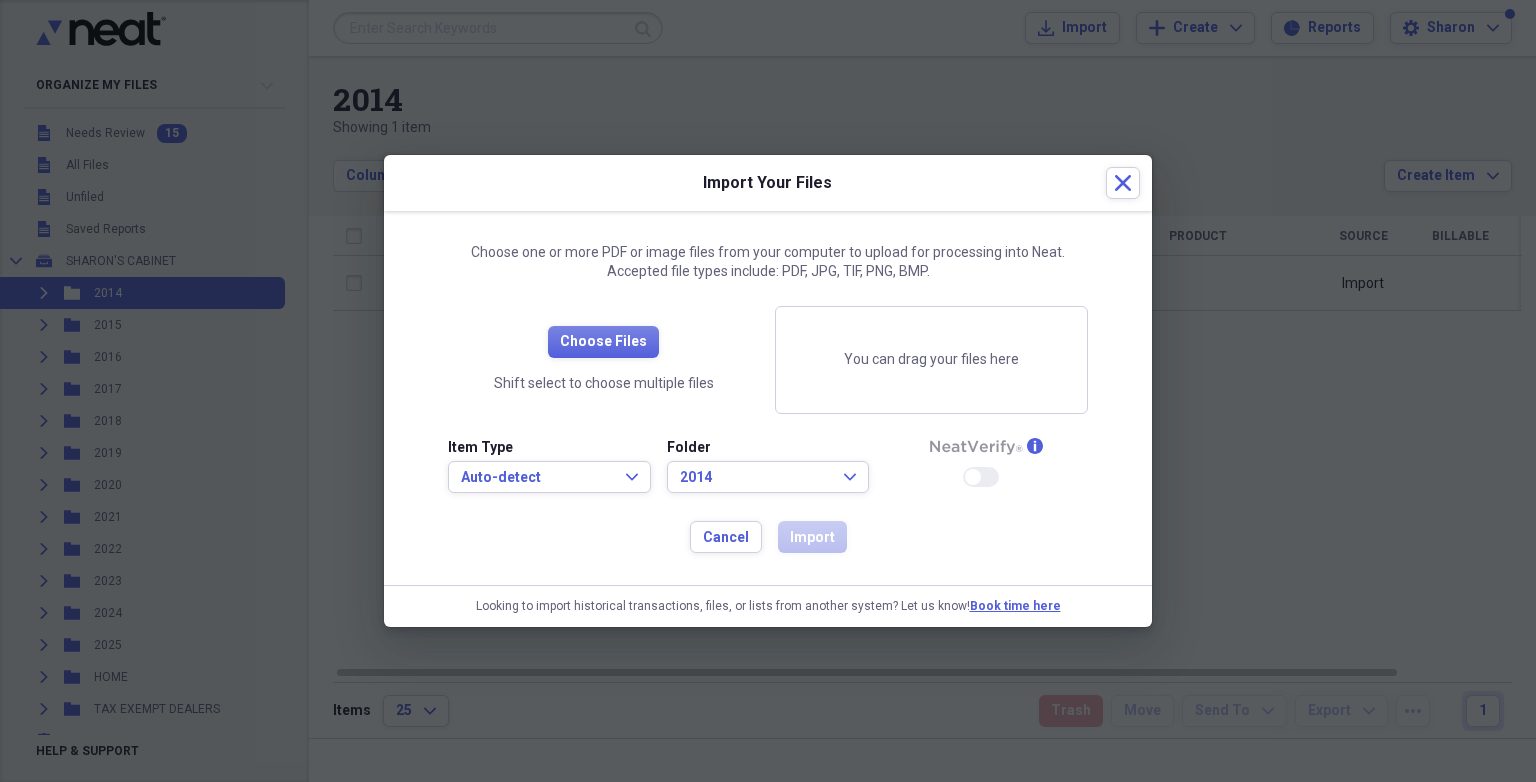 click on "info Enable Neat Verify" at bounding box center [986, 466] 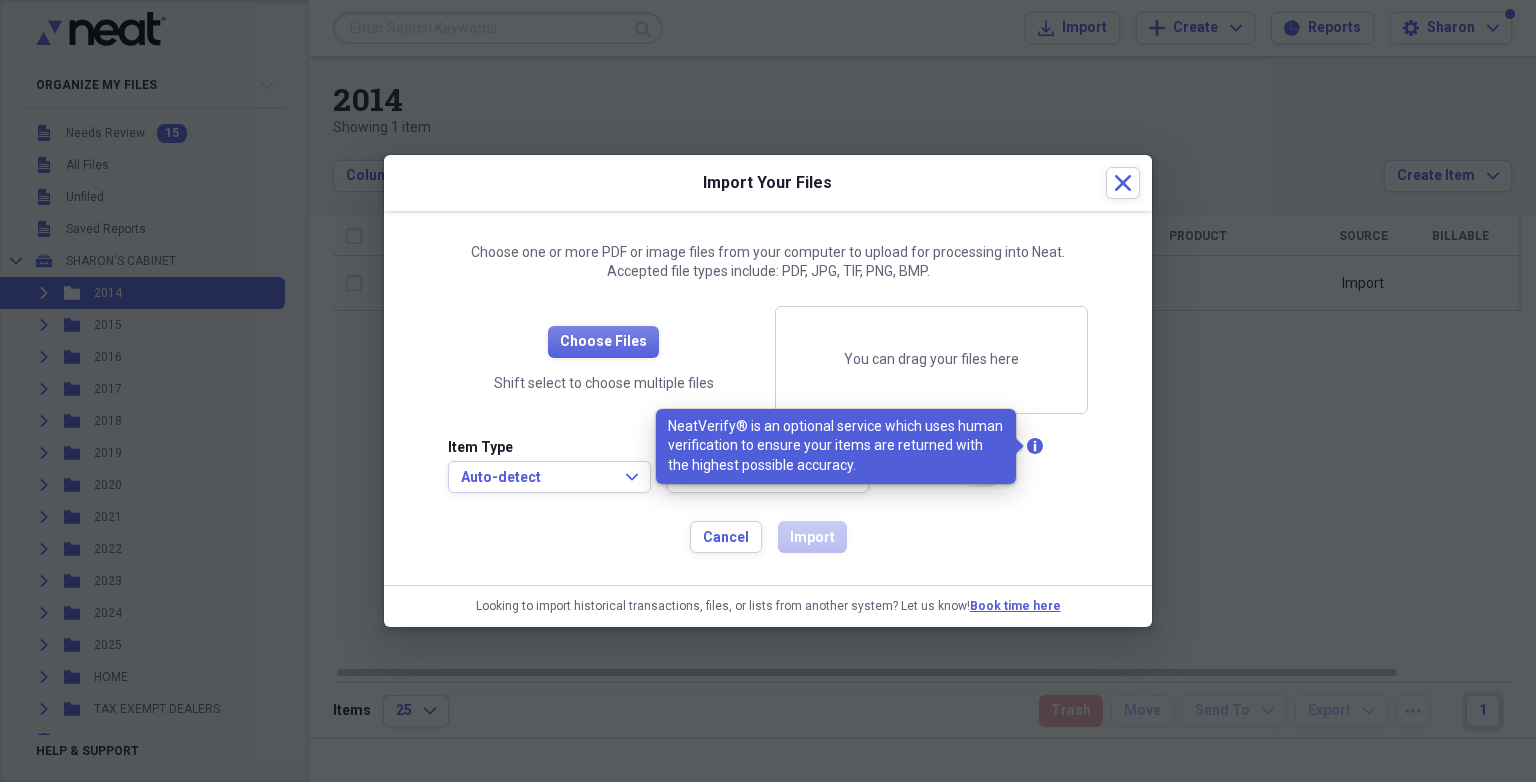 click 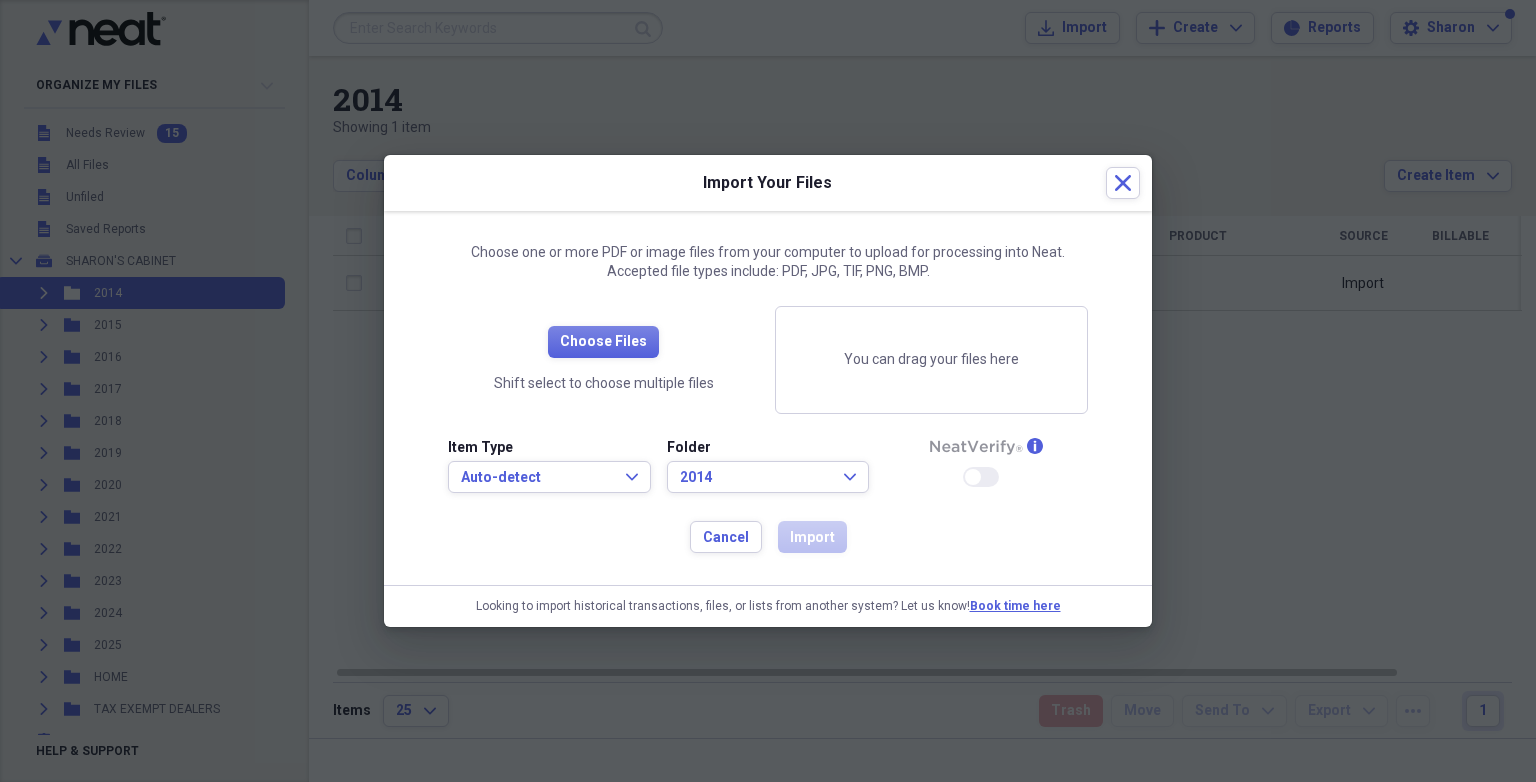 click on "info Enable Neat Verify" at bounding box center [986, 466] 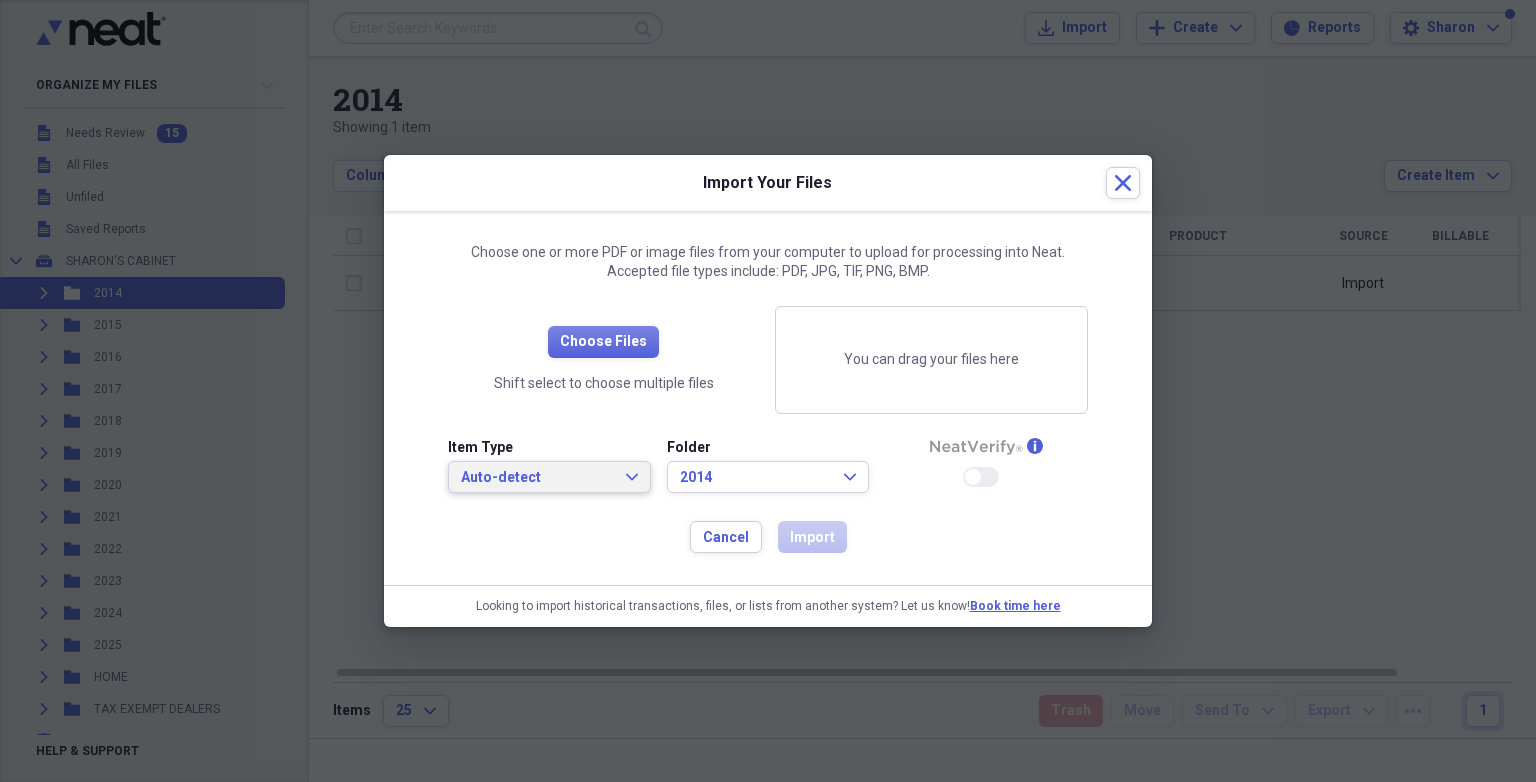click on "Auto-detect Expand" at bounding box center (549, 477) 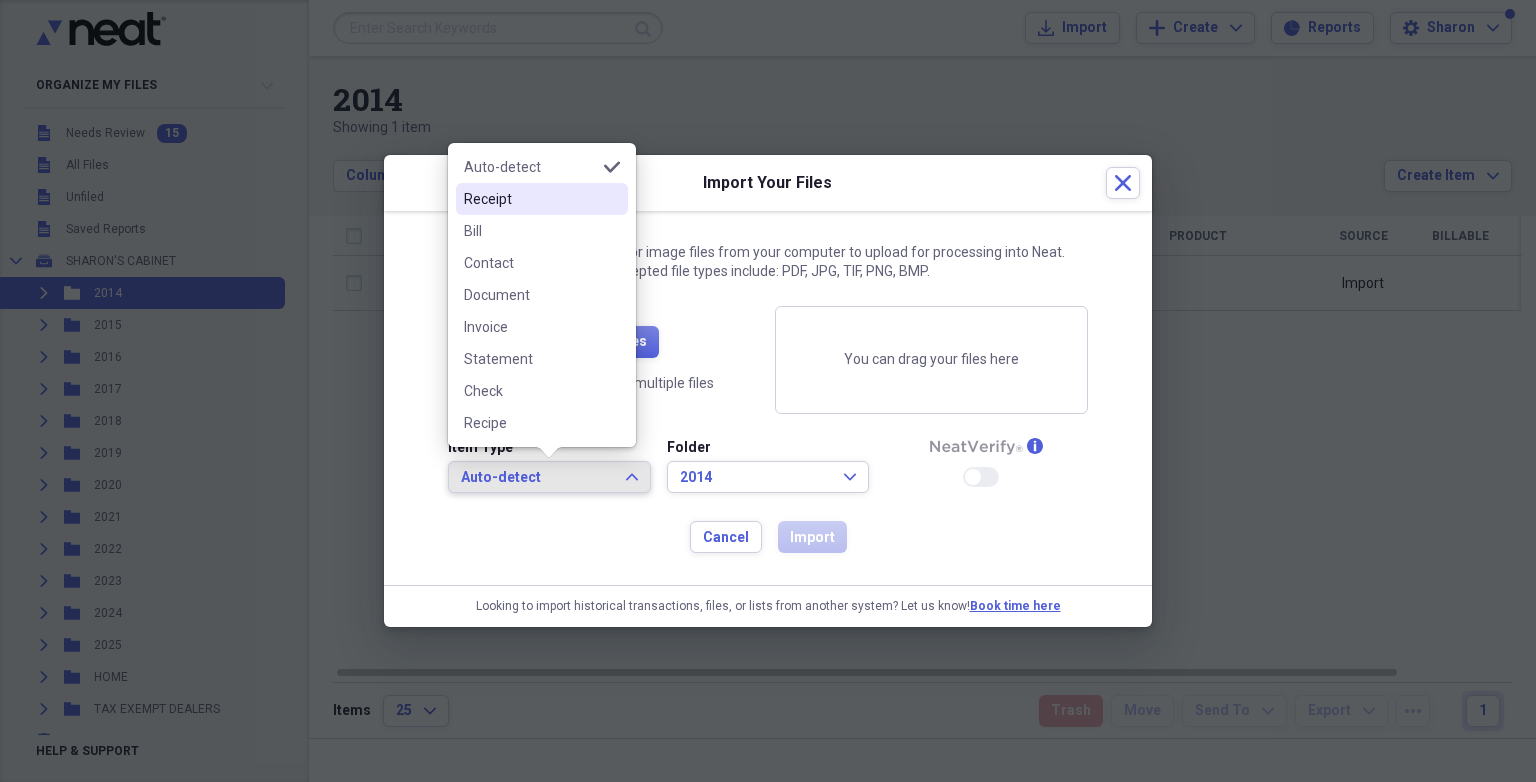 click on "Receipt" at bounding box center [530, 199] 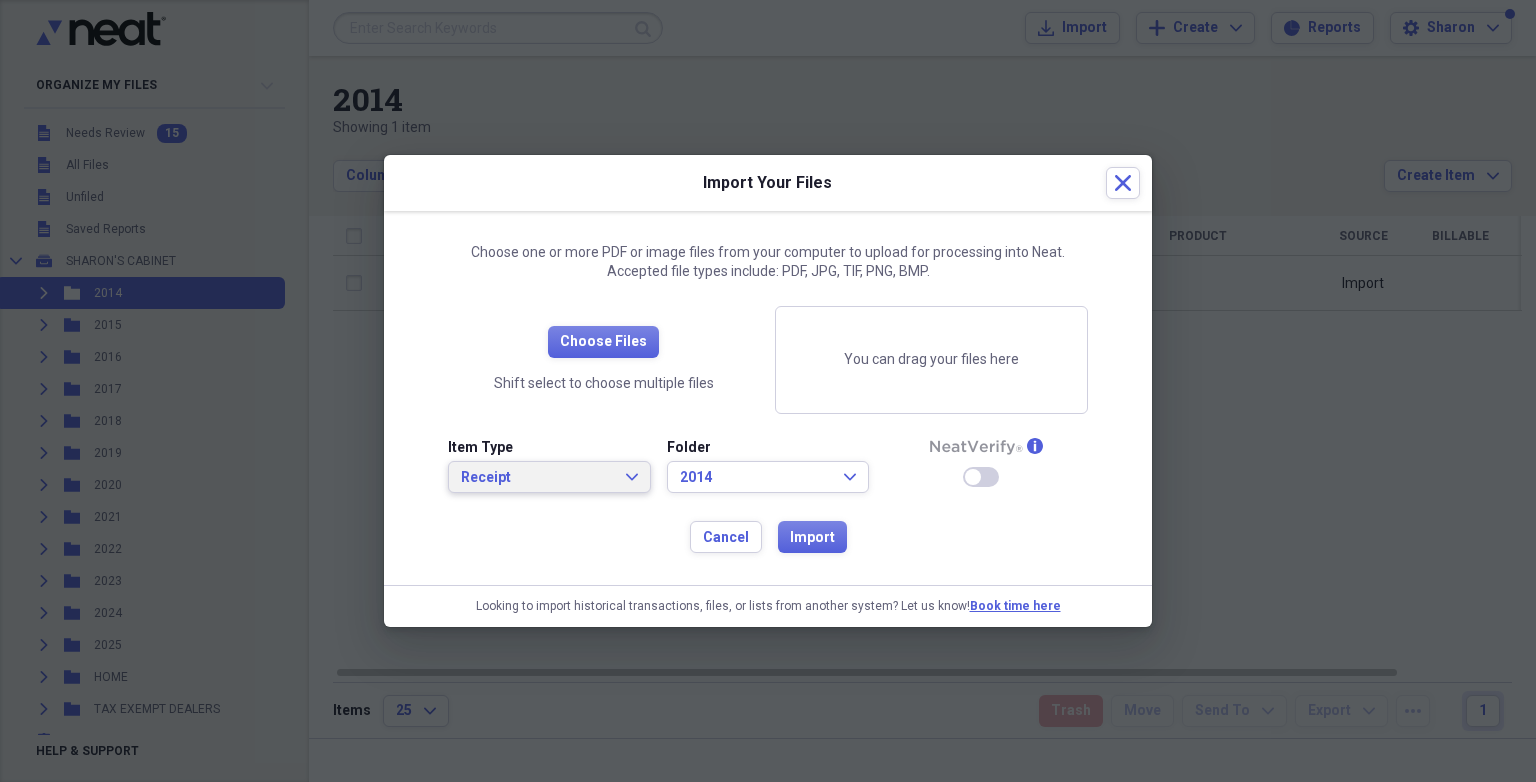 click on "Expand" 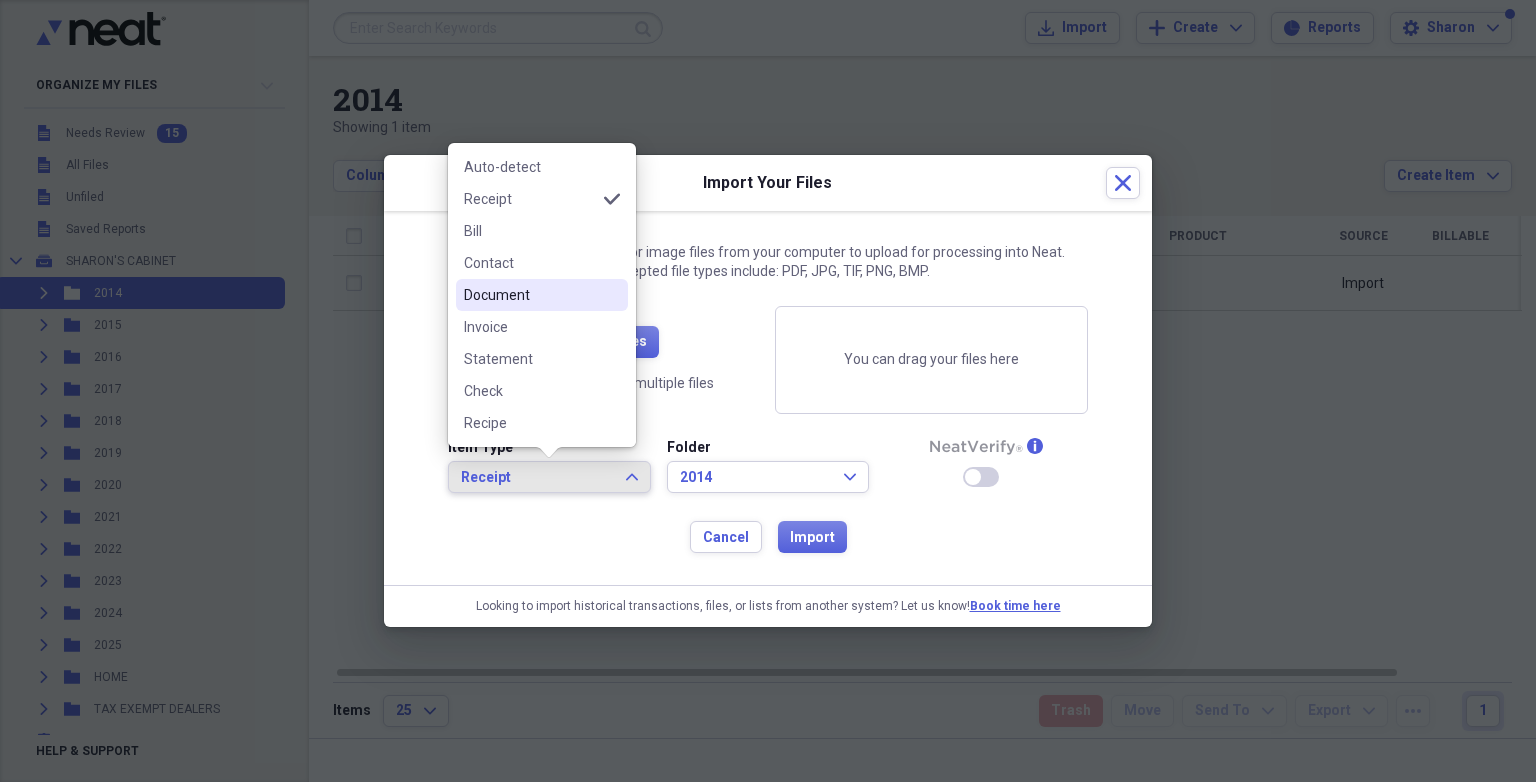 click on "Document" at bounding box center [530, 295] 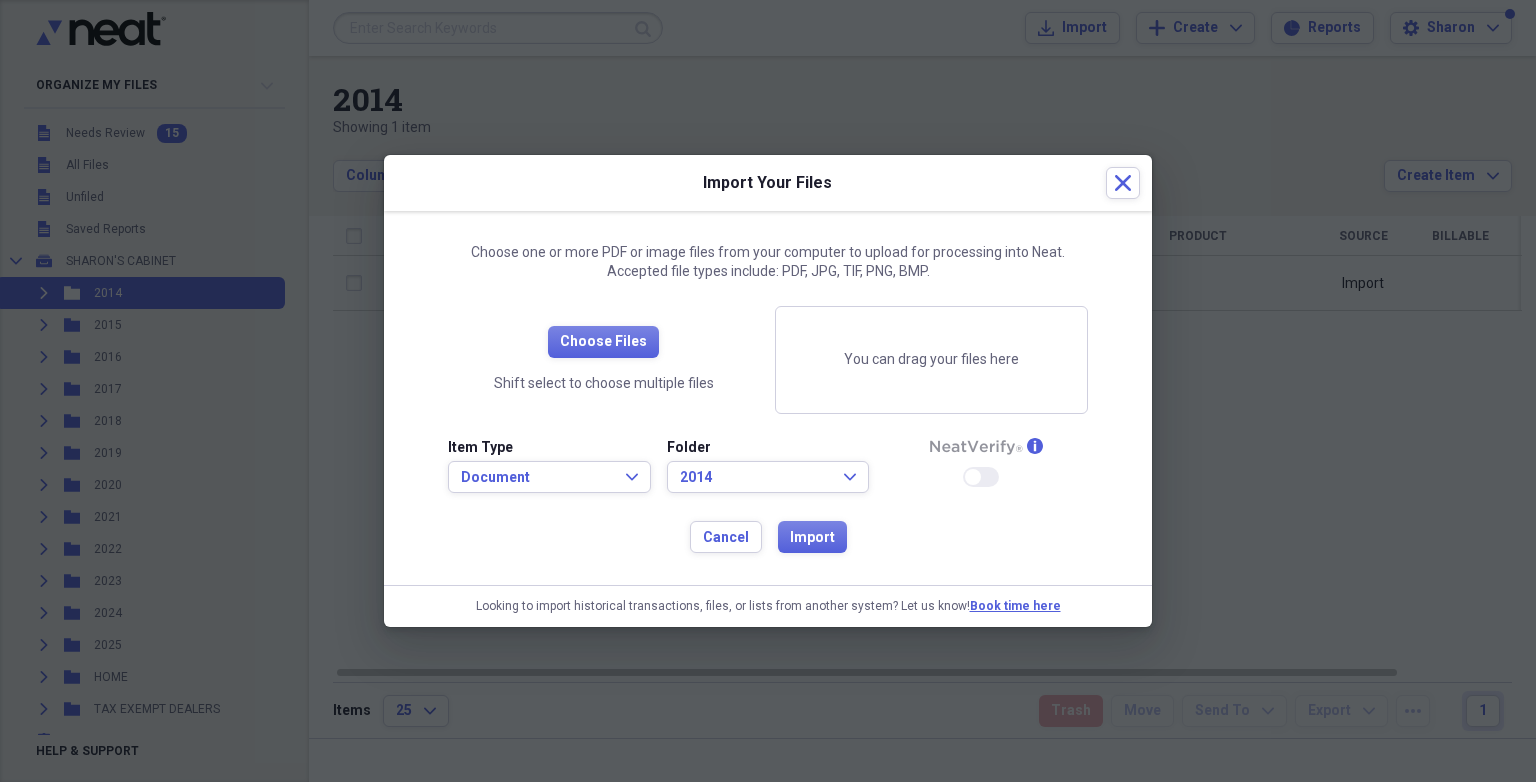 click on "Enable Neat Verify" at bounding box center (987, 477) 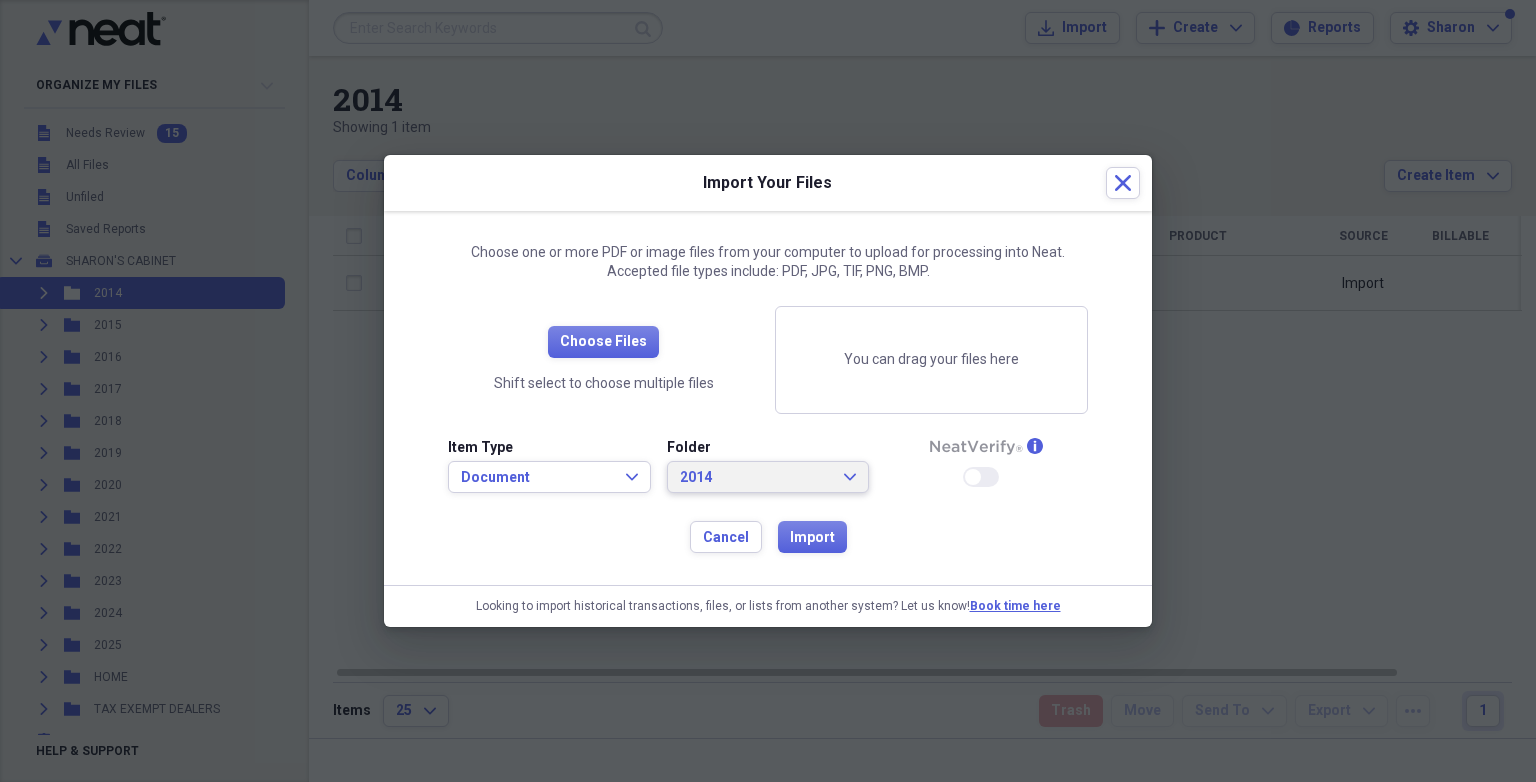 click on "2014" at bounding box center (756, 478) 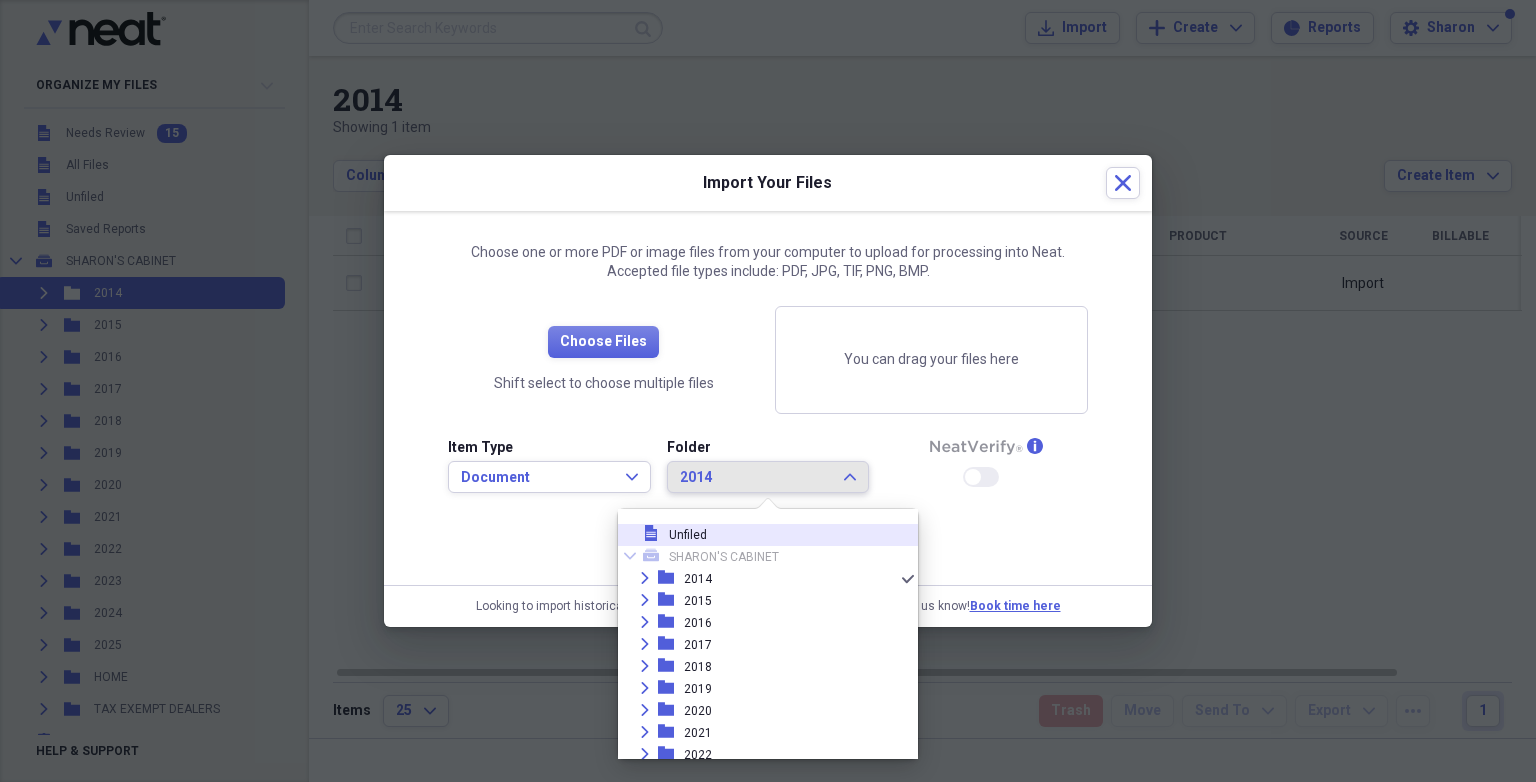 click on "file Unfiled" at bounding box center [760, 535] 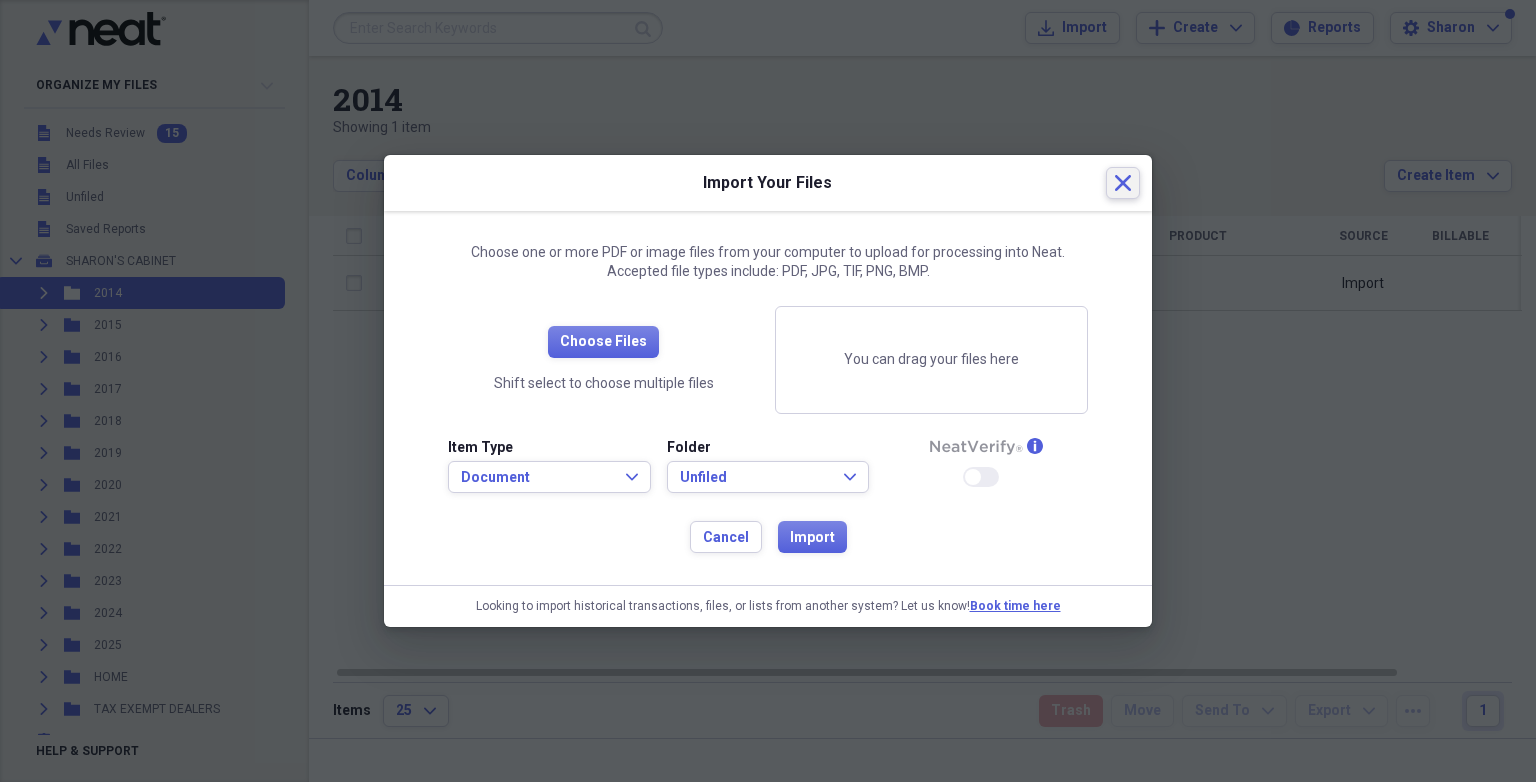 click 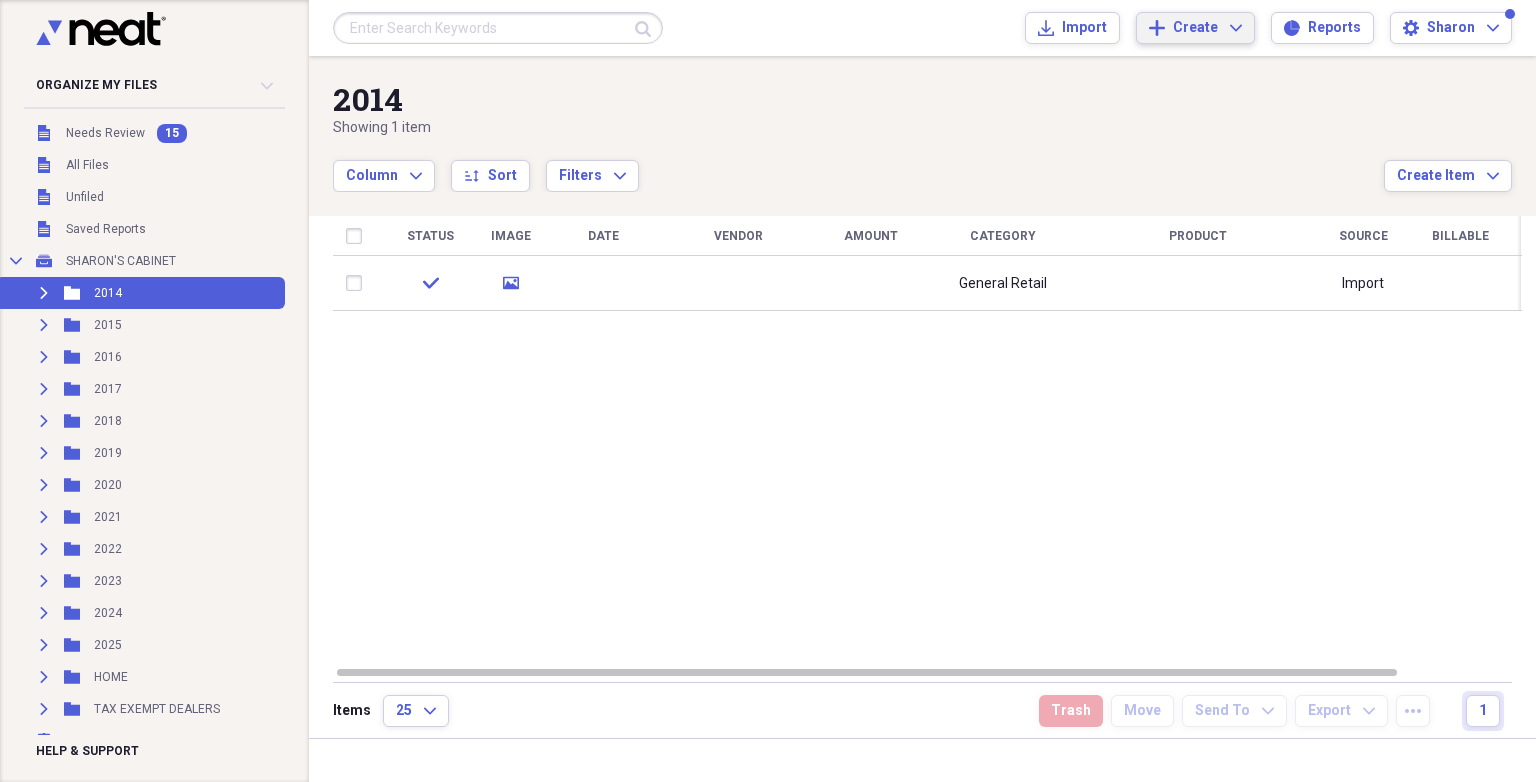 click on "Create Expand" at bounding box center [1207, 28] 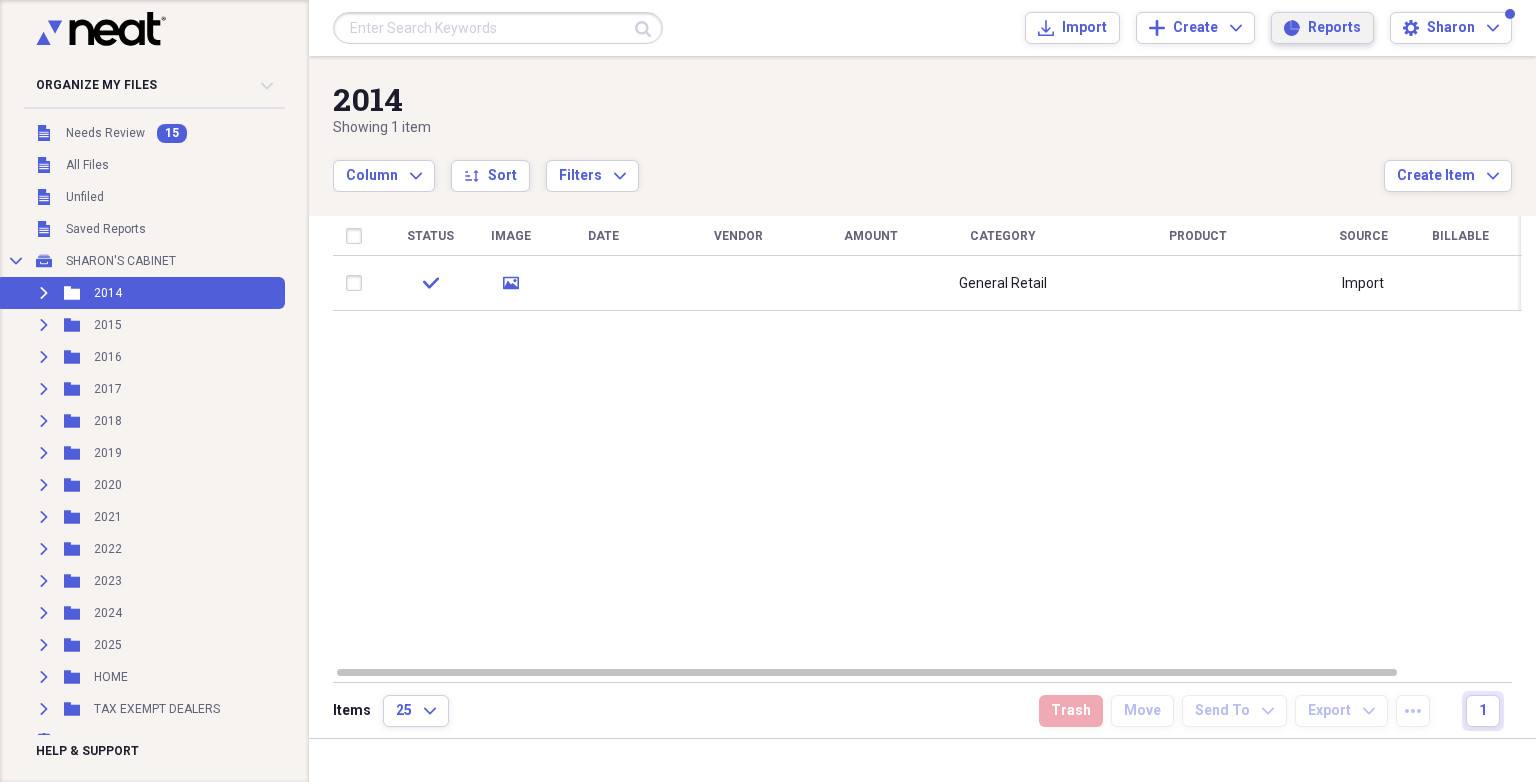click on "Reports" at bounding box center [1334, 28] 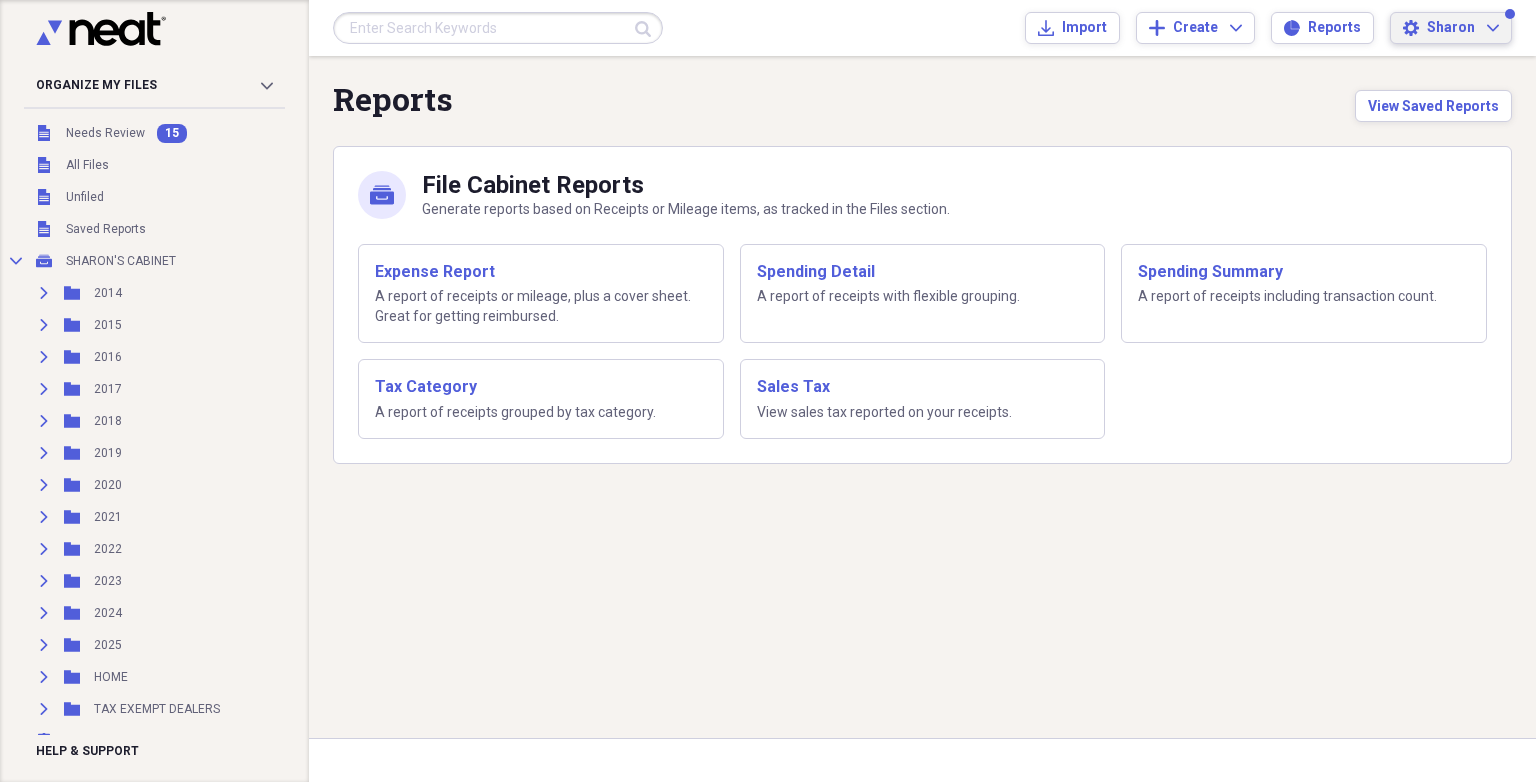 click on "sharon" at bounding box center [1451, 28] 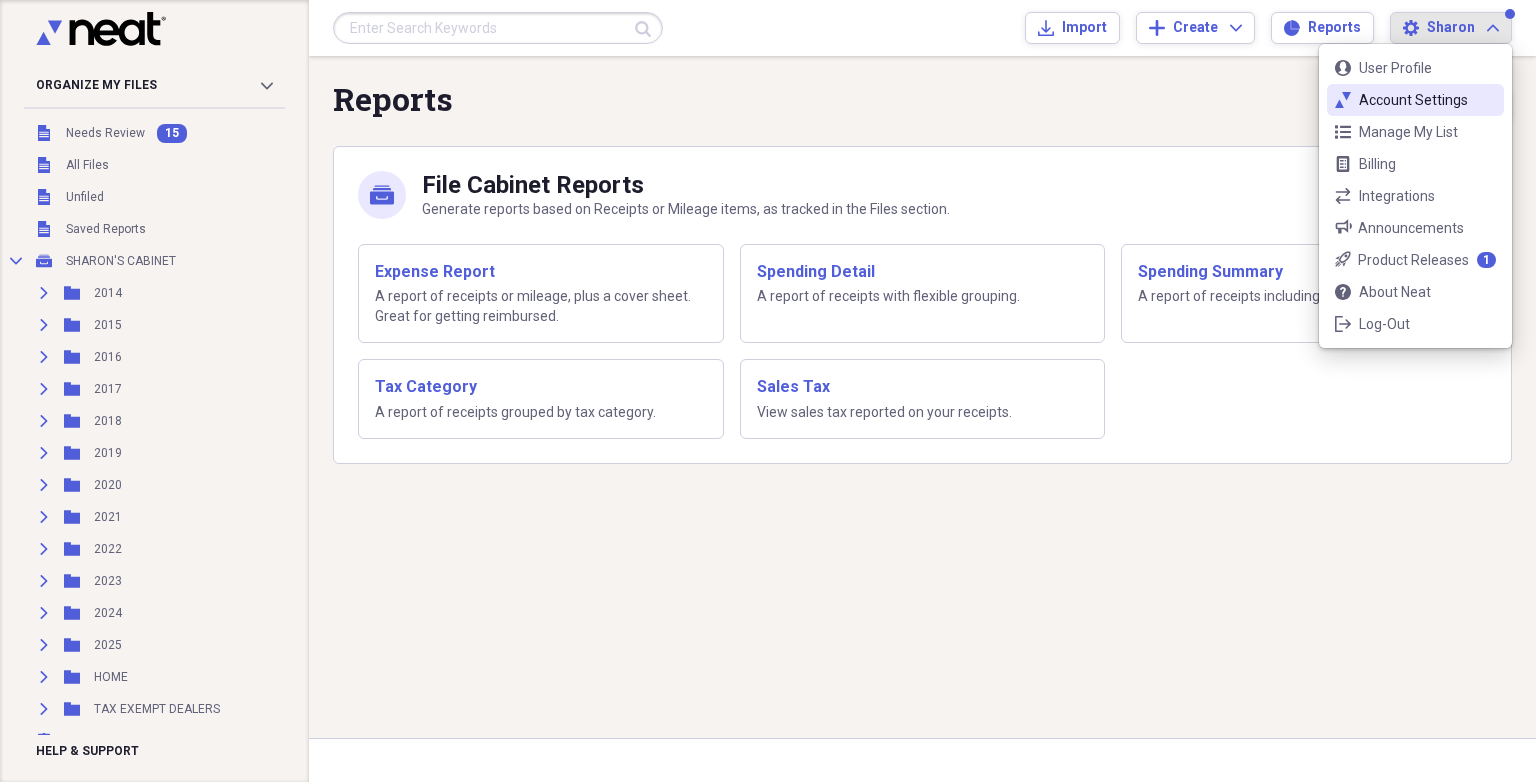 click 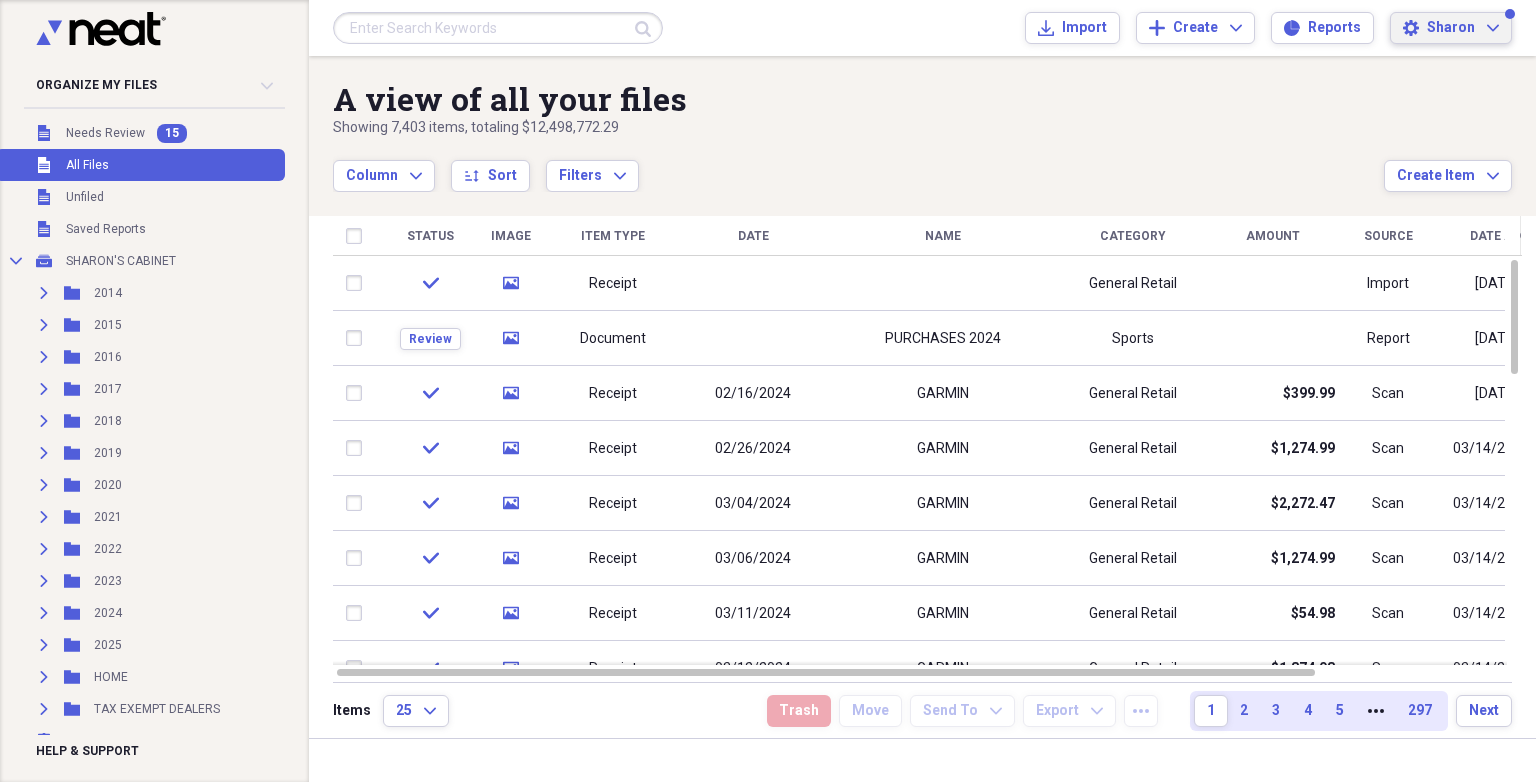 click on "[FIRST] Expand" at bounding box center (1463, 28) 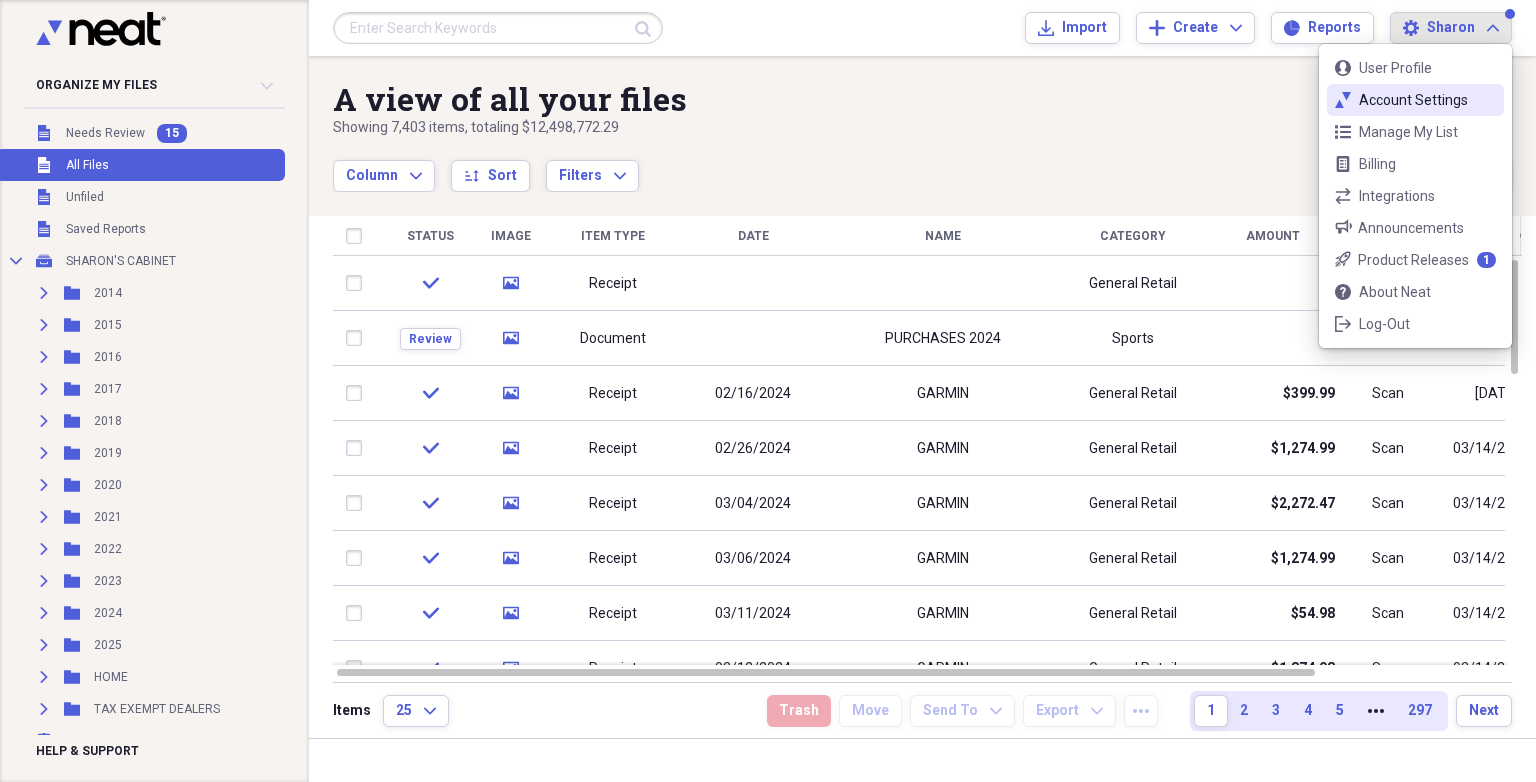 click on "Account Settings" at bounding box center (1415, 100) 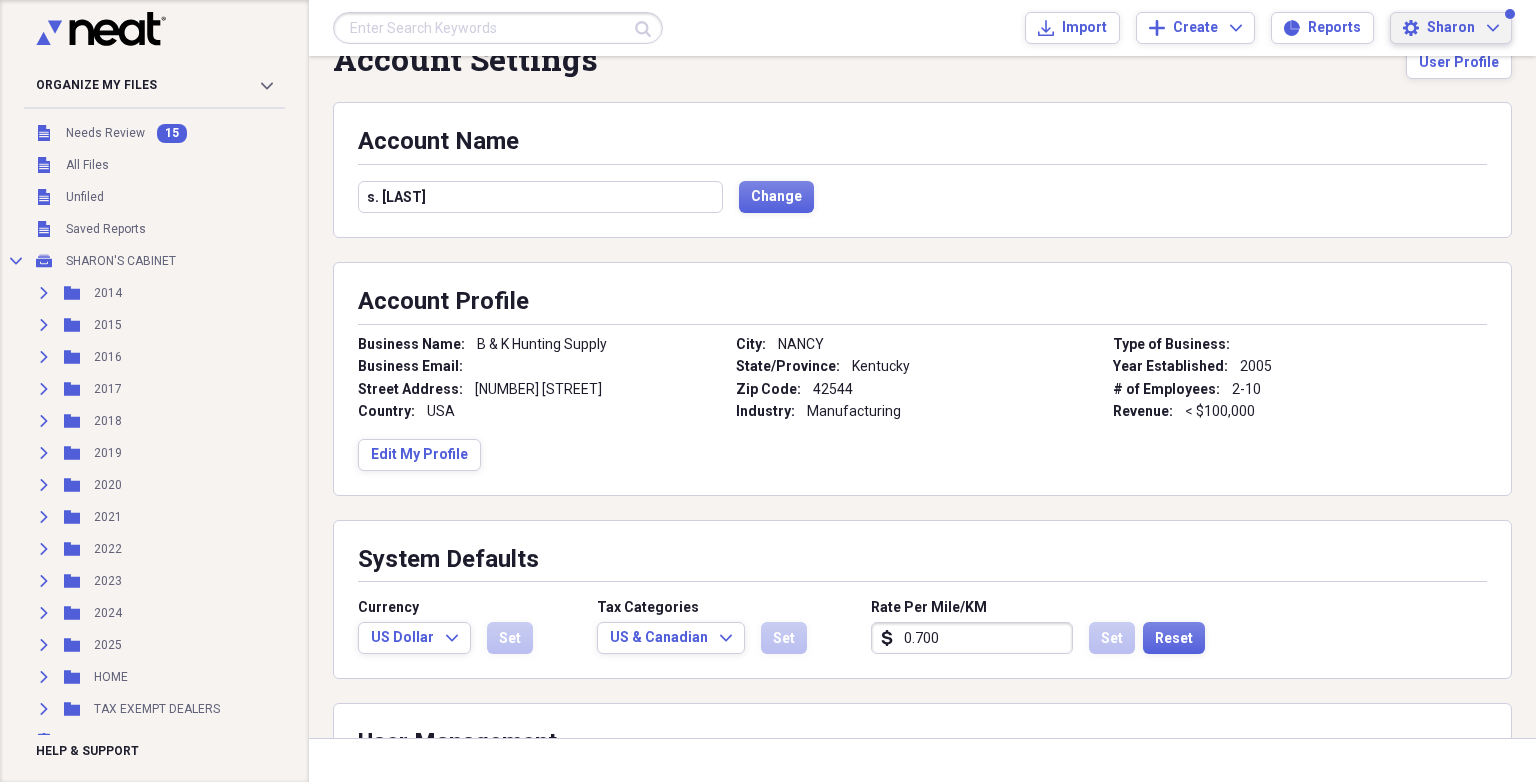 scroll, scrollTop: 0, scrollLeft: 0, axis: both 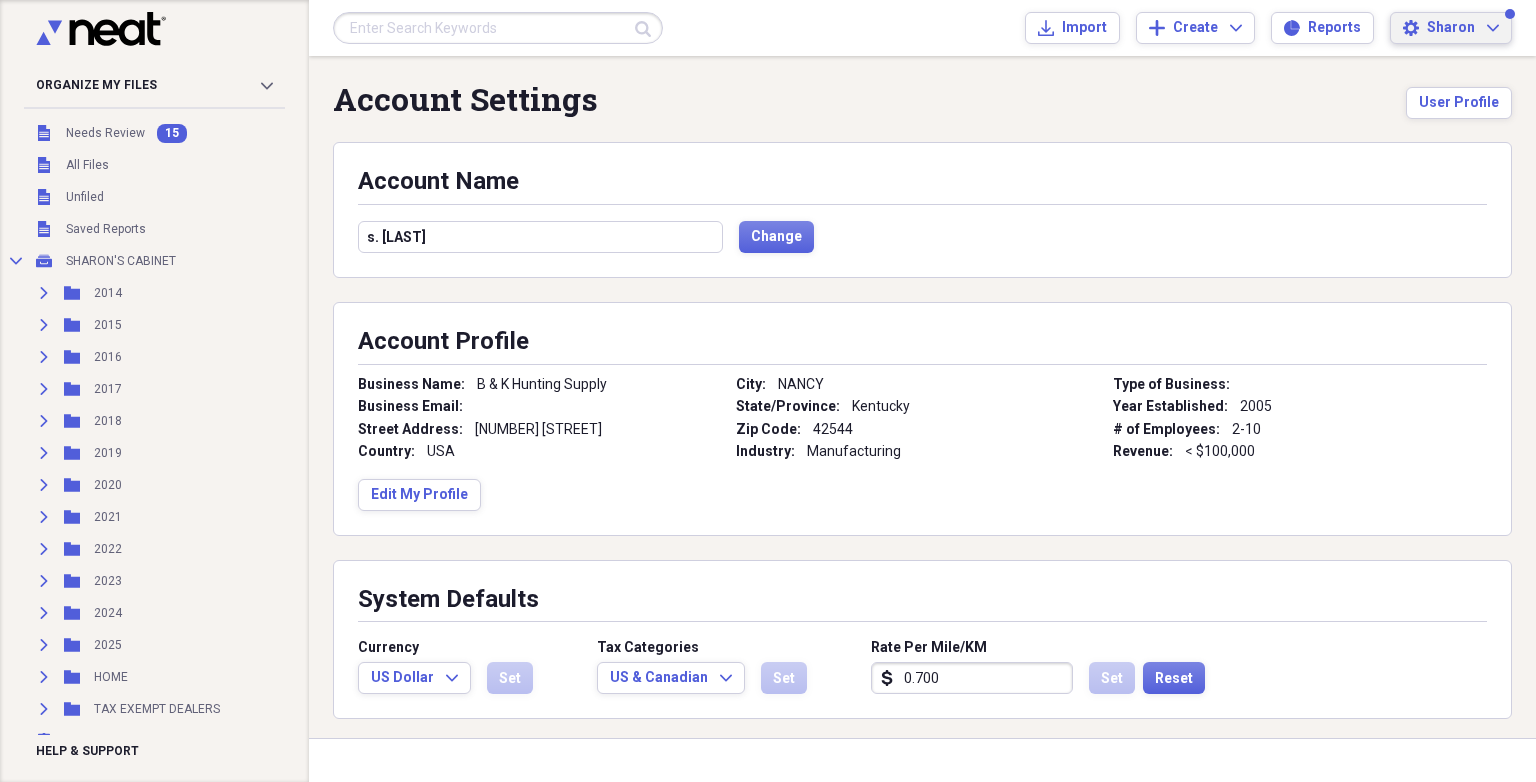 click on "Expand" 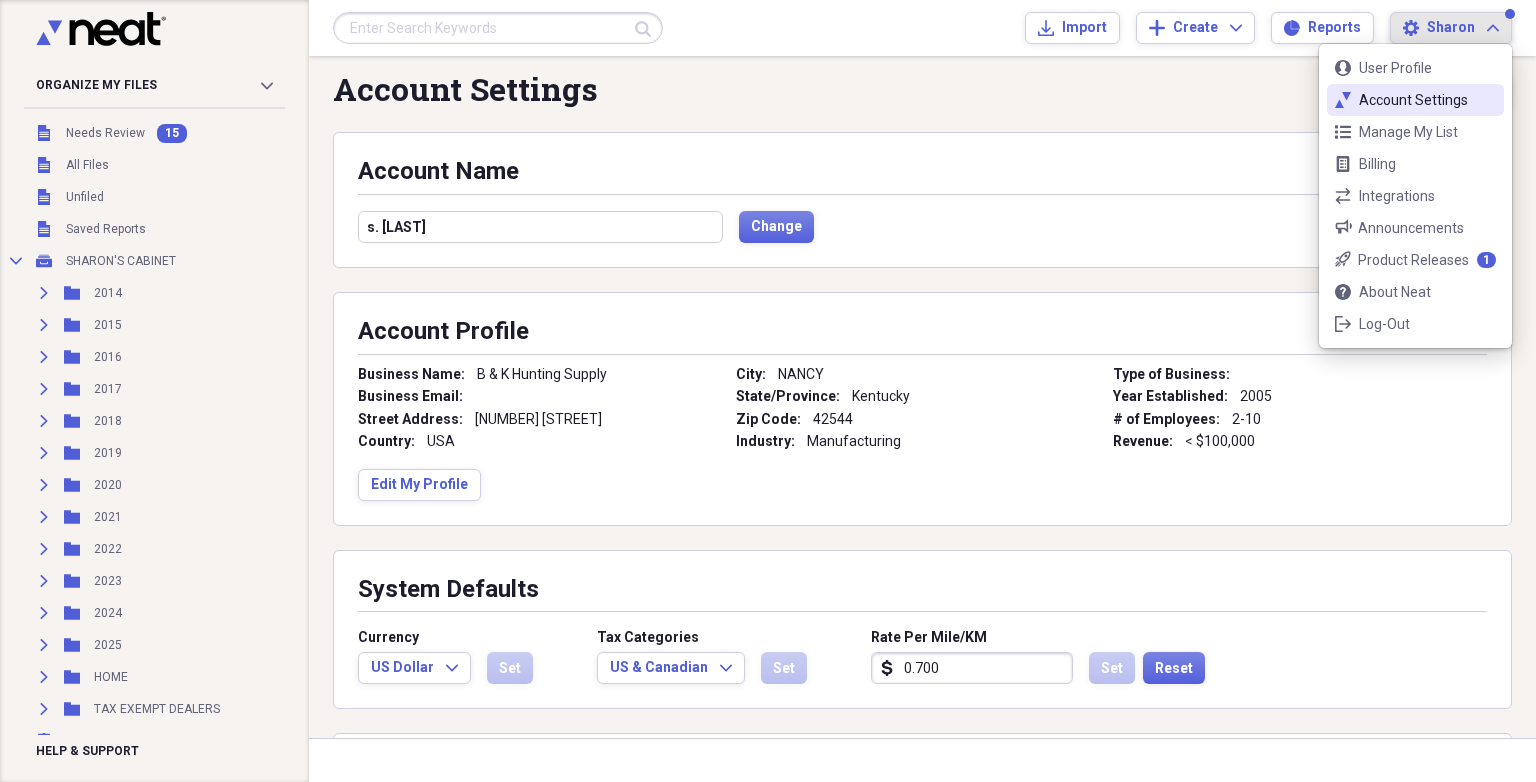 scroll, scrollTop: 0, scrollLeft: 0, axis: both 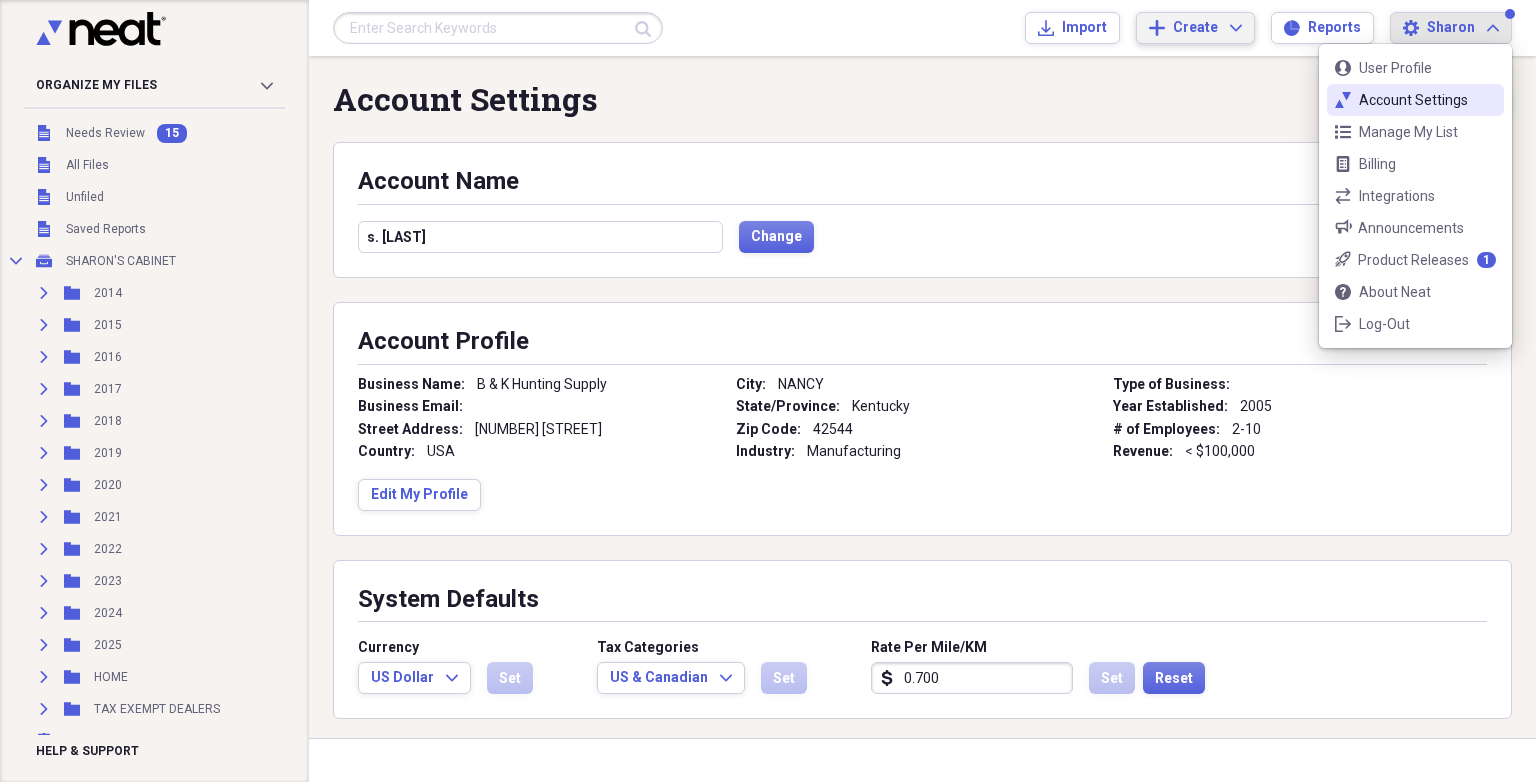click on "Expand" 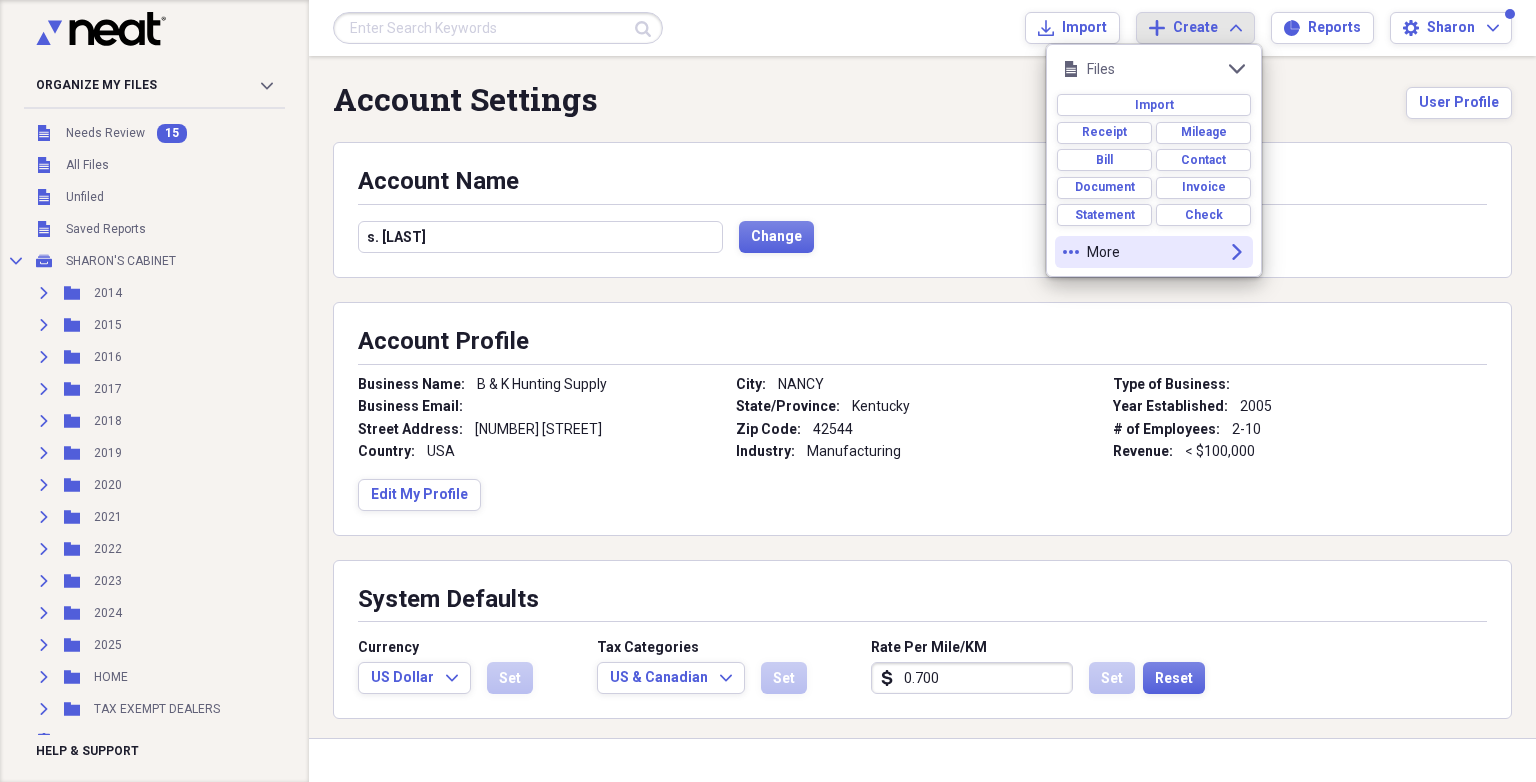 click on "More" at bounding box center [1154, 252] 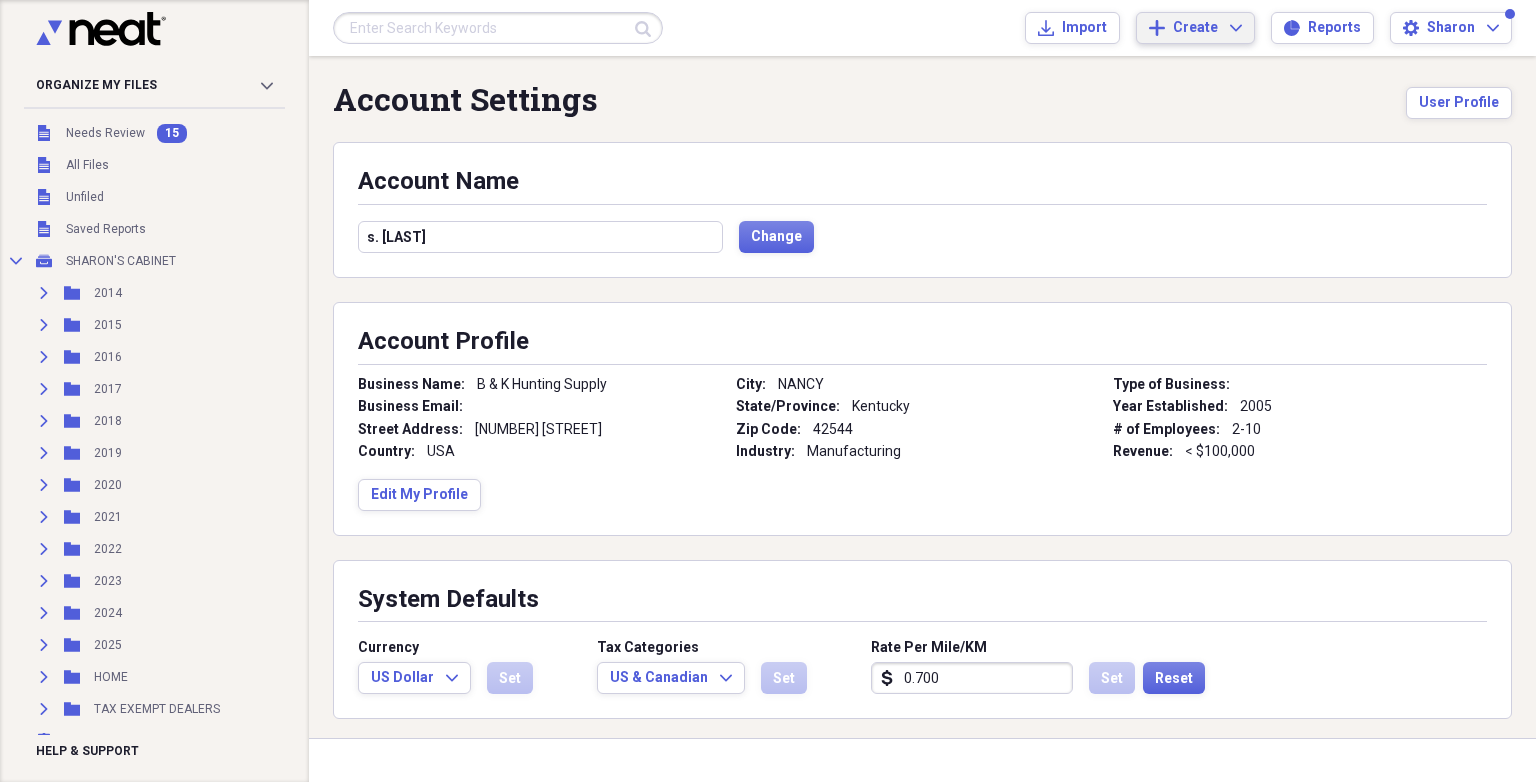 click on "s. [LAST] Change" at bounding box center [922, 237] 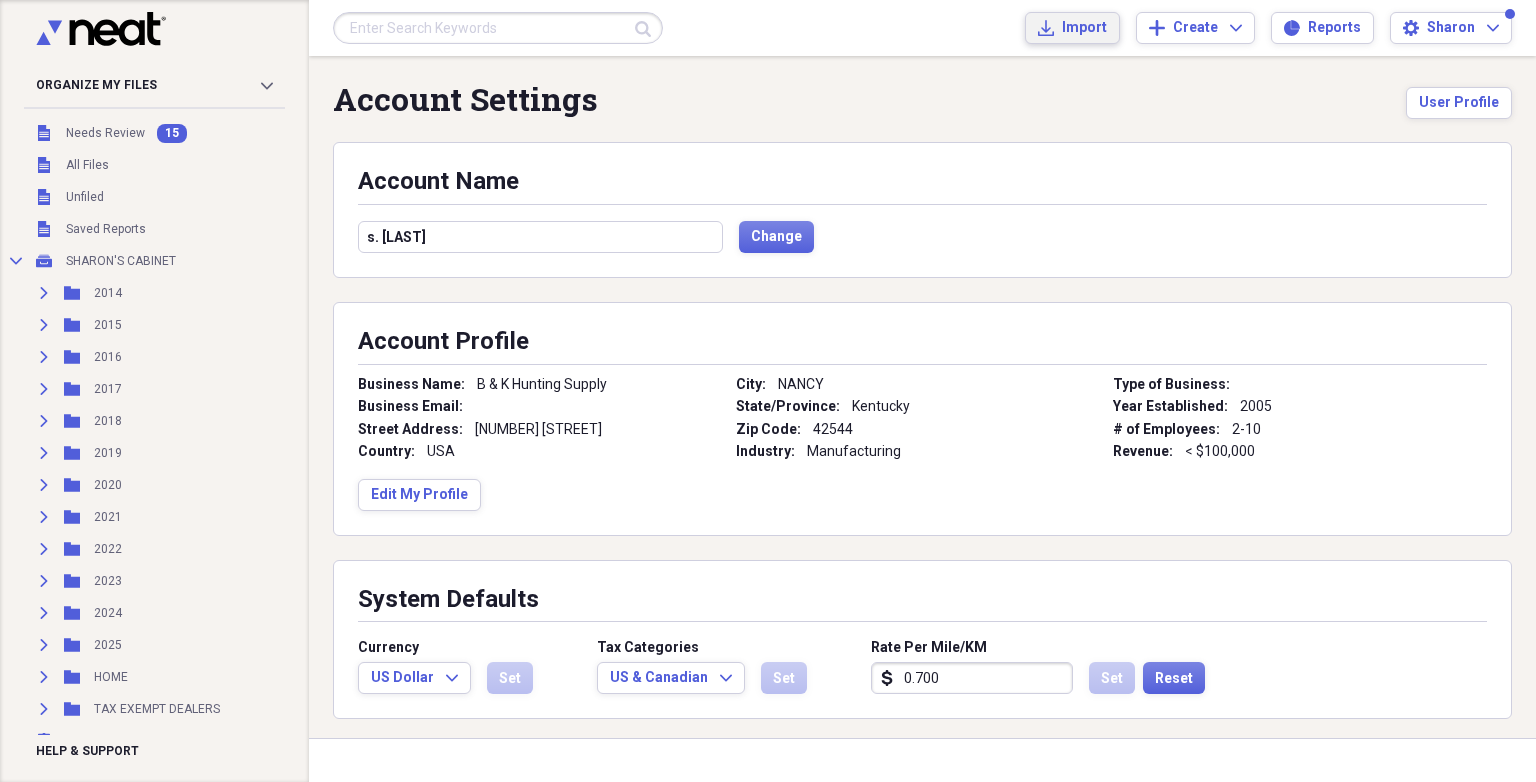 click on "Import" at bounding box center (1084, 28) 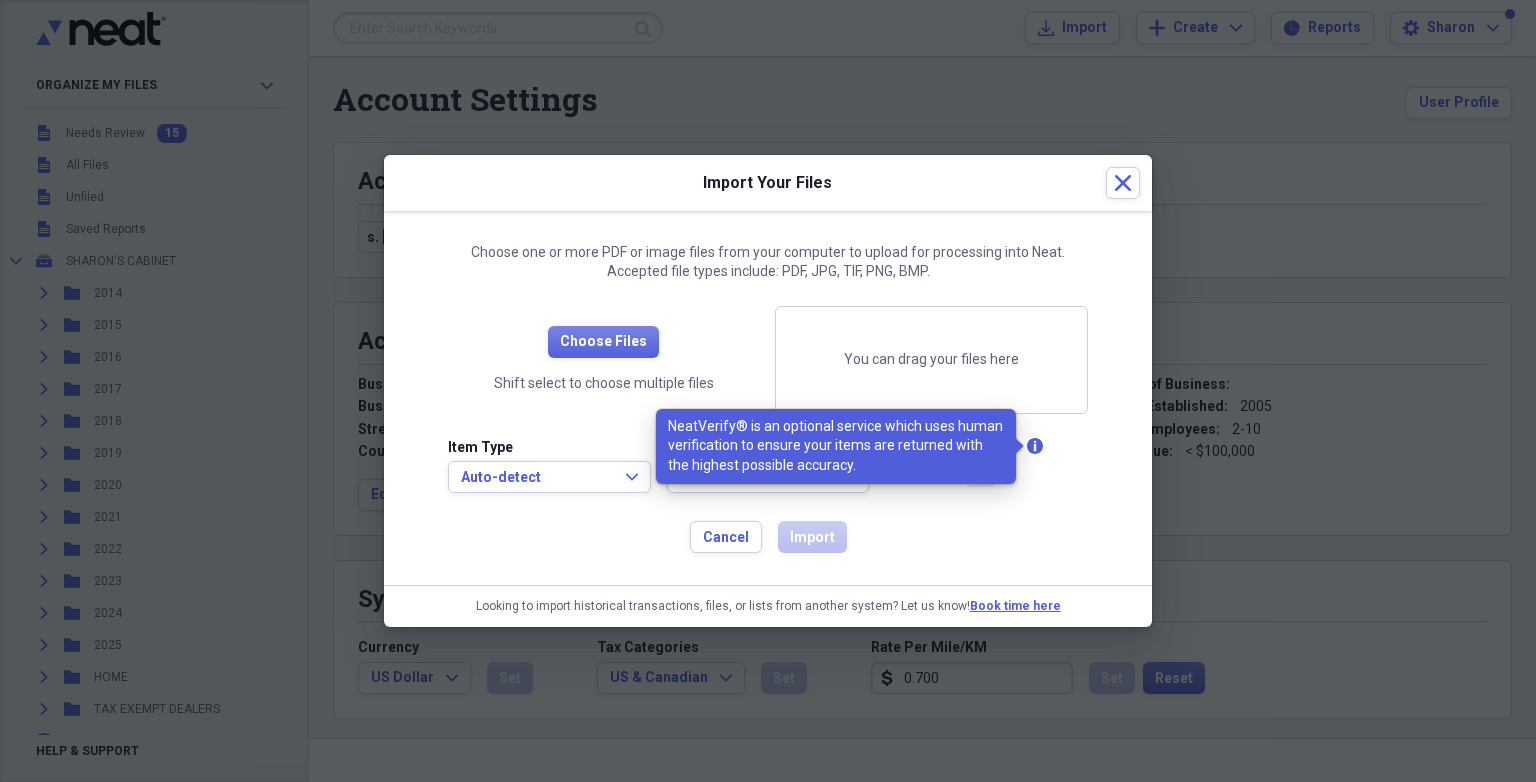 click 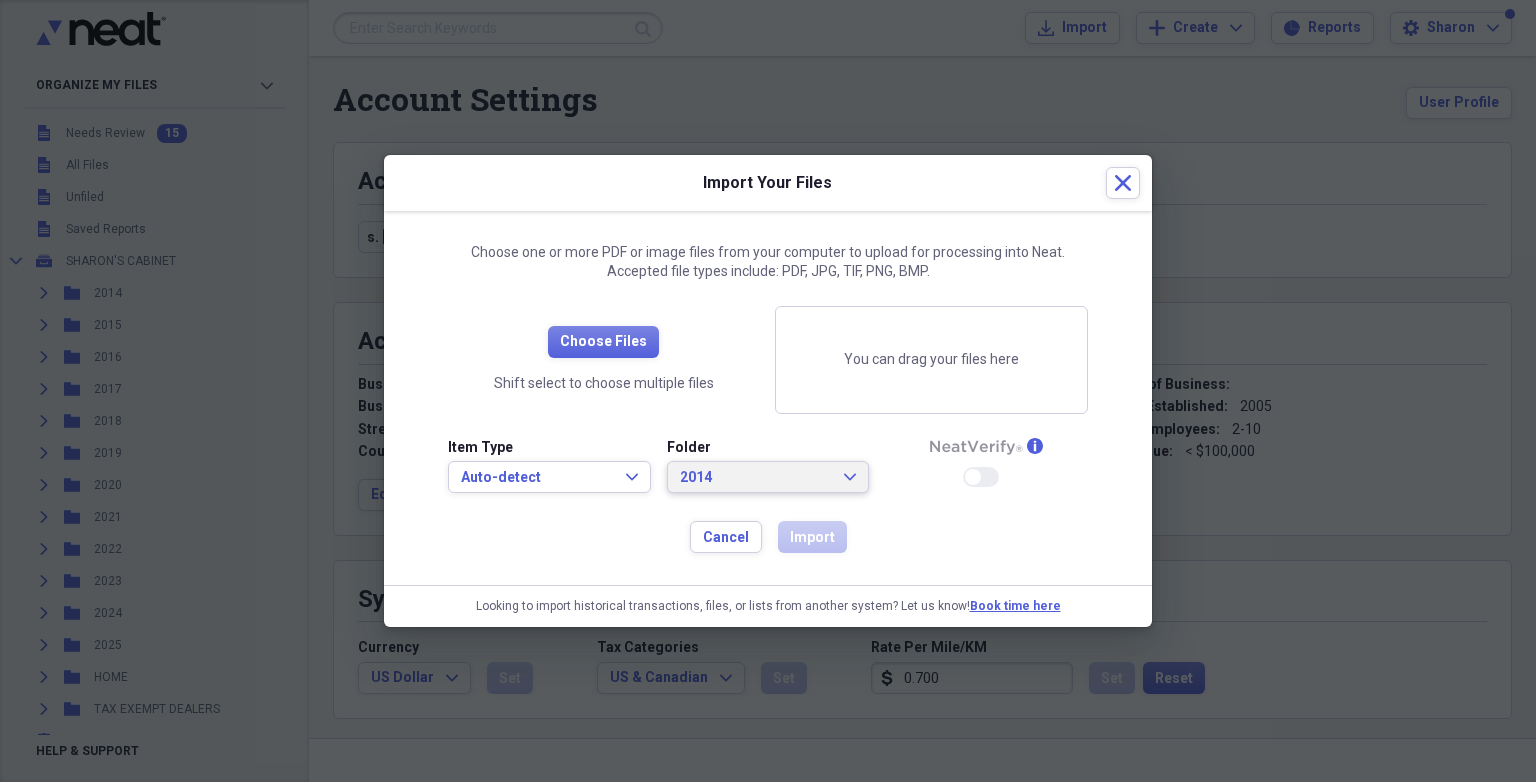 click on "2014" at bounding box center (756, 478) 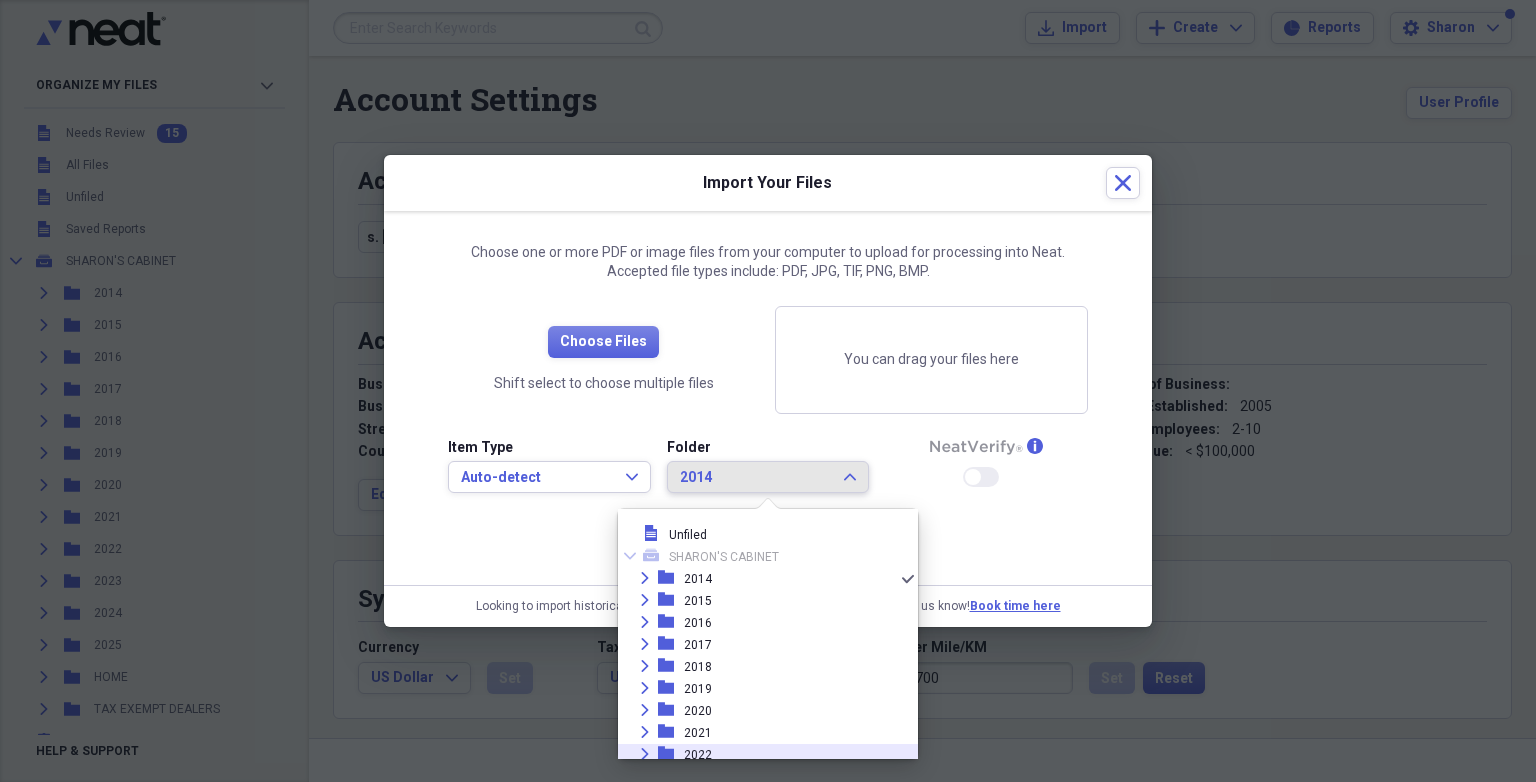 click on "Expand folder 2022" at bounding box center [760, 755] 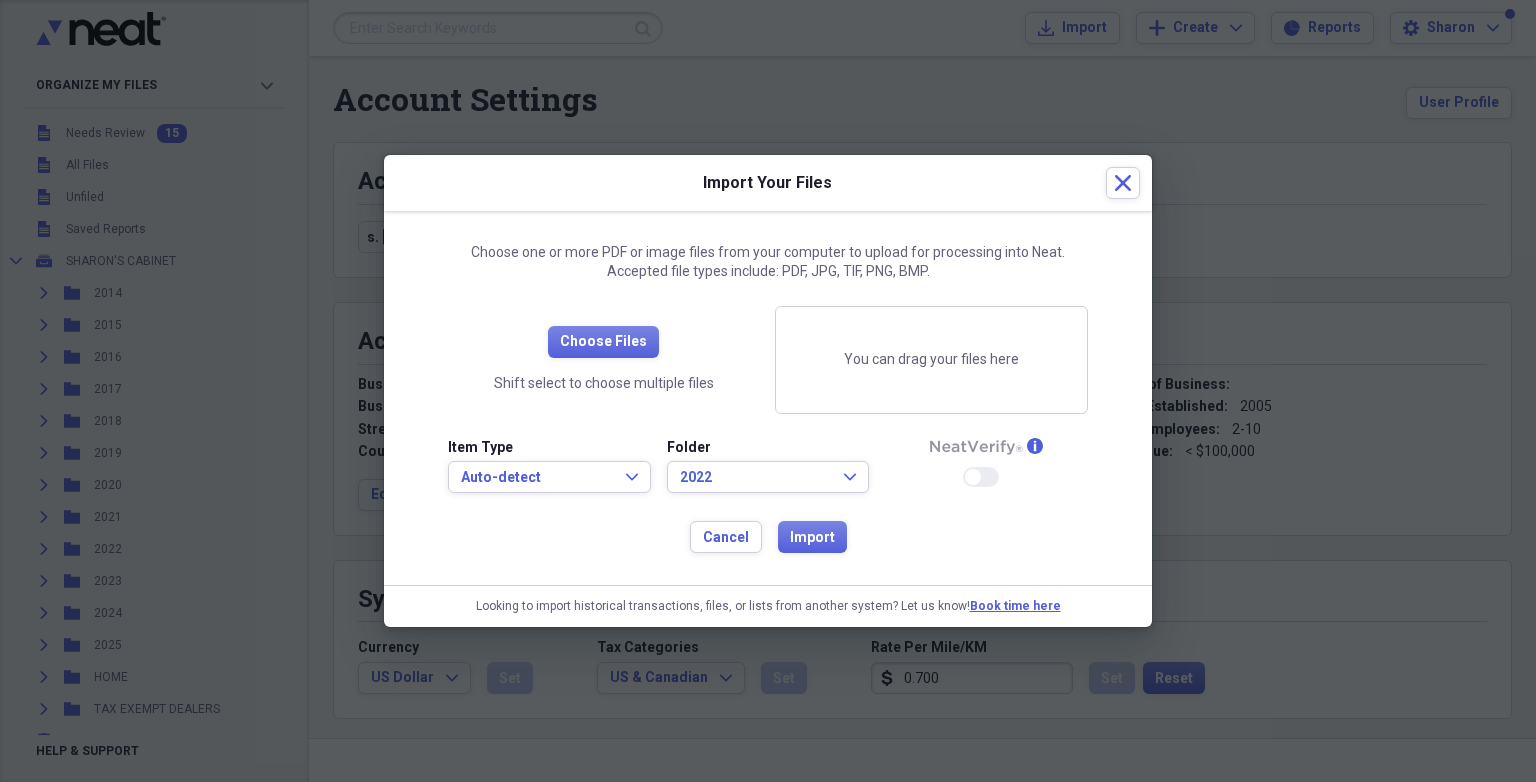 click 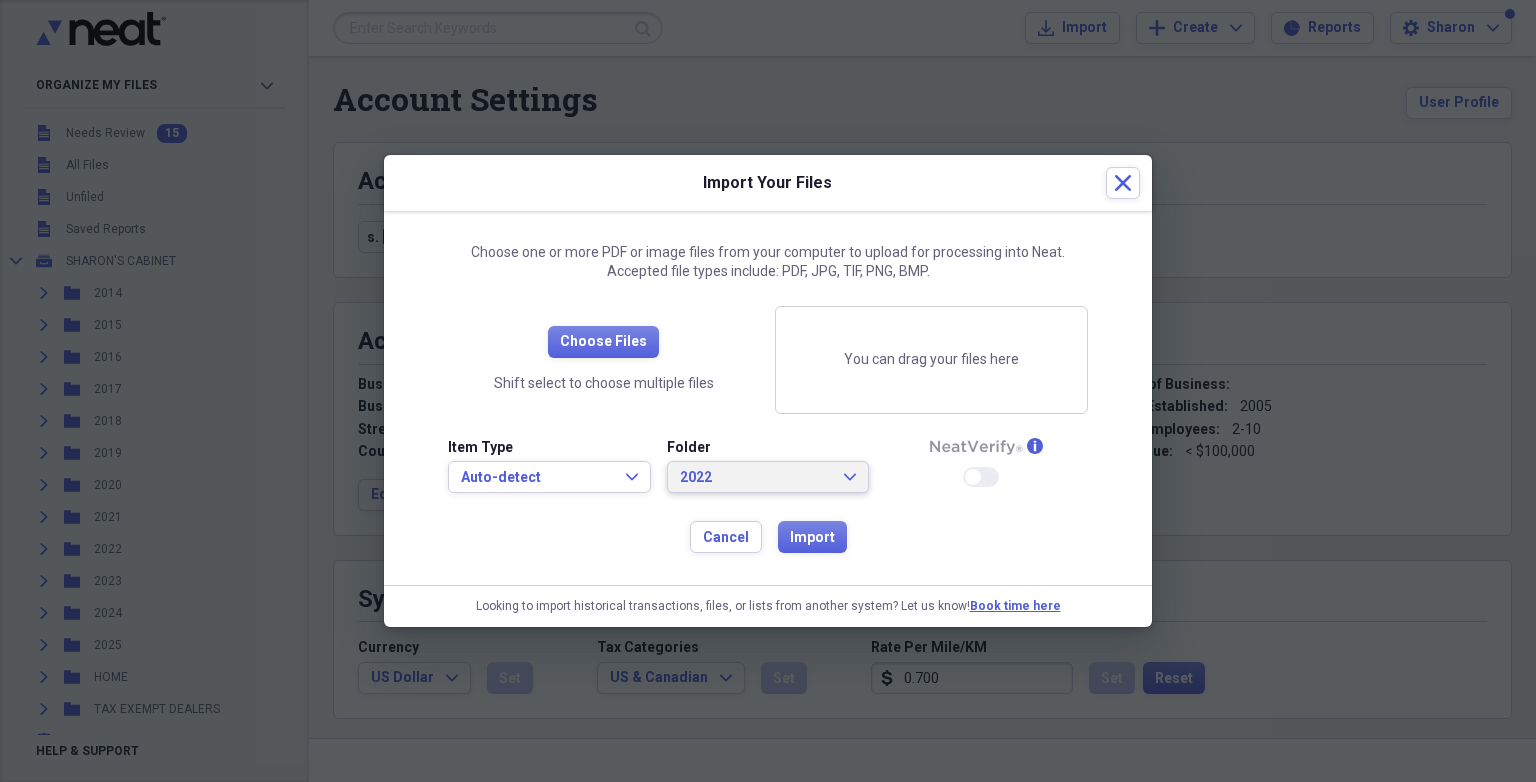 click on "Expand" 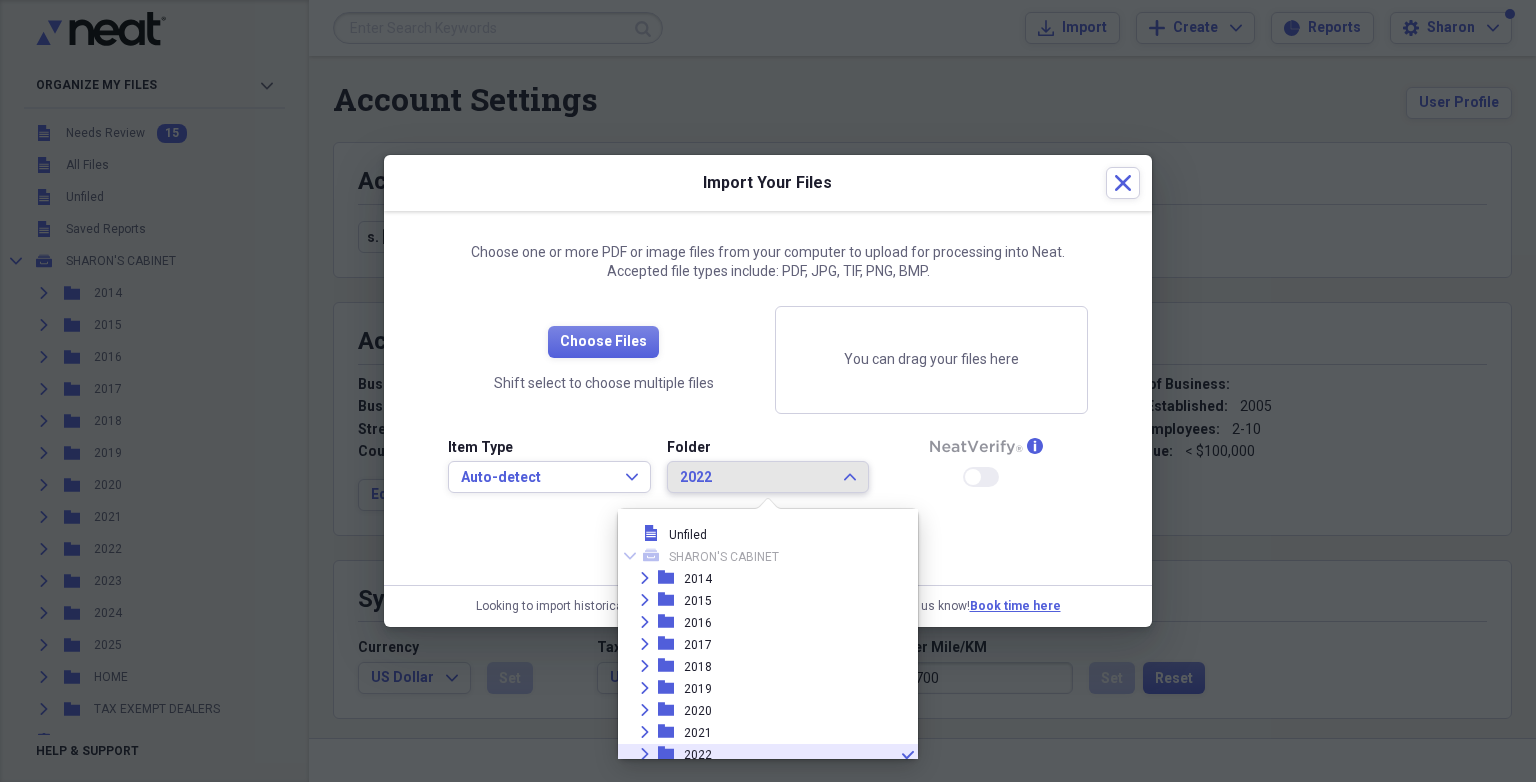 scroll, scrollTop: 120, scrollLeft: 0, axis: vertical 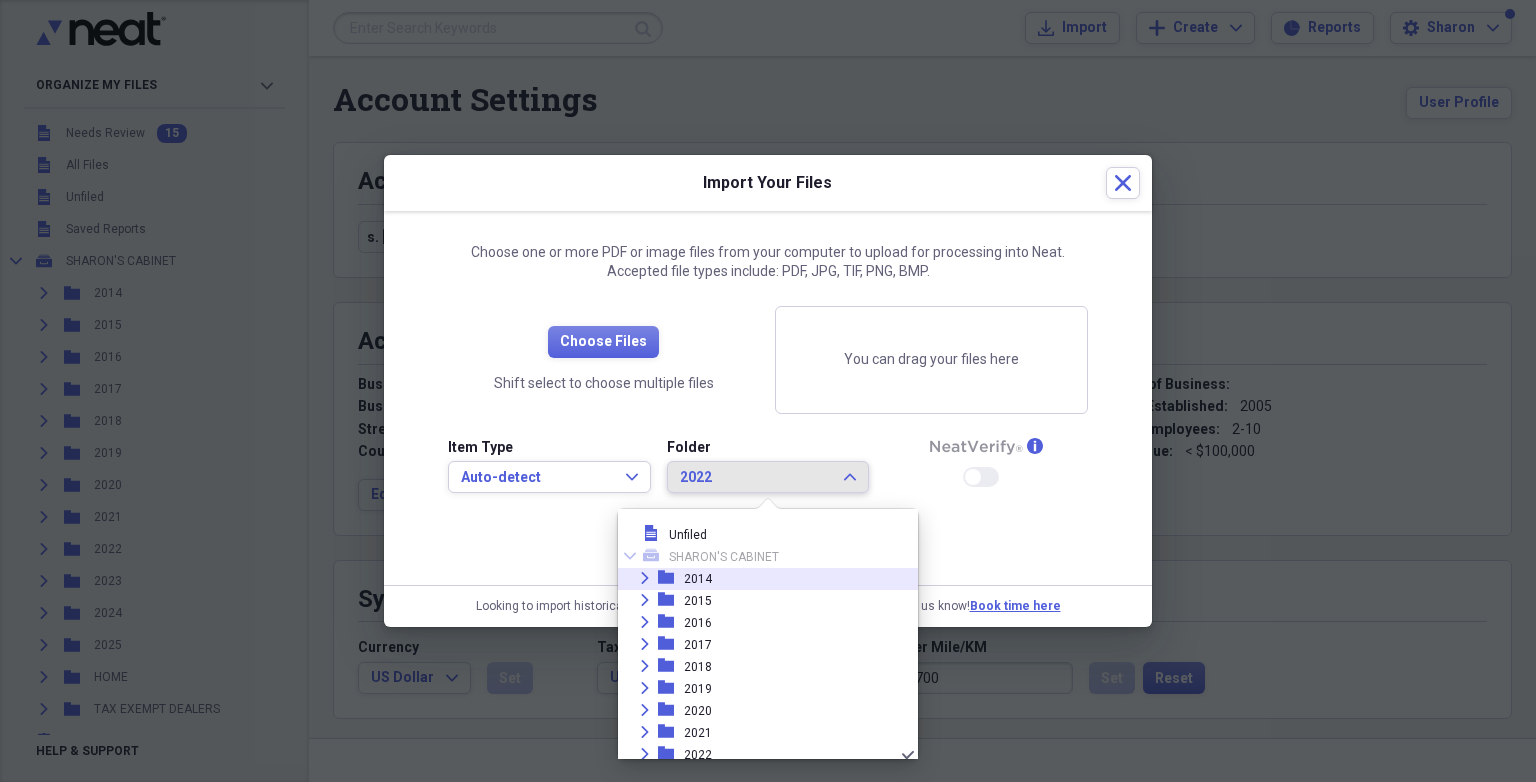 click on "Expand folder 2014" at bounding box center (760, 579) 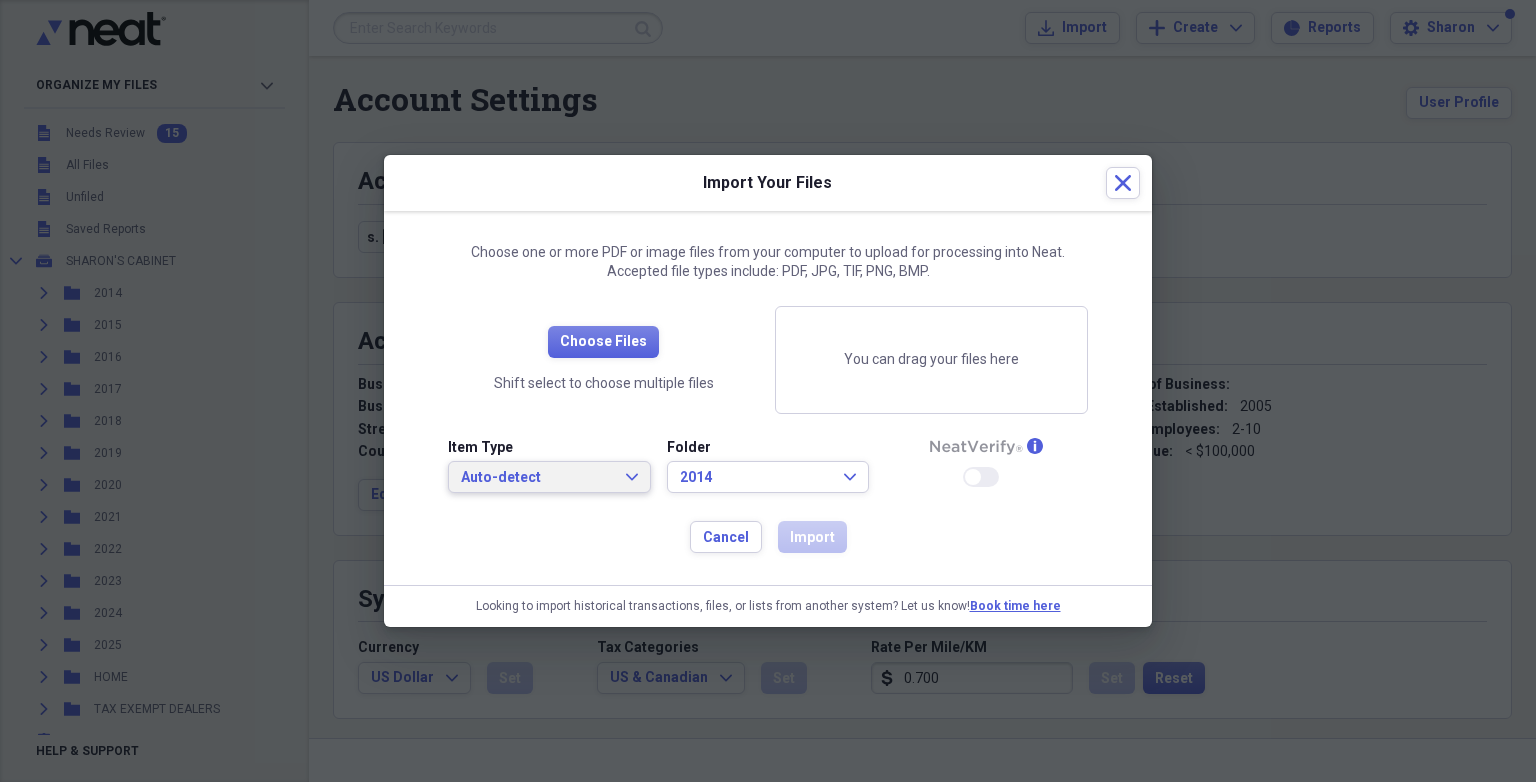 click on "Auto-detect" at bounding box center [537, 478] 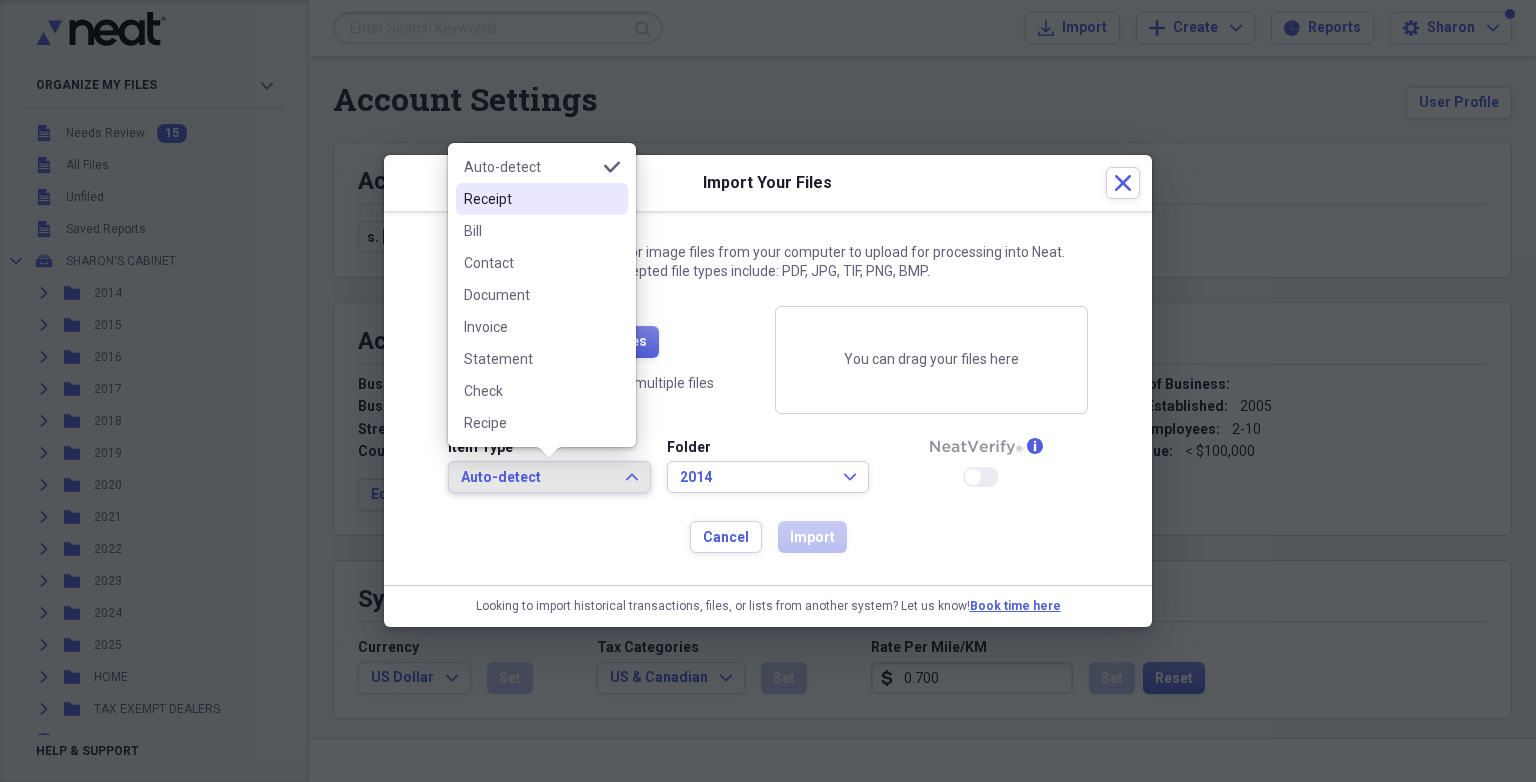 click on "Receipt" at bounding box center [530, 199] 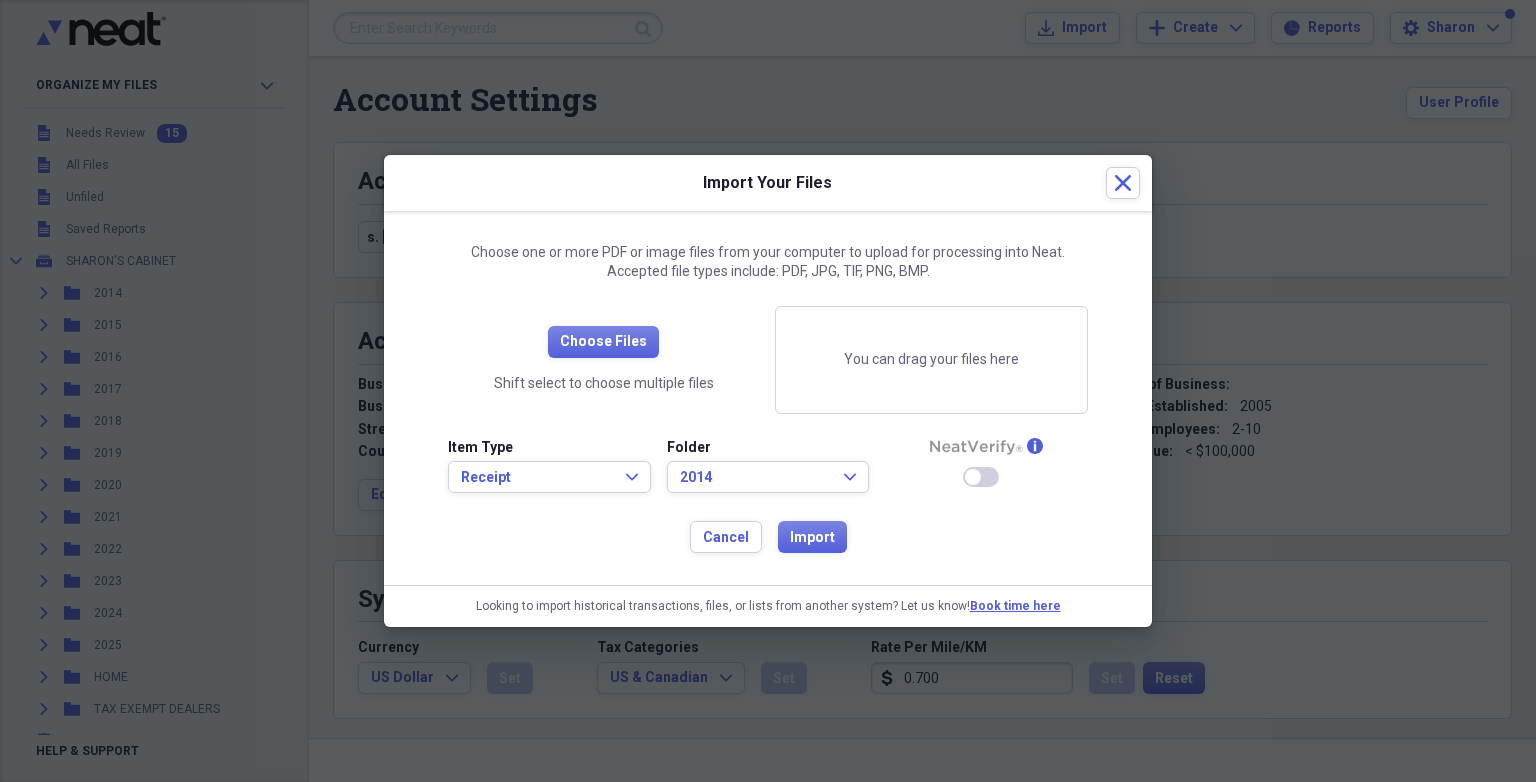 click at bounding box center [973, 477] 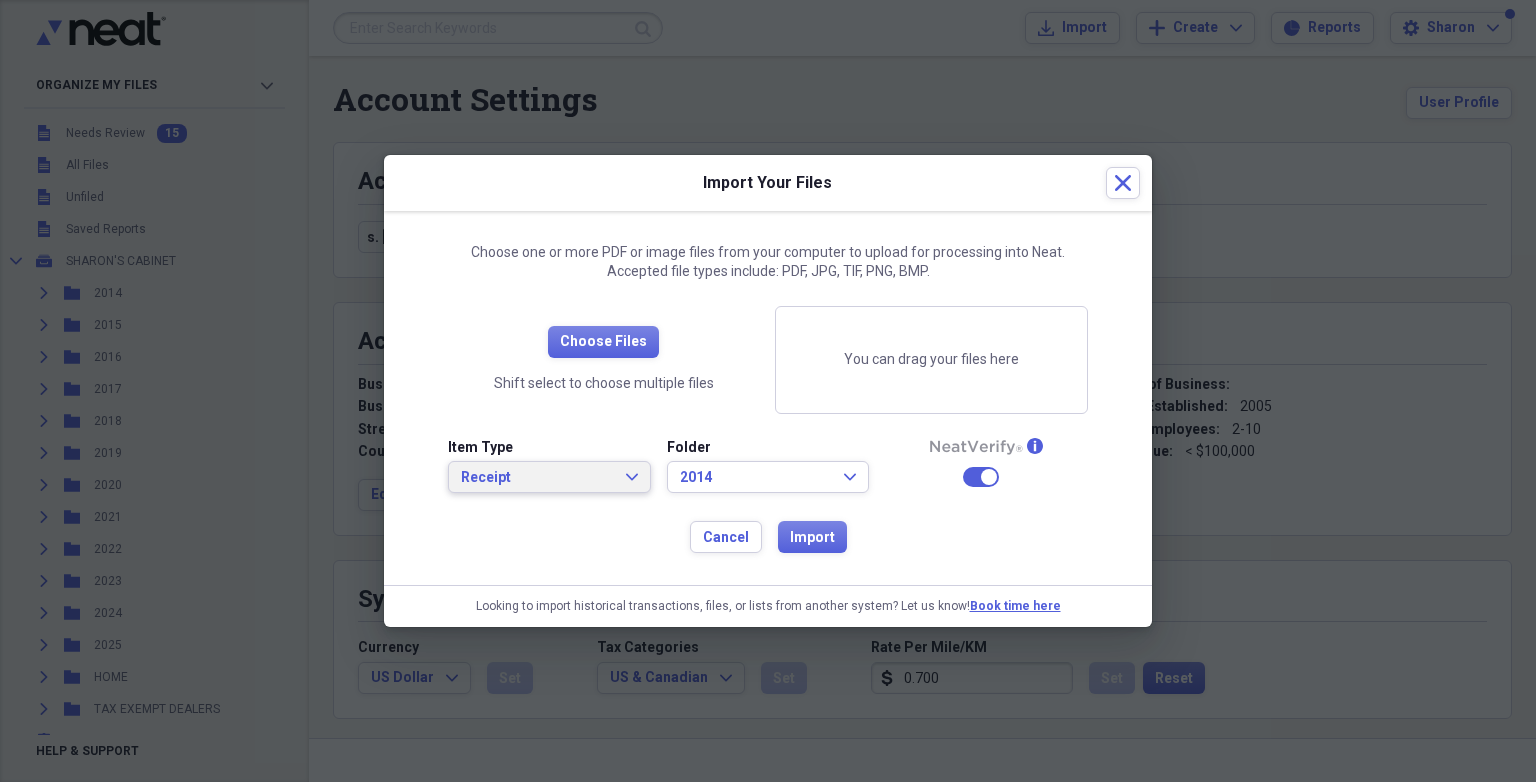 click on "Receipt Expand" at bounding box center (549, 477) 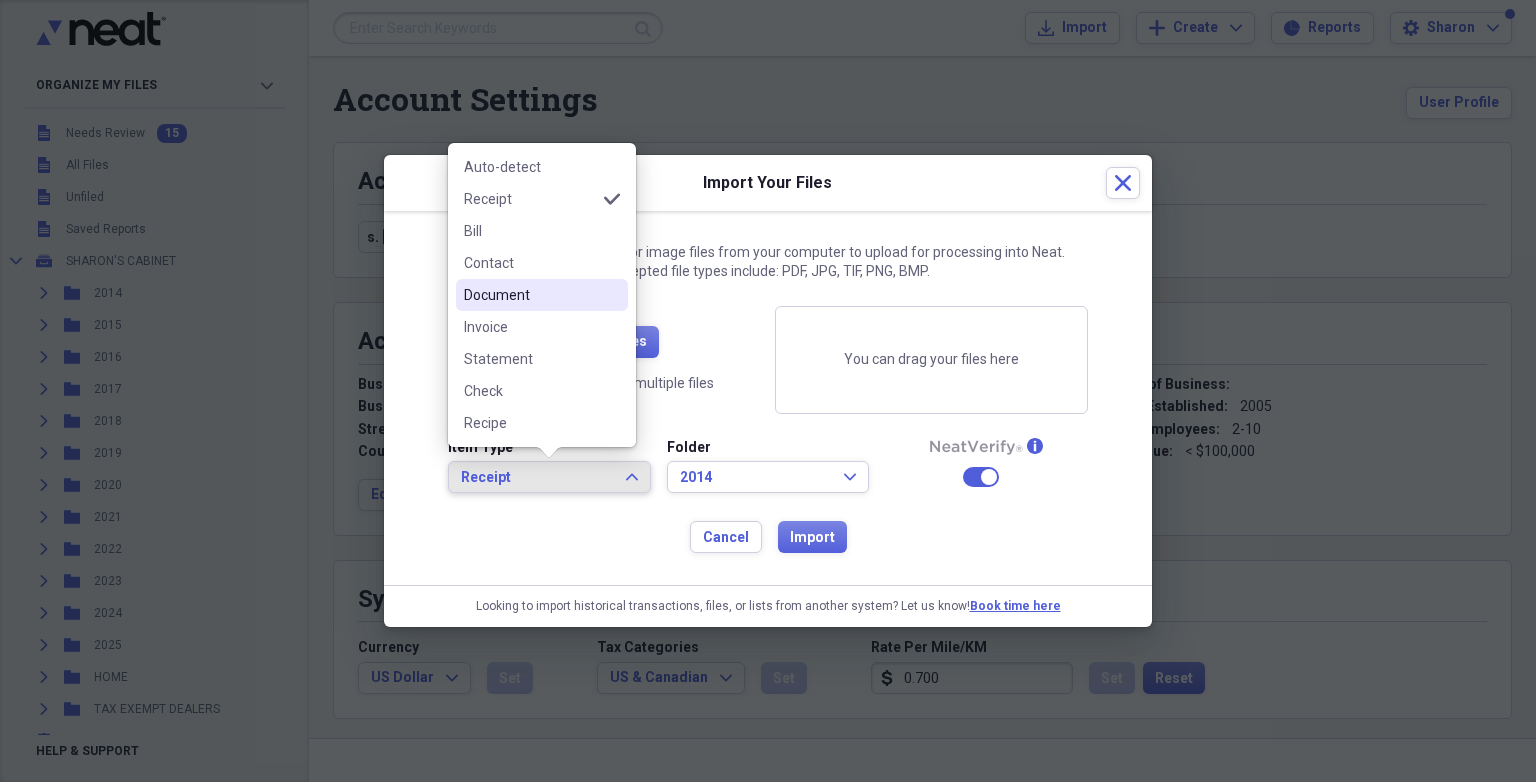 click on "Document" at bounding box center [530, 295] 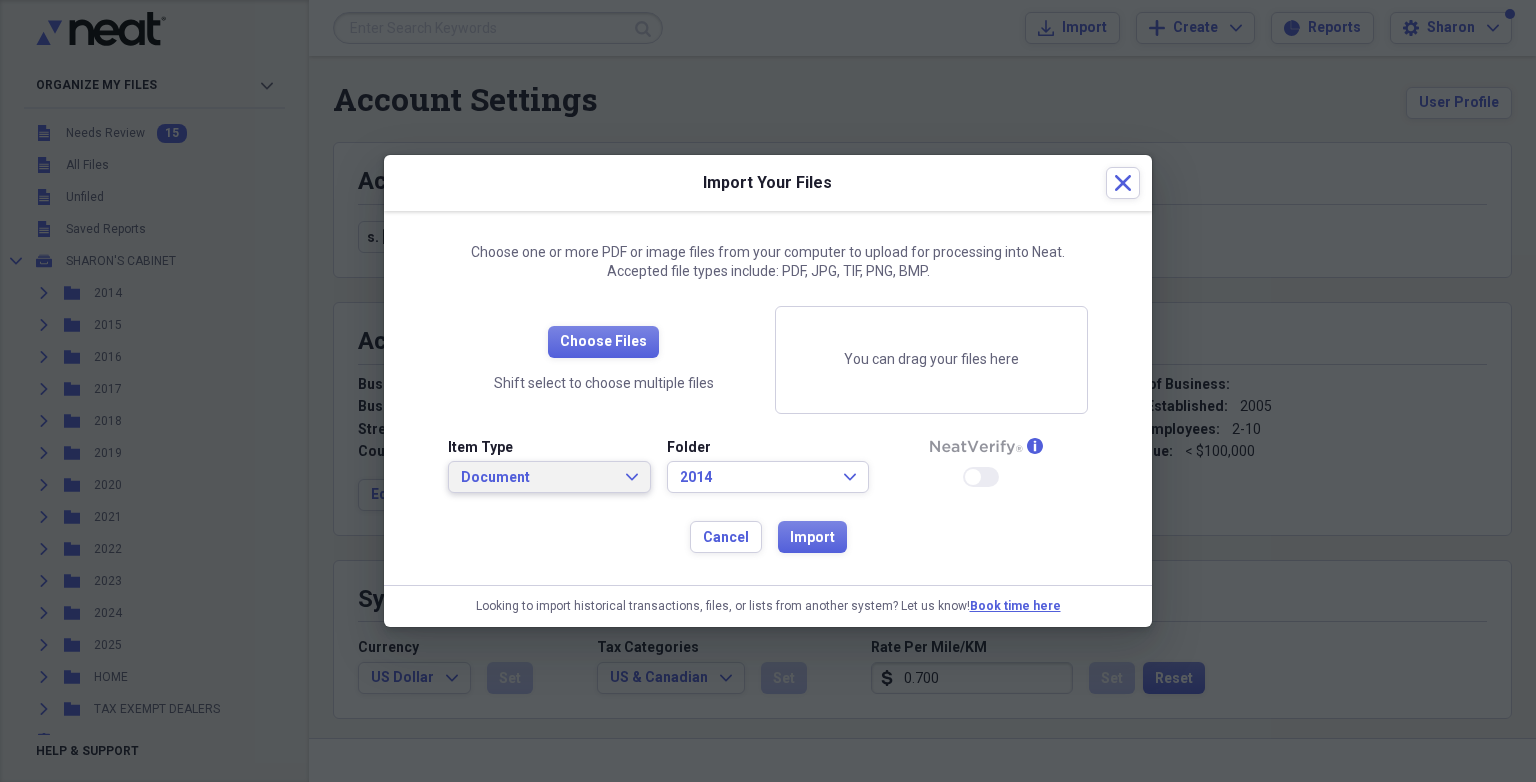 click on "Expand" 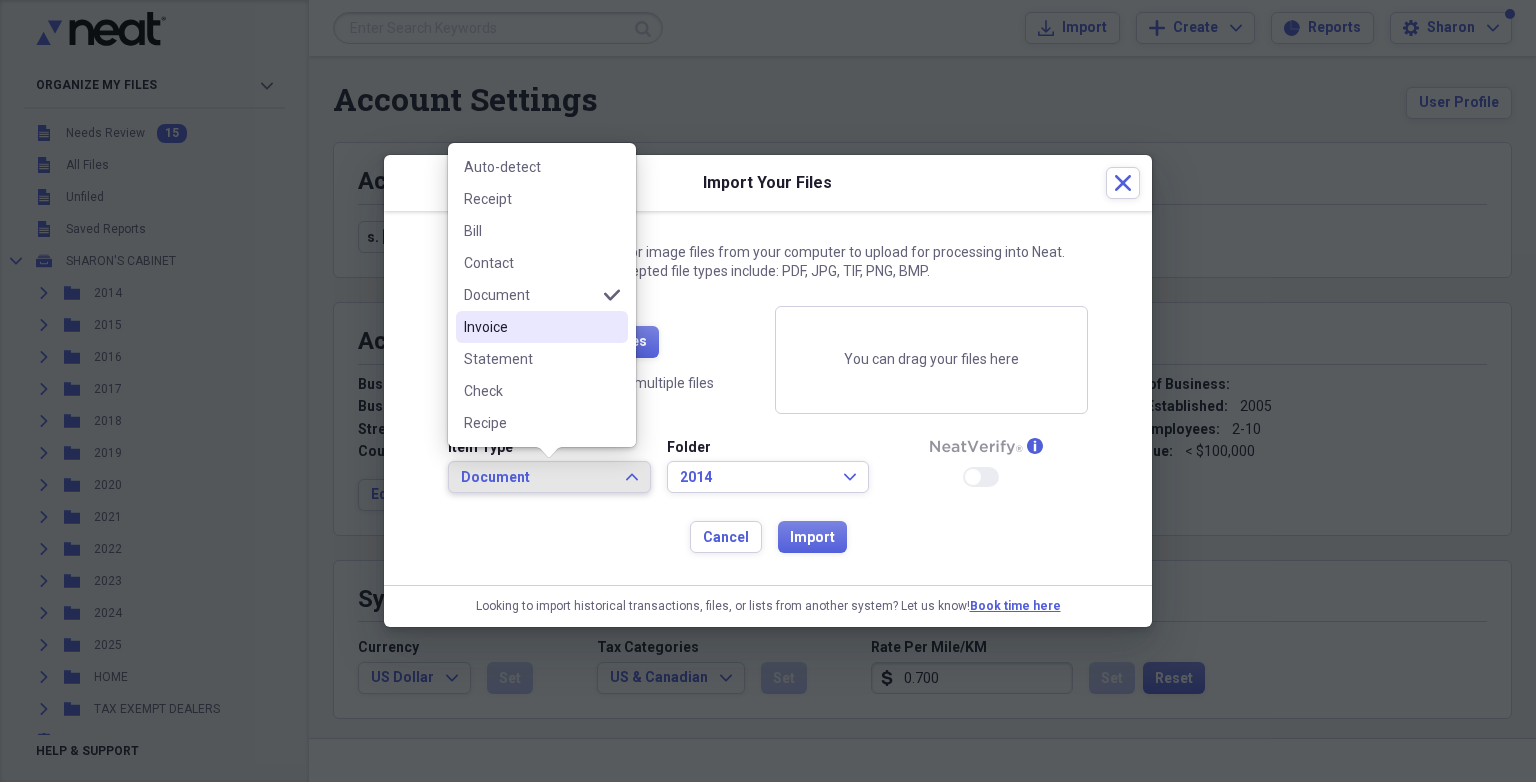 click on "Invoice" at bounding box center (542, 327) 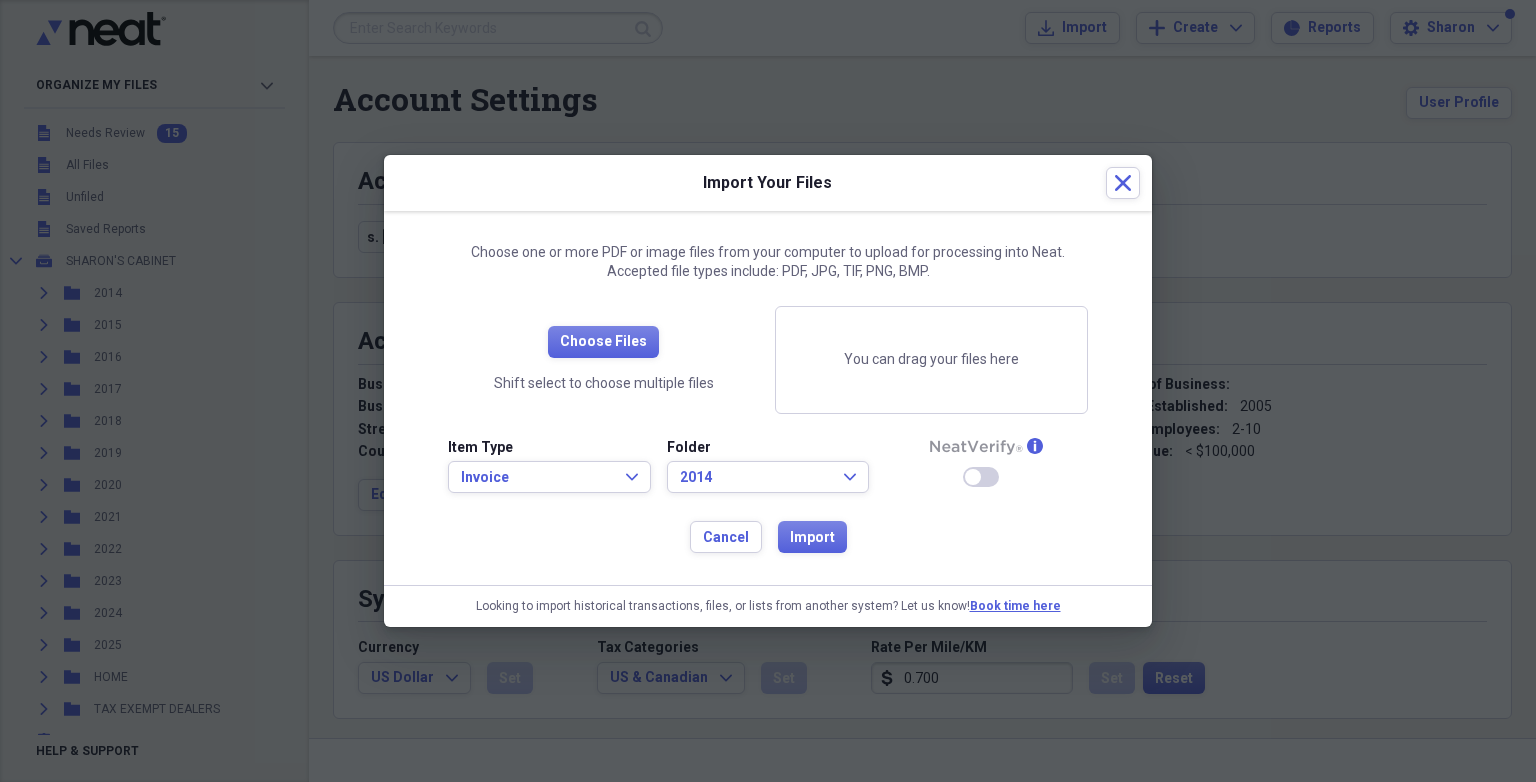 click at bounding box center [973, 477] 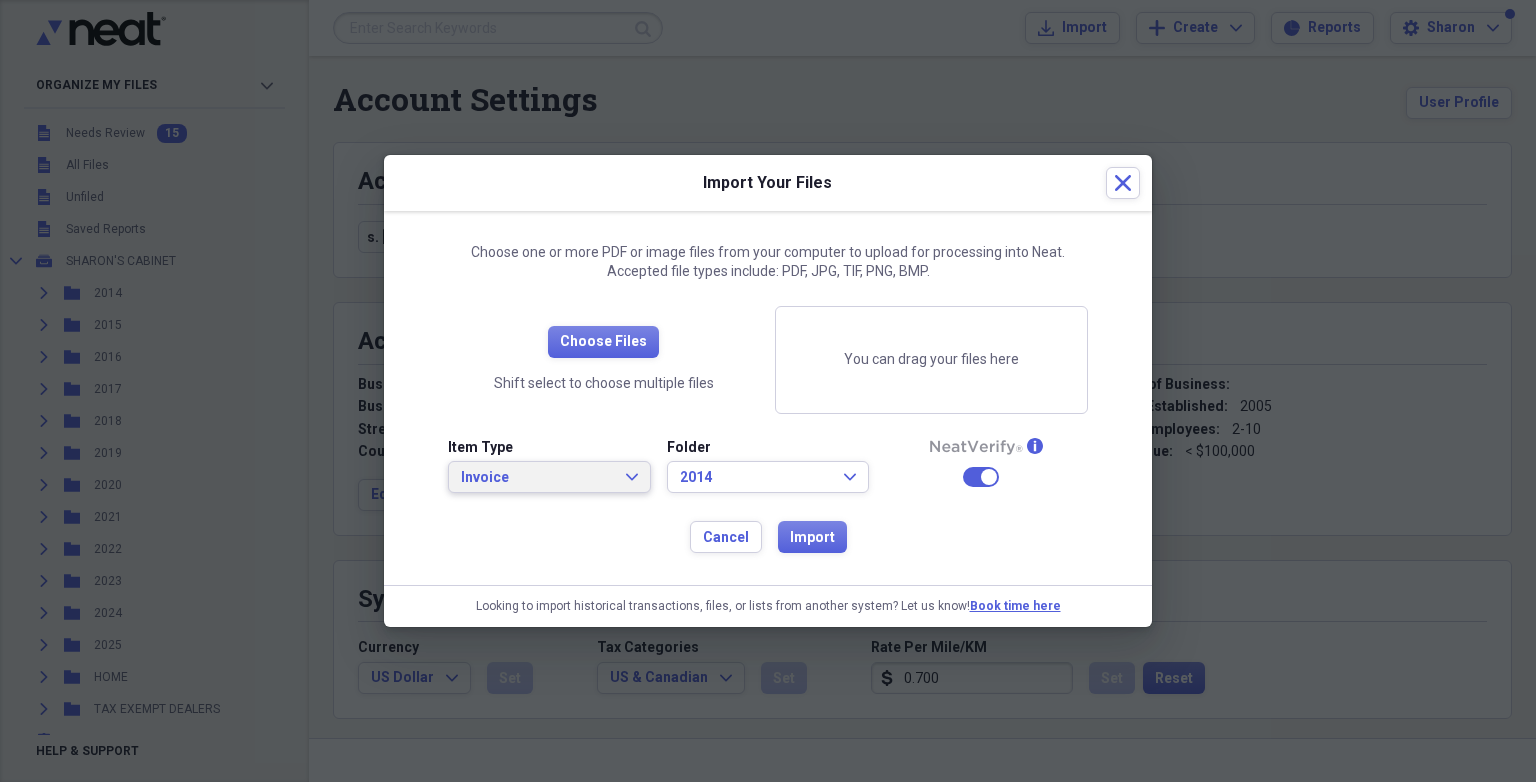 click on "Invoice Expand" at bounding box center (549, 477) 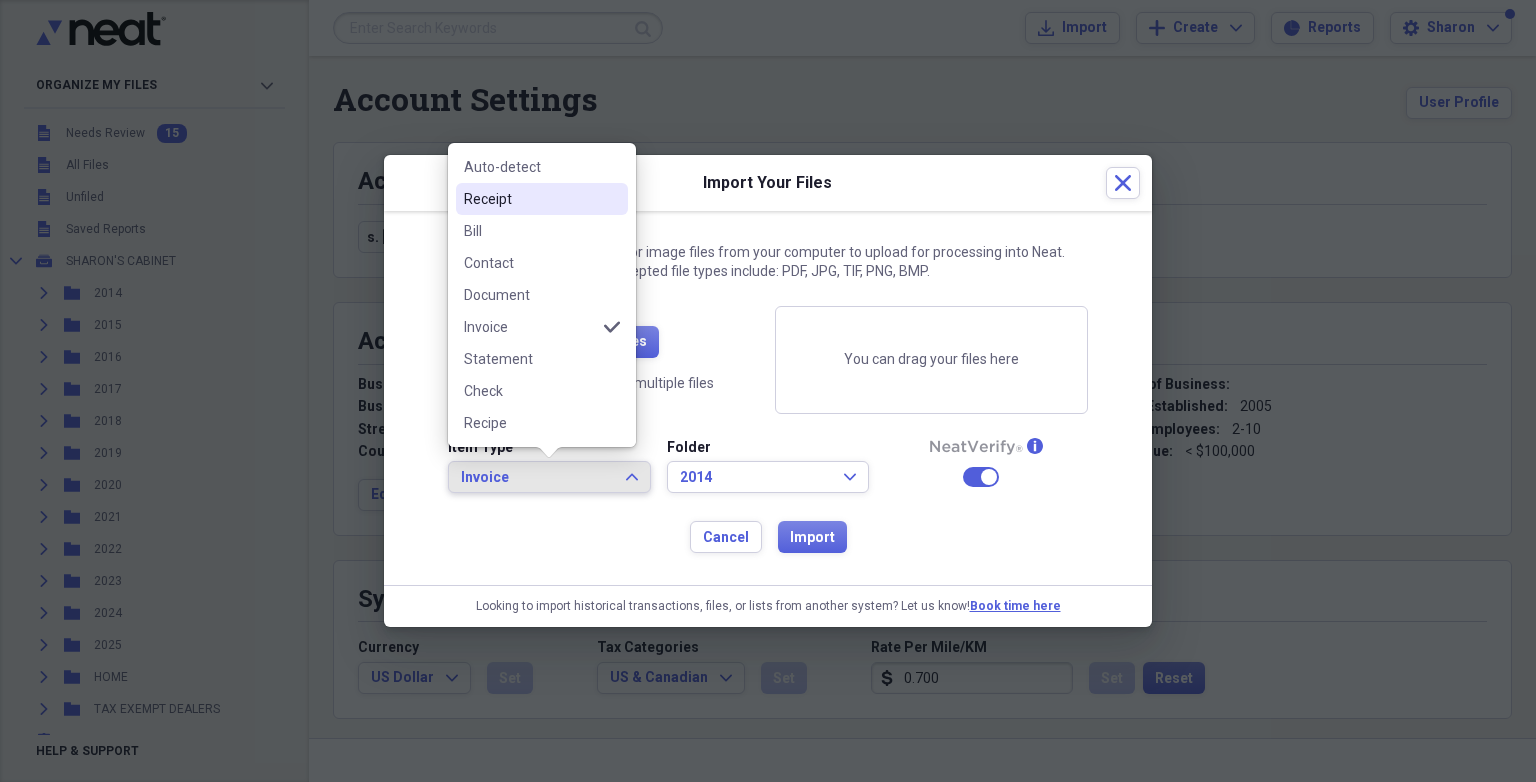 click on "Receipt" at bounding box center [530, 199] 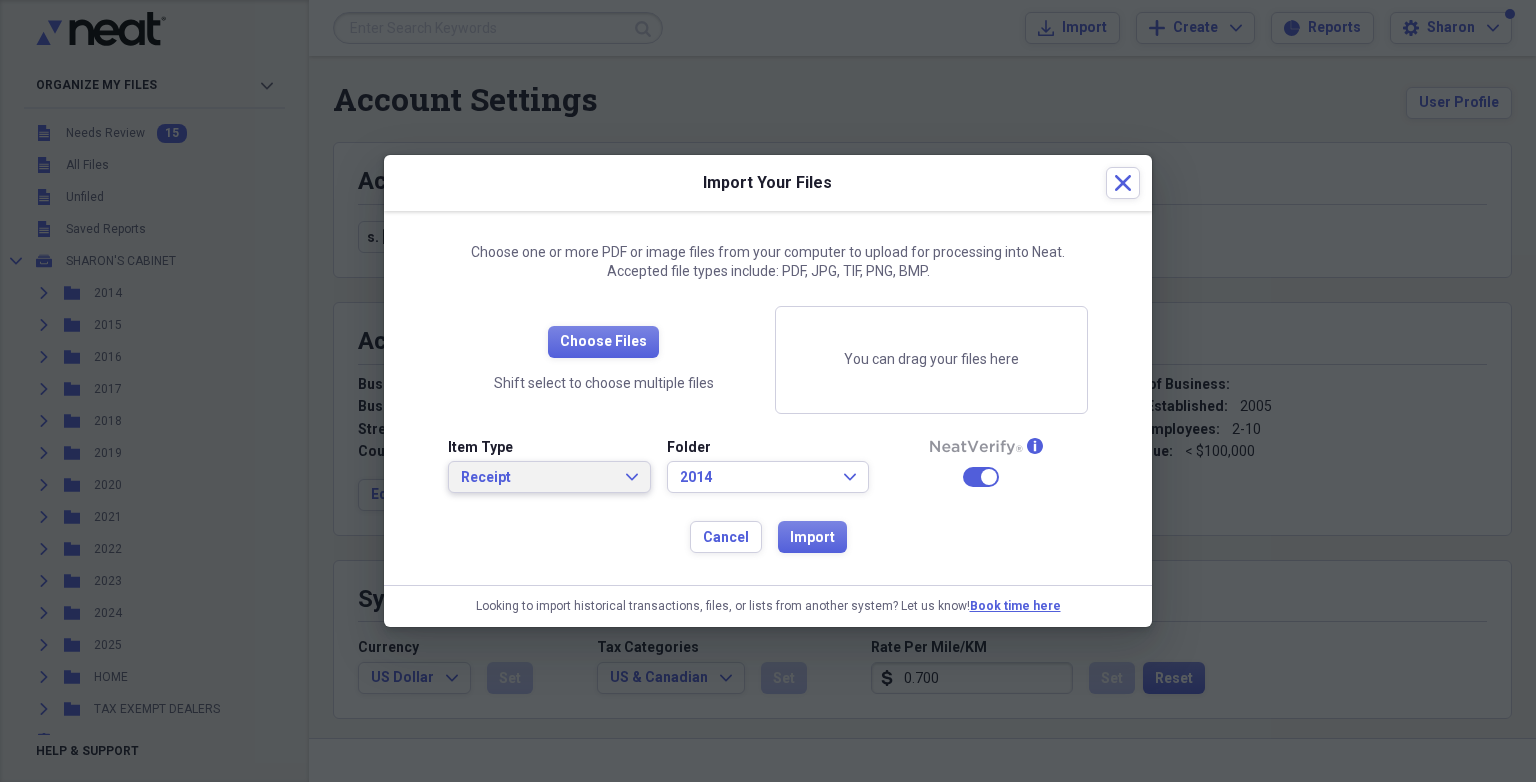 click on "Receipt Expand" at bounding box center [549, 477] 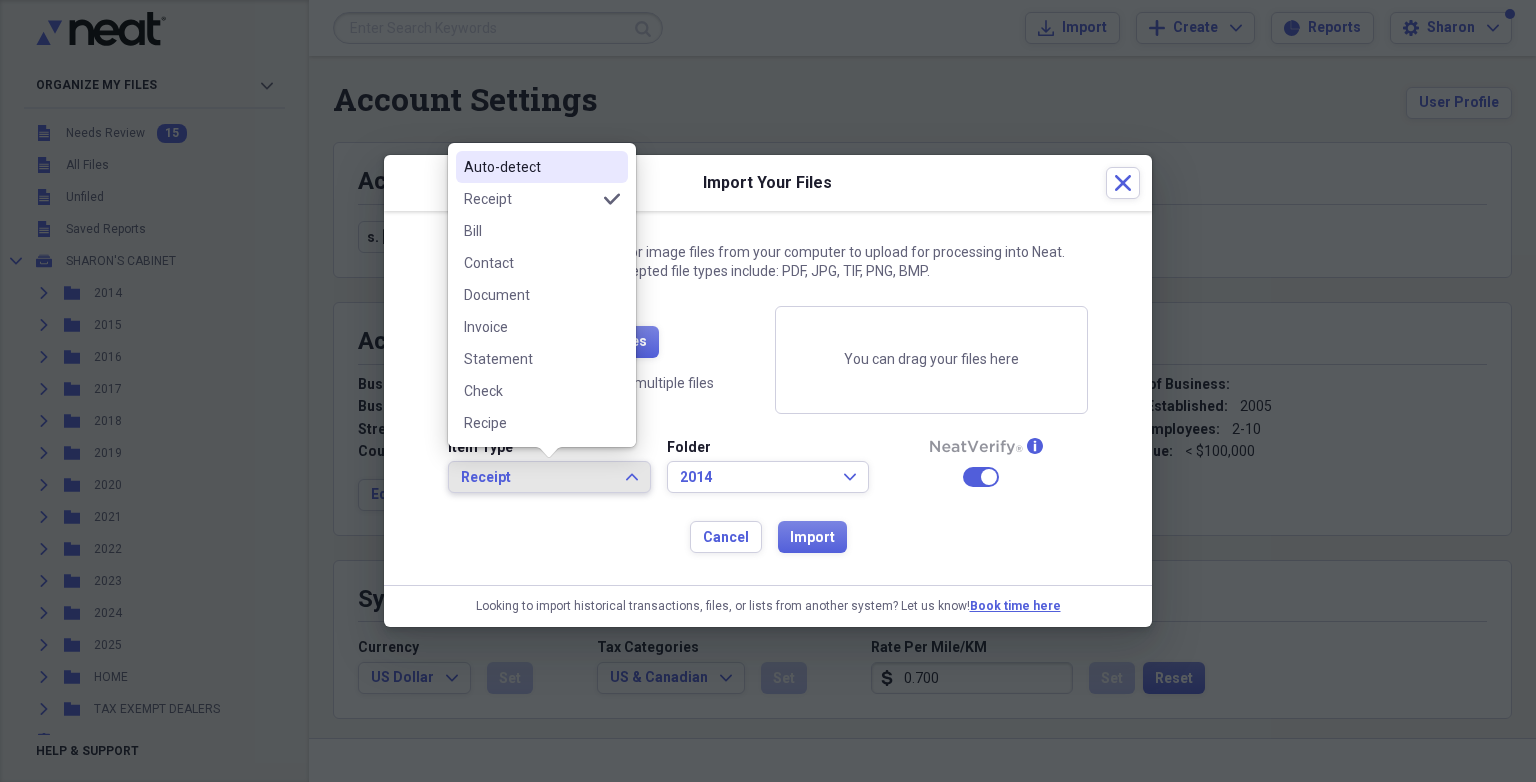 click on "Auto-detect" at bounding box center [530, 167] 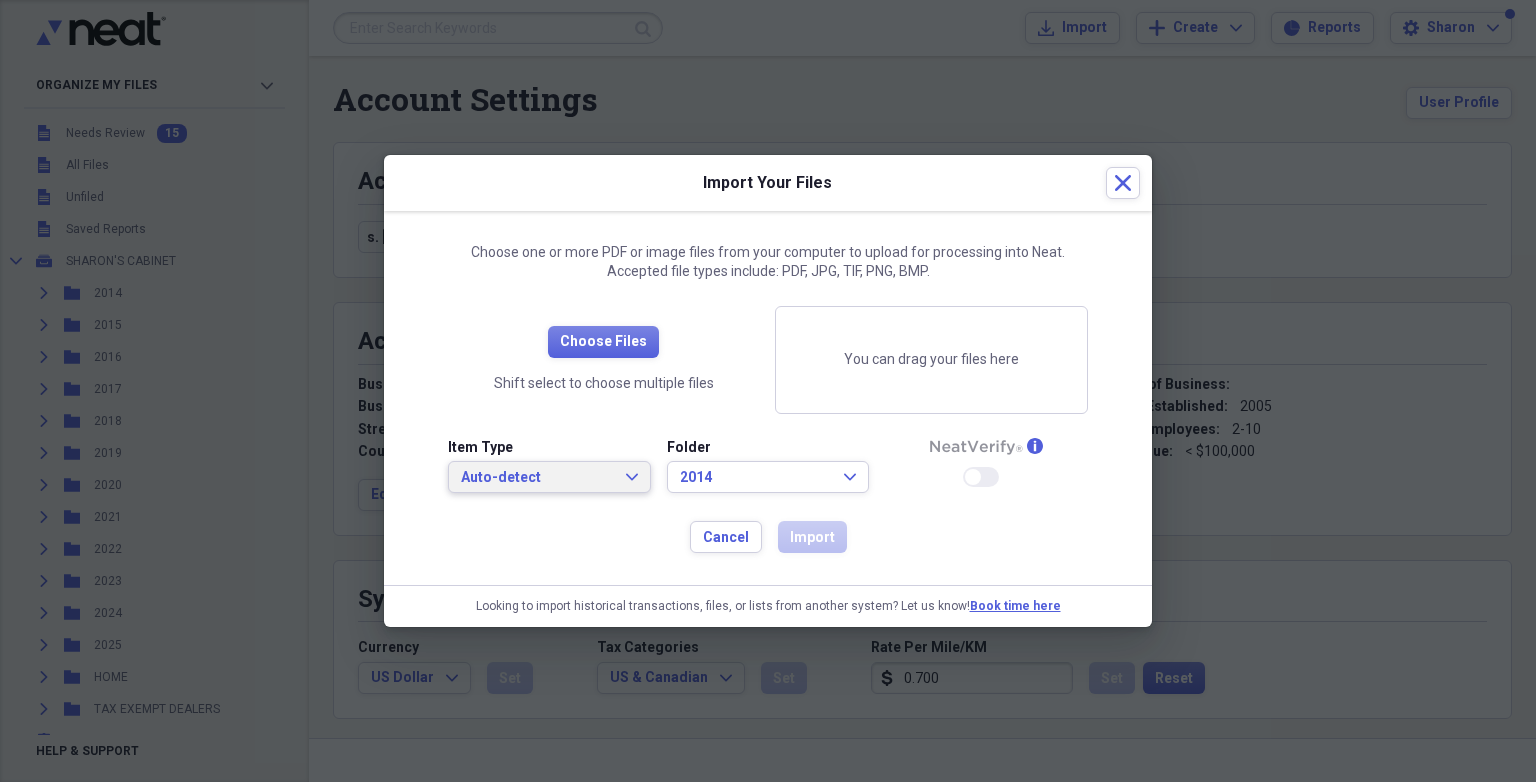 click on "Expand" 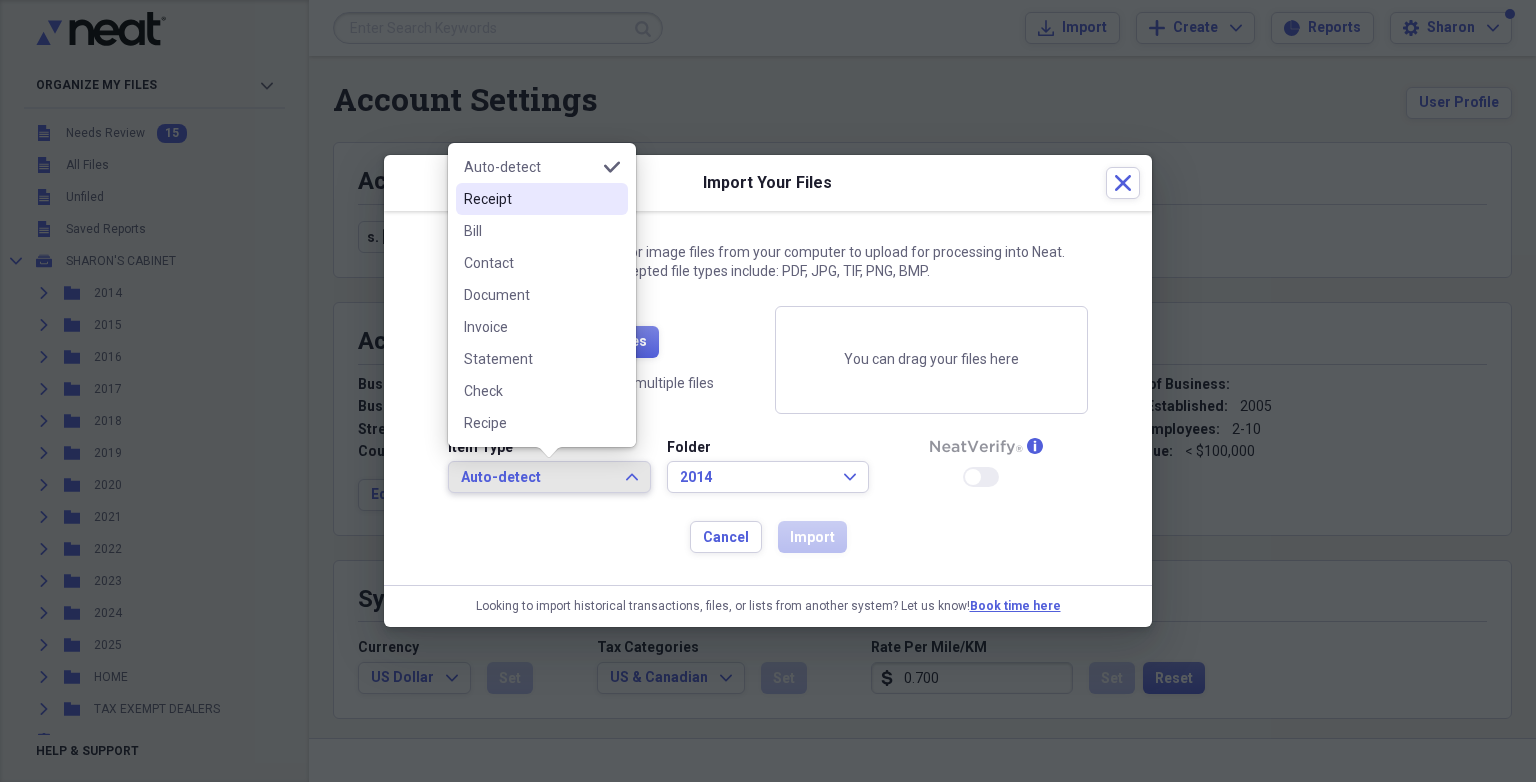 click on "Receipt" at bounding box center (530, 199) 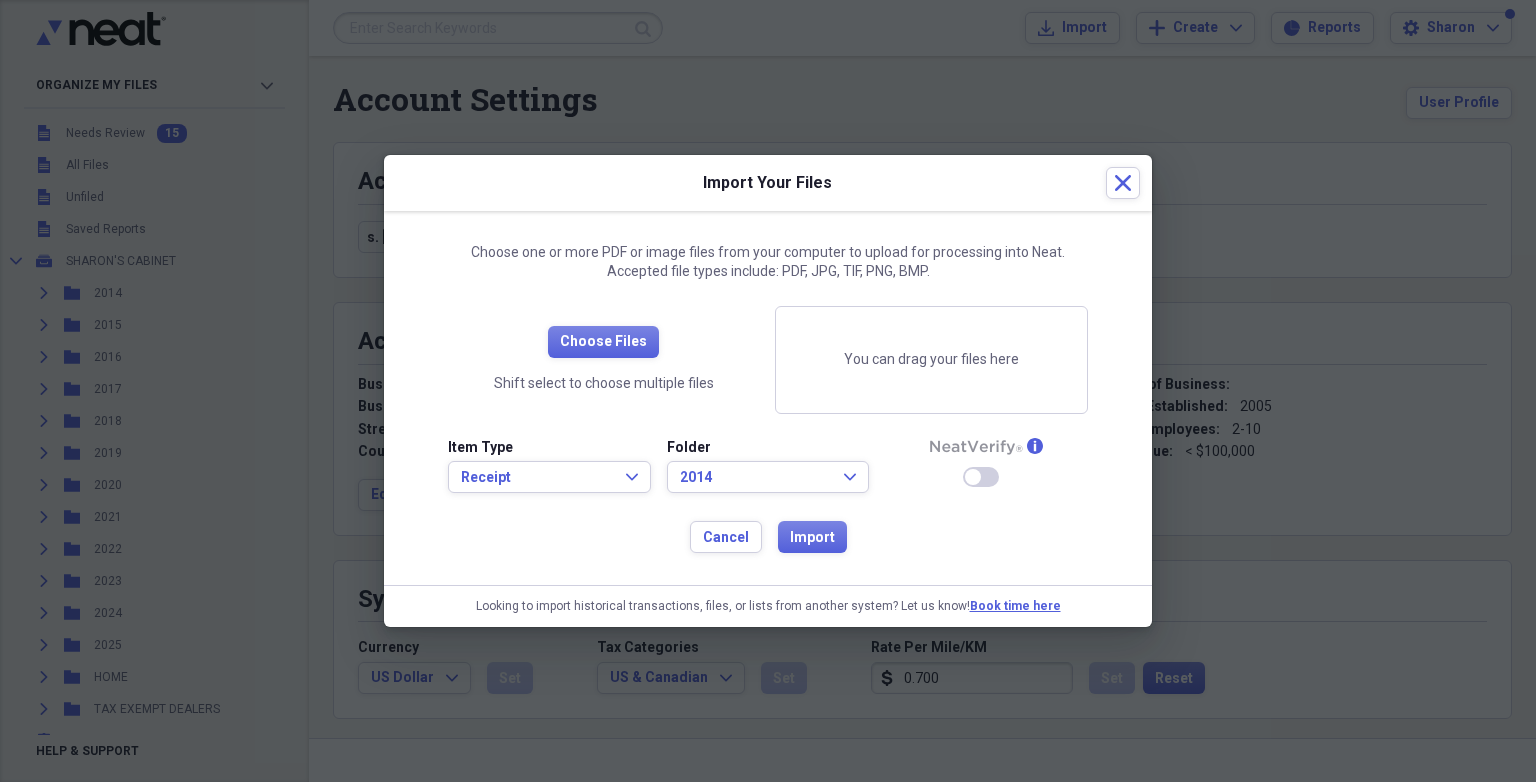 click on "Enable Neat Verify" at bounding box center [981, 477] 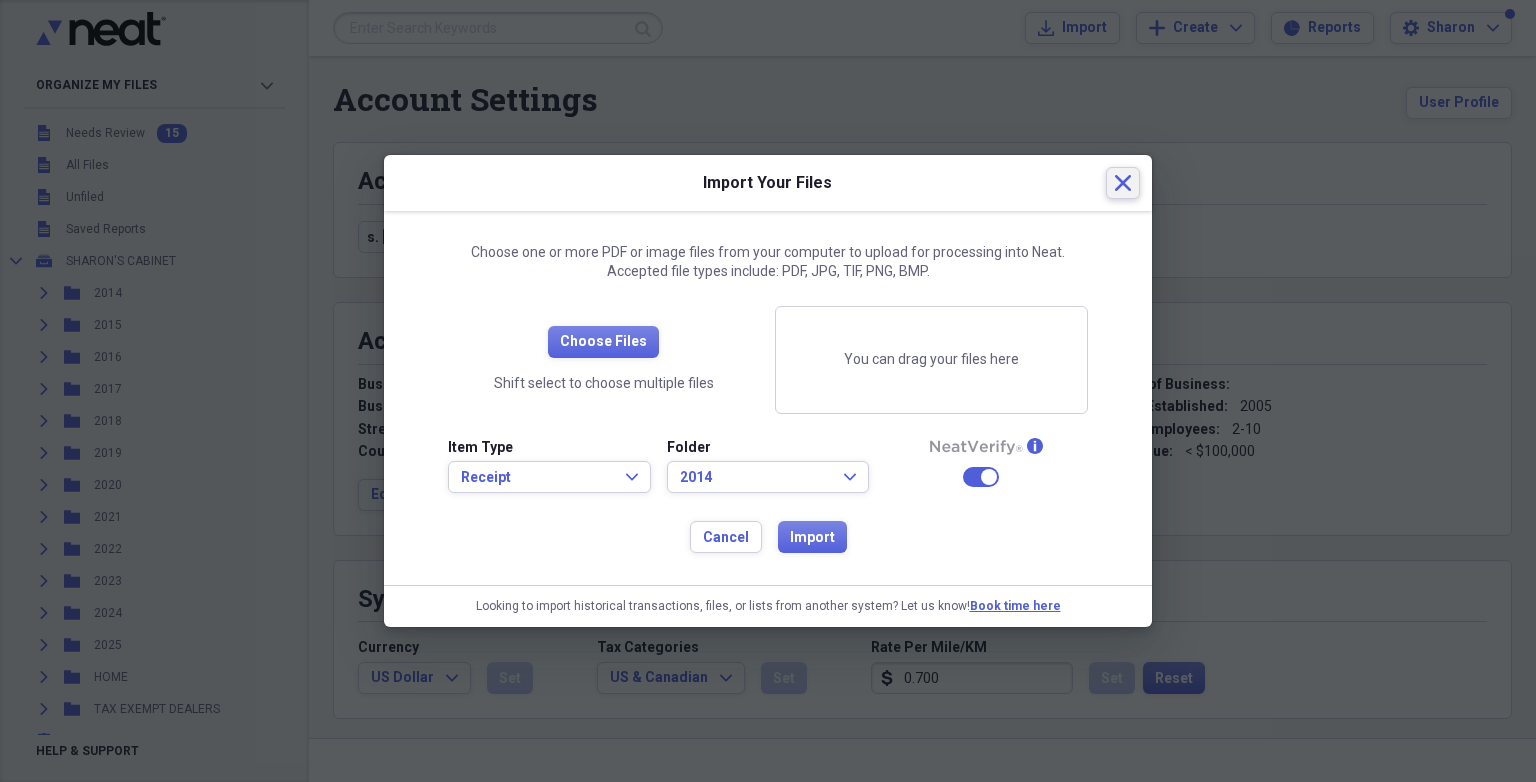 click on "Close" 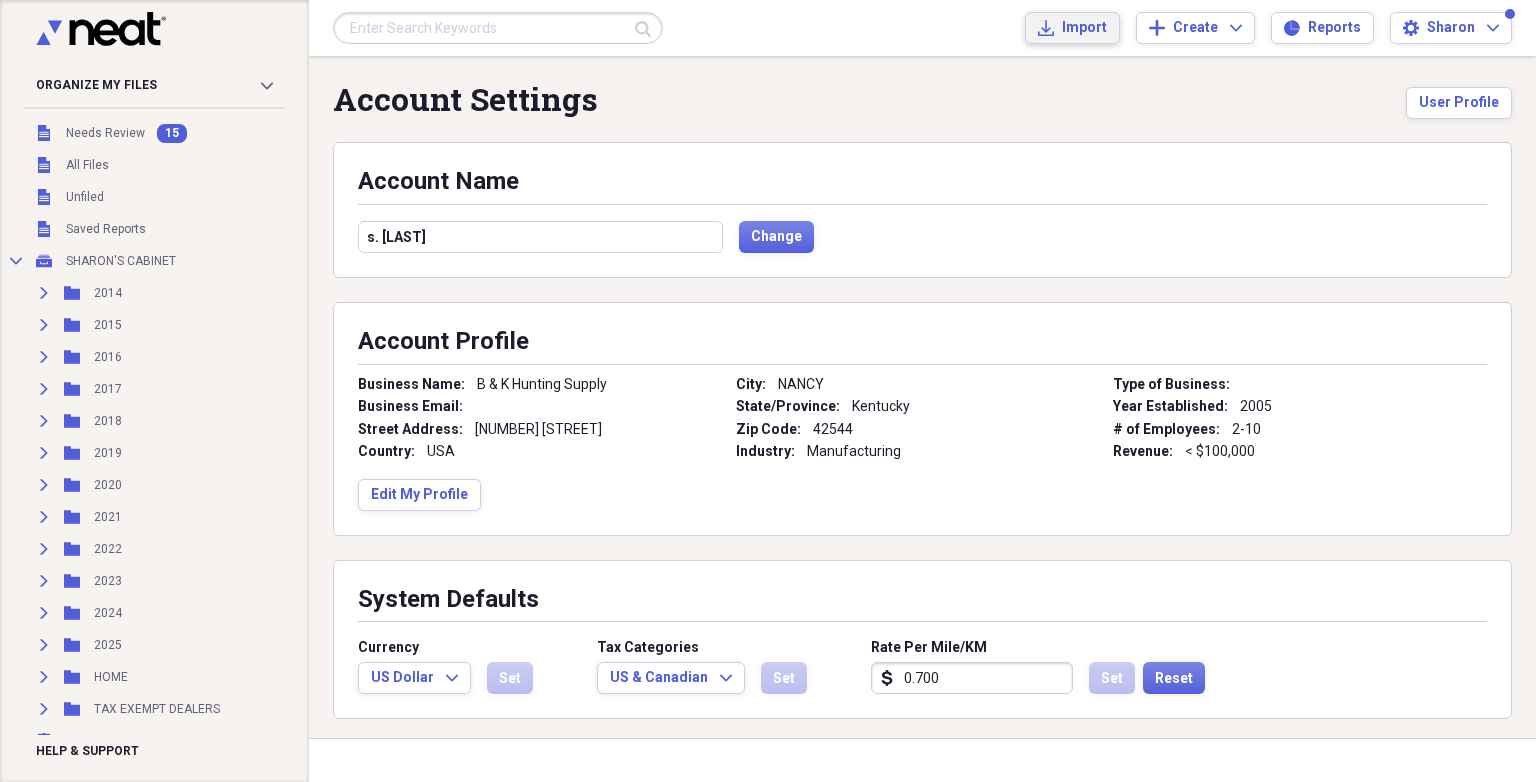 click on "Import" at bounding box center (1084, 28) 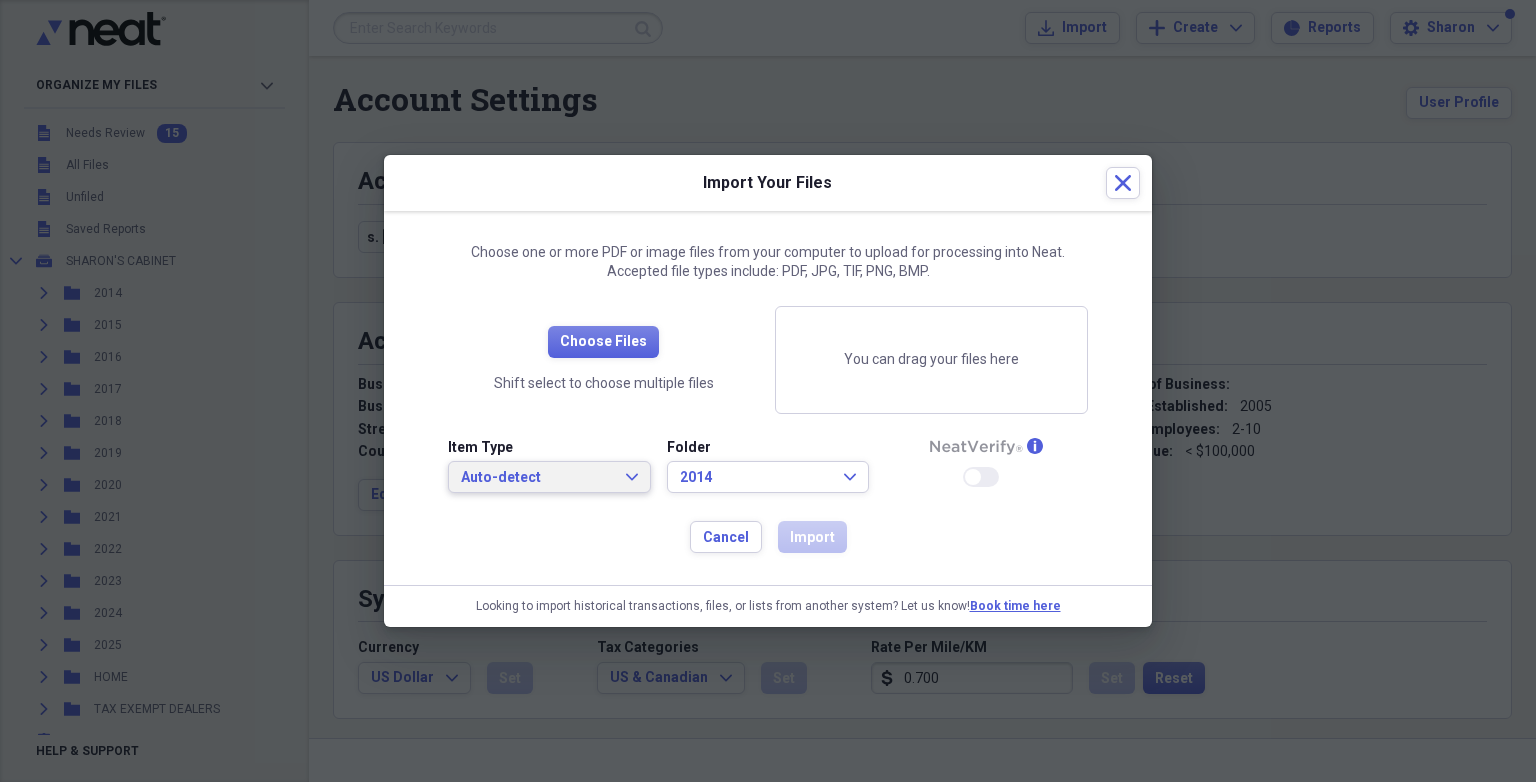 click on "Auto-detect" at bounding box center (537, 478) 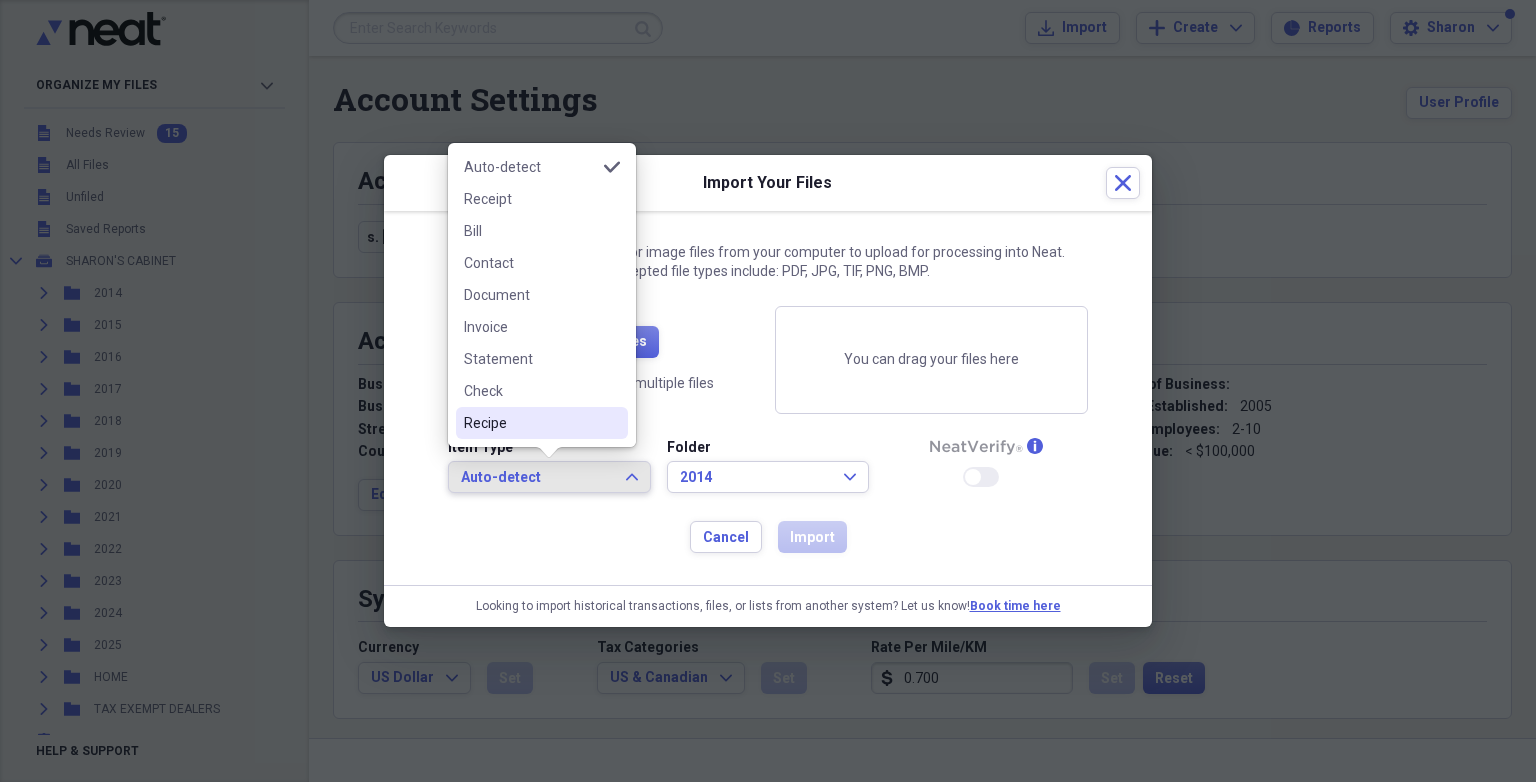 click on "Recipe" at bounding box center (530, 423) 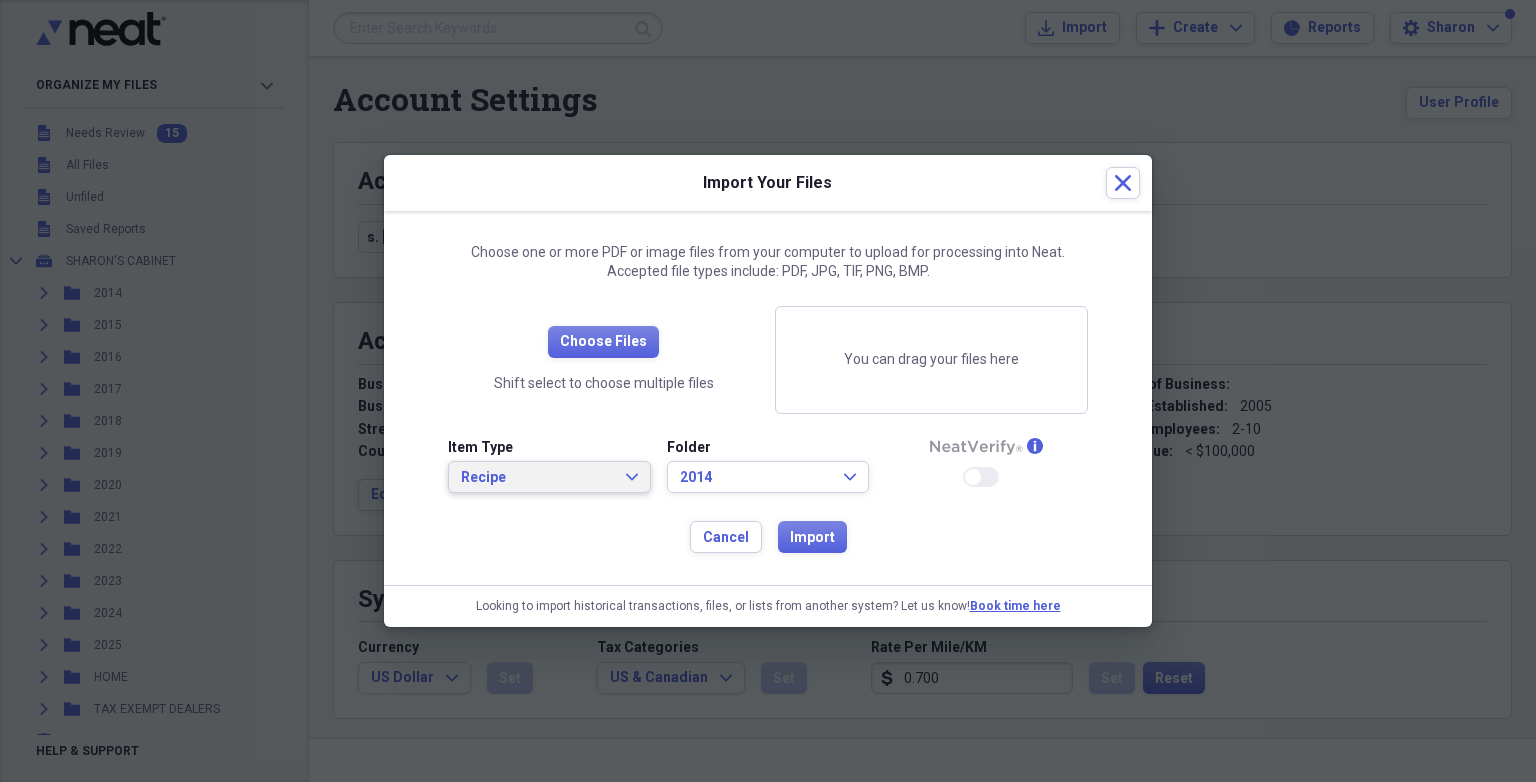 click on "Recipe" at bounding box center [537, 478] 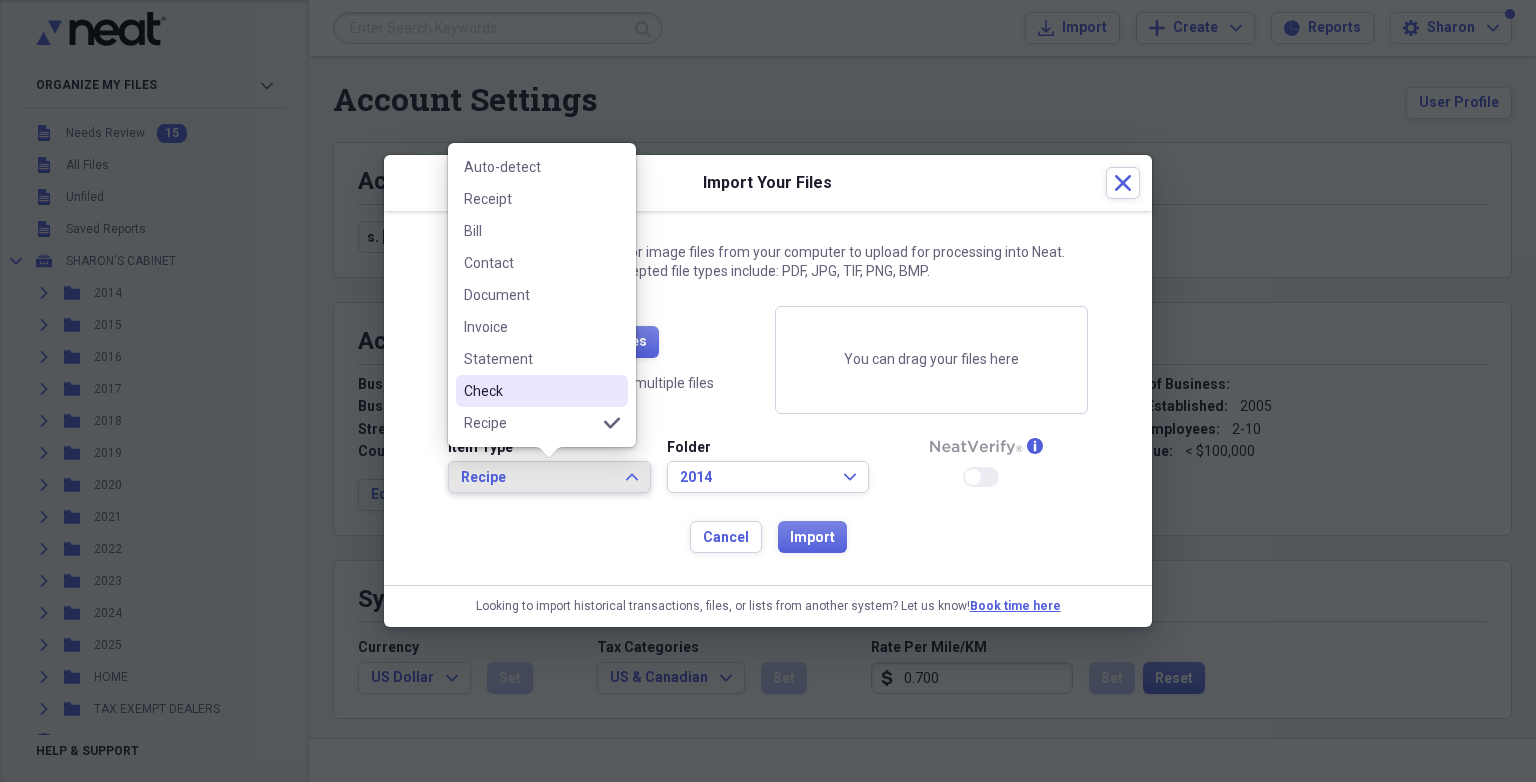 click on "Check" at bounding box center [530, 391] 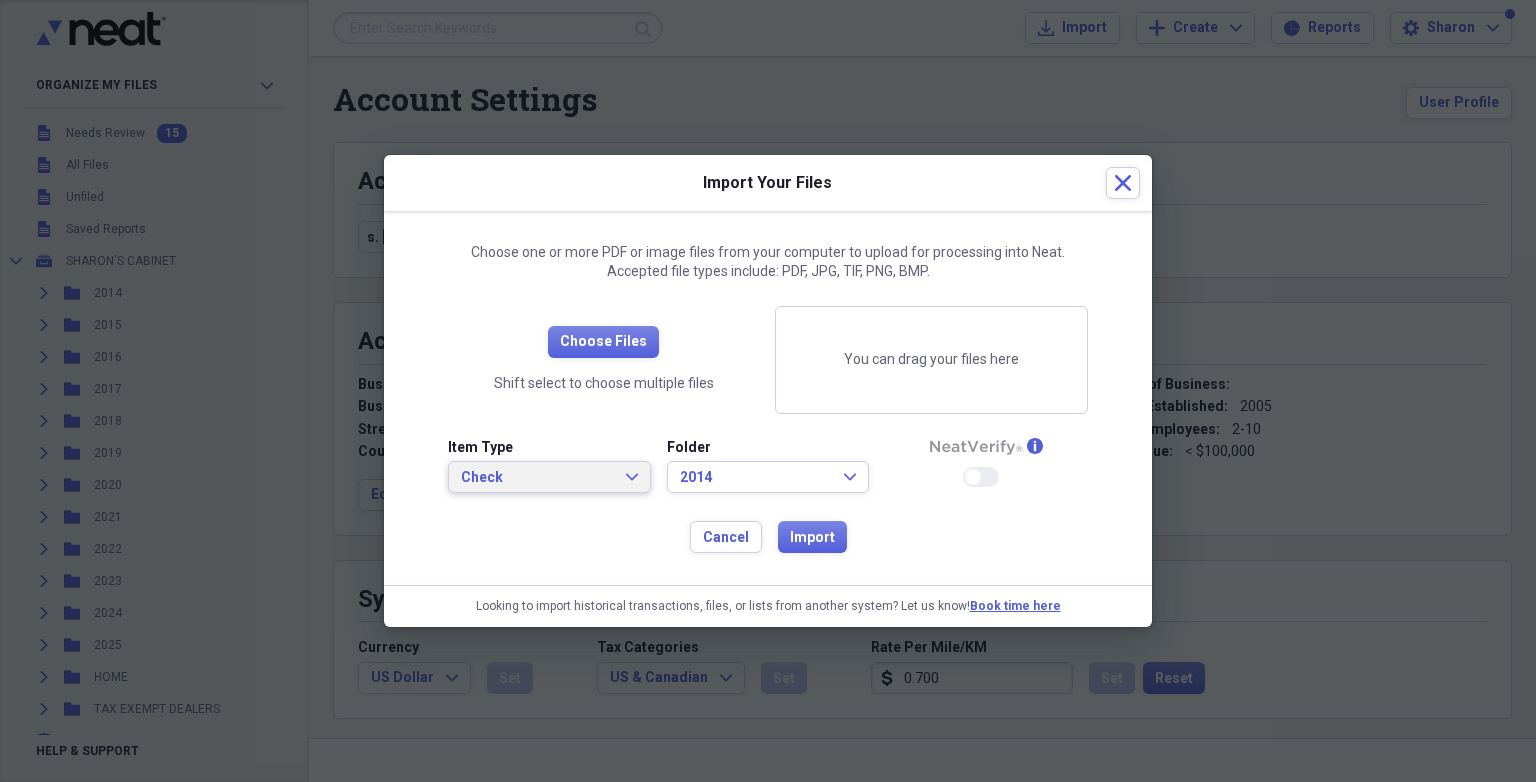 click on "Check" at bounding box center (537, 478) 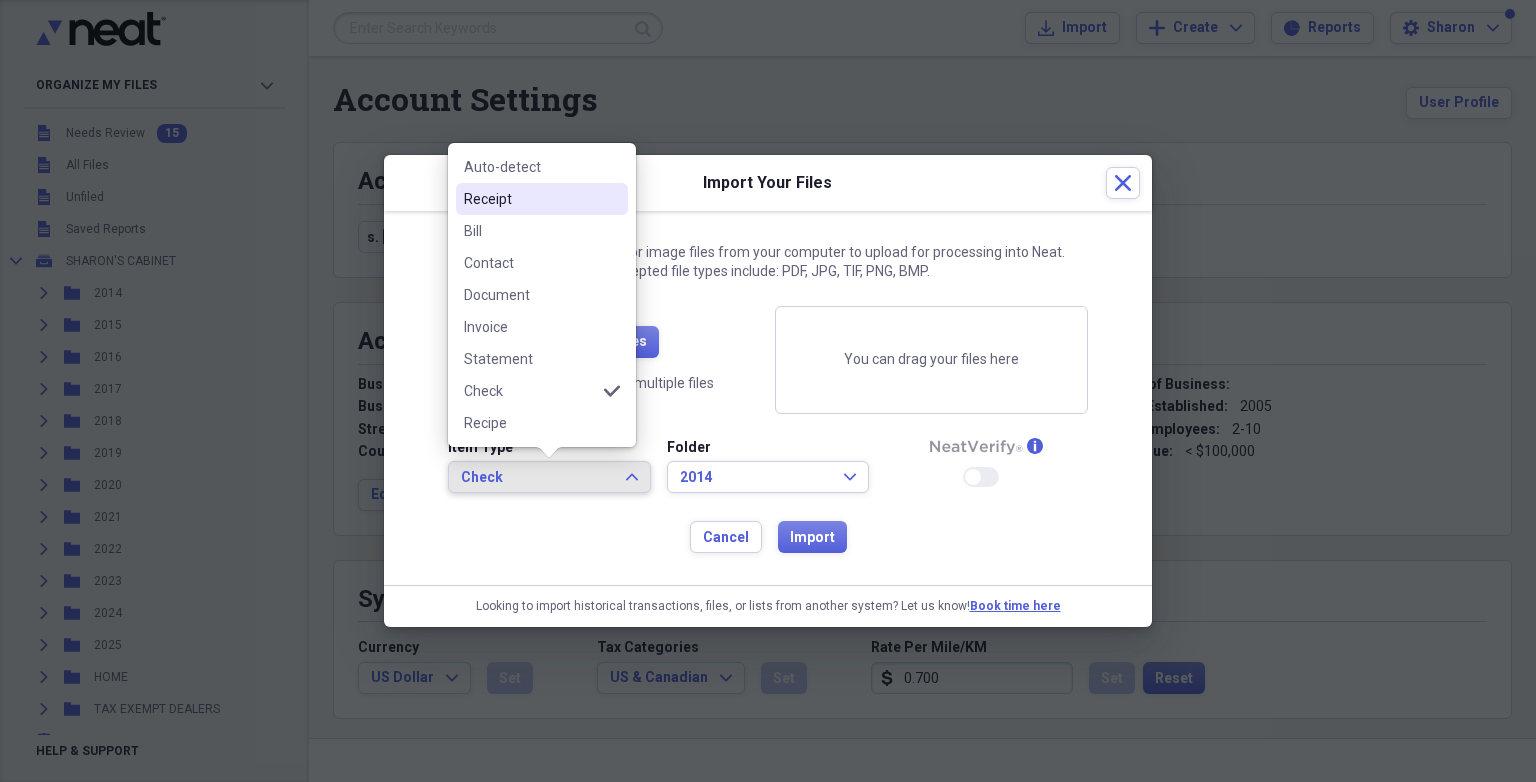 click on "Receipt" at bounding box center (542, 199) 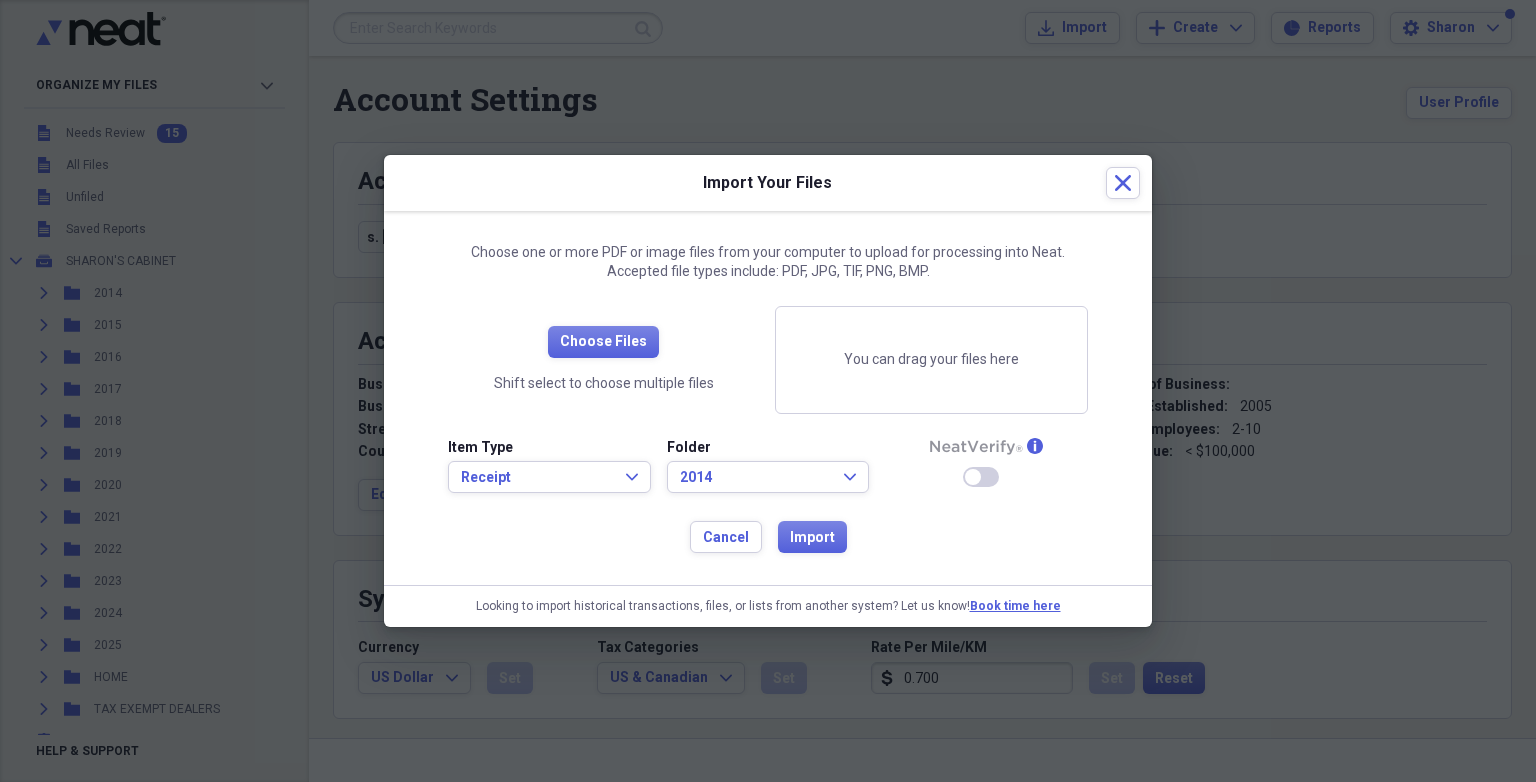 click on "Enable Neat Verify" at bounding box center [987, 477] 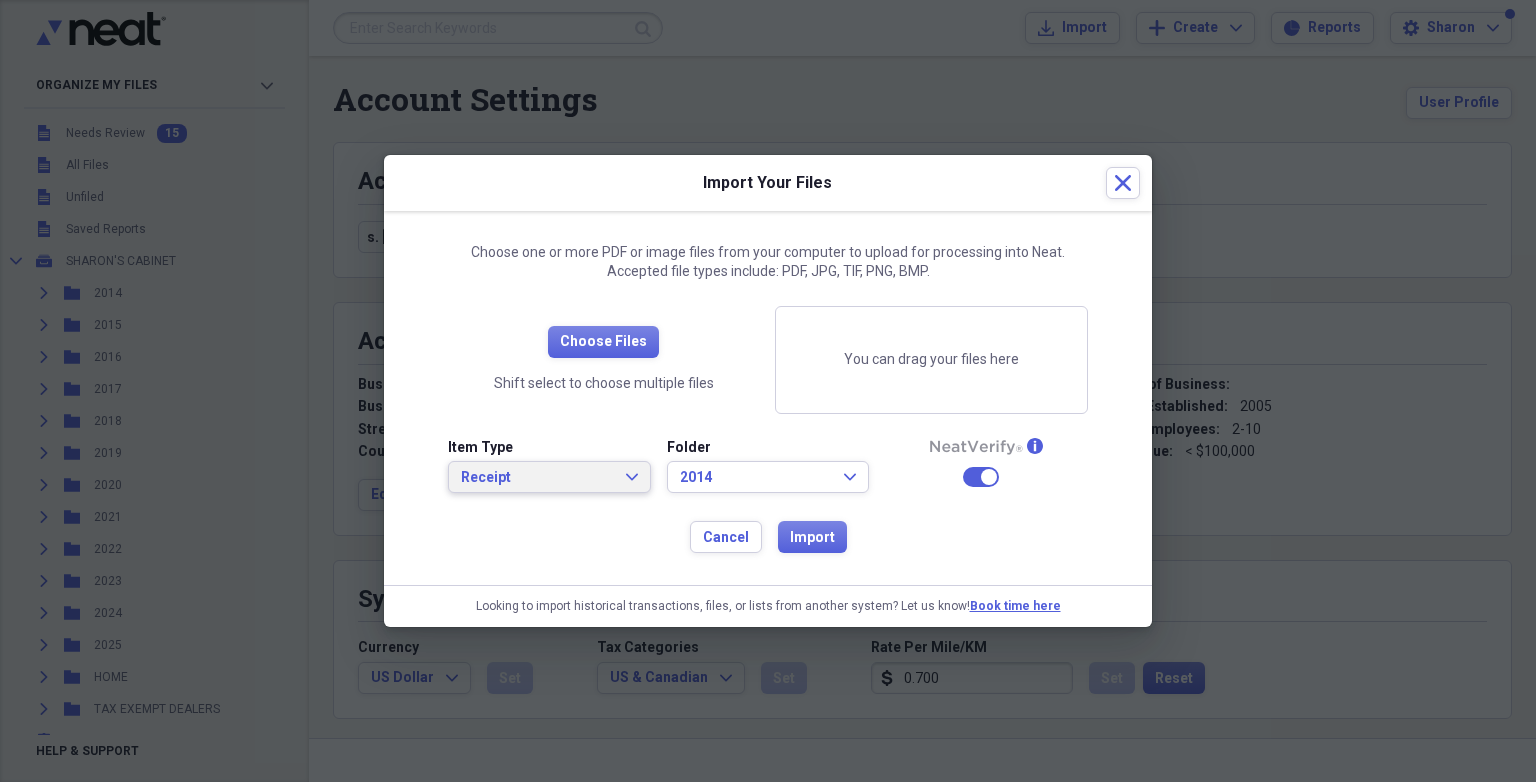 click on "Receipt" at bounding box center [537, 478] 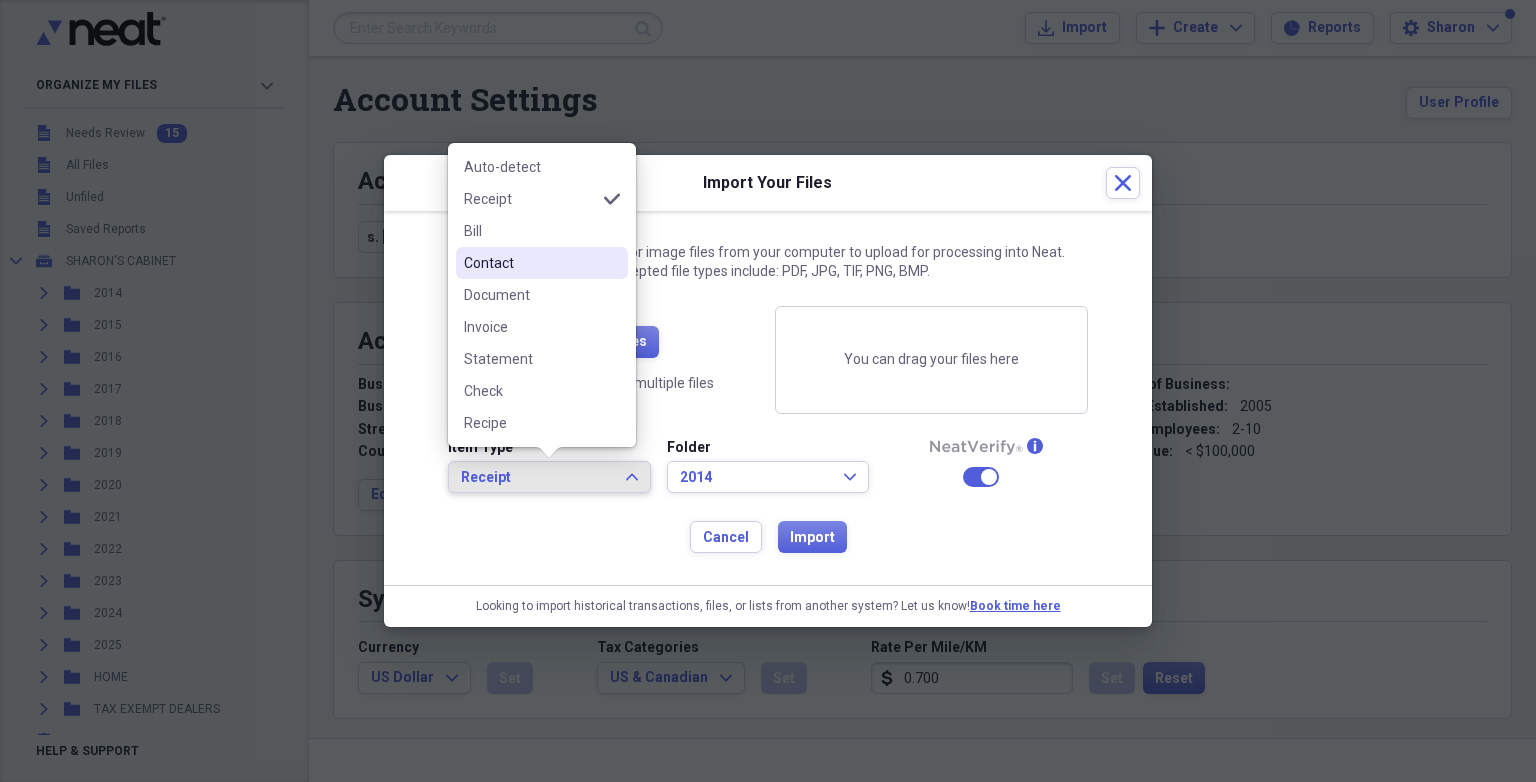 click on "Contact" at bounding box center (530, 263) 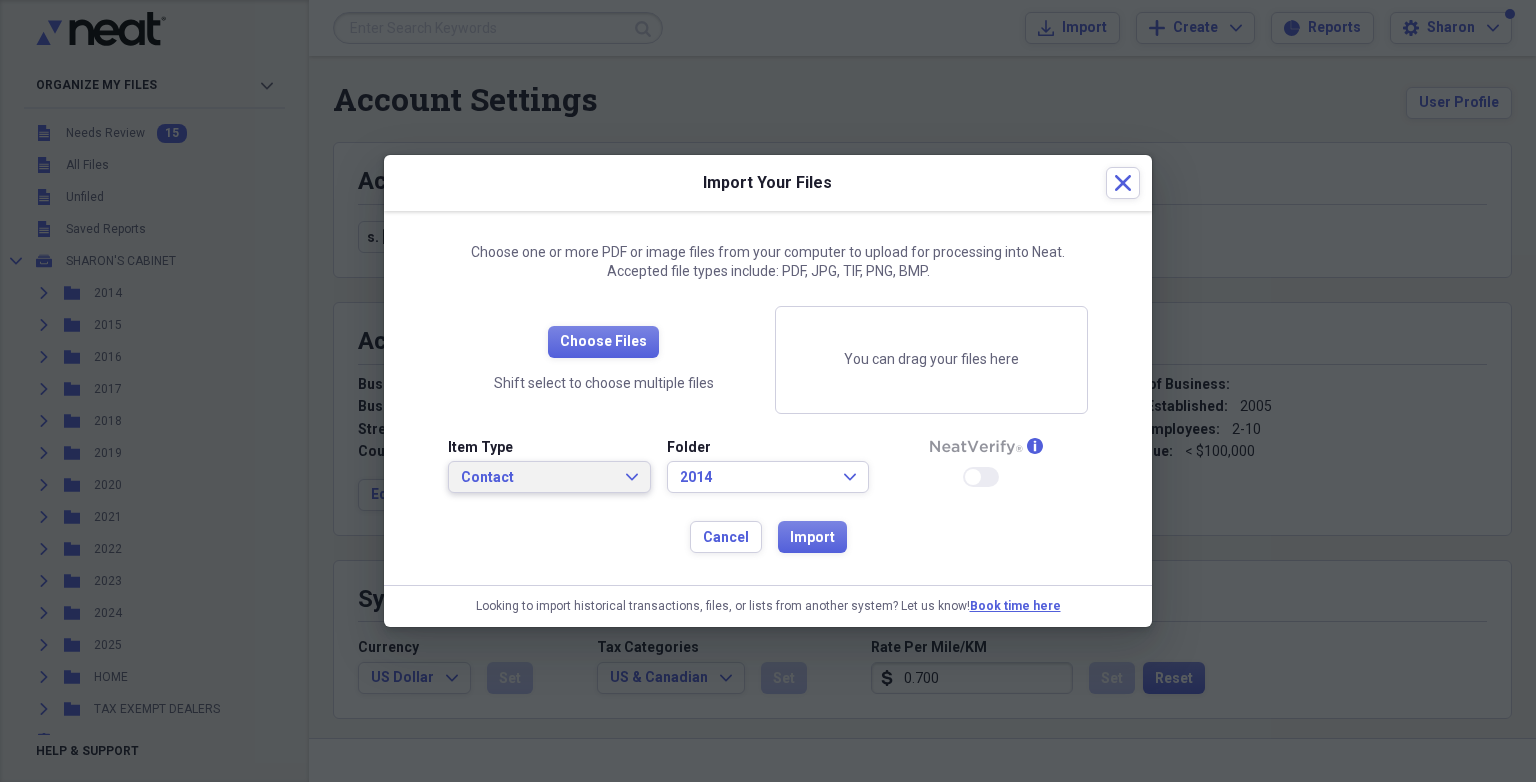 click on "Expand" 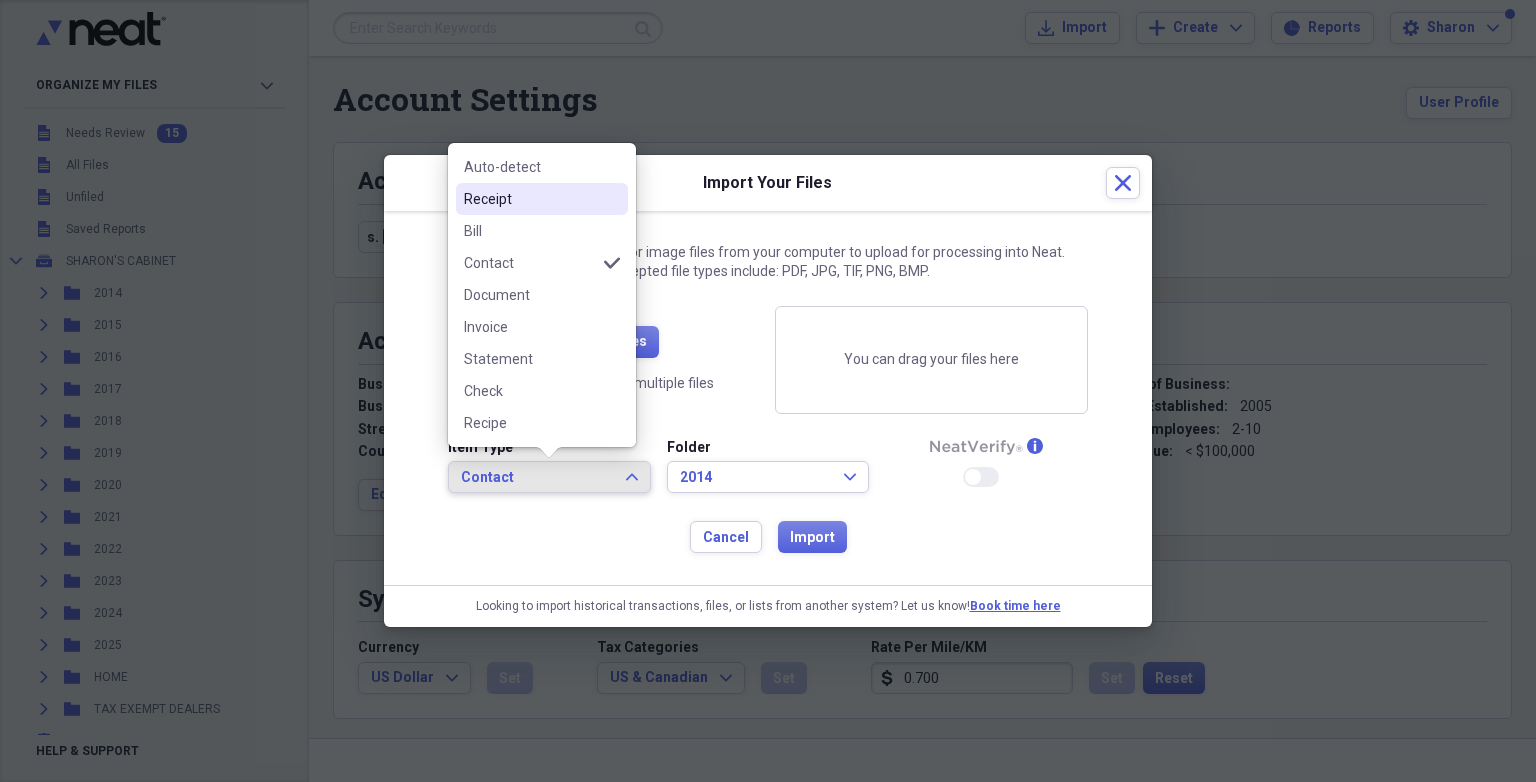 click on "Receipt" at bounding box center (530, 199) 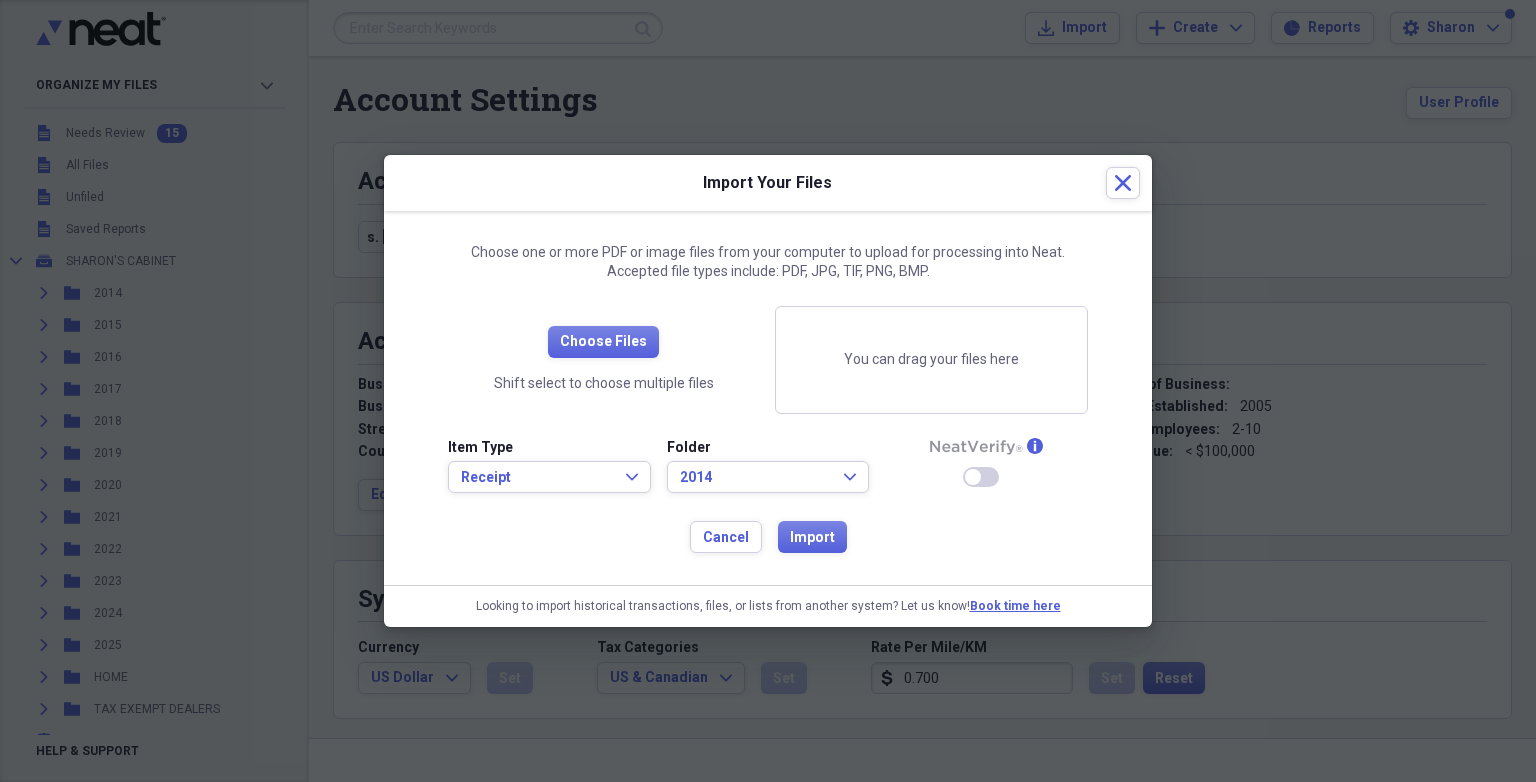 click at bounding box center [973, 477] 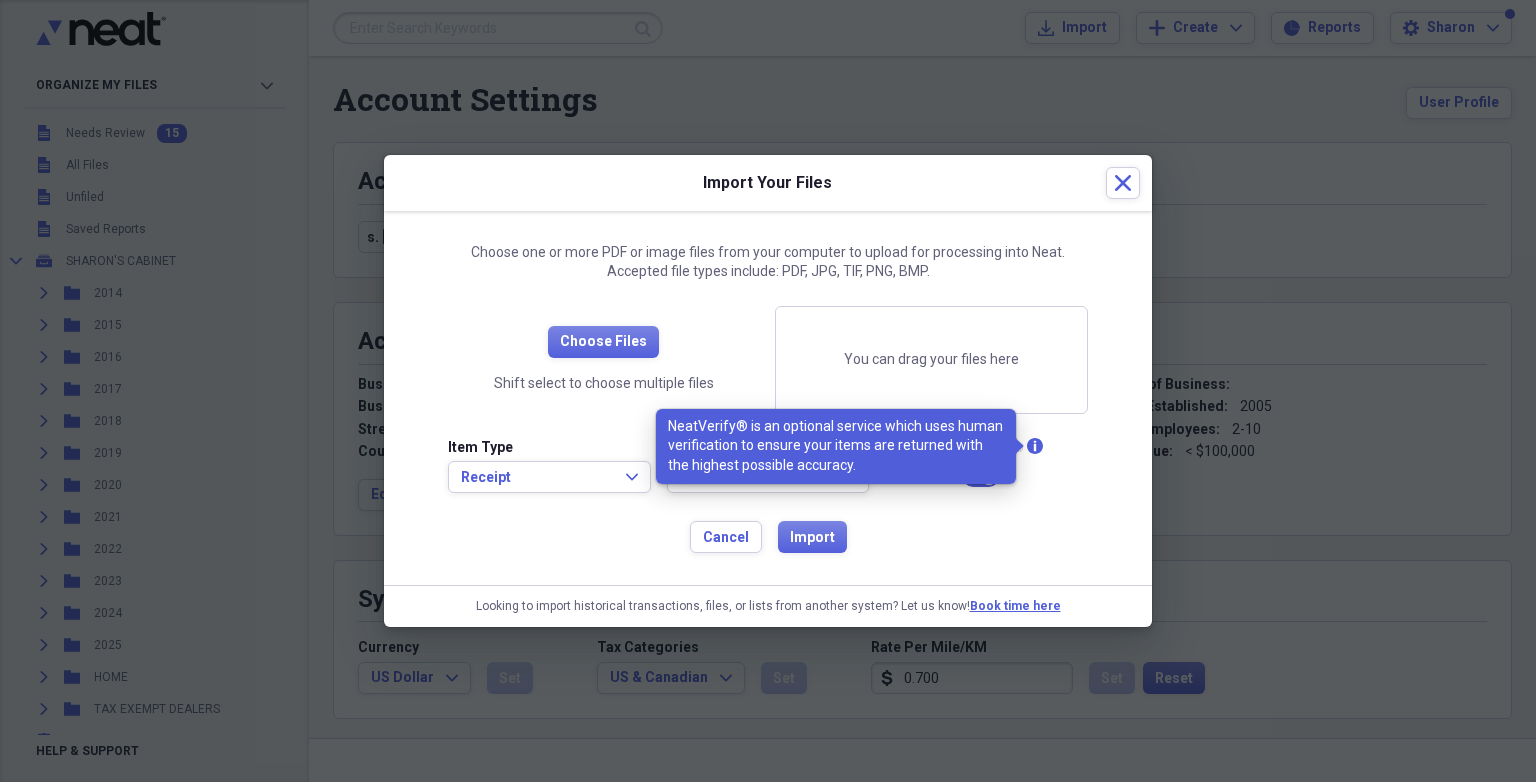 click on "info" 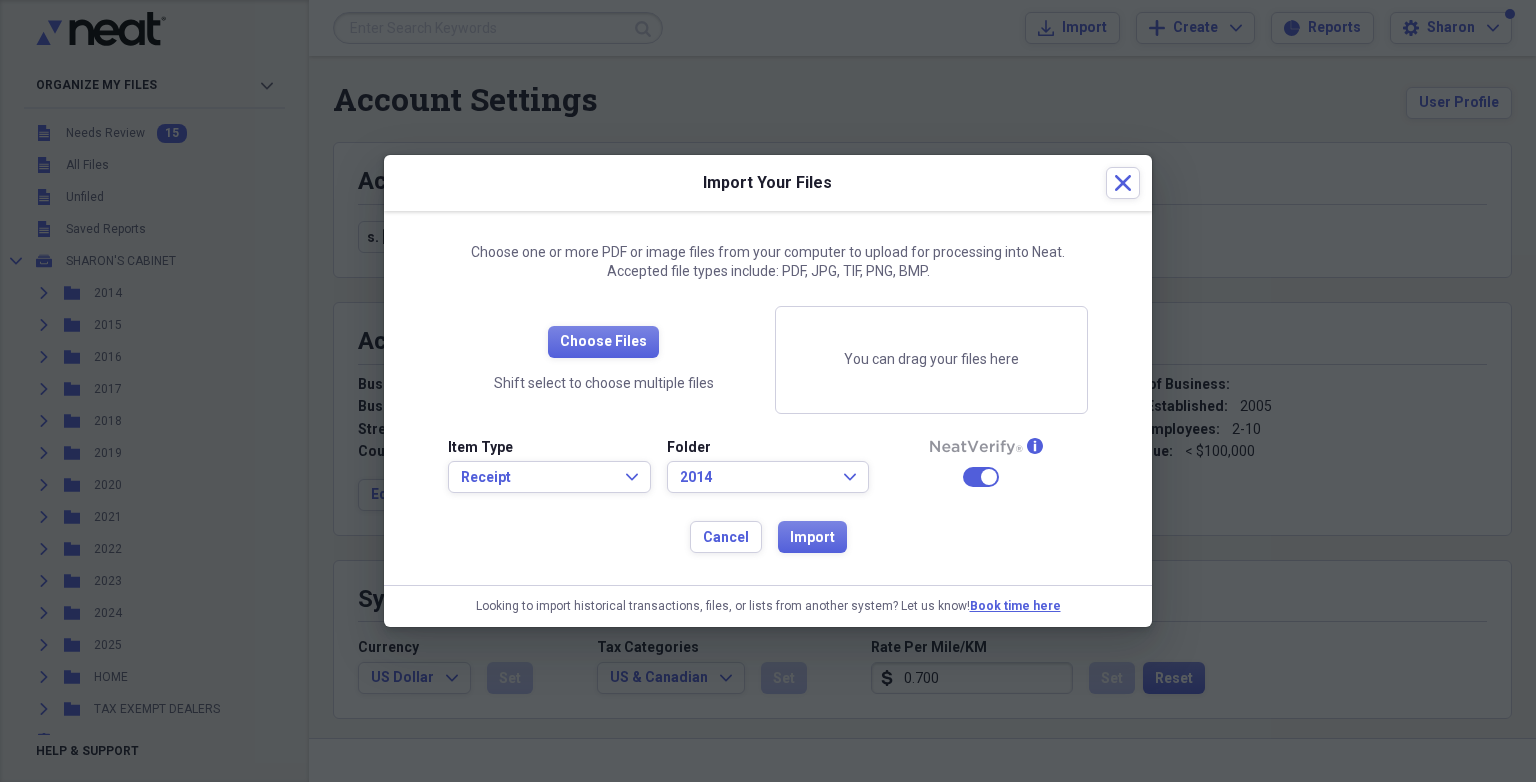 click on "Choose one or more PDF or image files from your computer to upload for processing into Neat. Accepted file types include: PDF, JPG, TIF, PNG, BMP. Choose Files Shift select to choose multiple files You can drag your files here Item Type Receipt Expand Folder 2014 Expand info Enable Neat Verify Cancel Import" at bounding box center (768, 398) 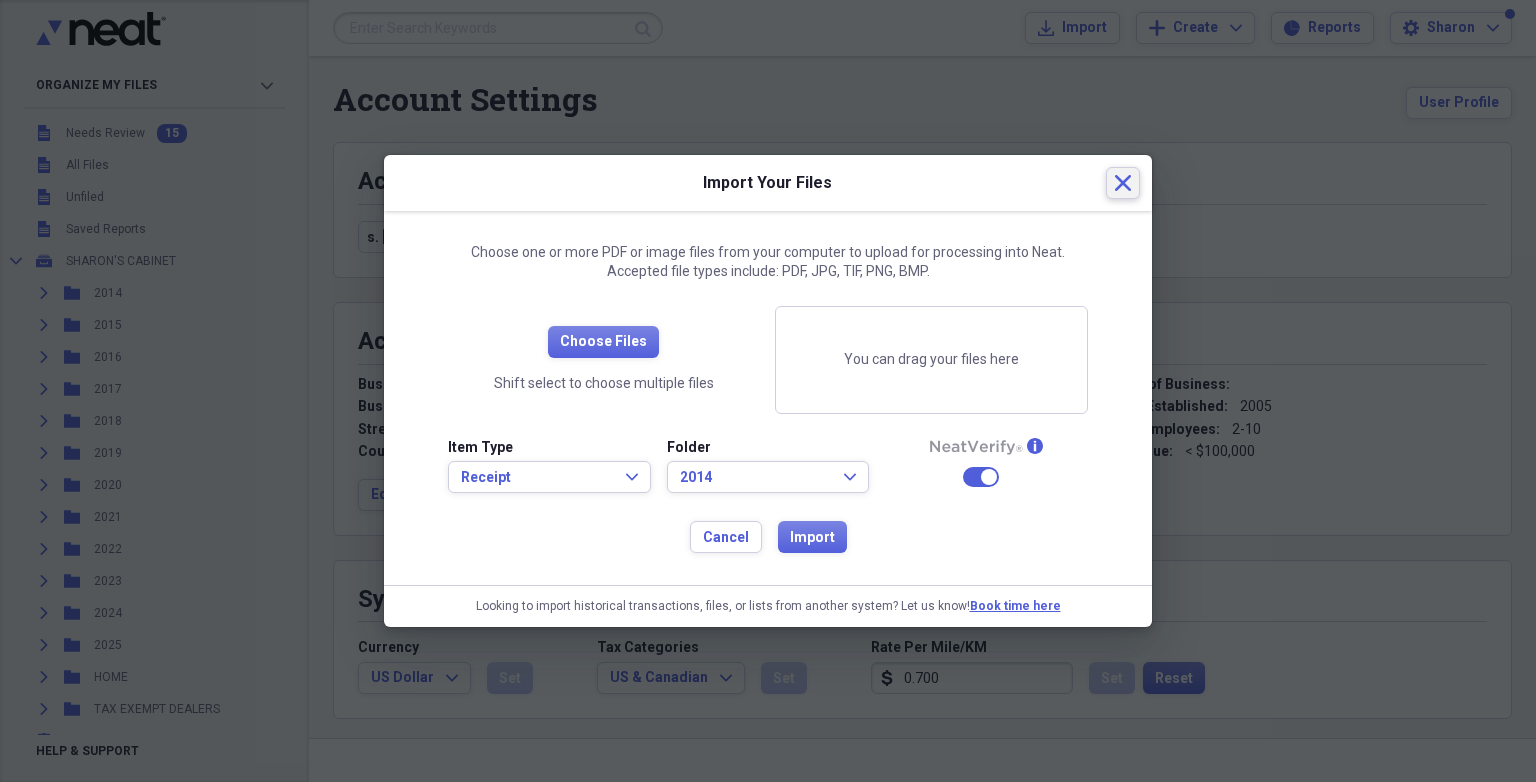 click on "Close" at bounding box center (1123, 183) 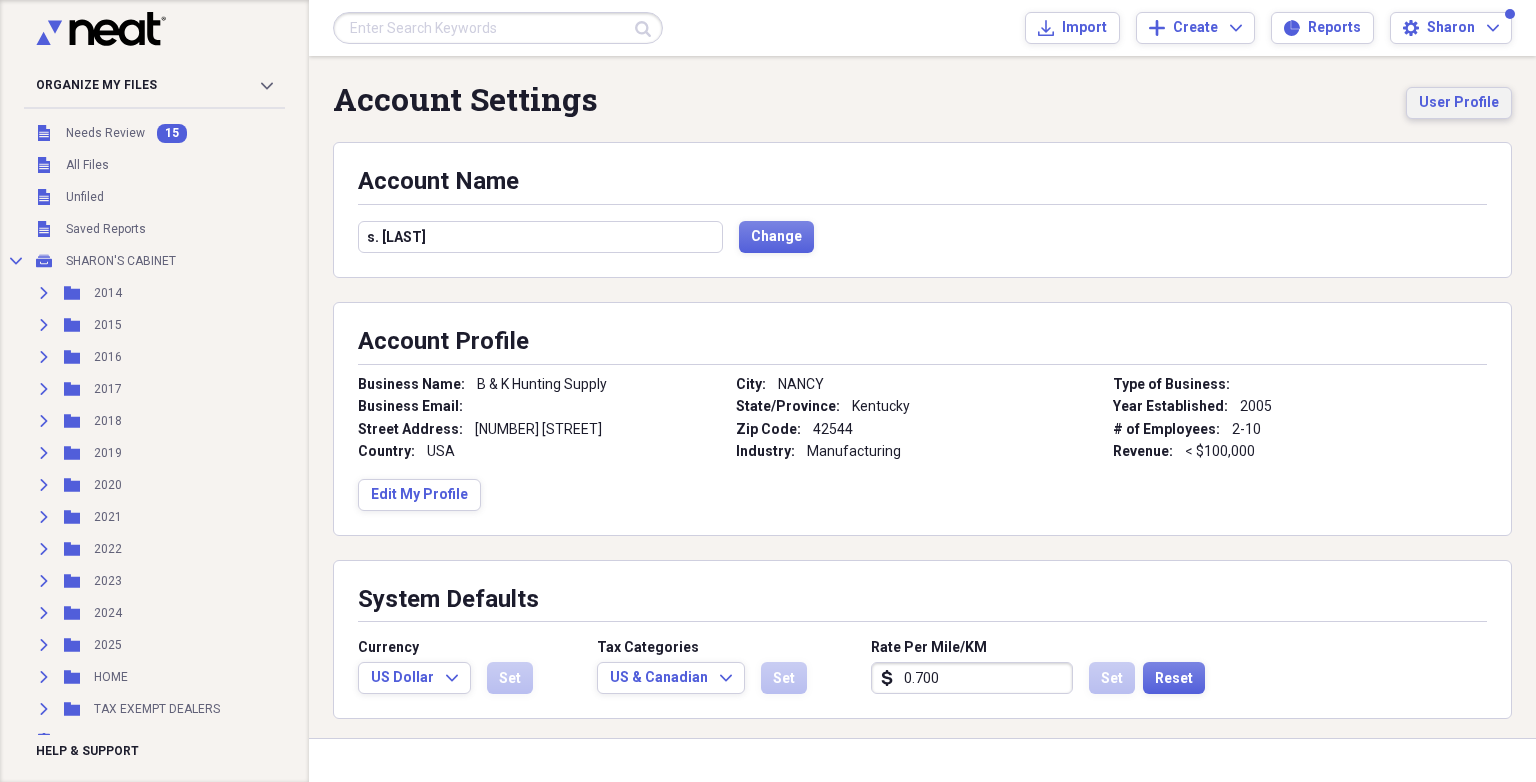 click on "User Profile" at bounding box center [1459, 103] 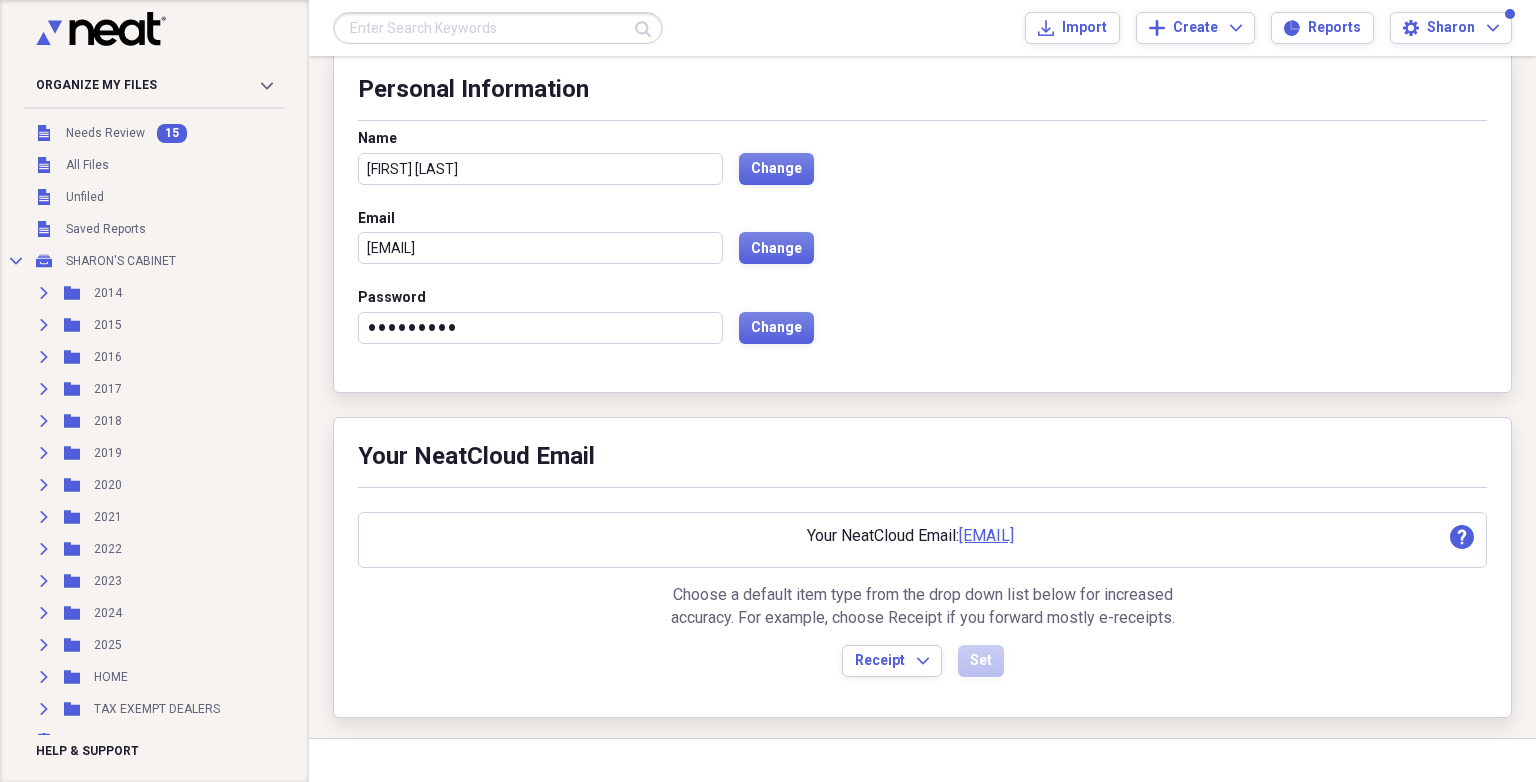 scroll, scrollTop: 101, scrollLeft: 0, axis: vertical 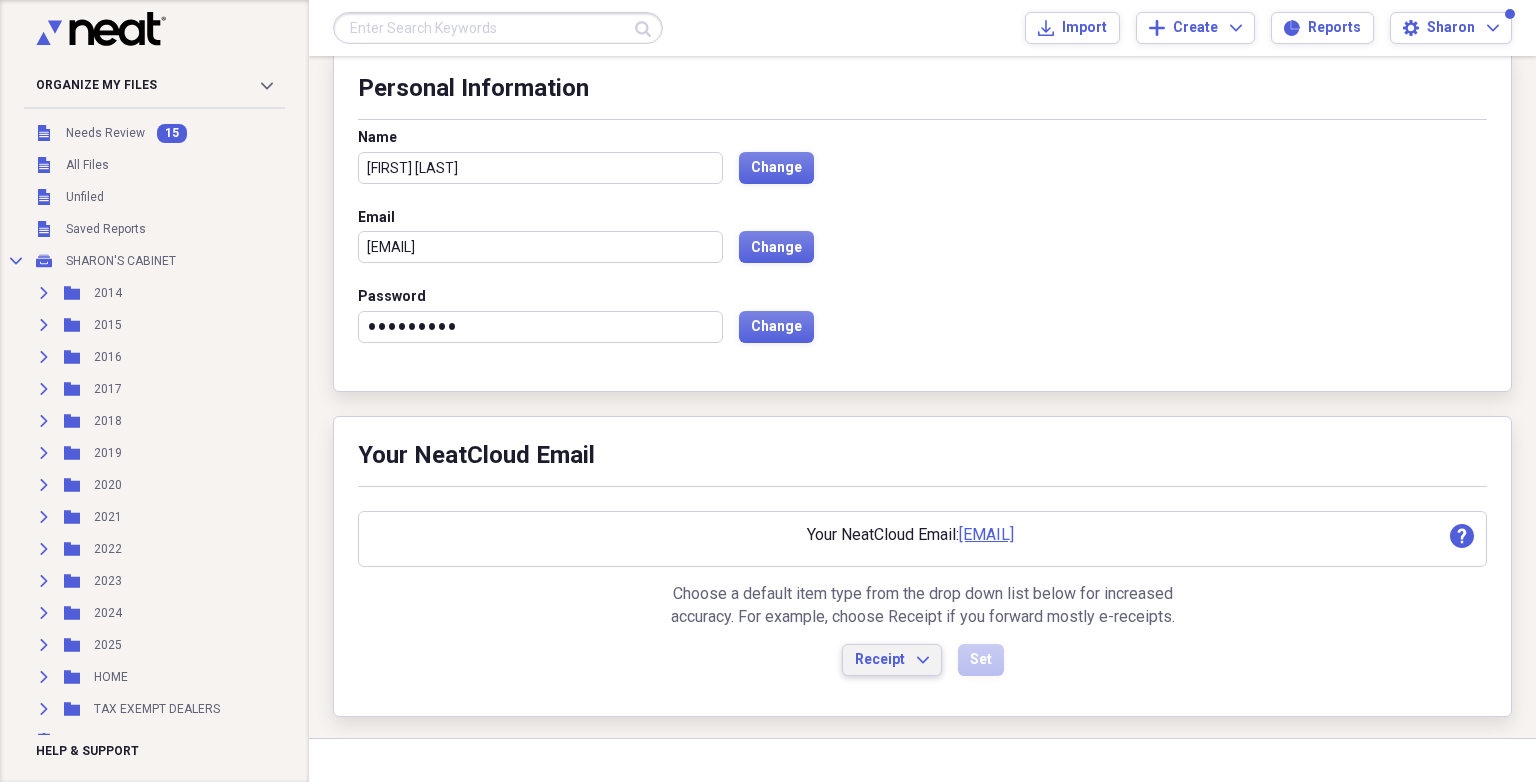 click on "Receipt Expand" at bounding box center (892, 660) 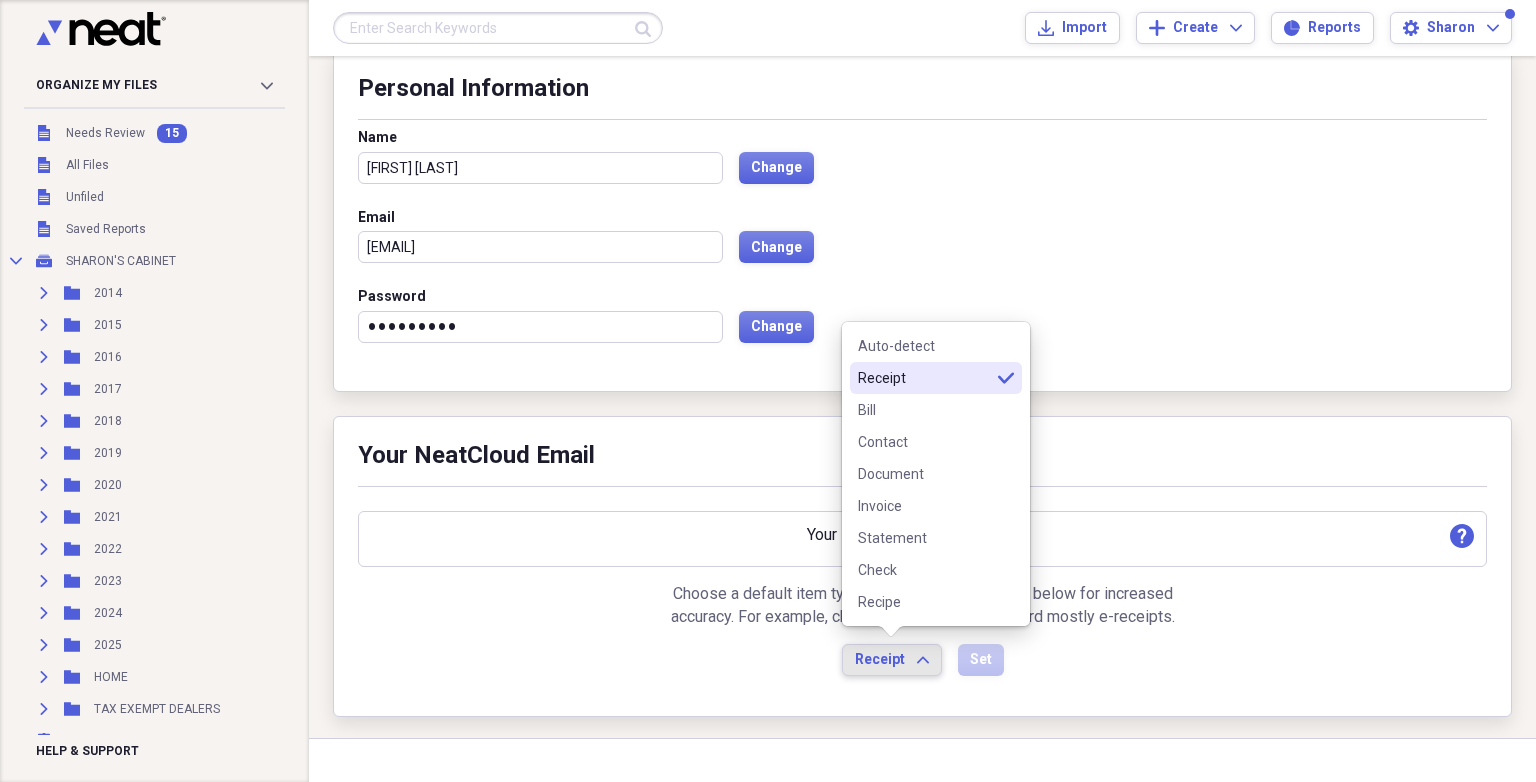 click on "Receipt" at bounding box center [924, 378] 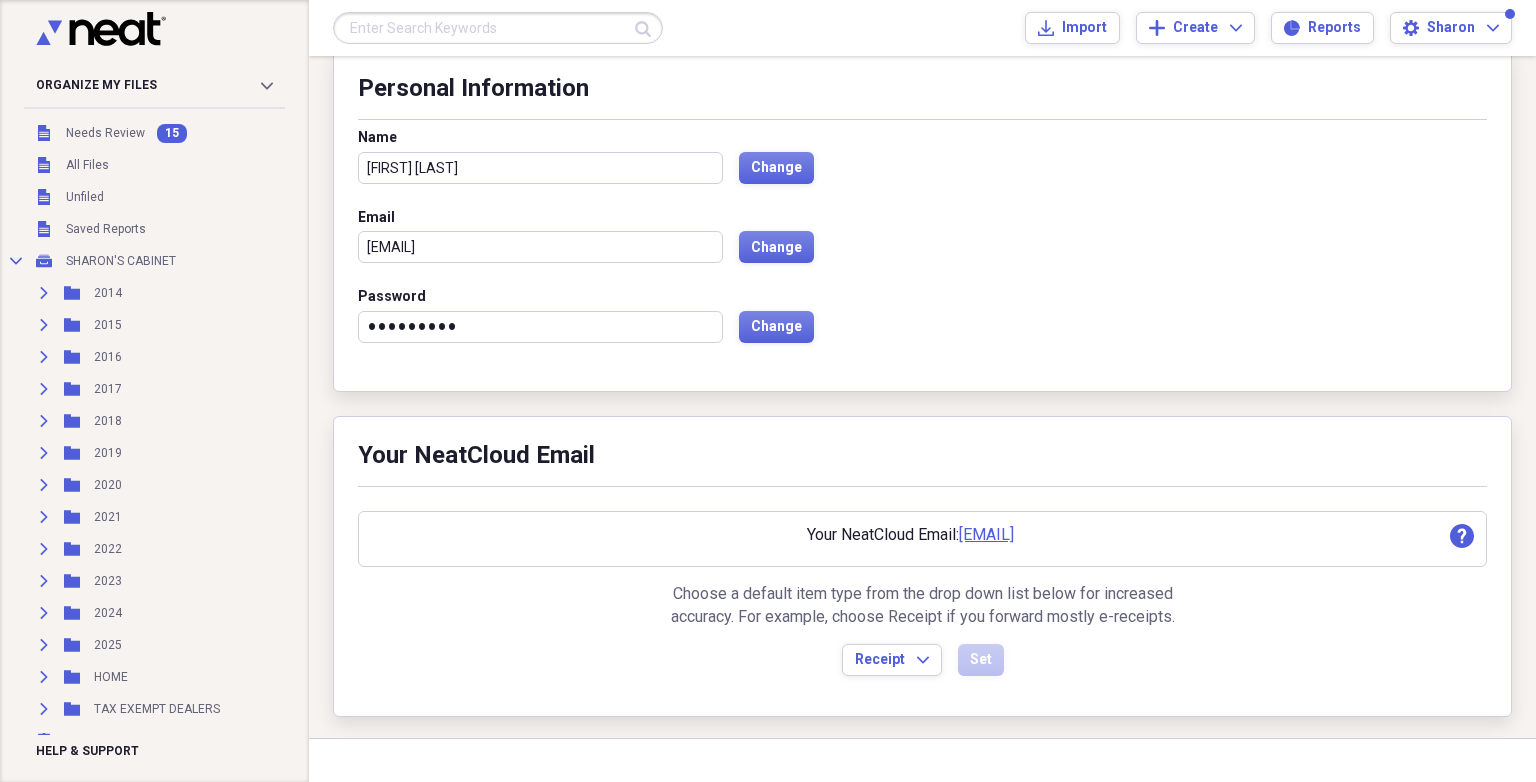 click 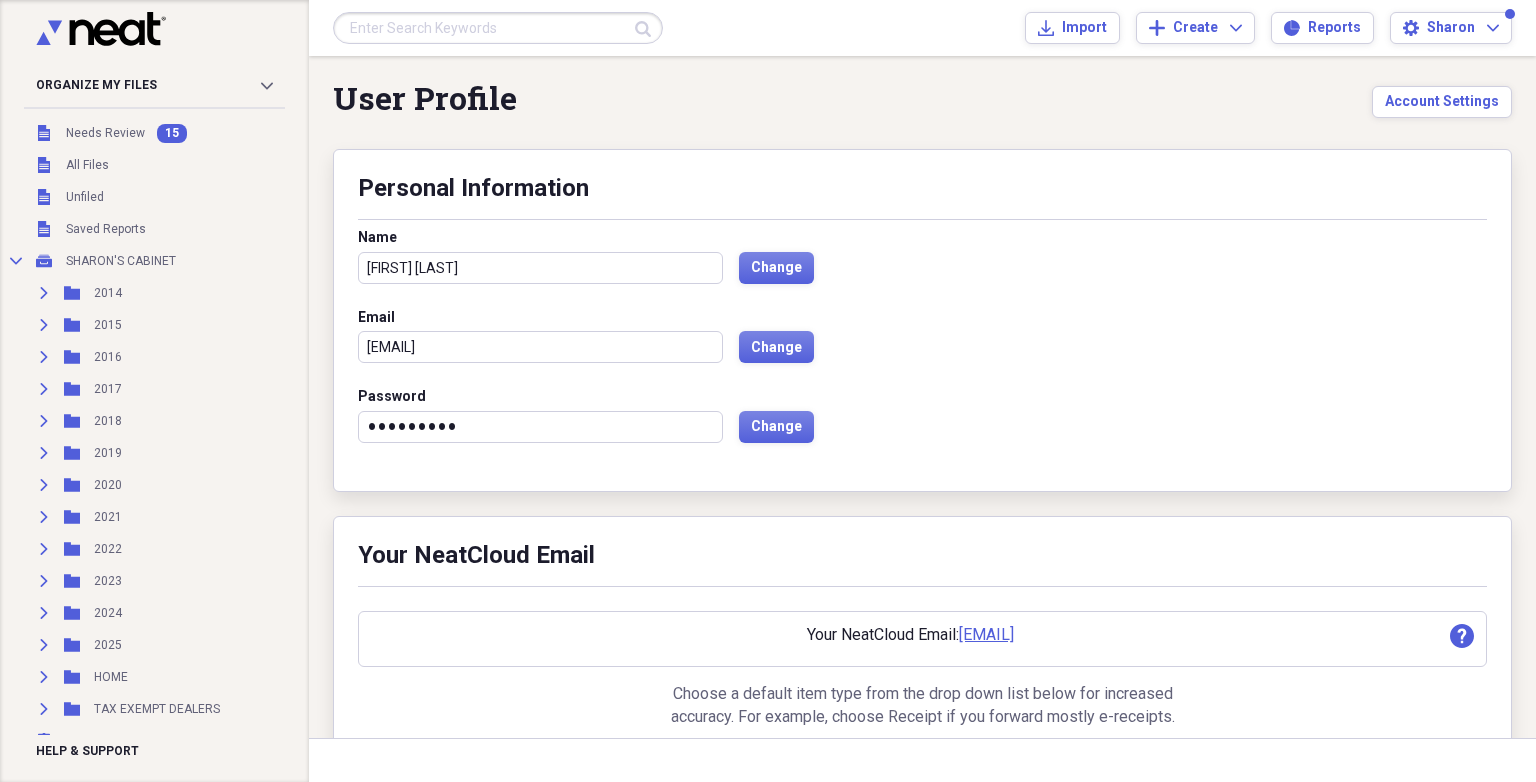 scroll, scrollTop: 0, scrollLeft: 0, axis: both 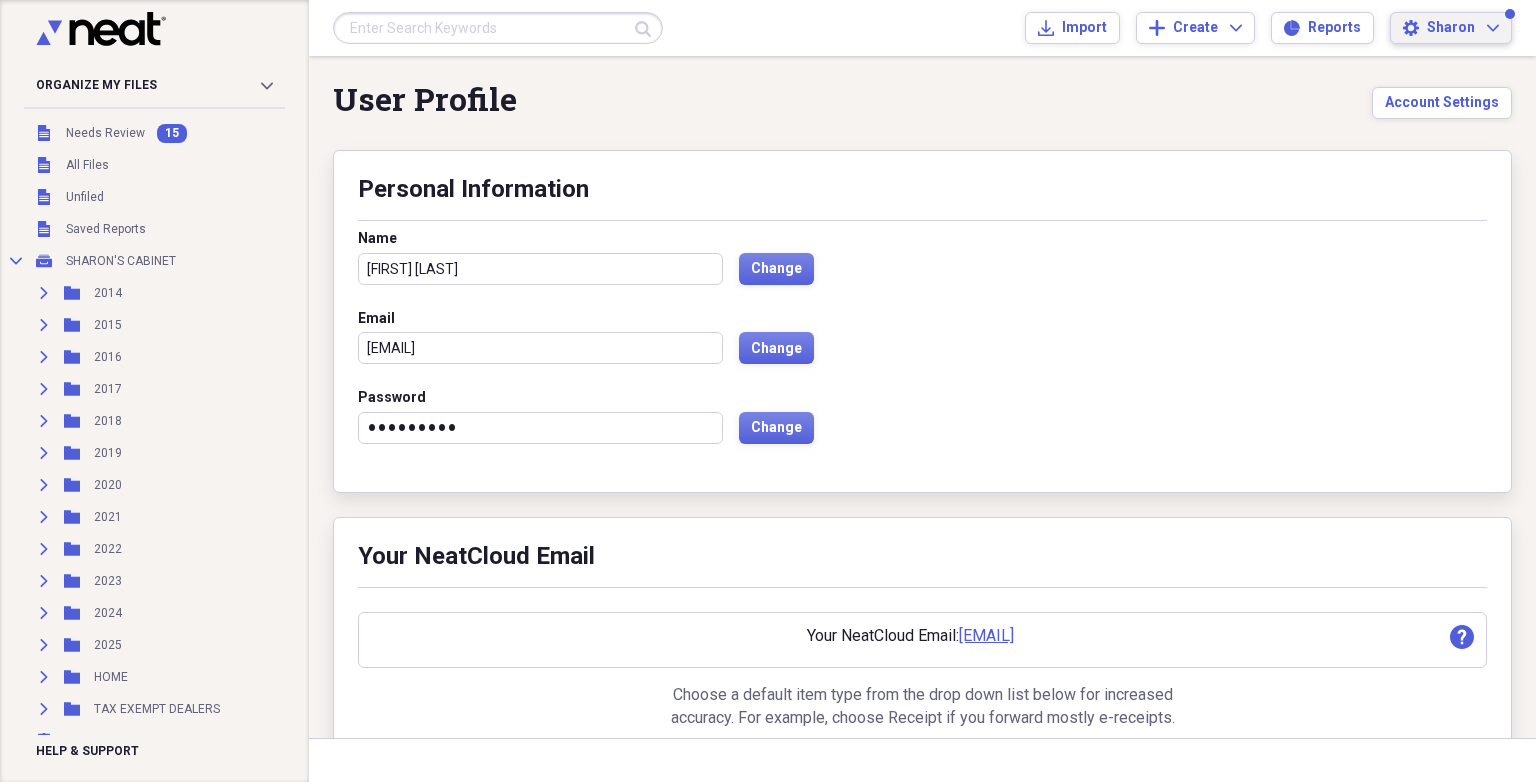 click on "sharon" at bounding box center [1451, 28] 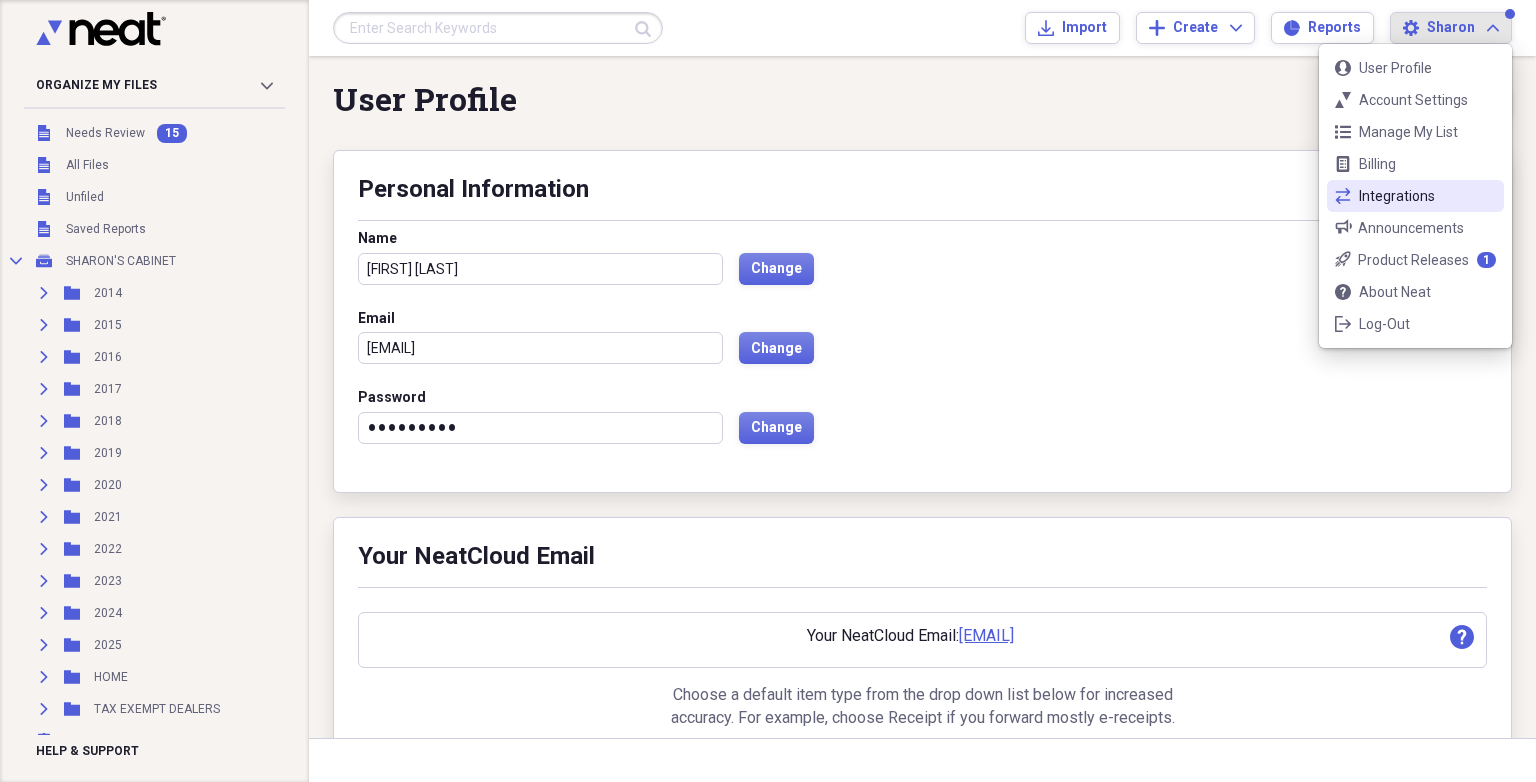 click on "Integrations" at bounding box center [1415, 196] 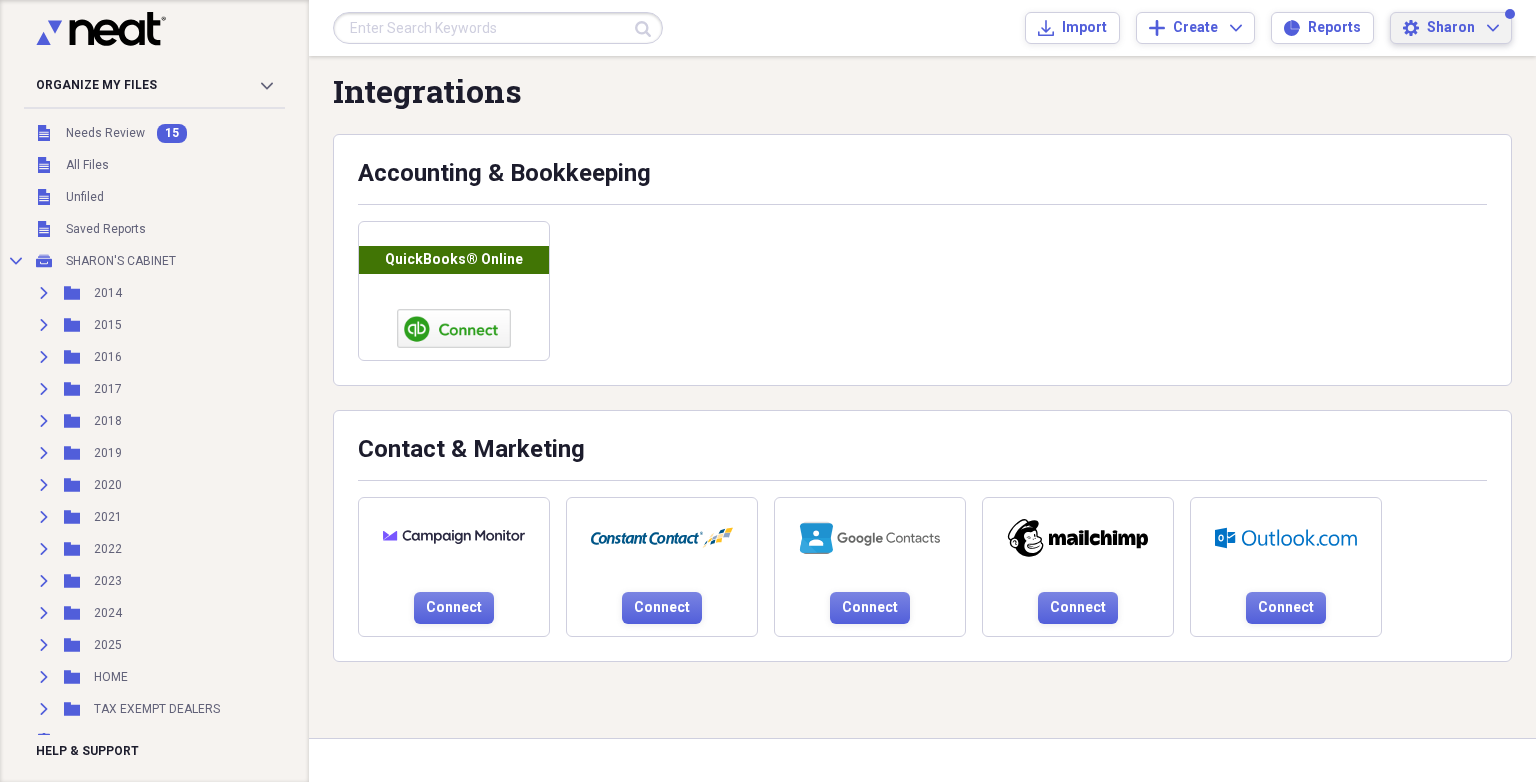 click on "[FIRST] Expand" at bounding box center (1463, 28) 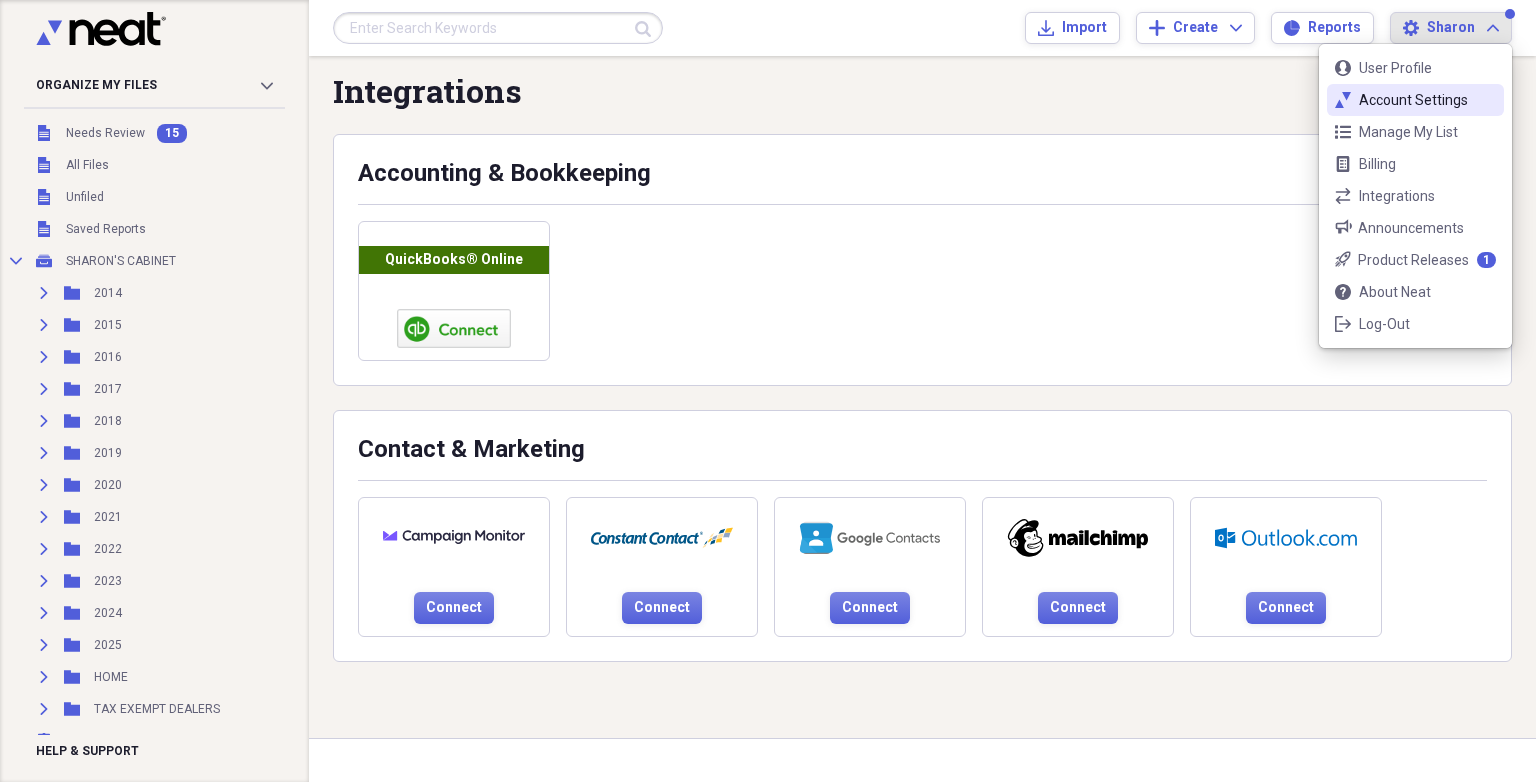 click on "neat-ticks Account Settings" at bounding box center [1415, 100] 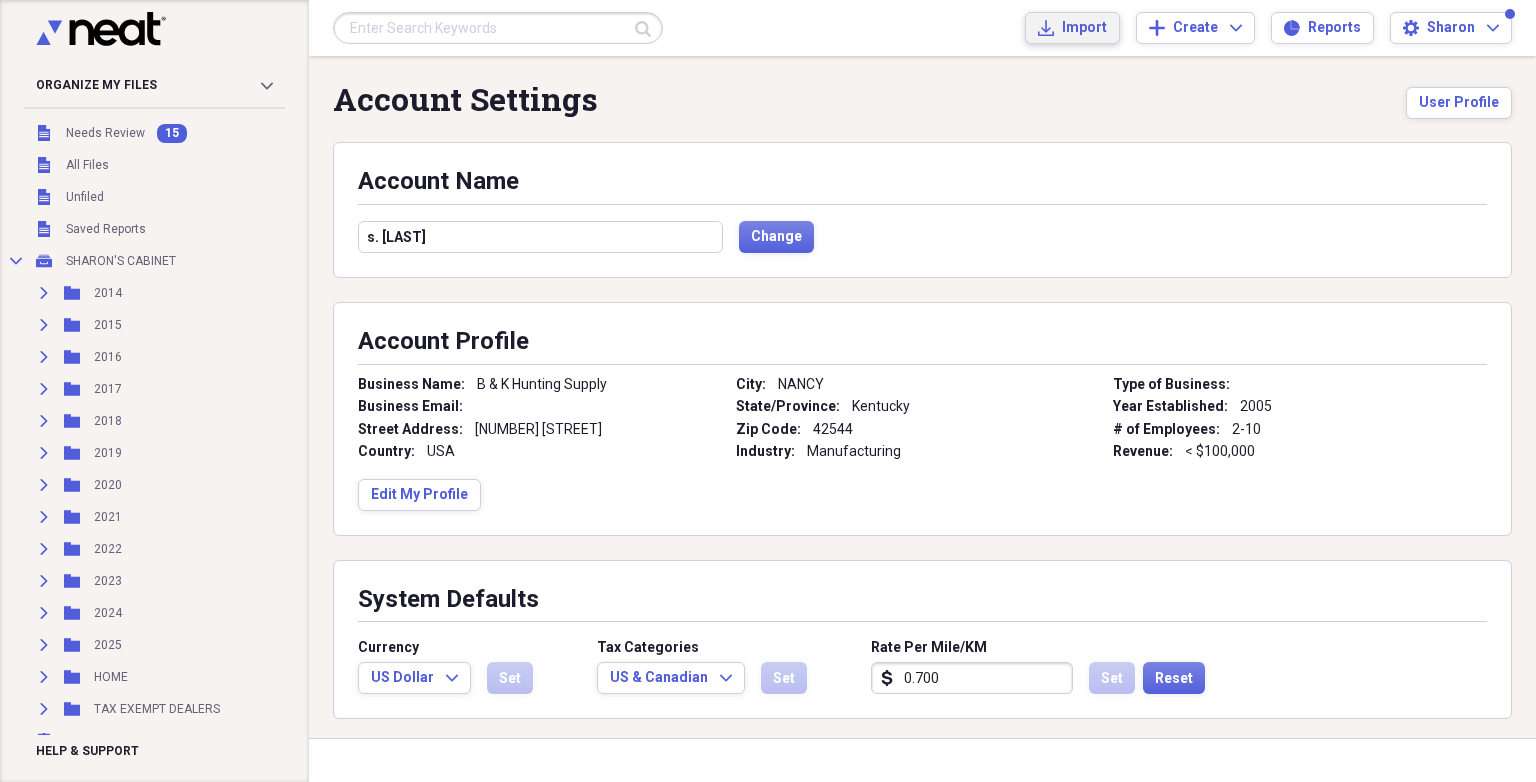 click on "Import" 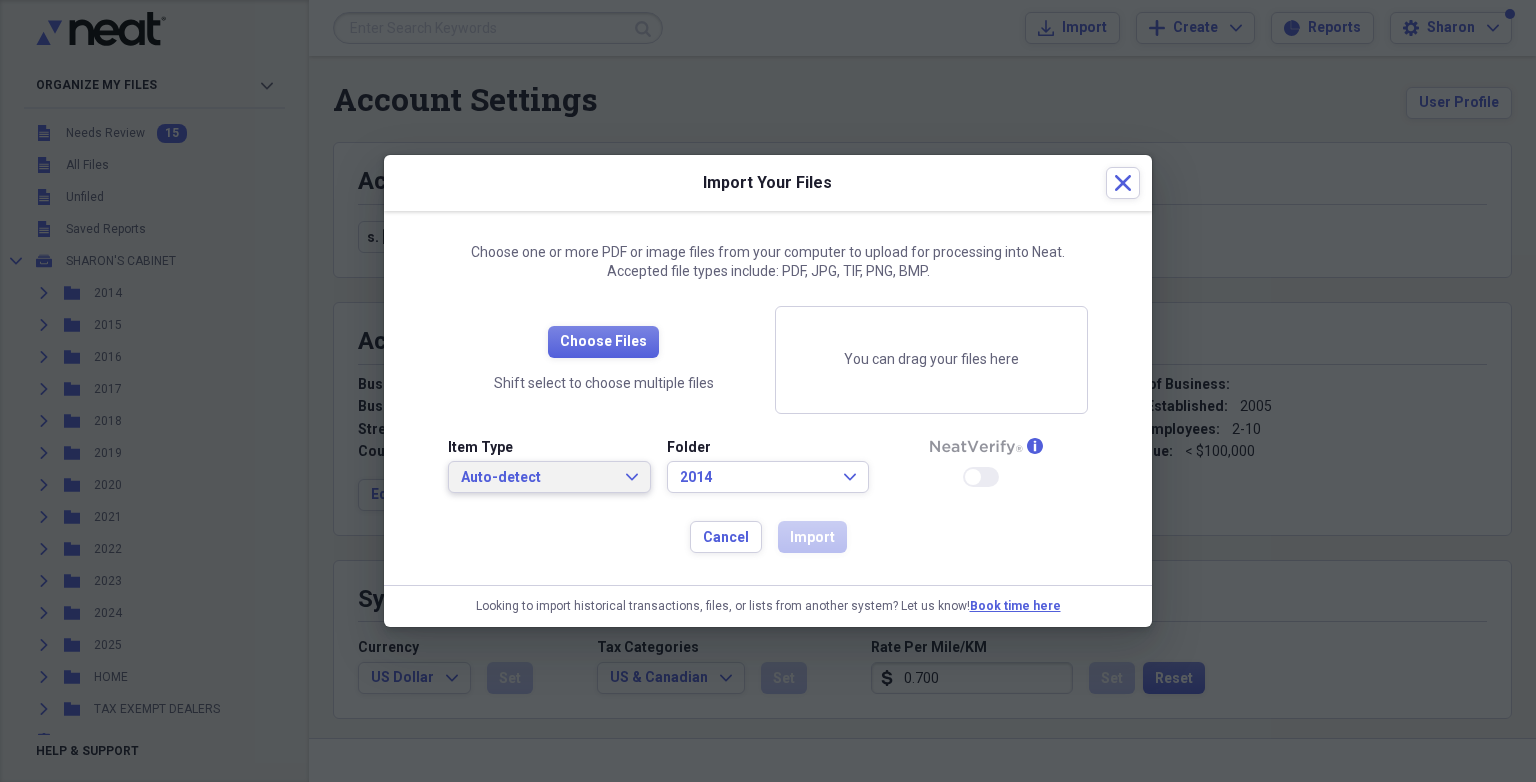 click on "Auto-detect Expand" at bounding box center (549, 477) 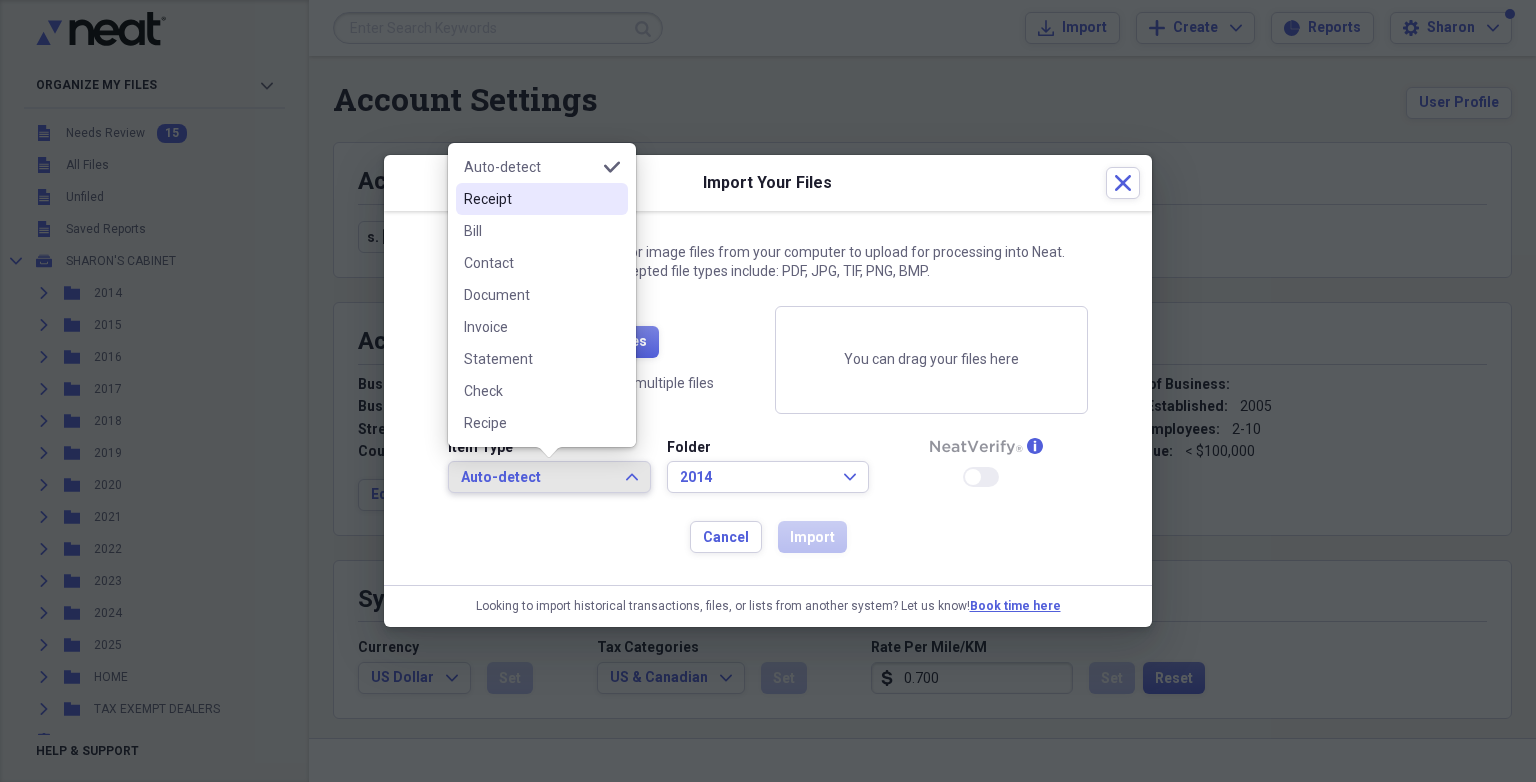 click on "Receipt" at bounding box center [530, 199] 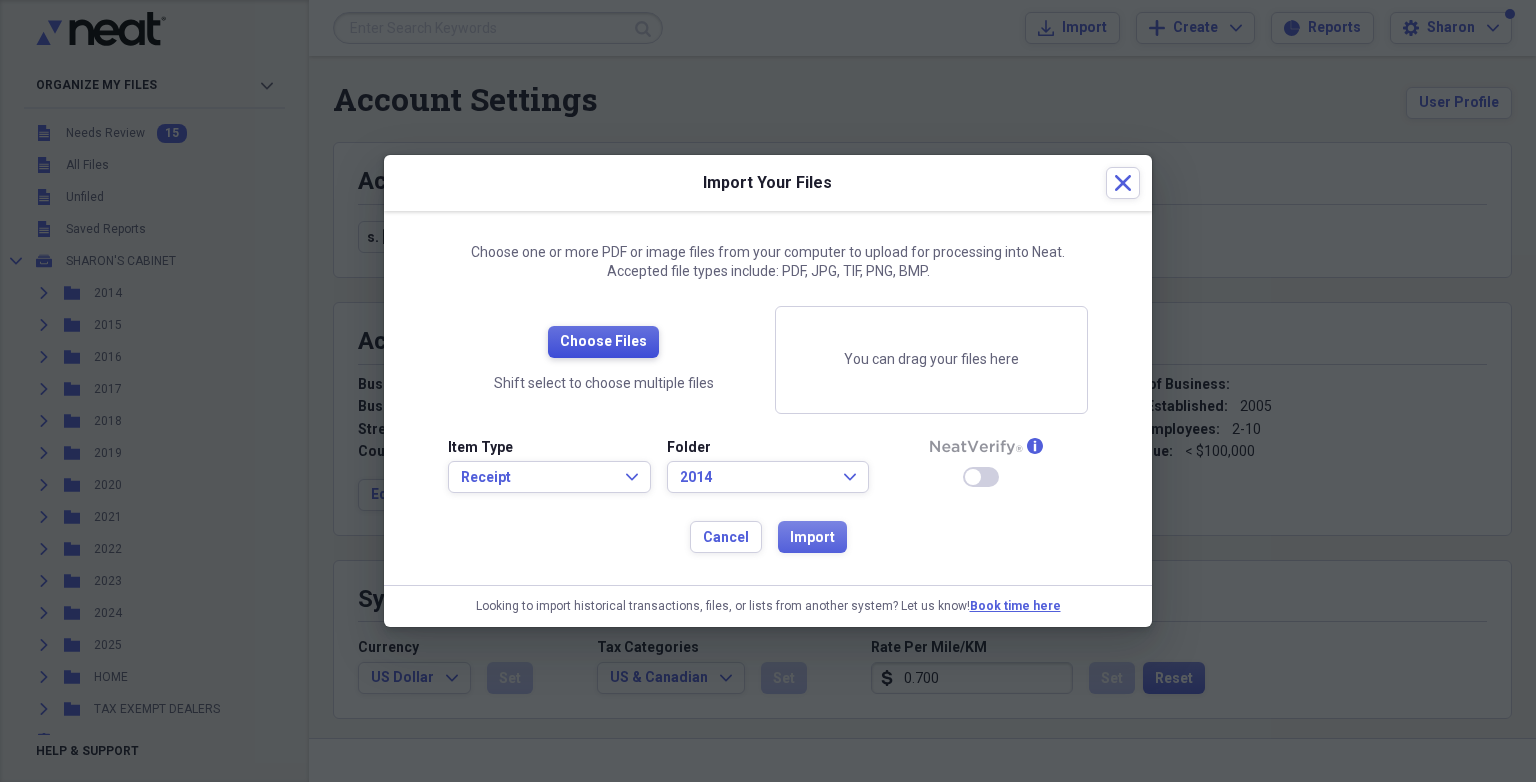 click on "Choose Files" at bounding box center (603, 342) 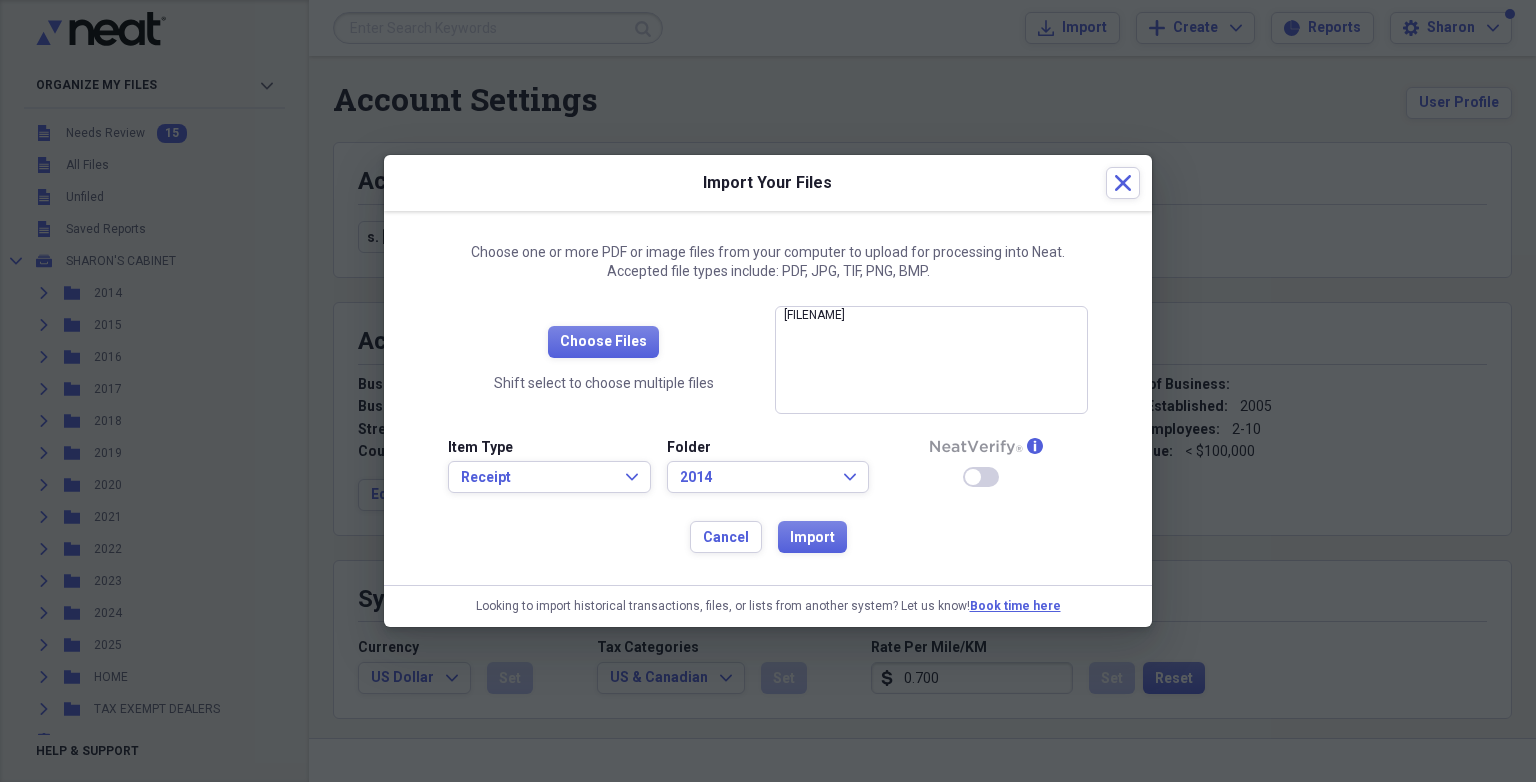 click on "Enable Neat Verify" at bounding box center [981, 477] 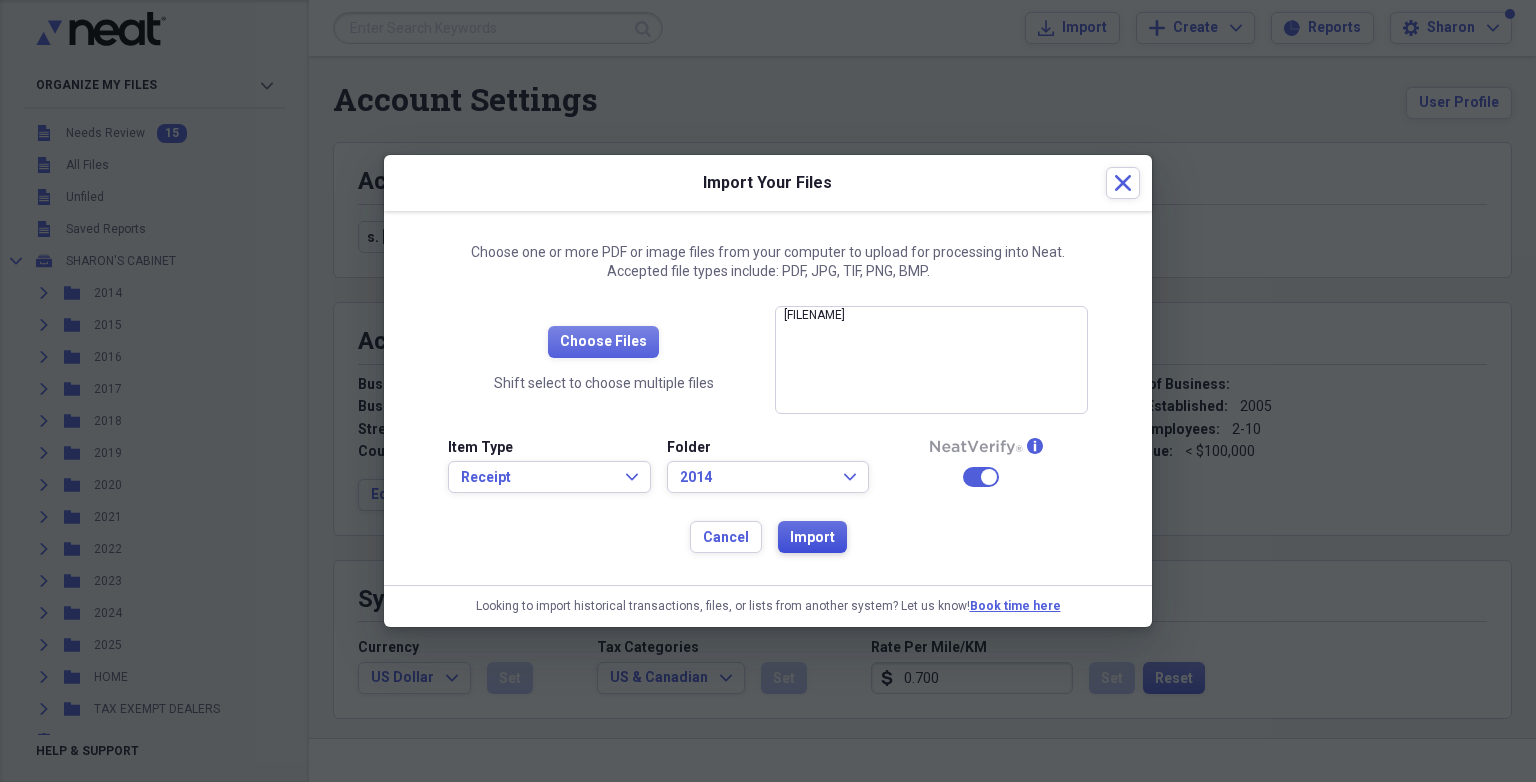 click on "Import" at bounding box center (812, 538) 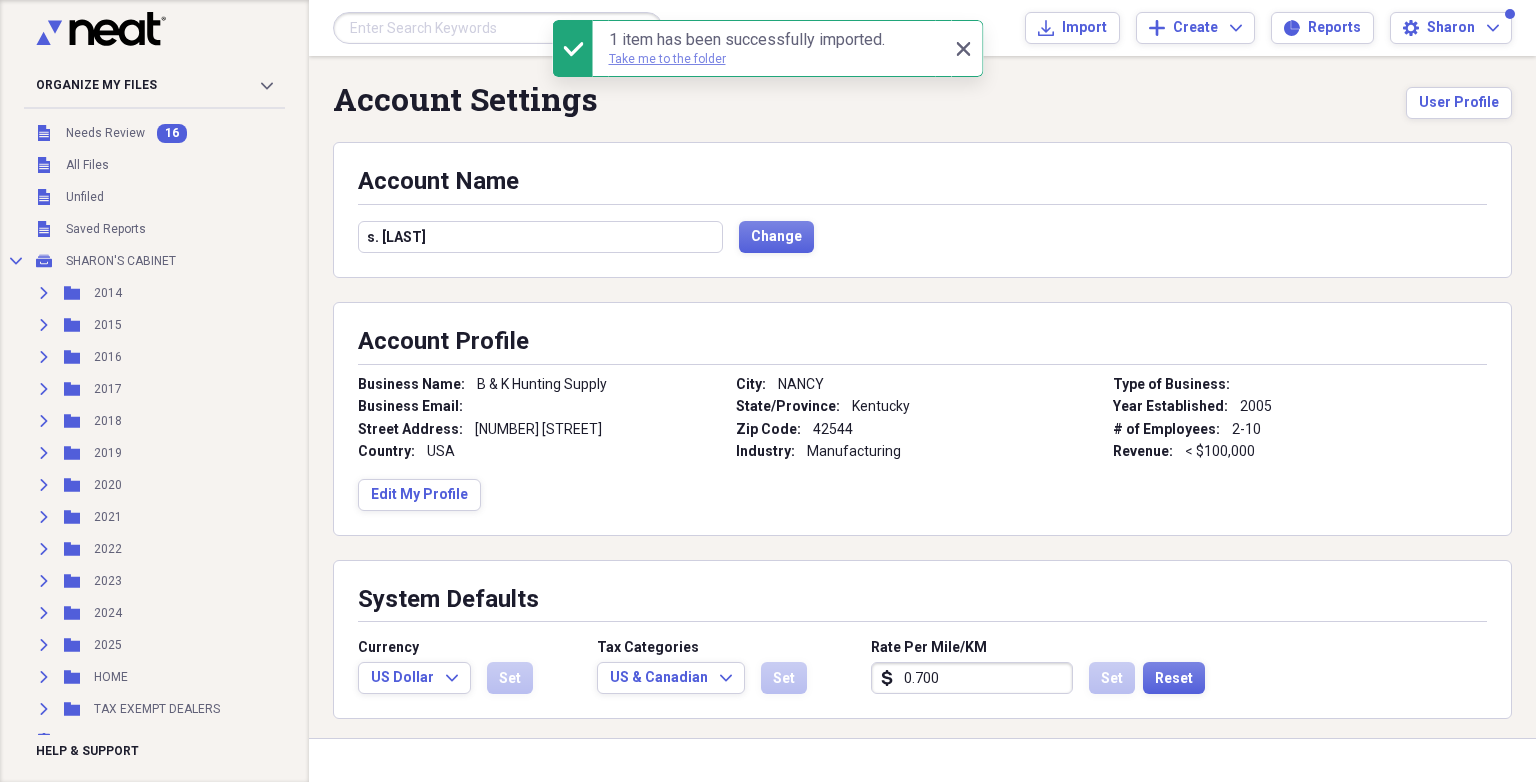 click on "Take me to the folder" at bounding box center [667, 59] 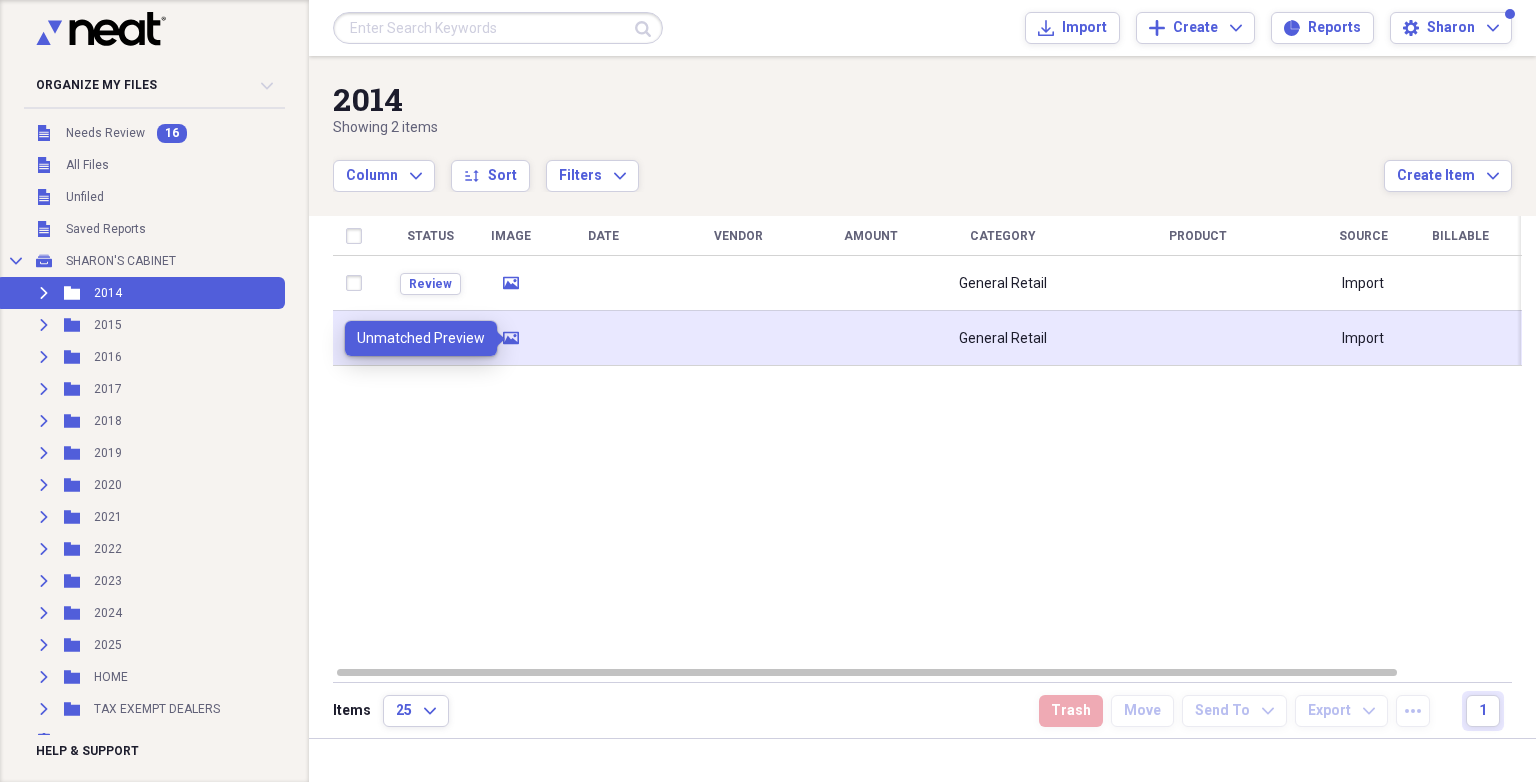 click 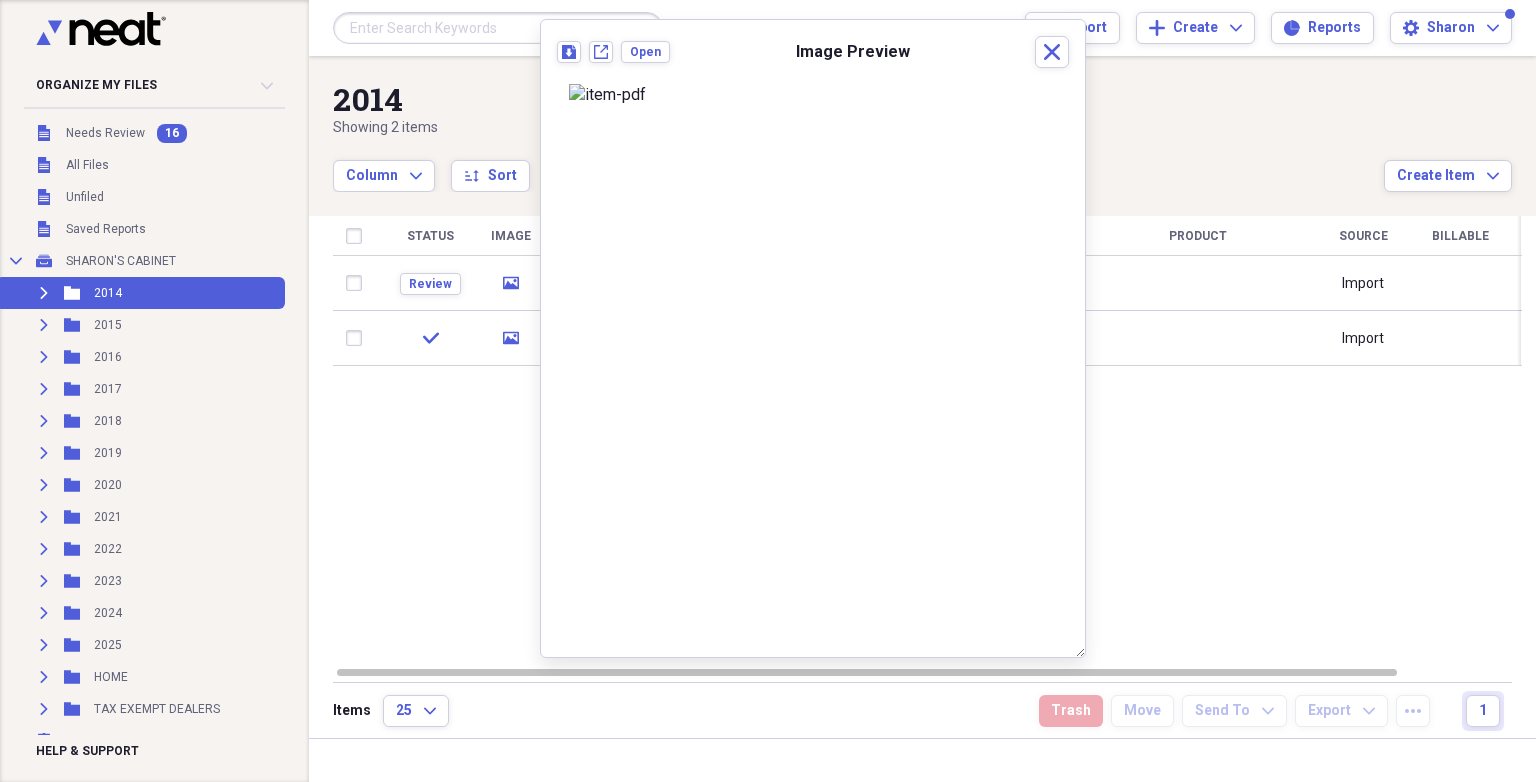 scroll, scrollTop: 30, scrollLeft: 0, axis: vertical 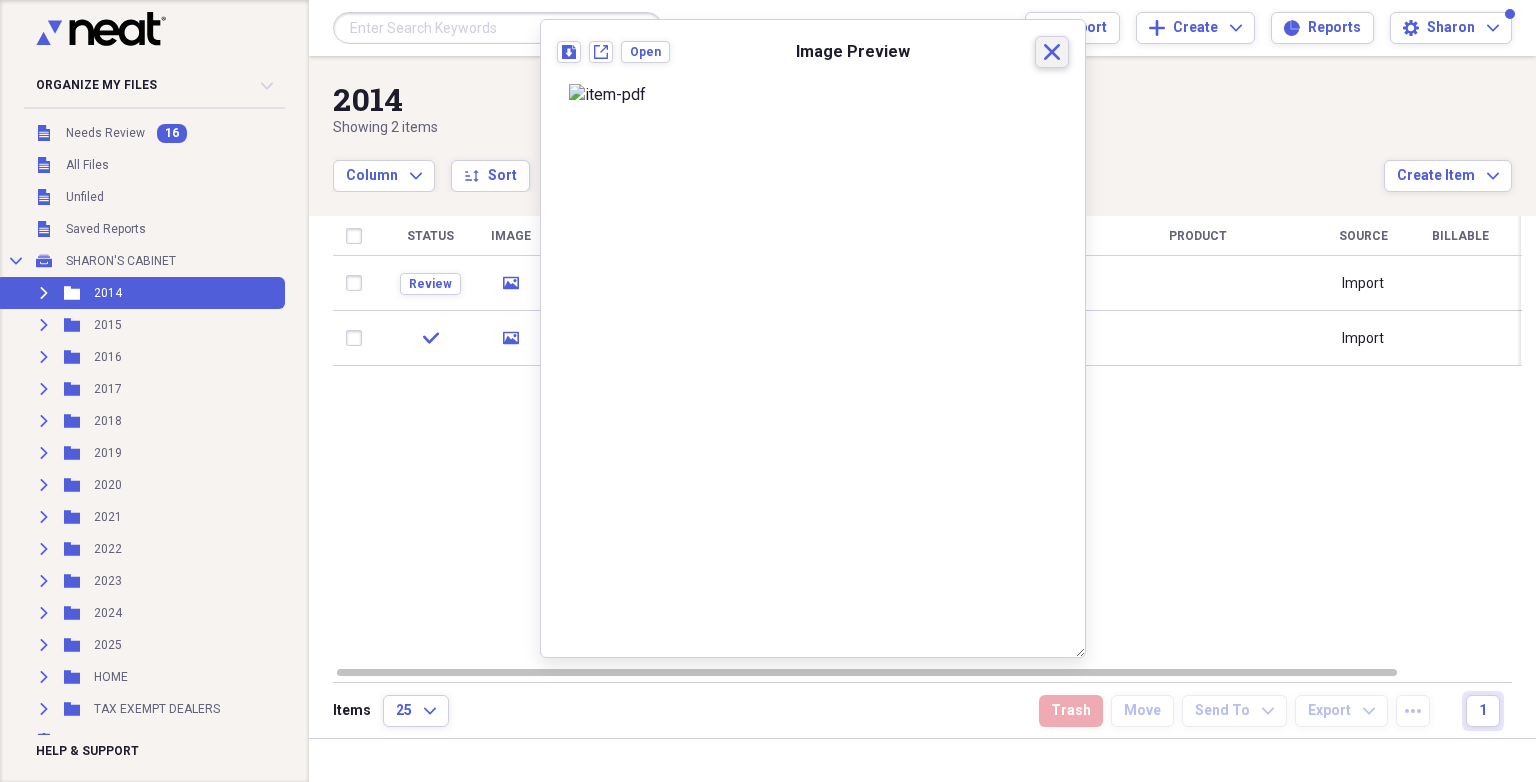 click 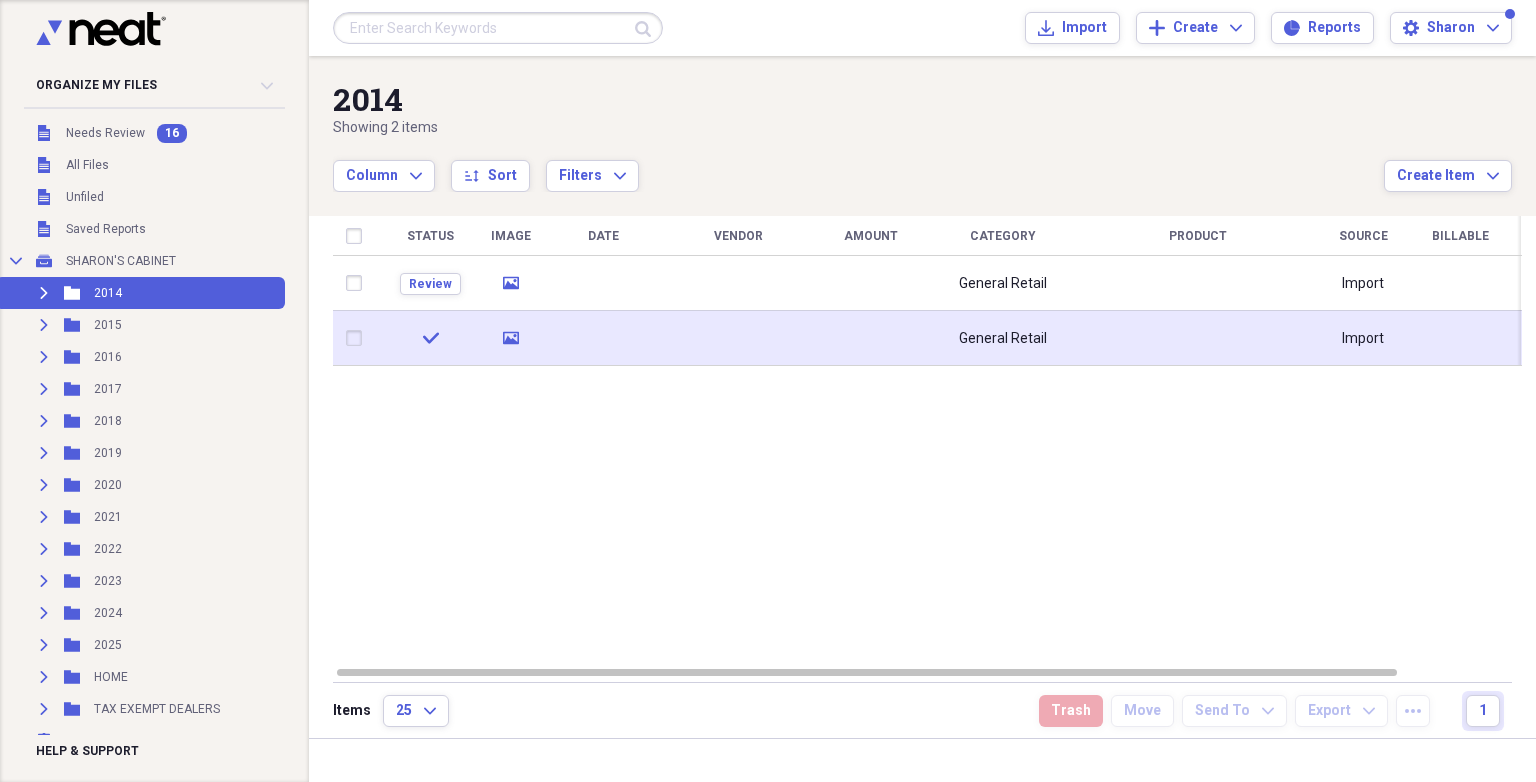 click at bounding box center [358, 338] 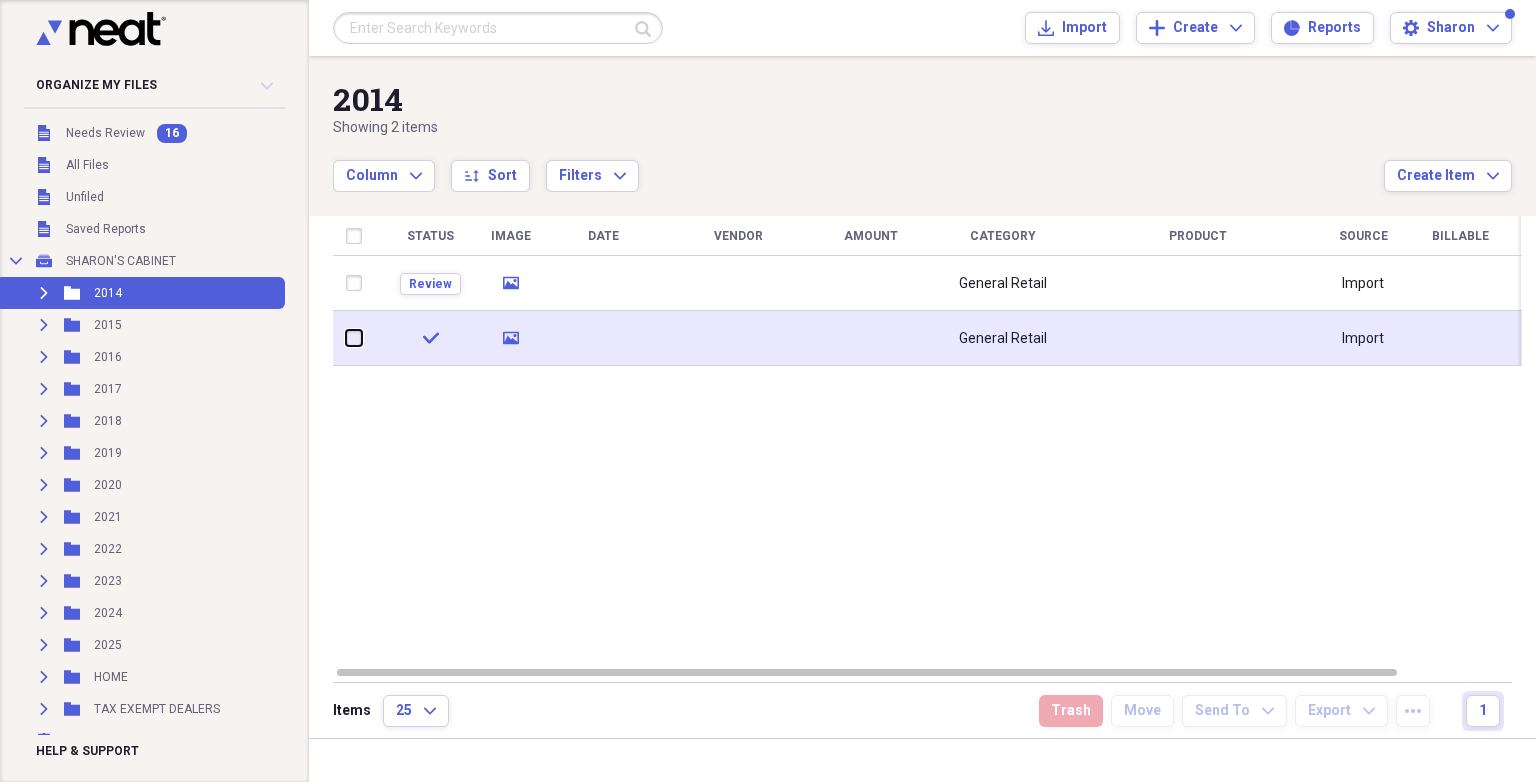 click at bounding box center [346, 338] 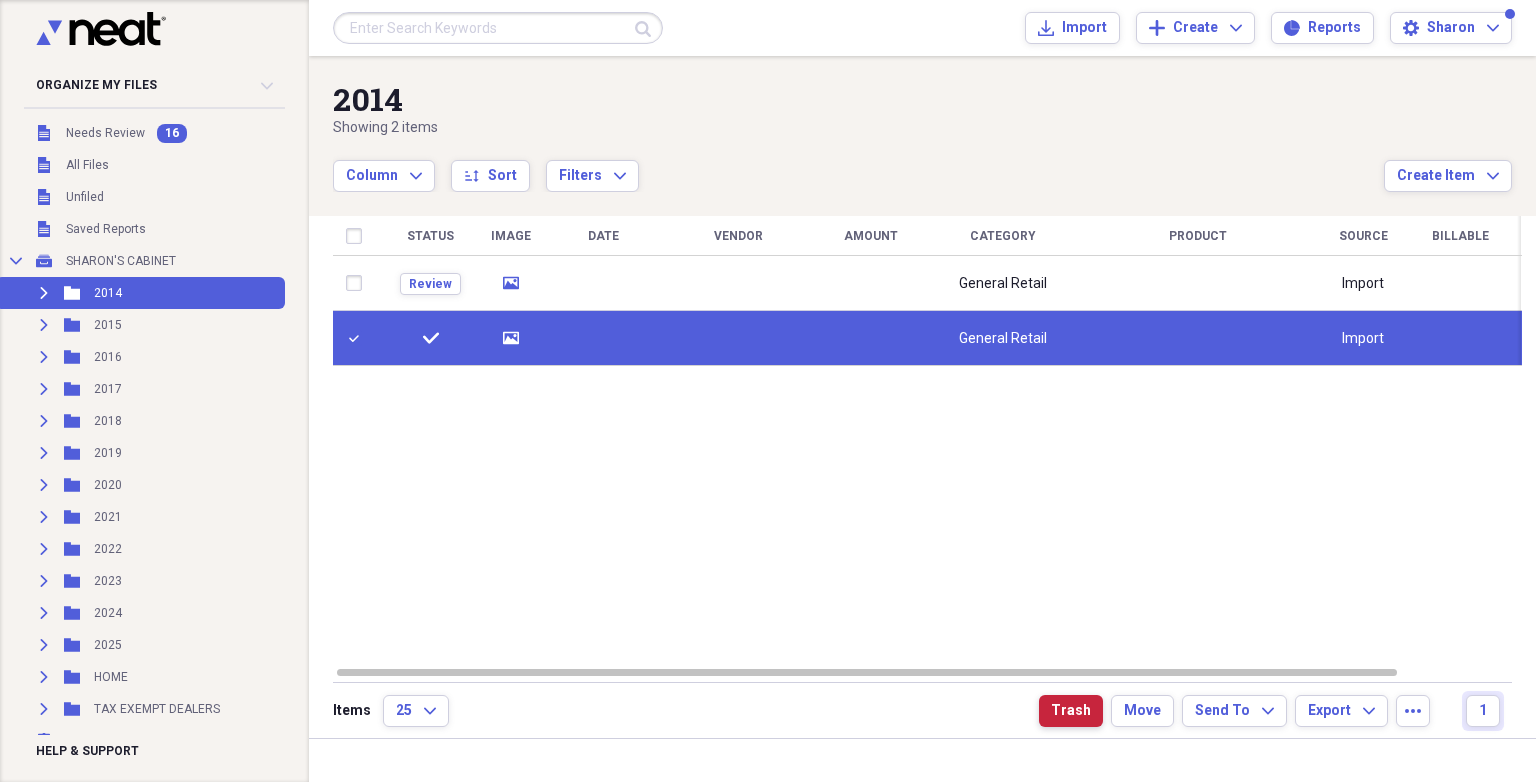 click on "Trash" at bounding box center (1071, 711) 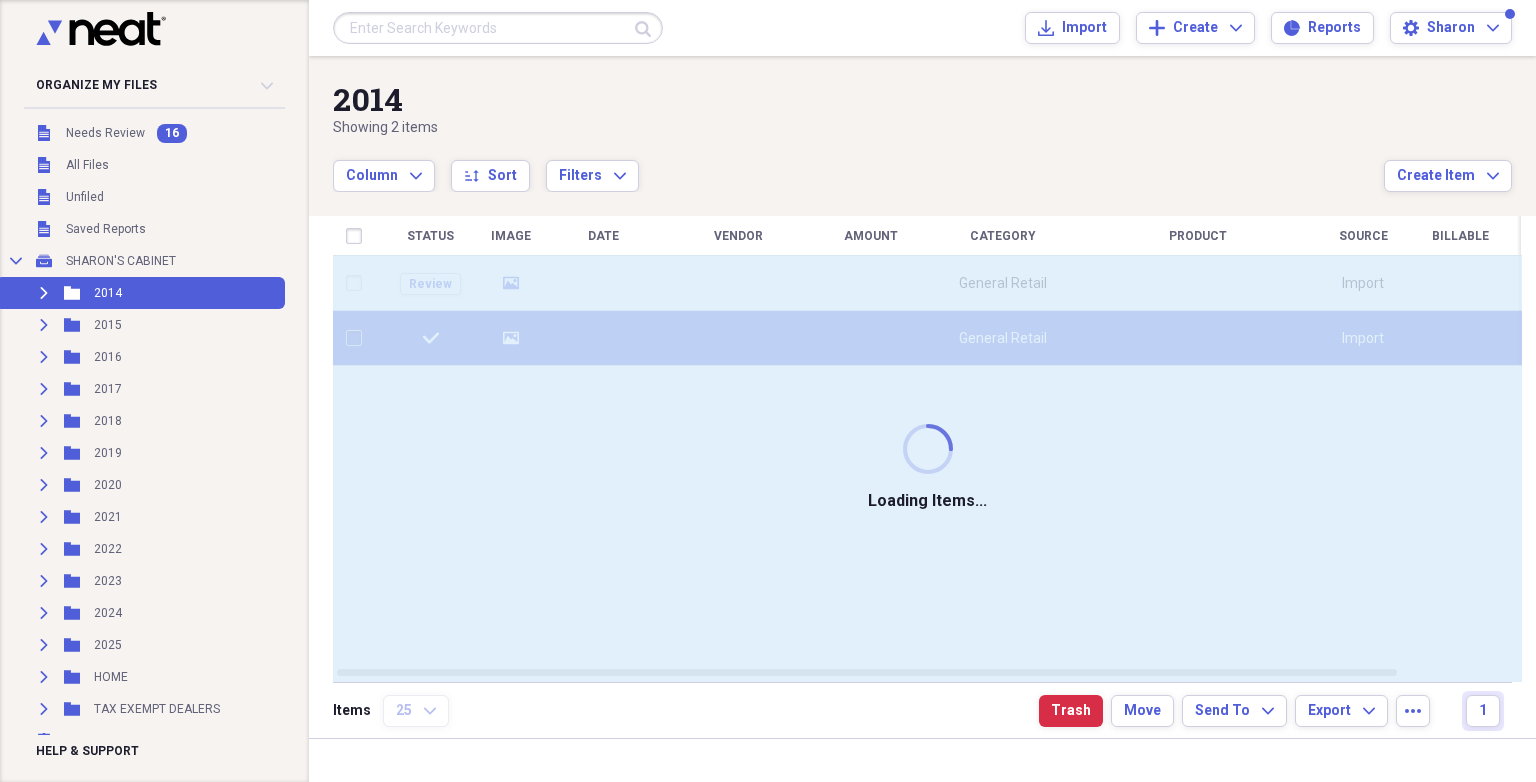 checkbox on "false" 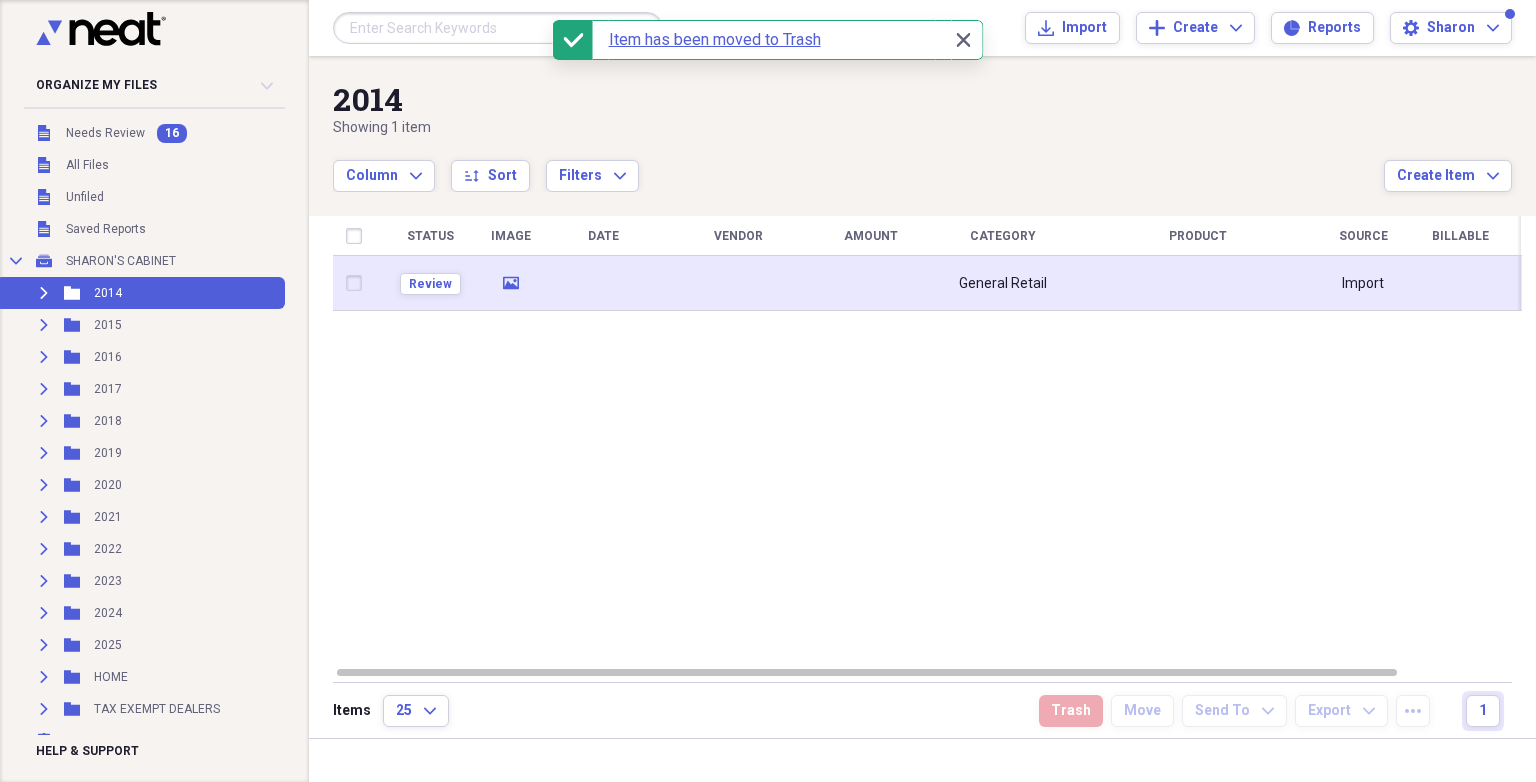 click 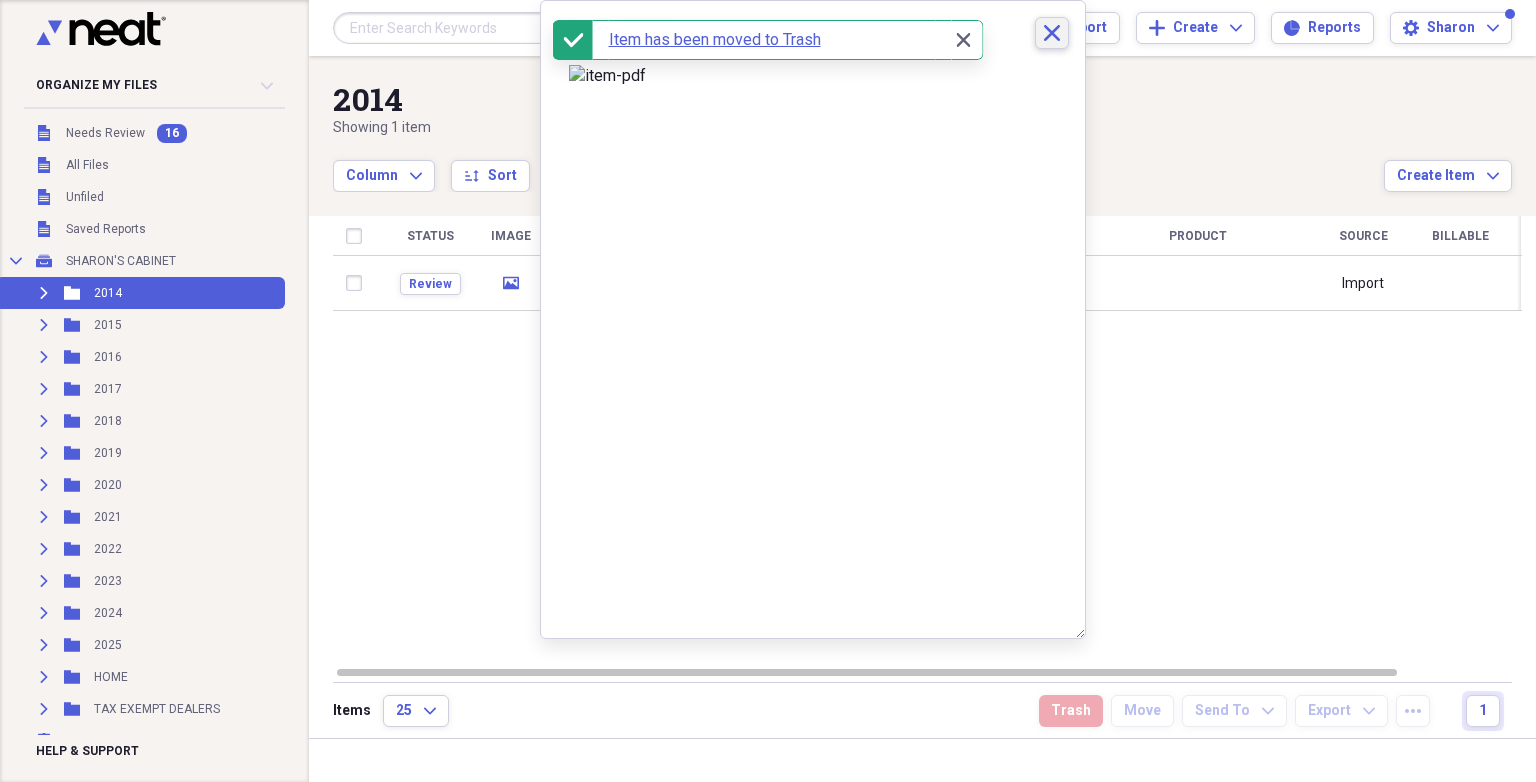 click on "Close" at bounding box center (1052, 33) 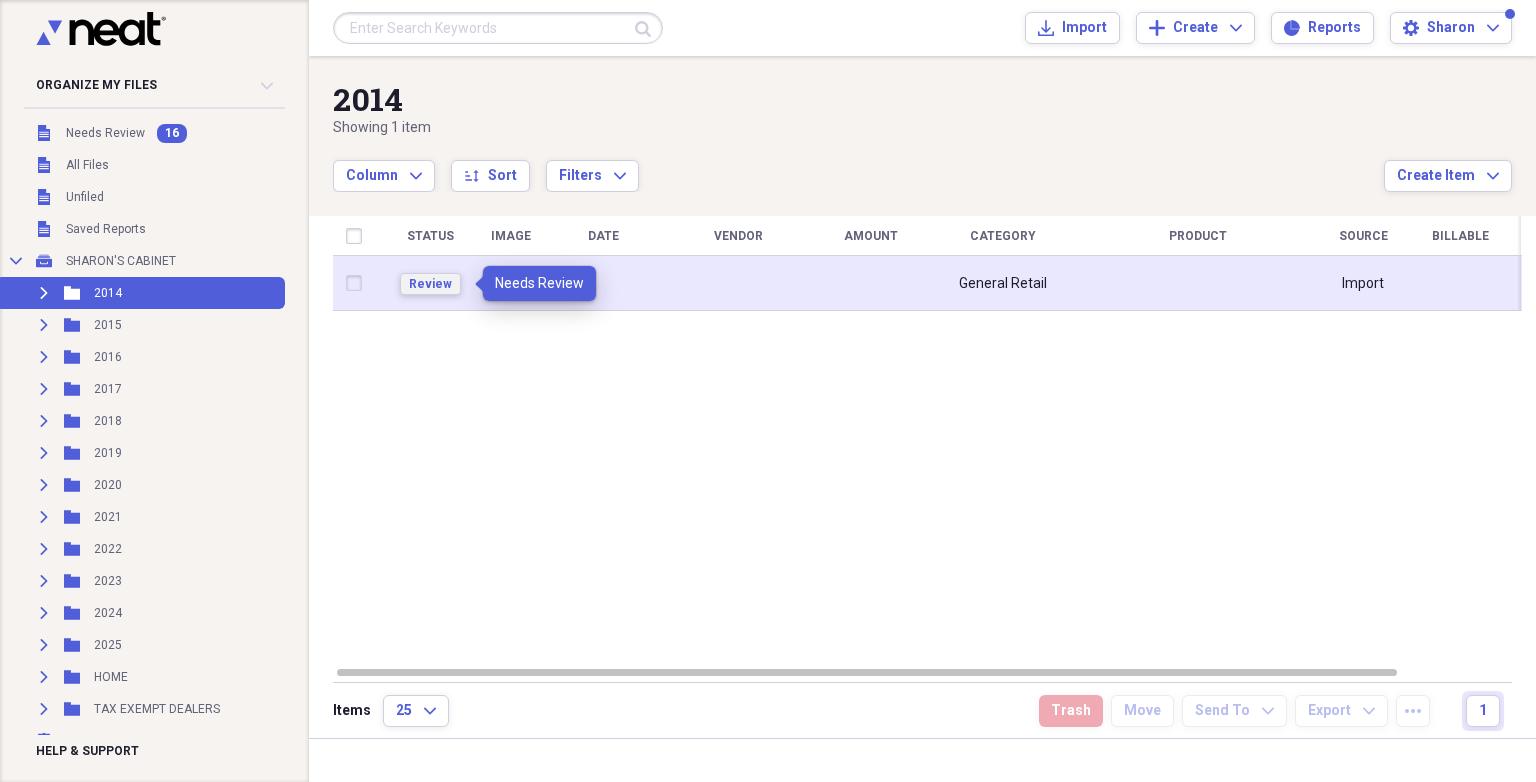 click on "Review" at bounding box center [430, 284] 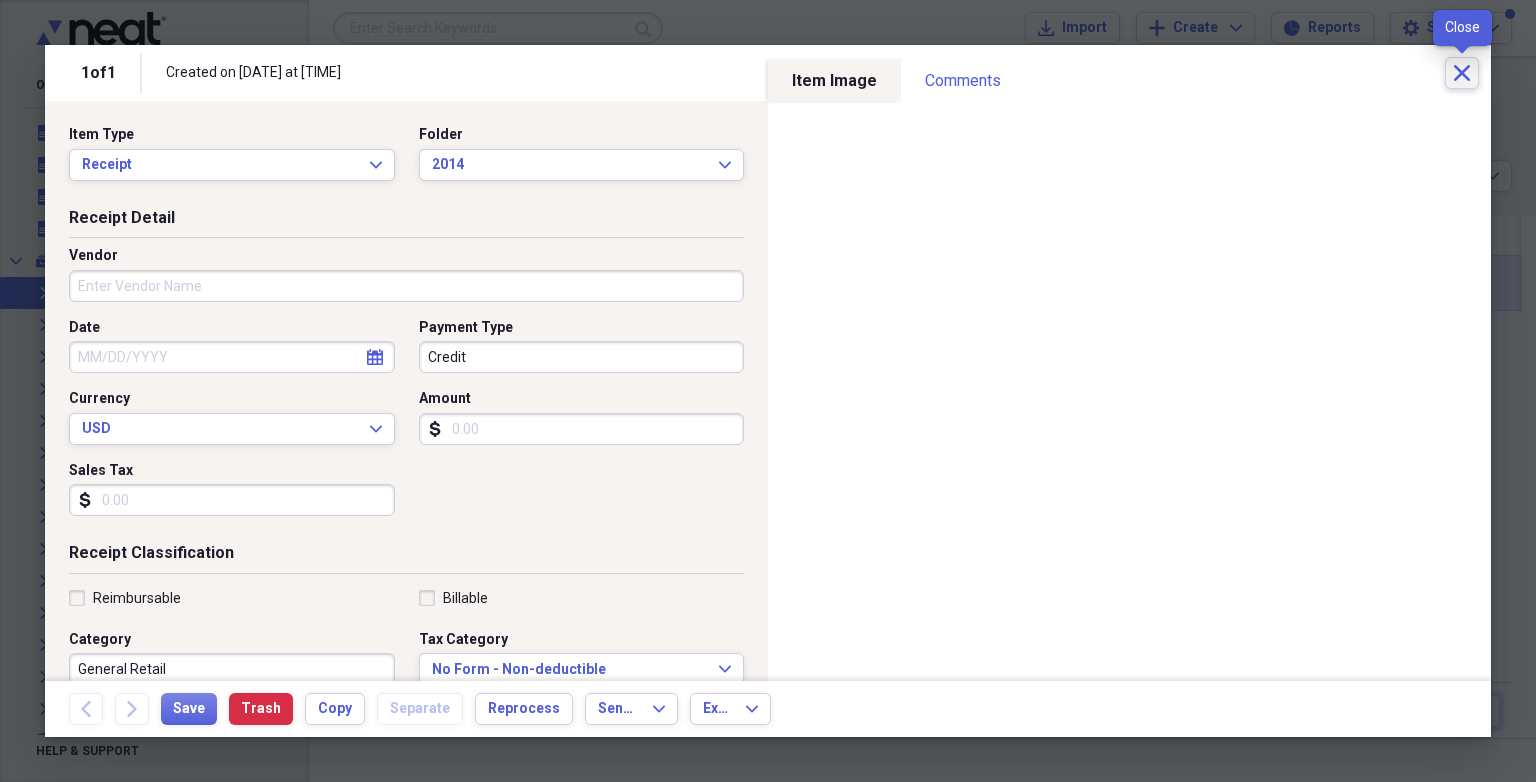 click on "Close" at bounding box center (1462, 73) 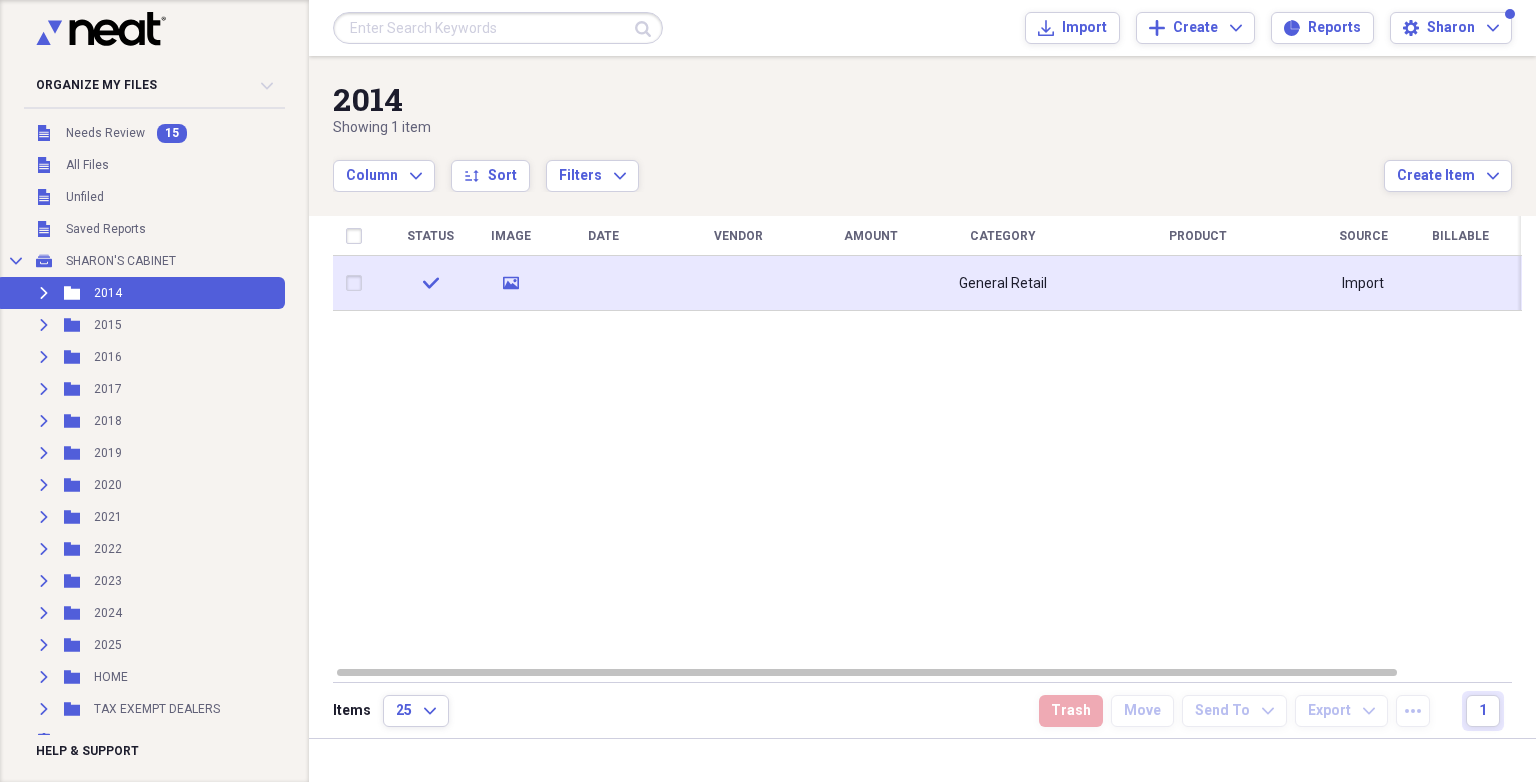 click at bounding box center [358, 283] 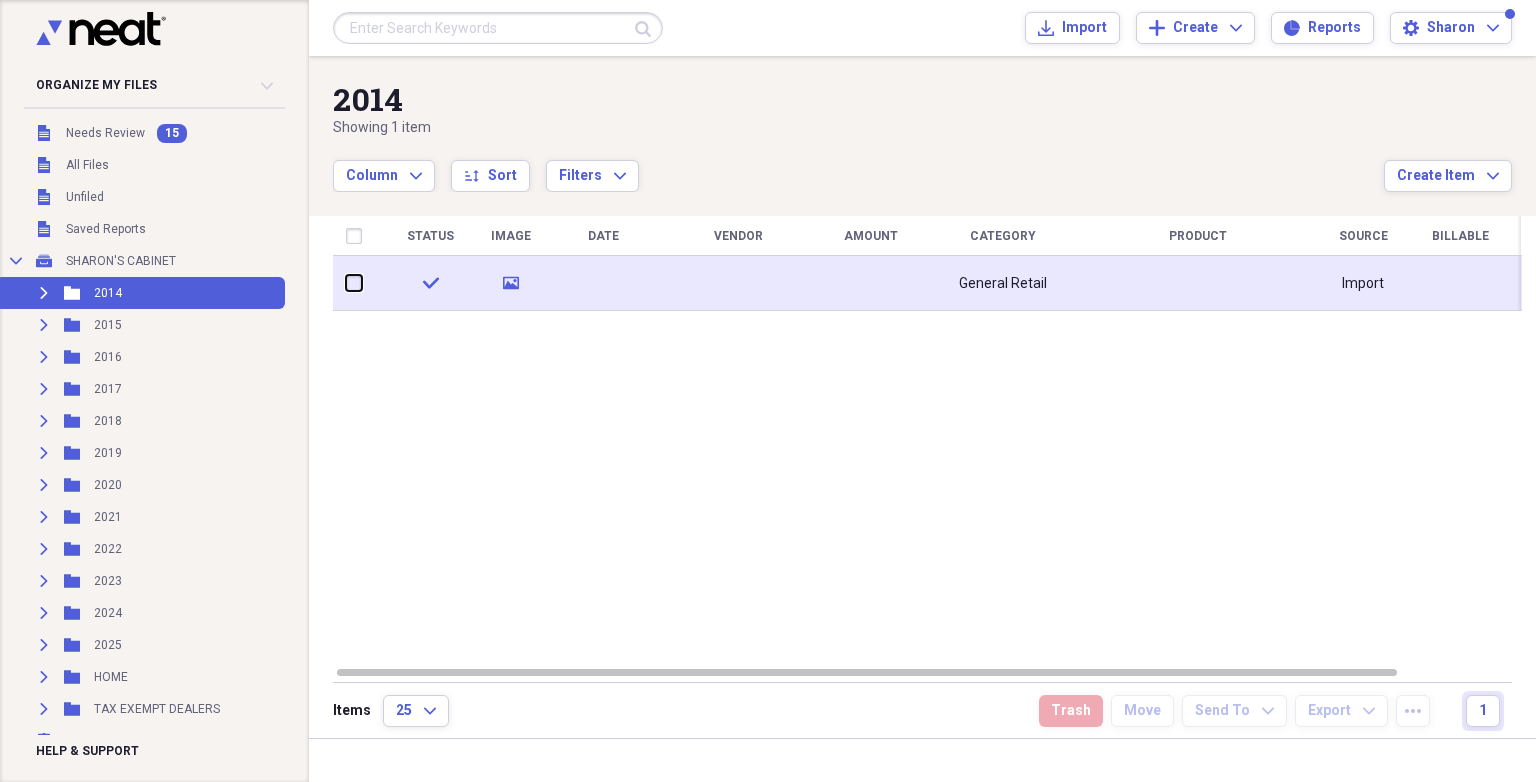 click at bounding box center [346, 283] 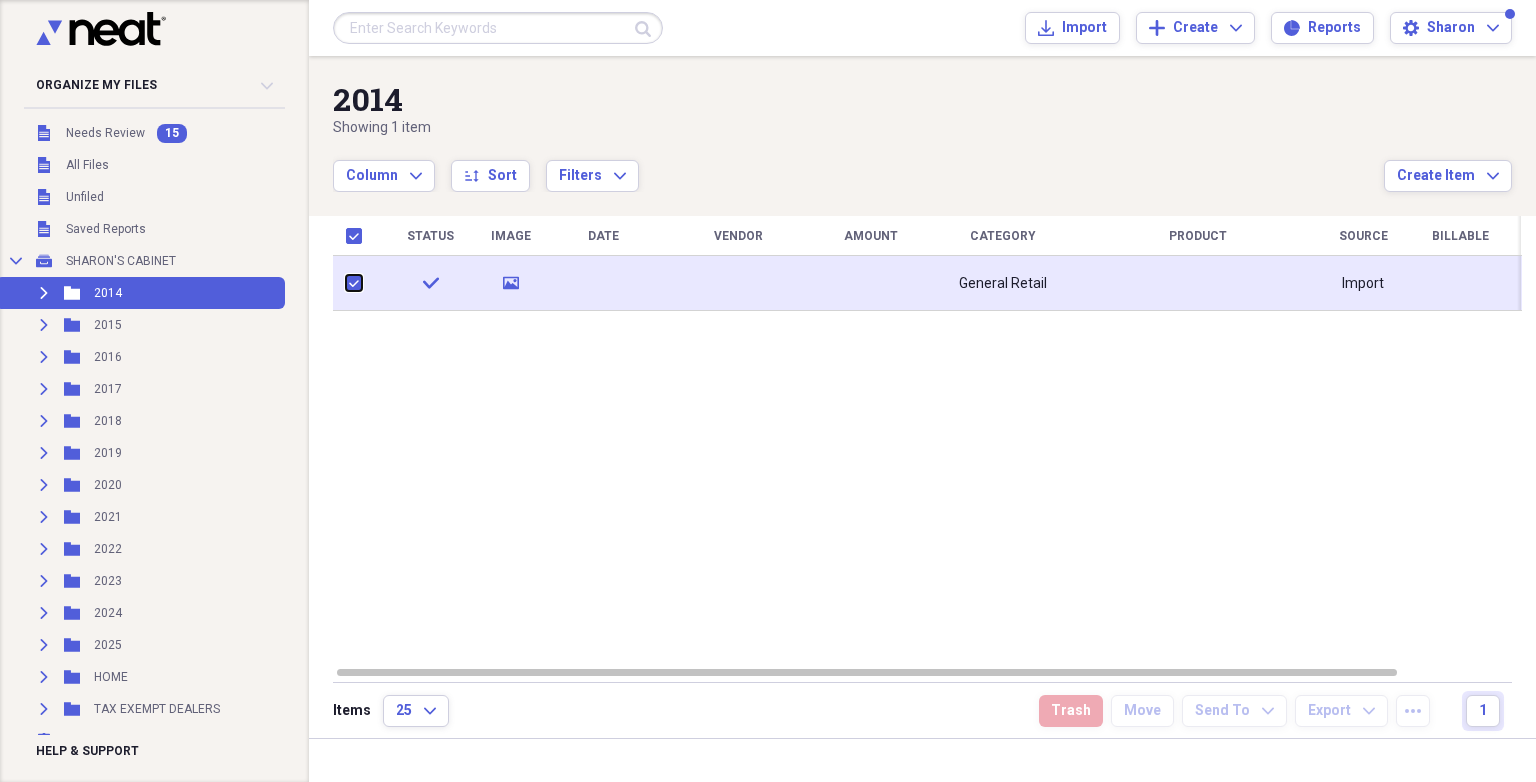 checkbox on "true" 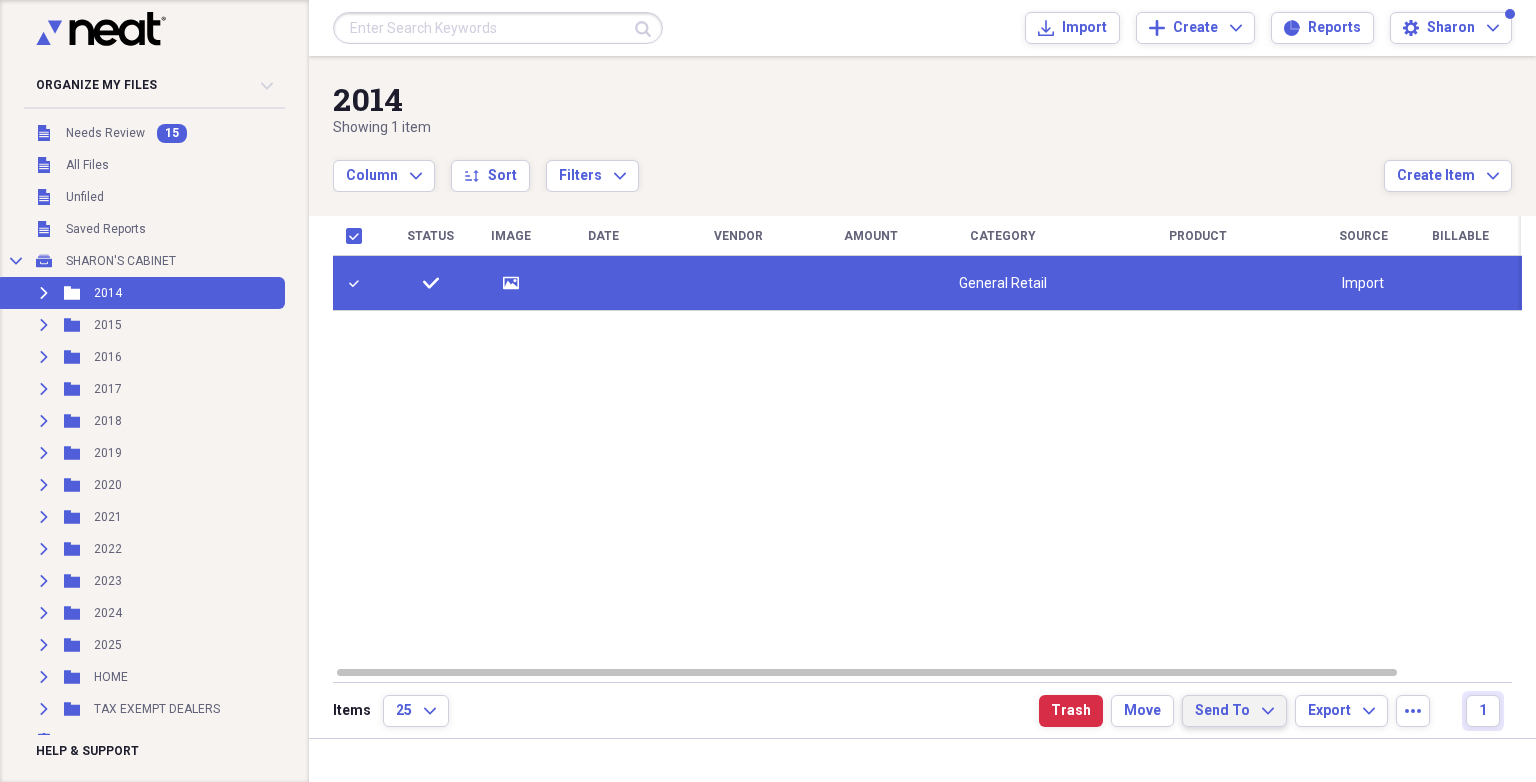 click on "Expand" 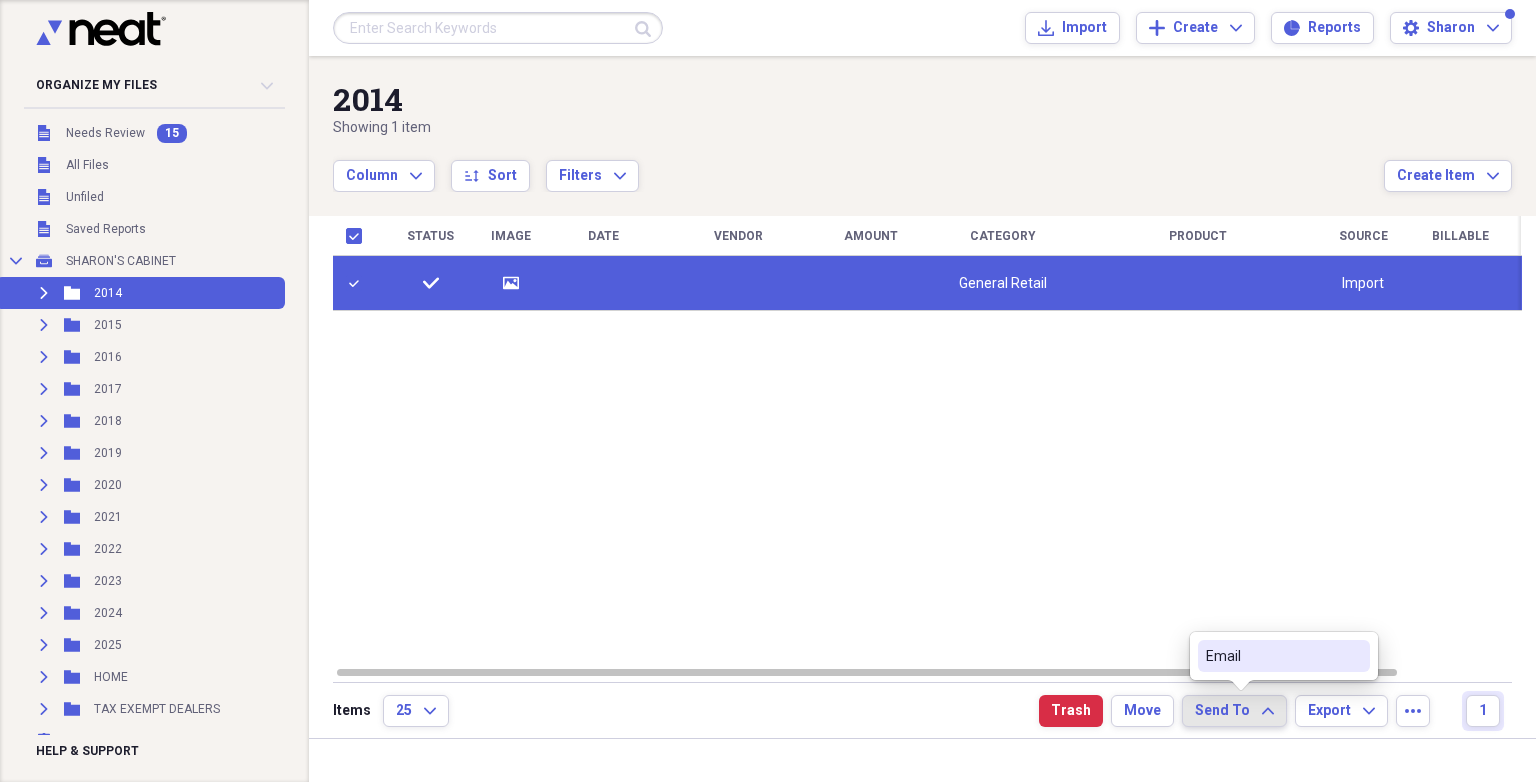 click on "Expand" 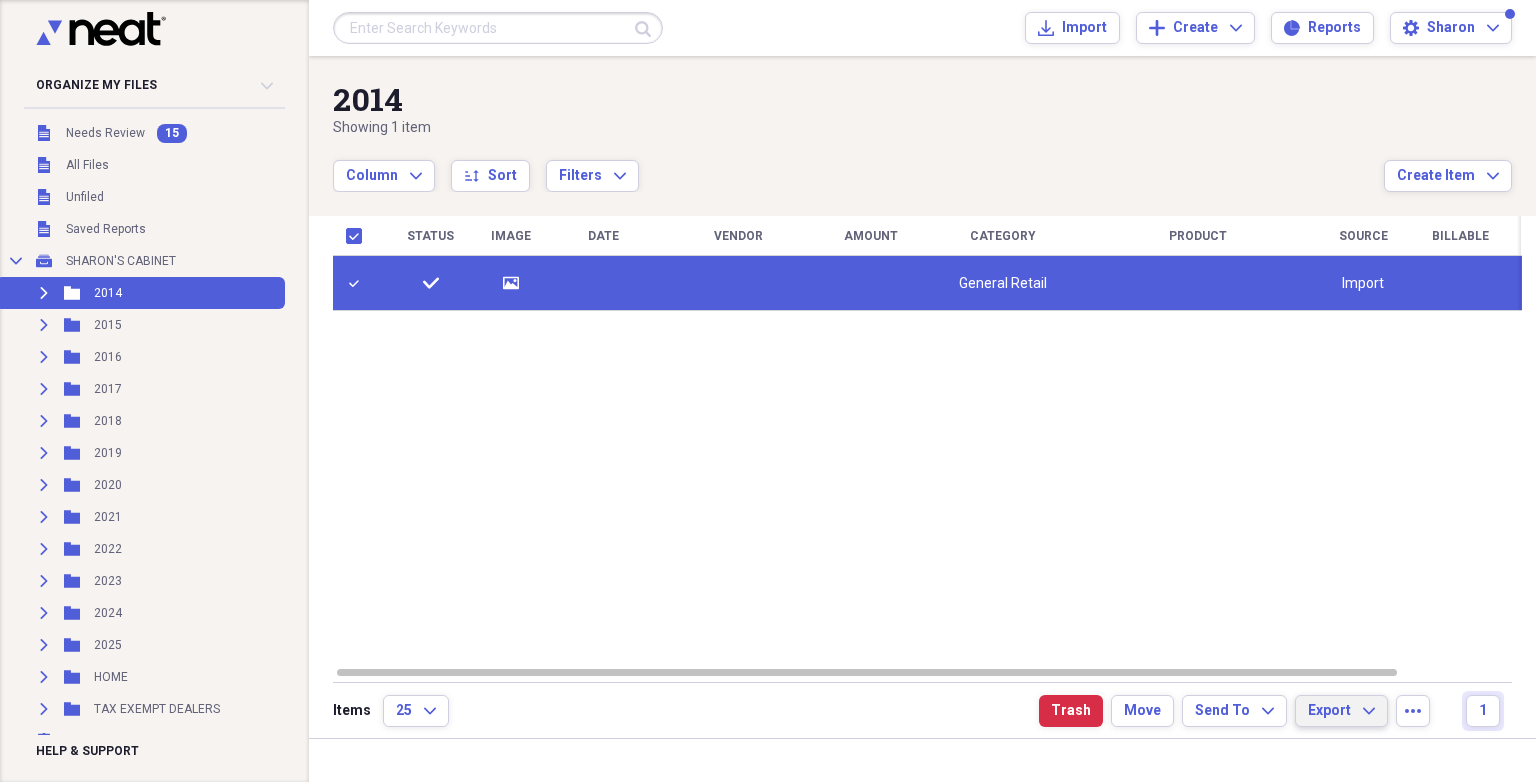 click on "Export Expand" at bounding box center [1341, 711] 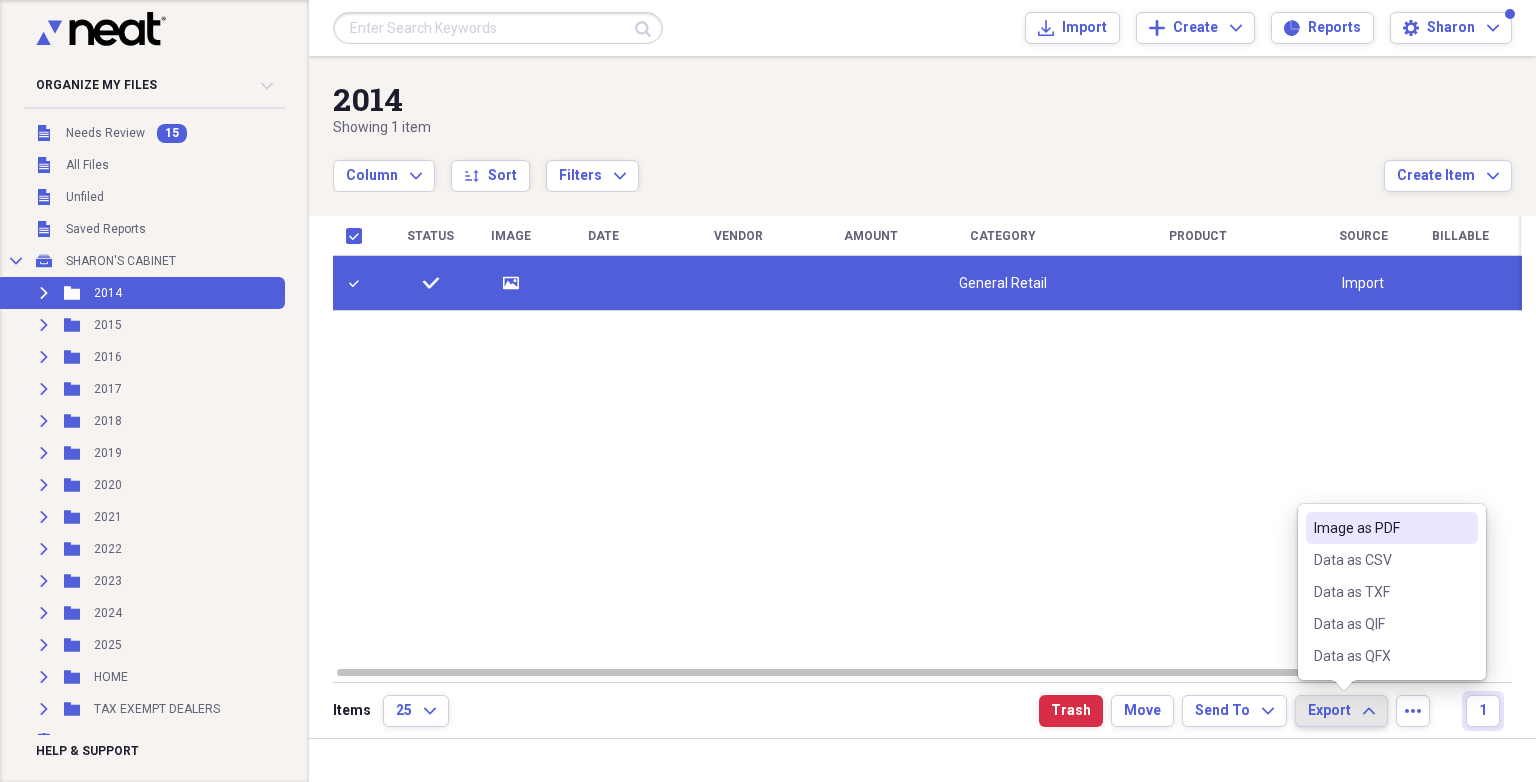 click on "Export Expand" at bounding box center [1341, 711] 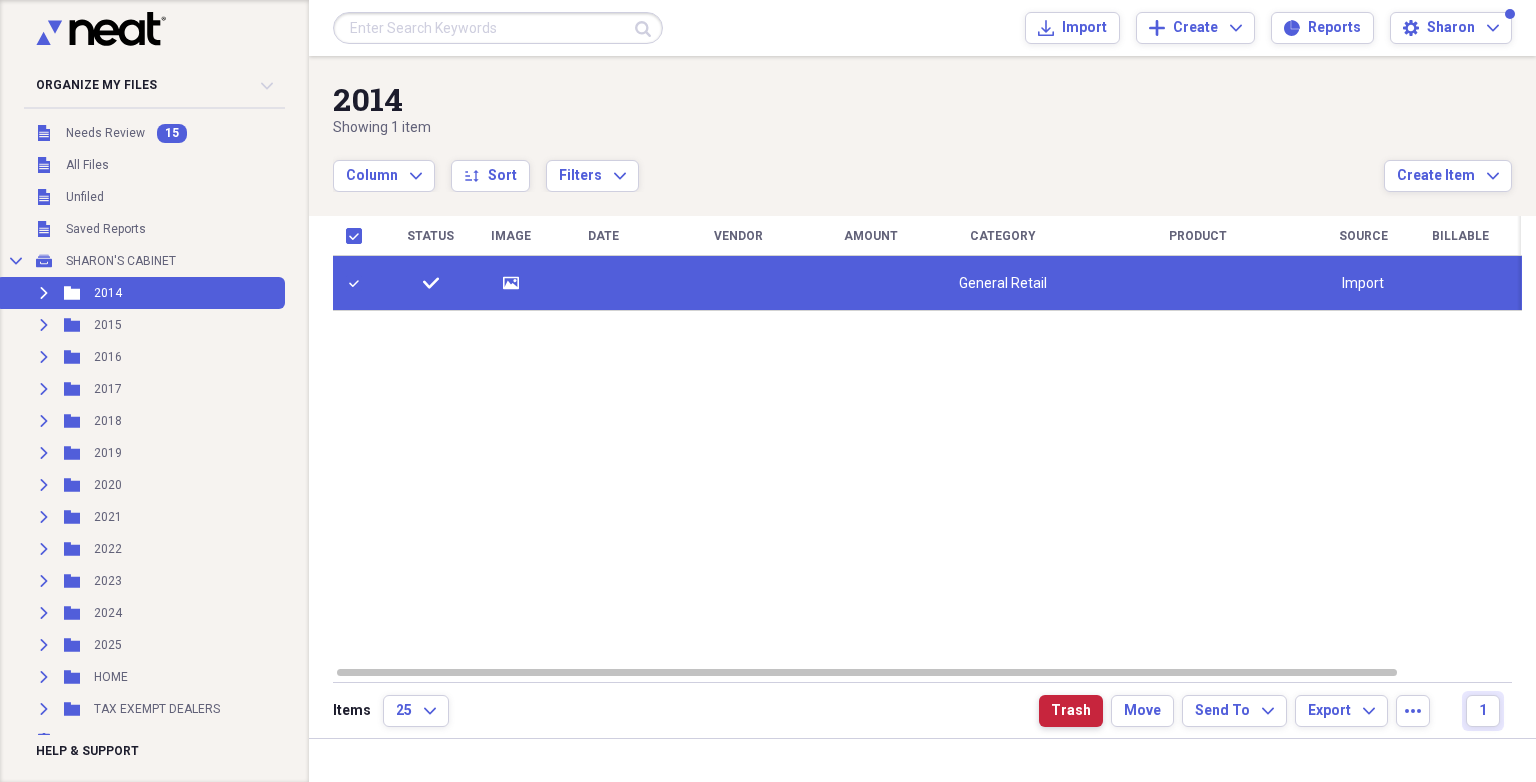 click on "Trash" at bounding box center [1071, 711] 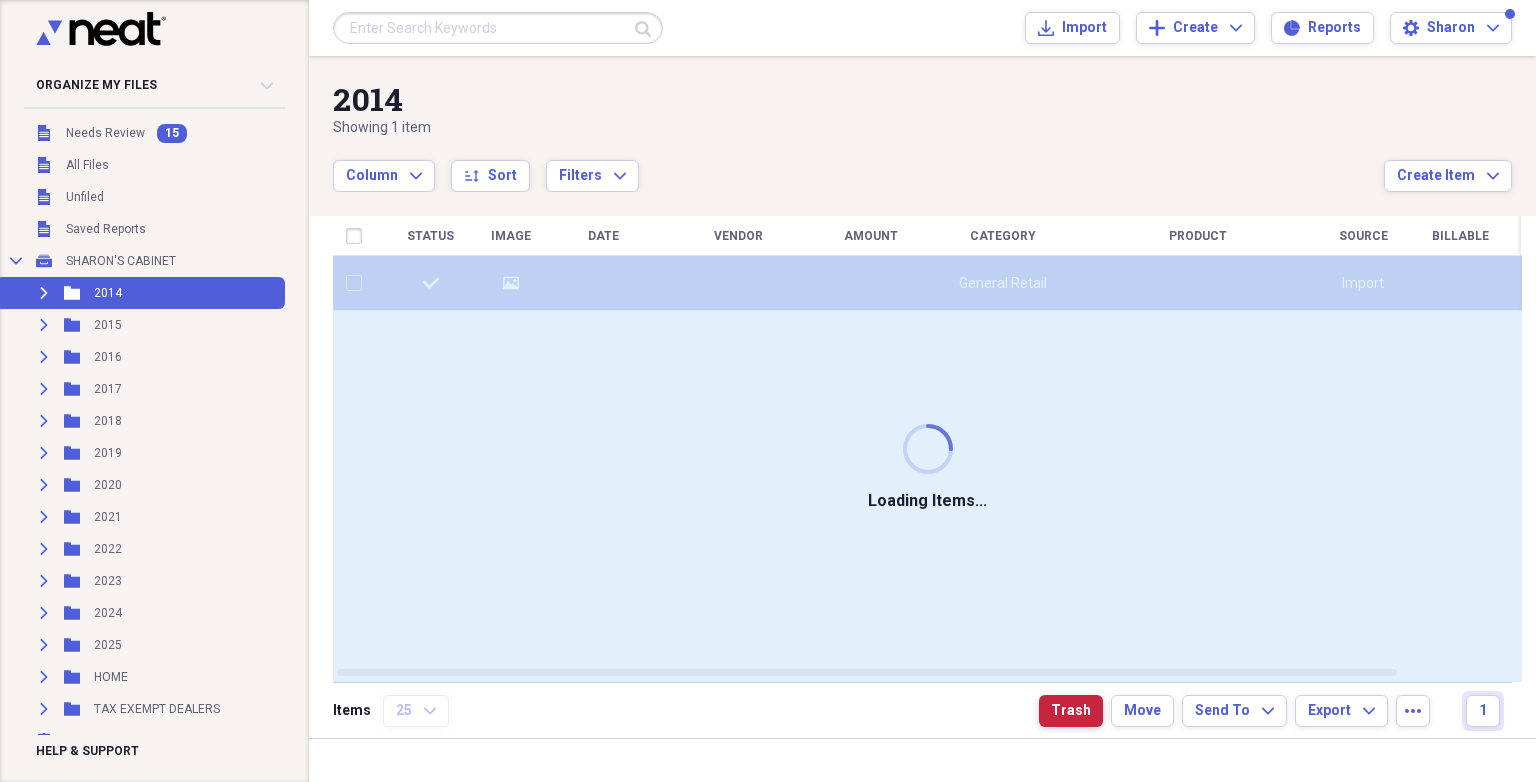 checkbox on "false" 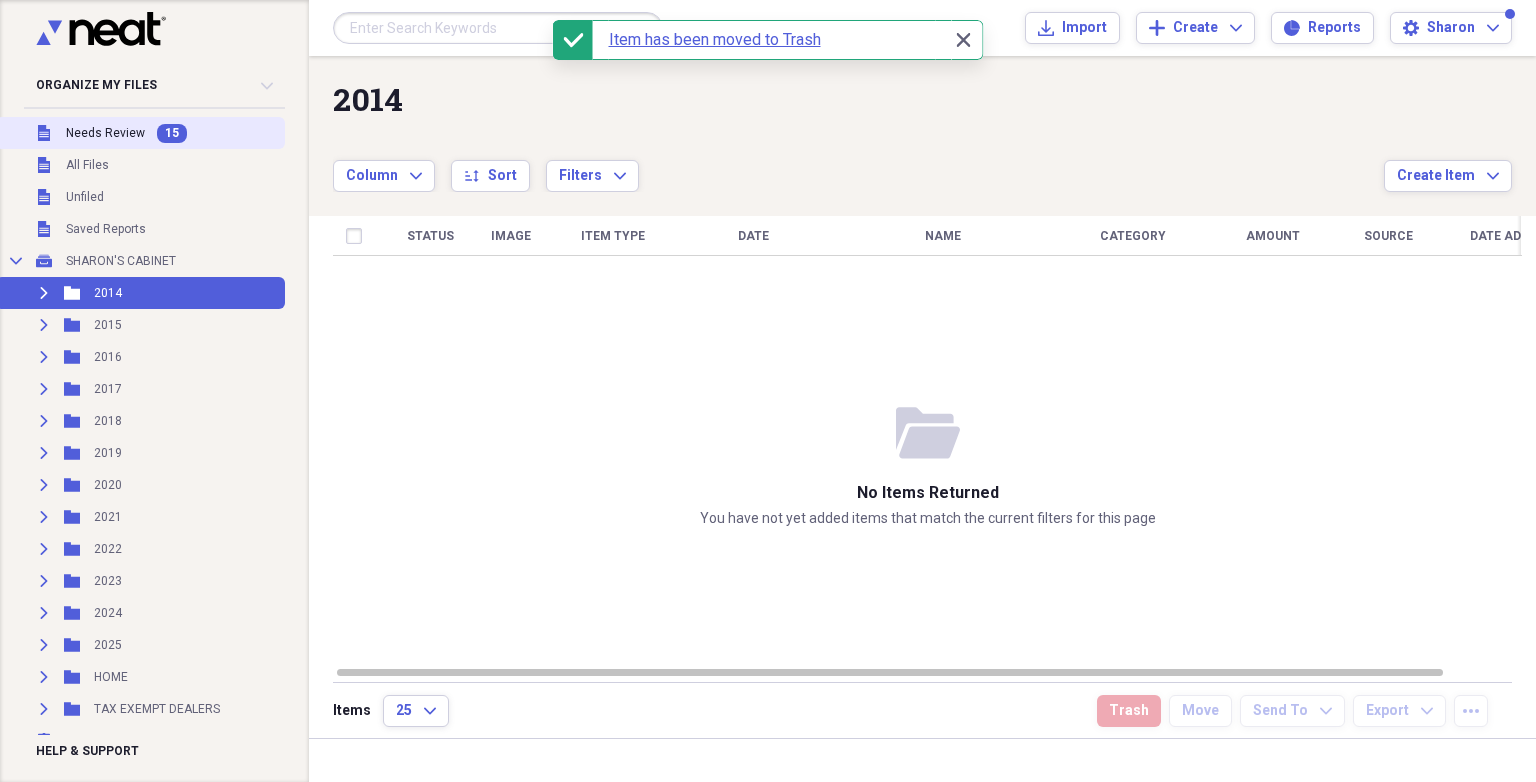 click on "Unfiled Needs Review 15" at bounding box center (140, 133) 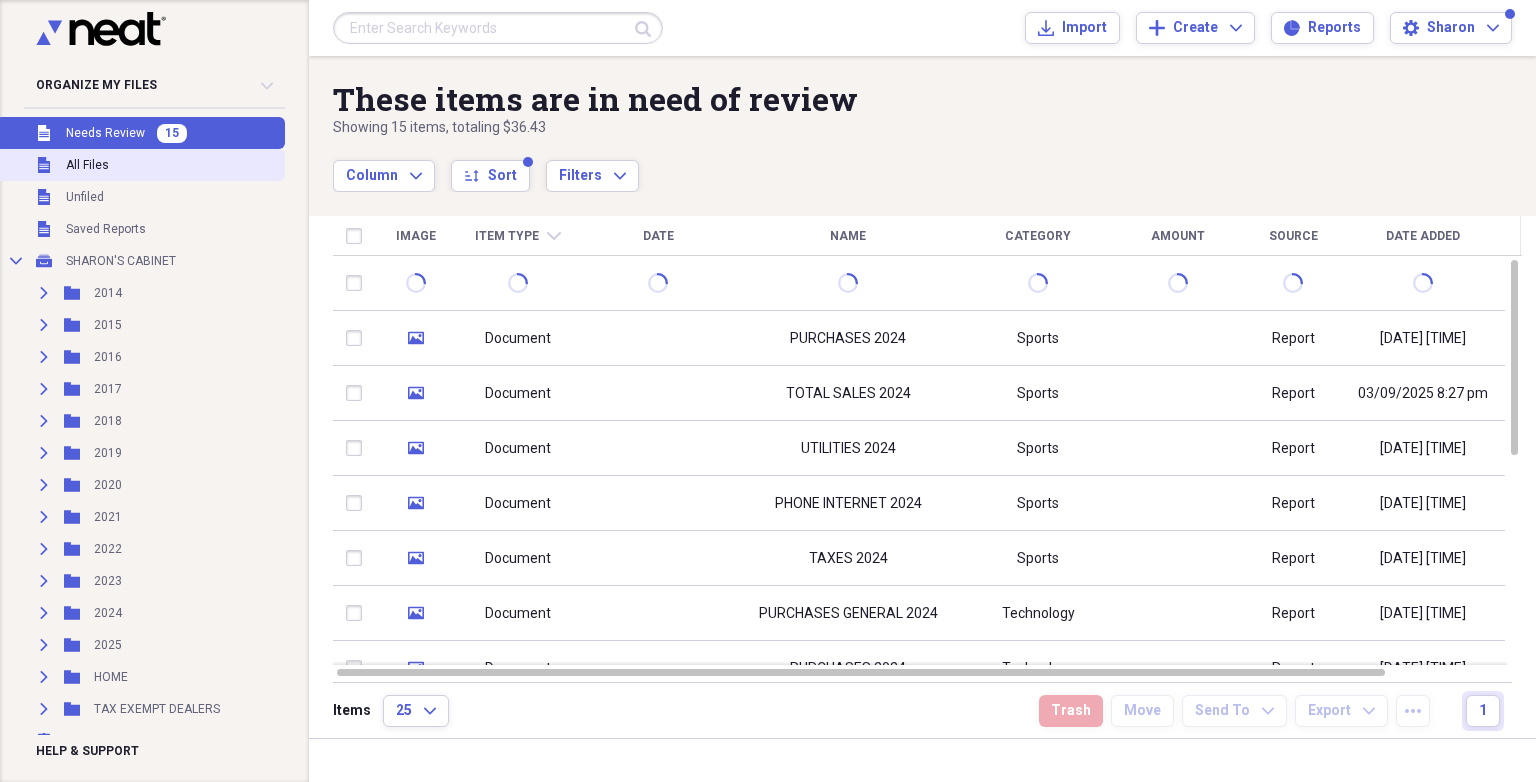 click on "All Files" at bounding box center (87, 165) 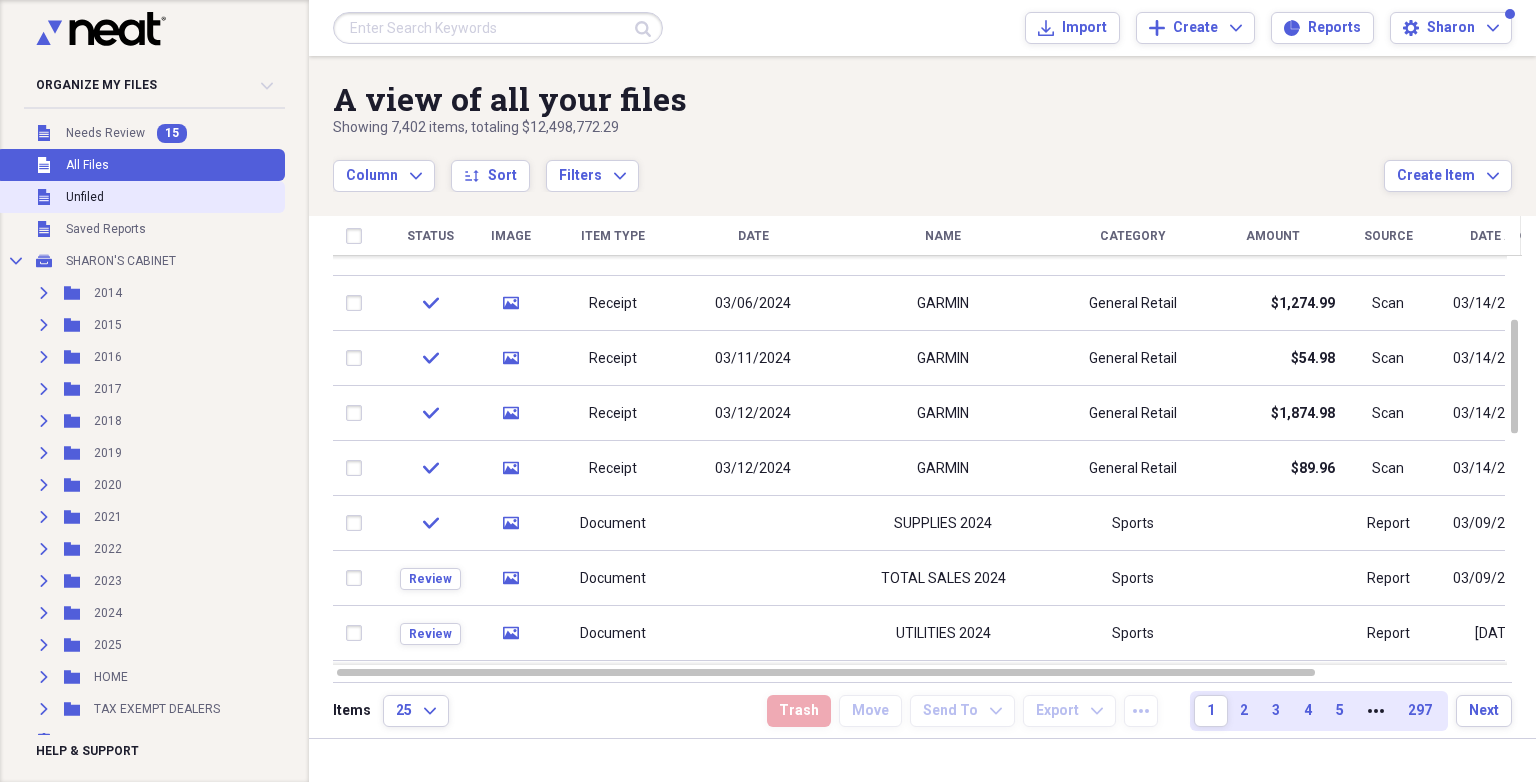 click on "Unfiled Unfiled" at bounding box center (140, 197) 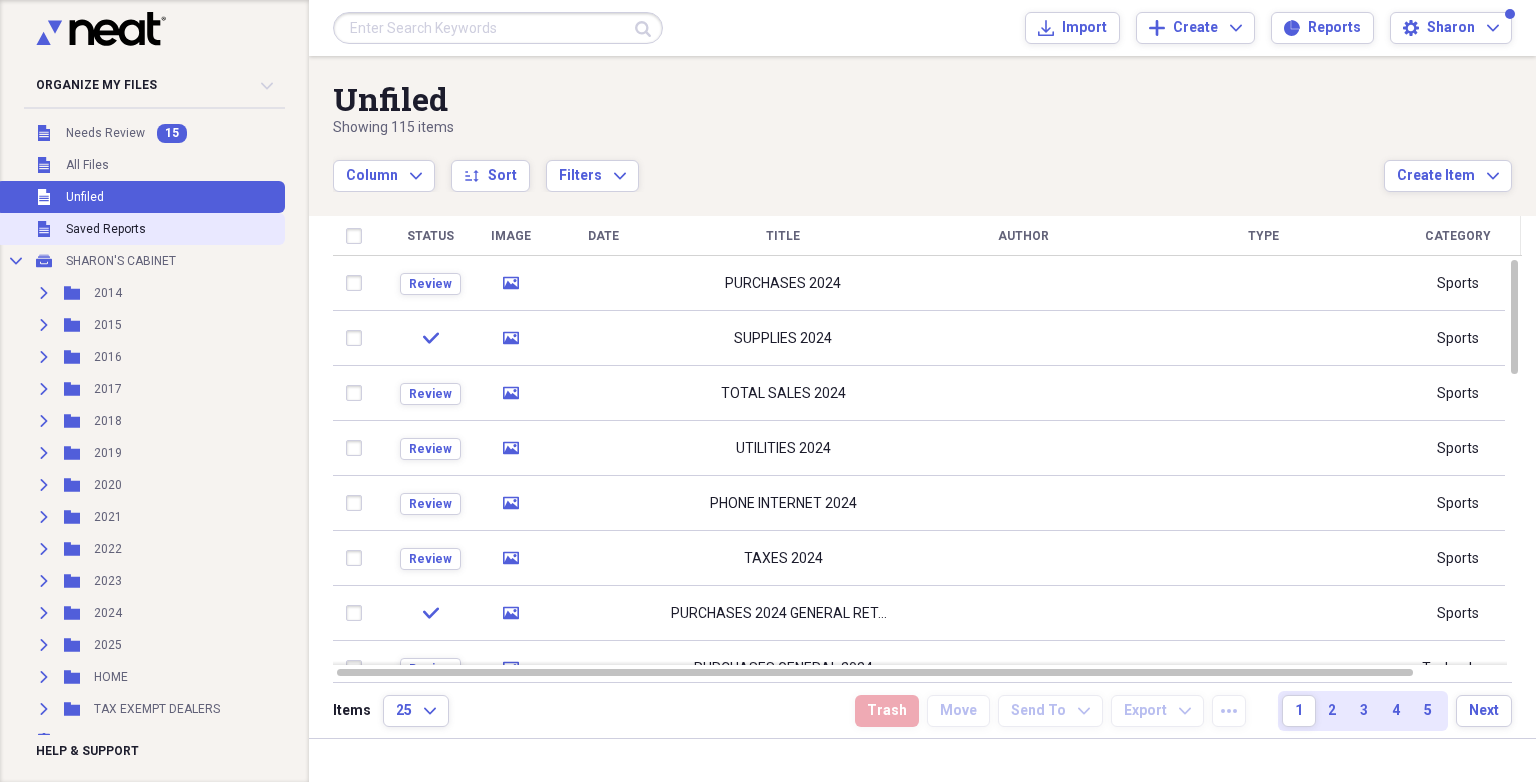 click on "Saved Reports" at bounding box center (106, 229) 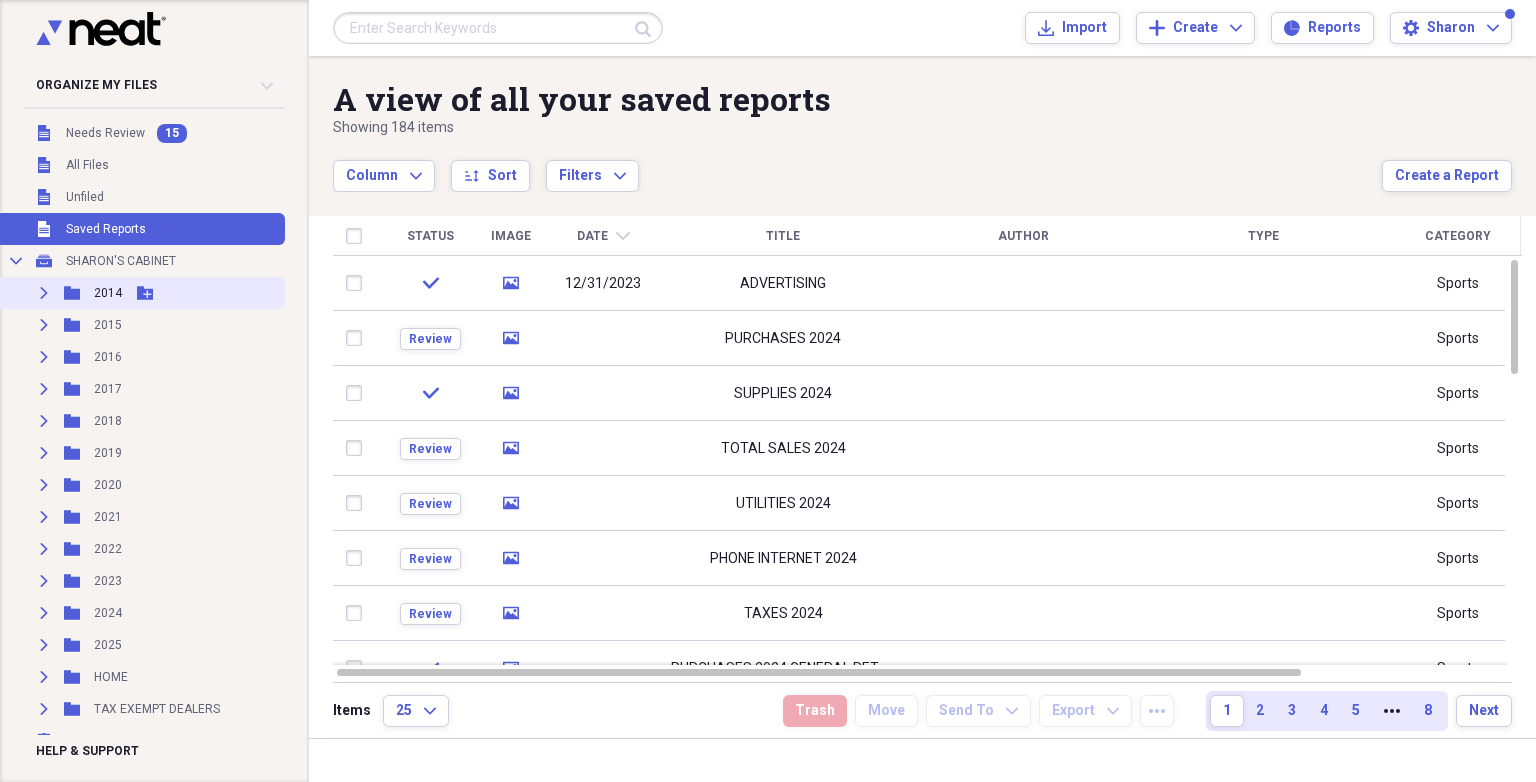 click on "2014" at bounding box center [108, 293] 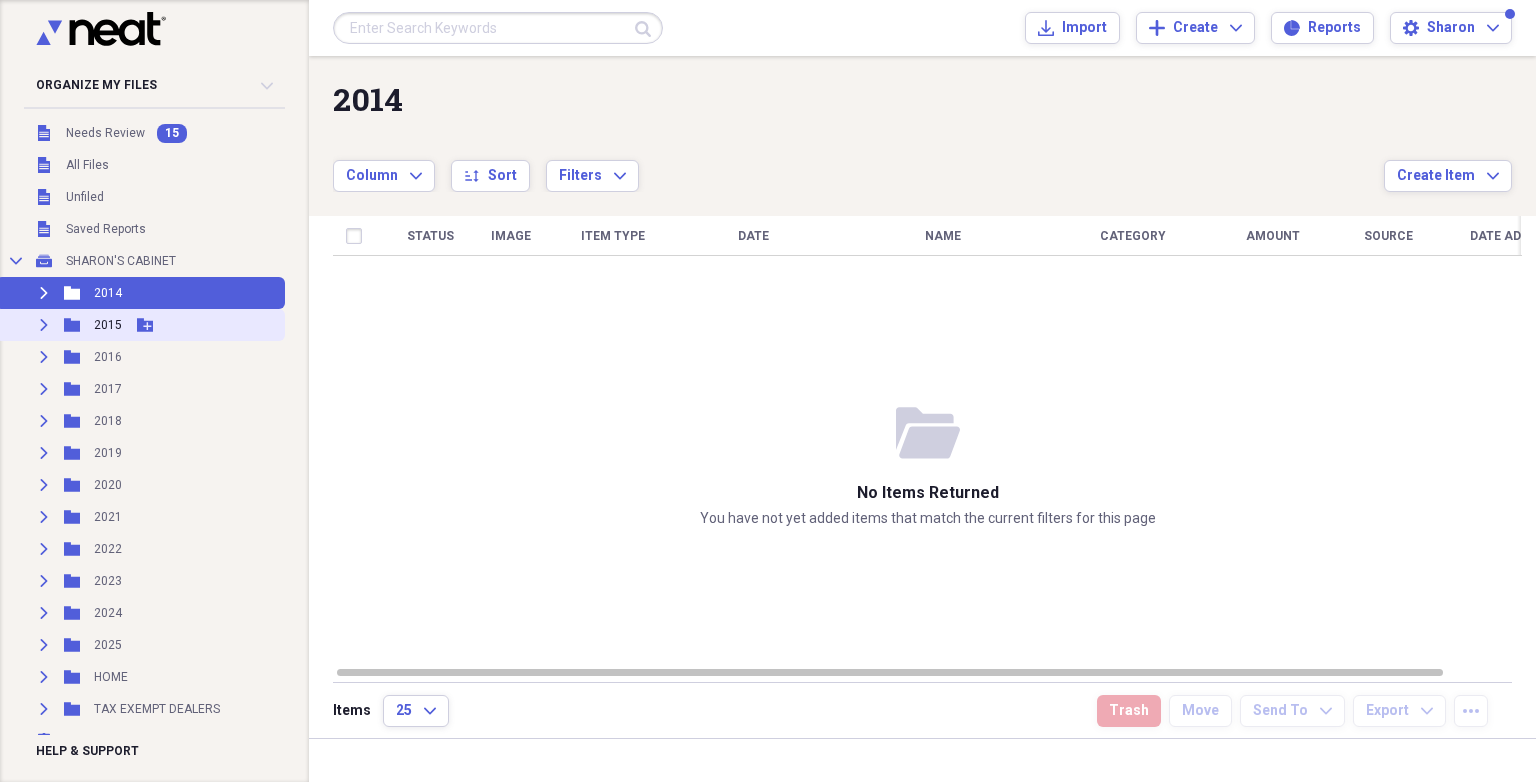 click on "2015" at bounding box center [108, 325] 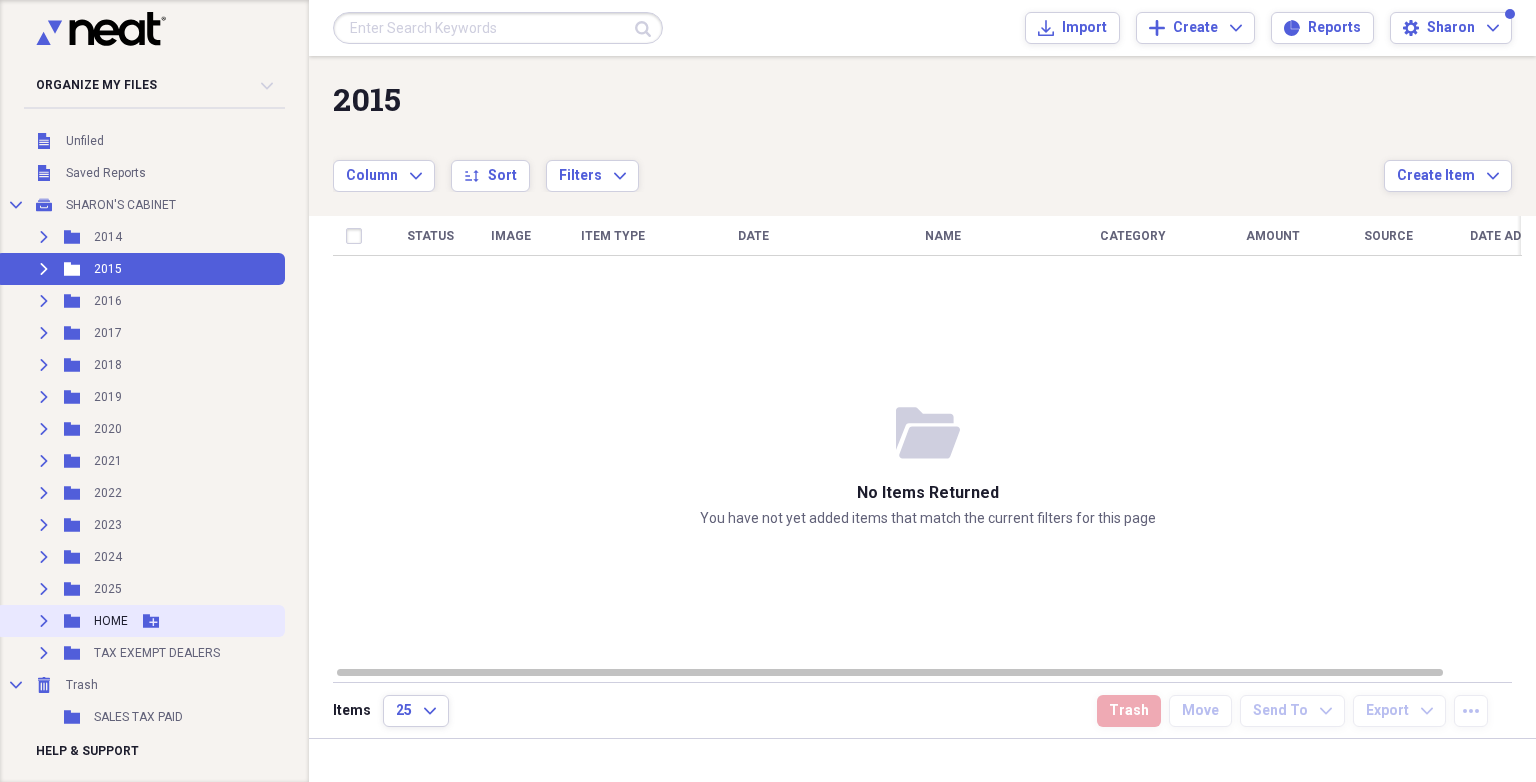 scroll, scrollTop: 84, scrollLeft: 0, axis: vertical 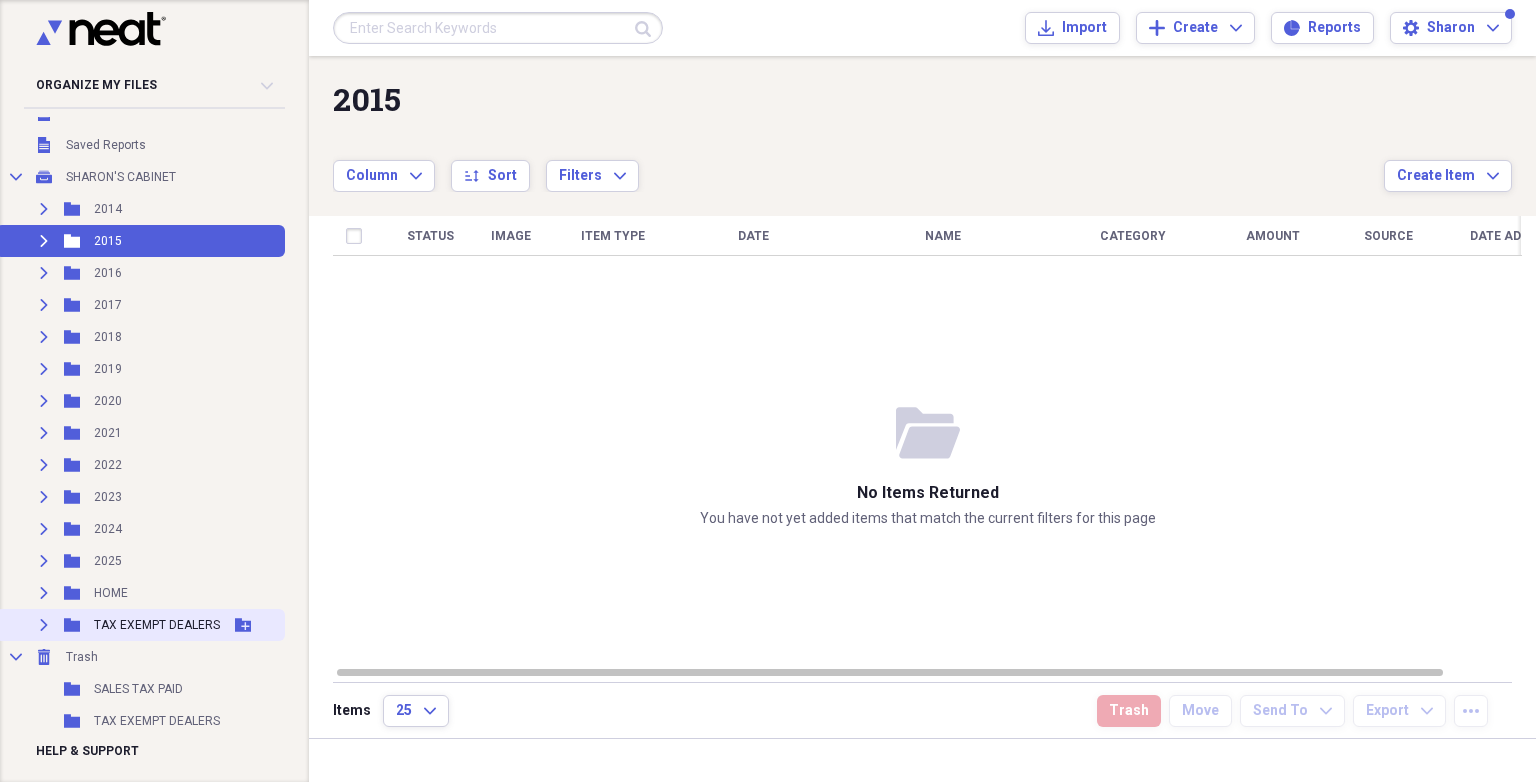 click on "TAX EXEMPT DEALERS" at bounding box center [157, 625] 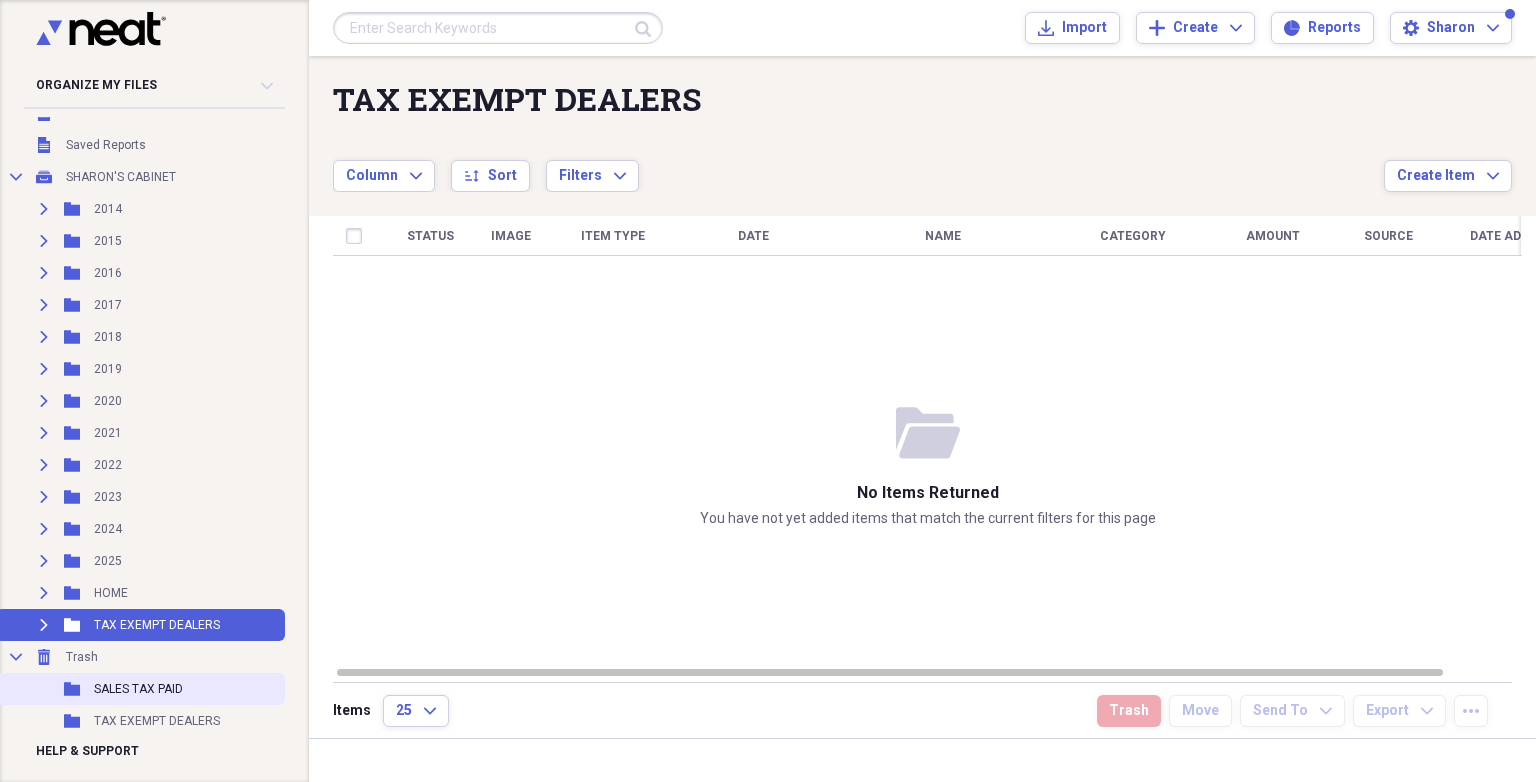 click on "SALES TAX PAID" at bounding box center (138, 689) 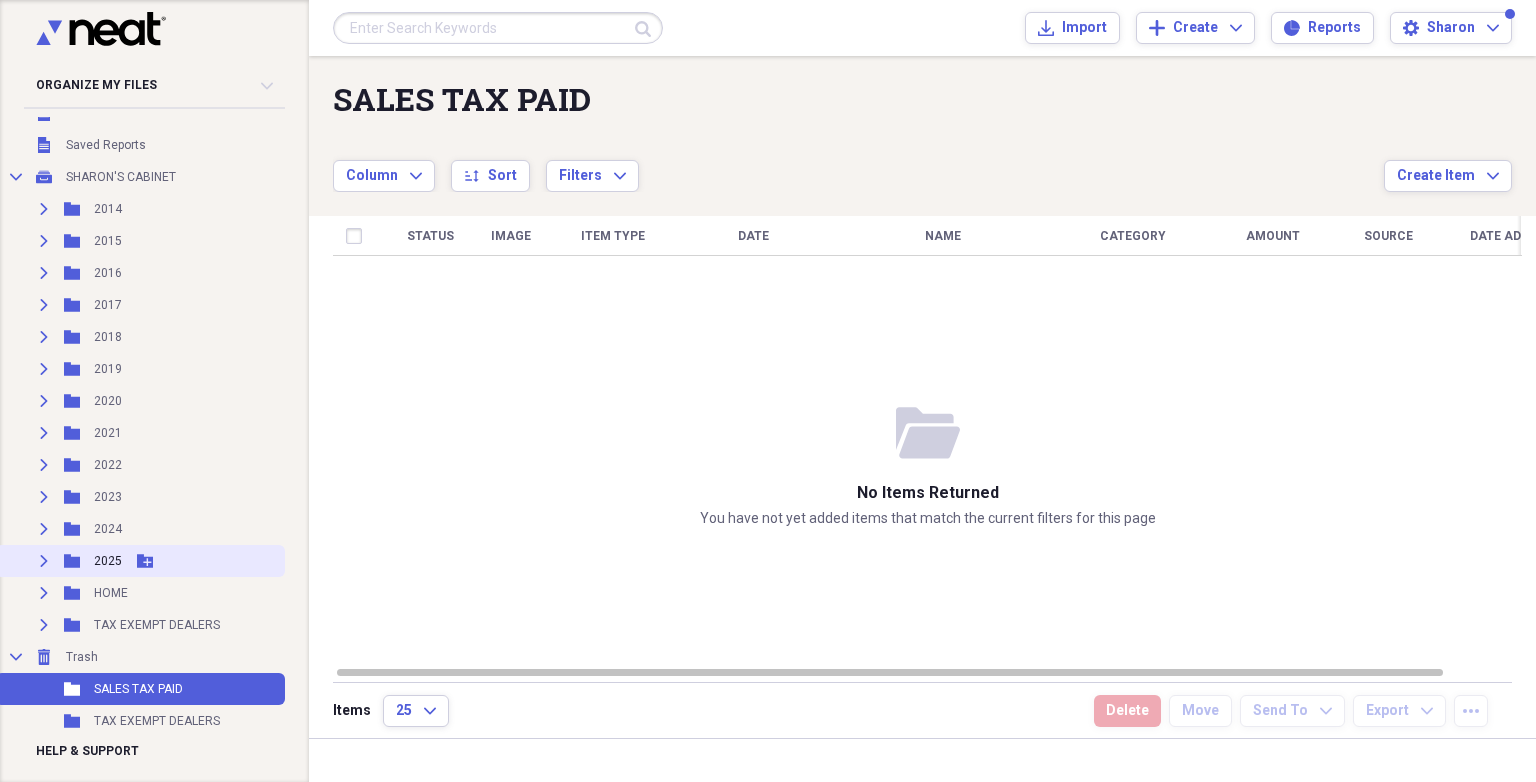 click on "2025" at bounding box center [108, 561] 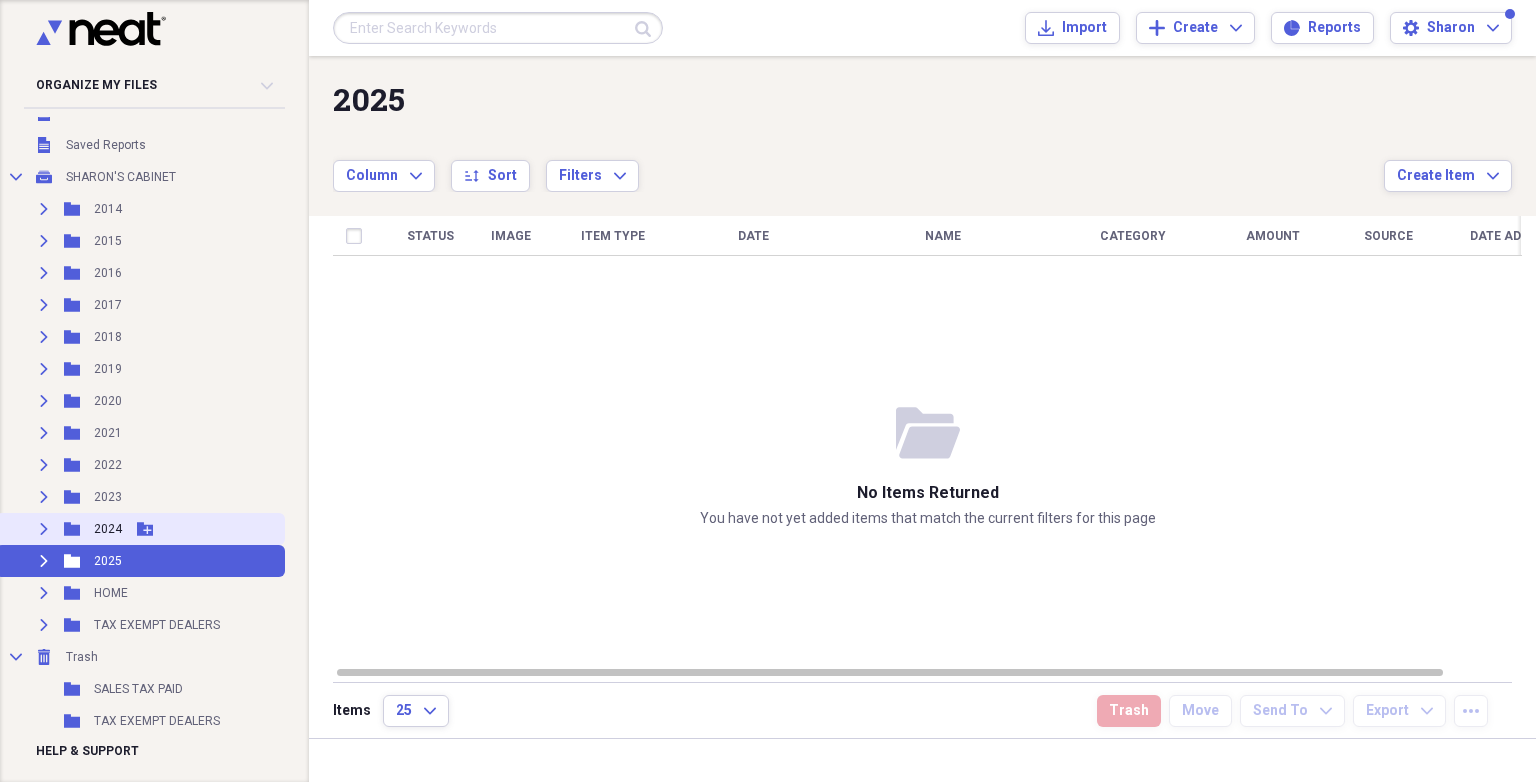 click on "2024" at bounding box center (108, 529) 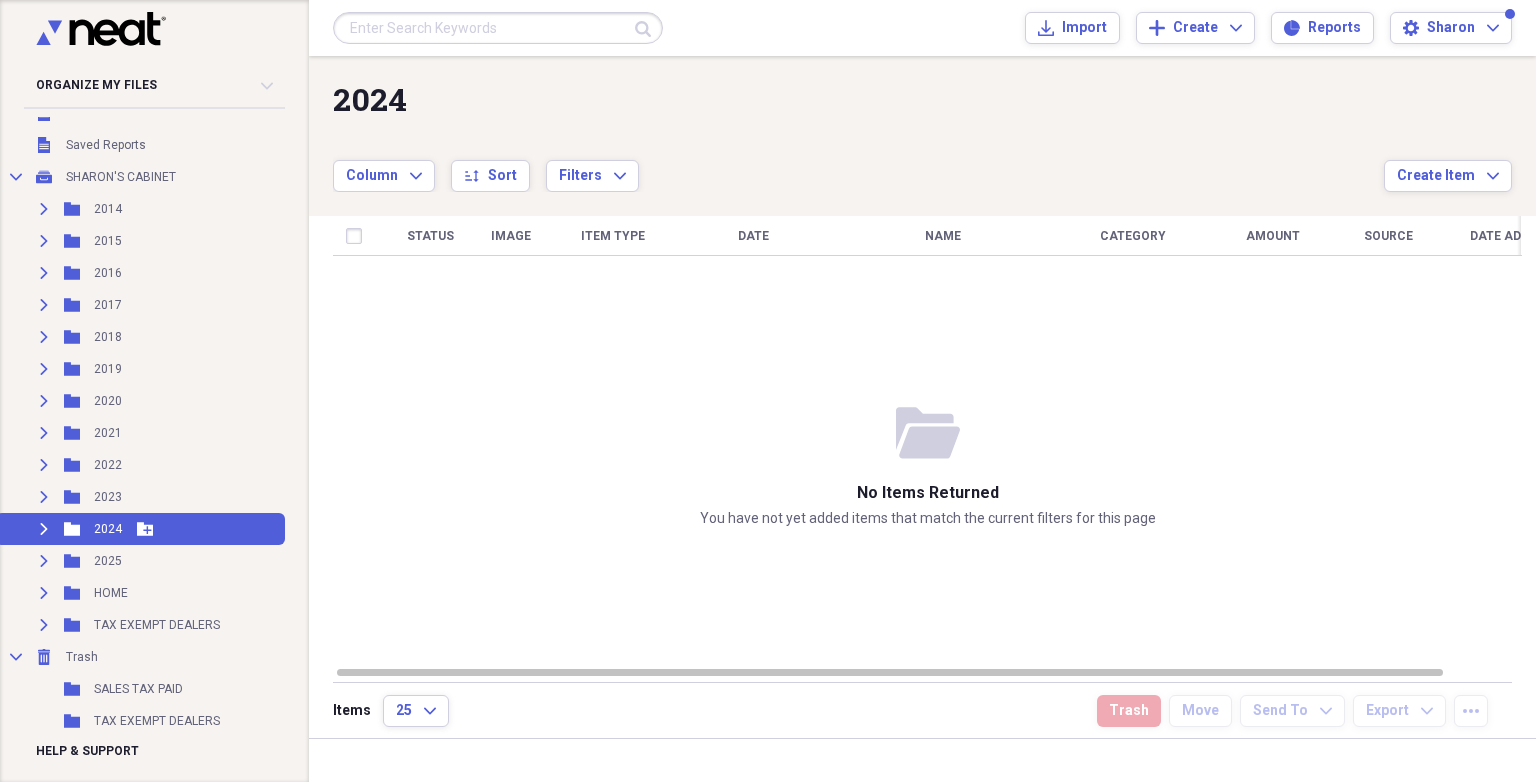 scroll, scrollTop: 0, scrollLeft: 0, axis: both 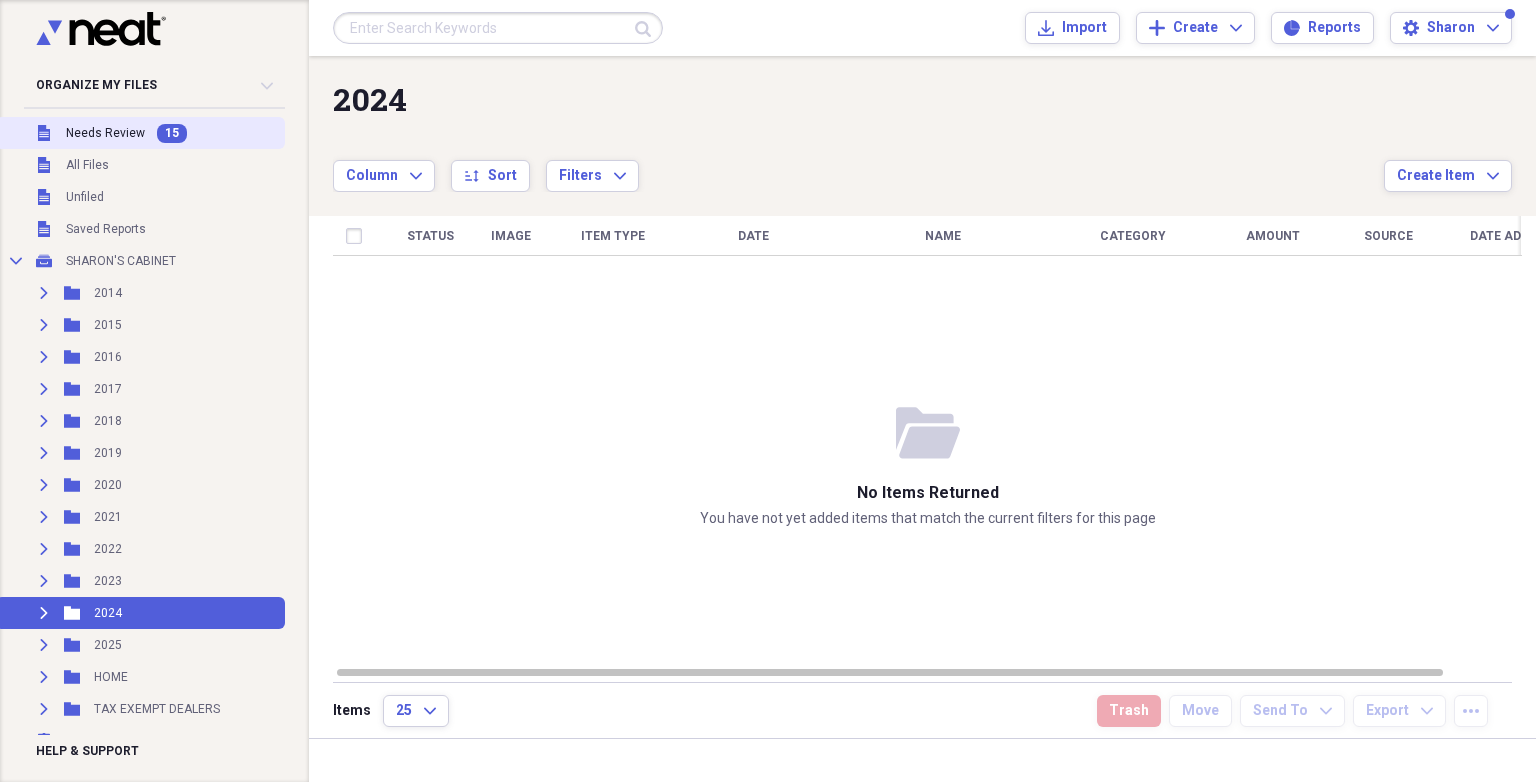 click on "Needs Review" at bounding box center [105, 133] 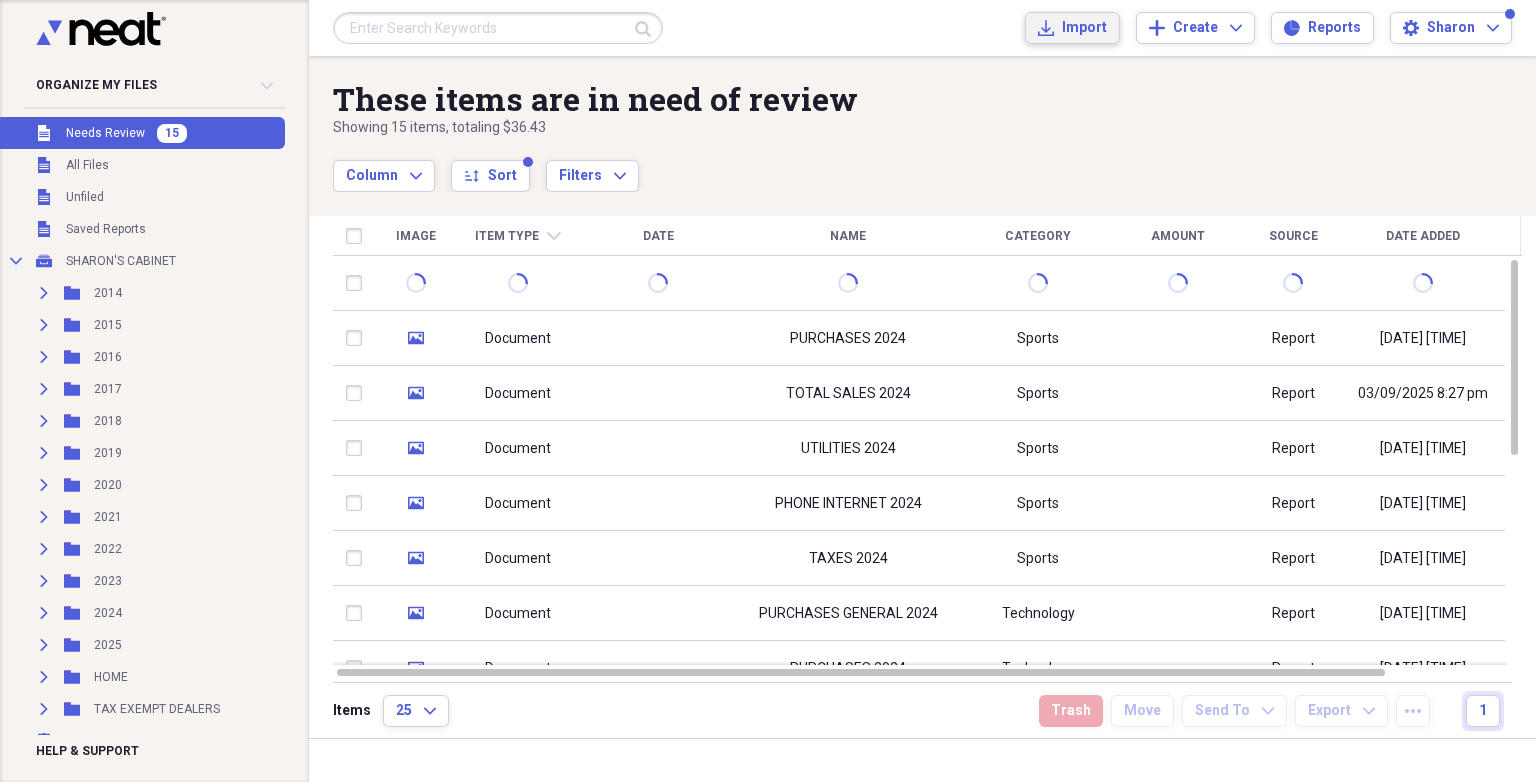 click 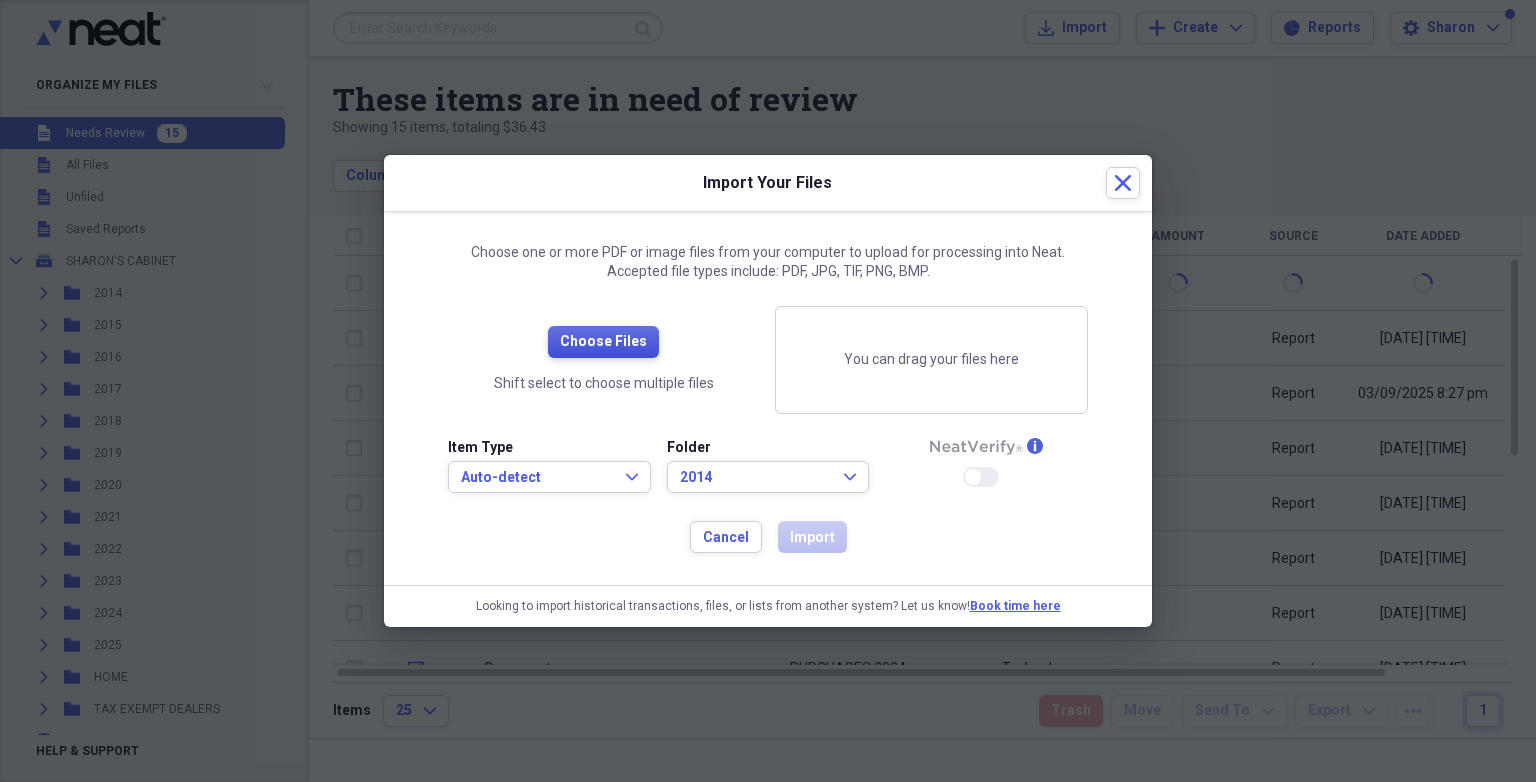 click on "Choose Files" at bounding box center (603, 342) 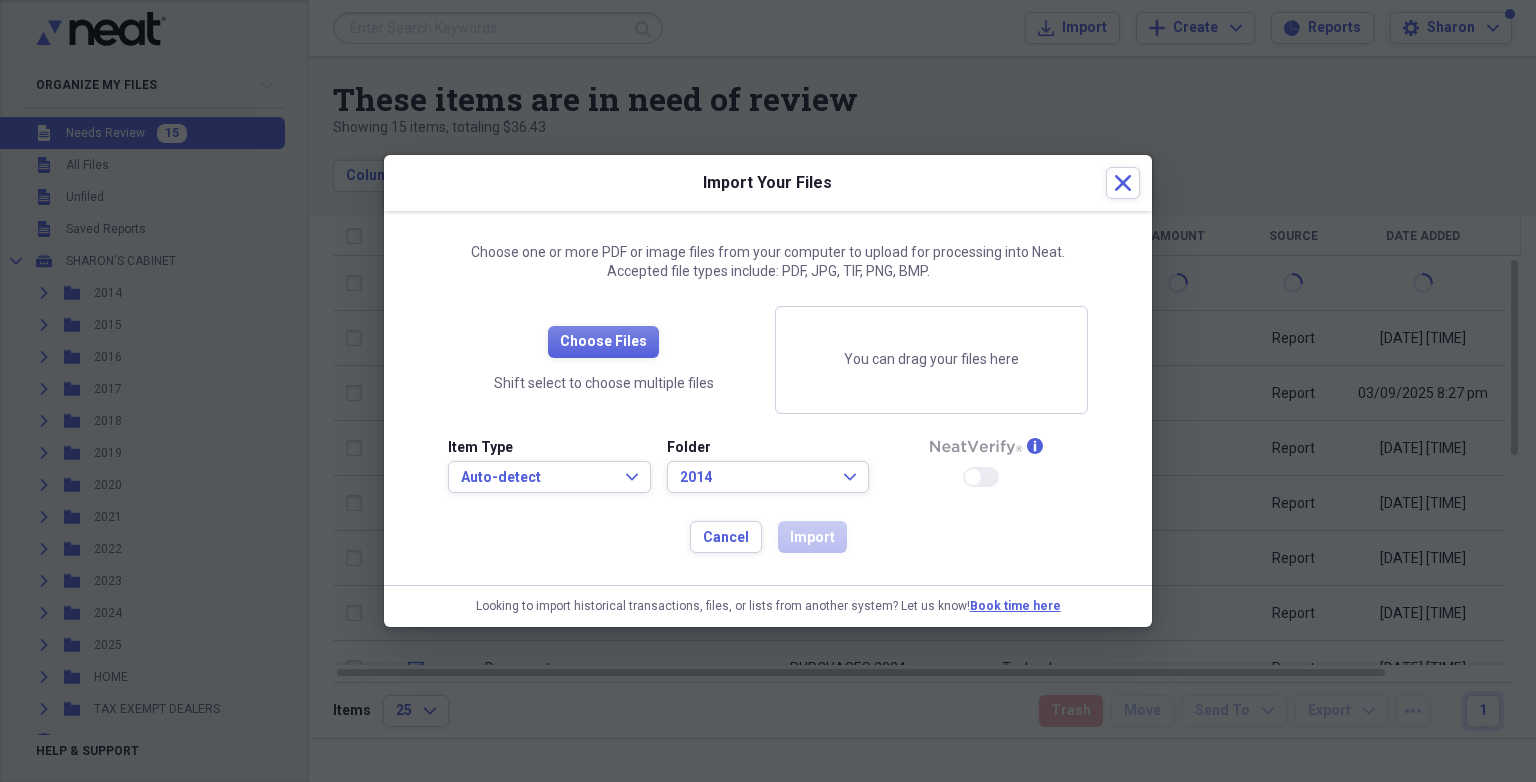 click 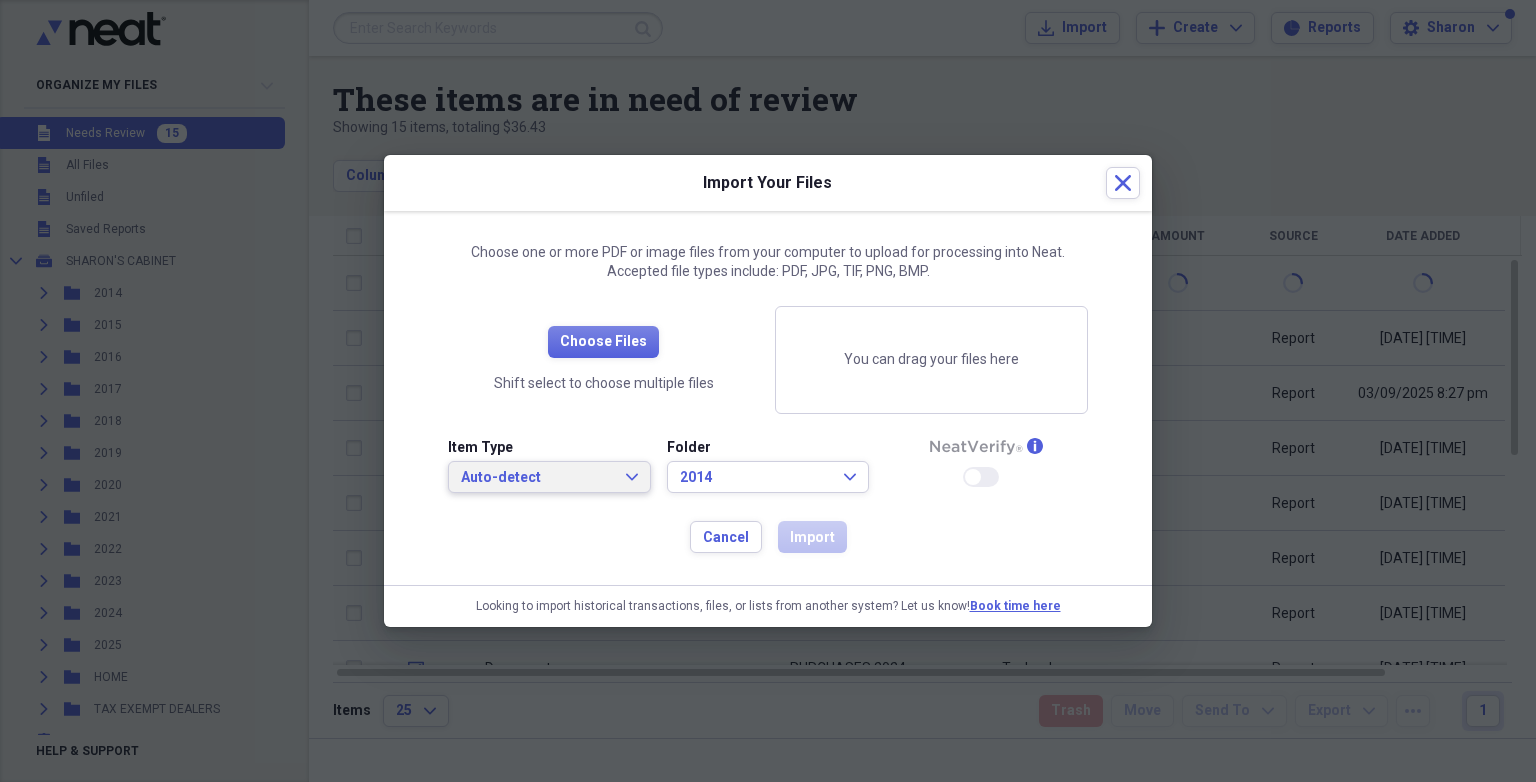 click on "Auto-detect" at bounding box center (537, 478) 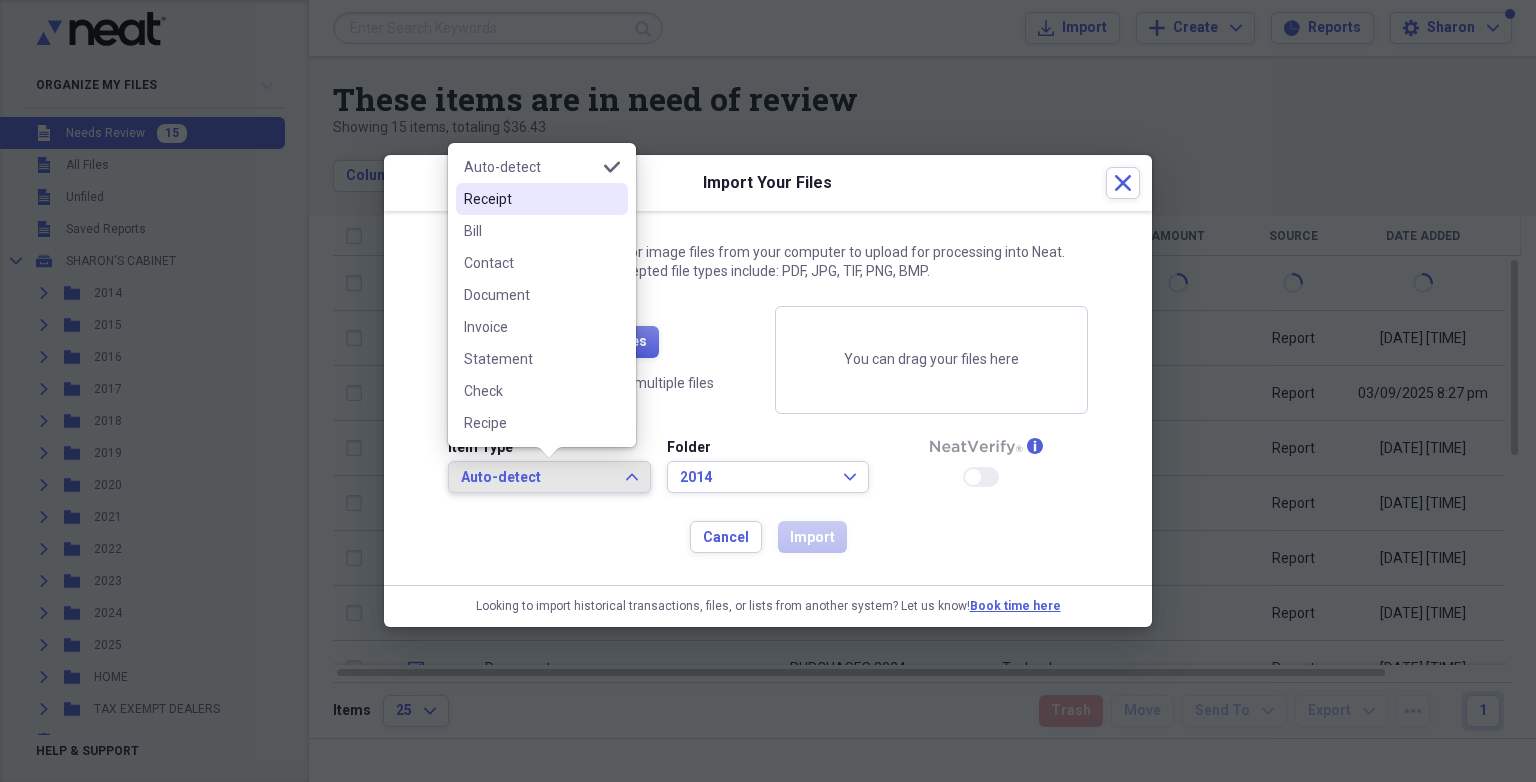 click on "Receipt" at bounding box center [530, 199] 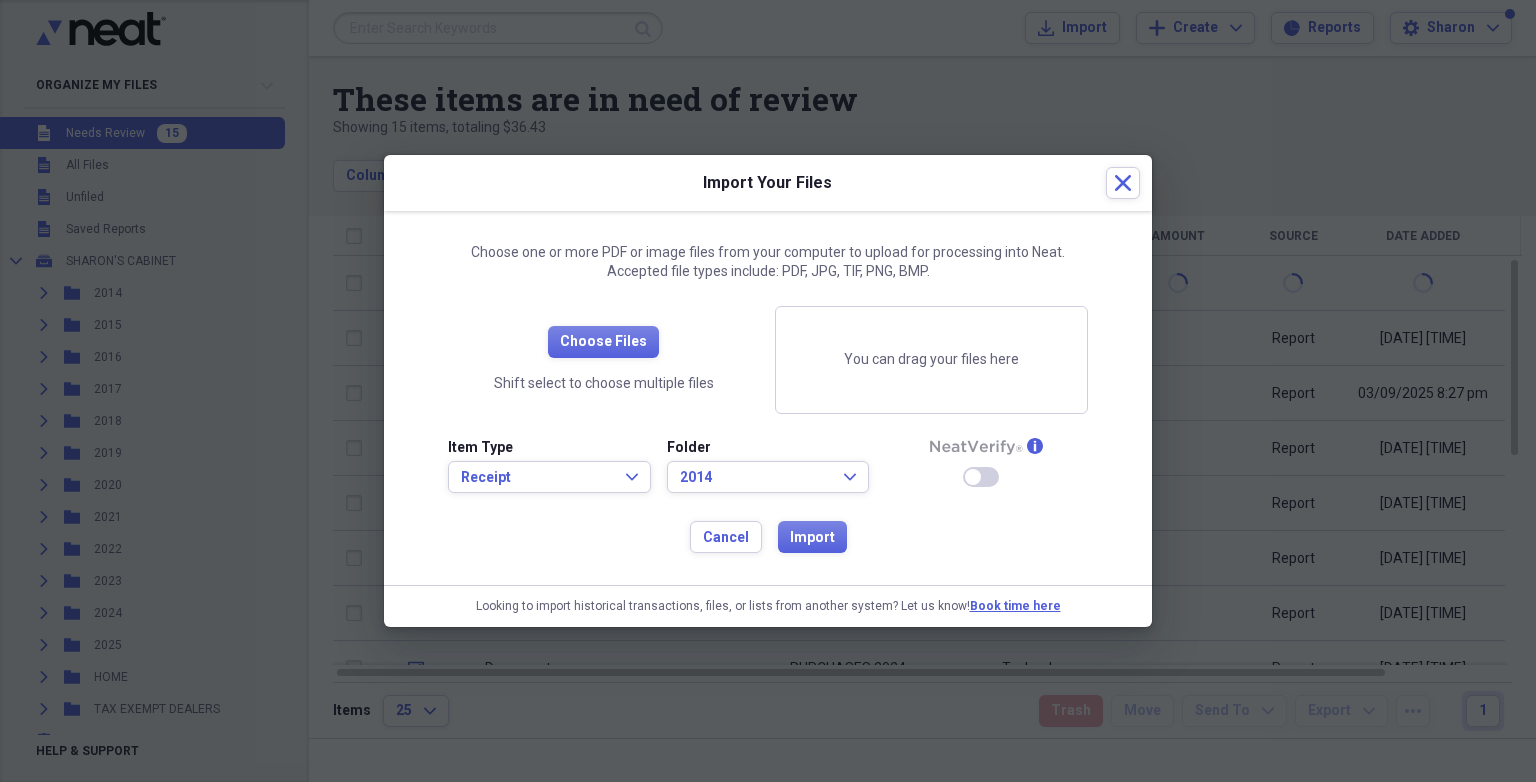 click on "Enable Neat Verify" at bounding box center (981, 477) 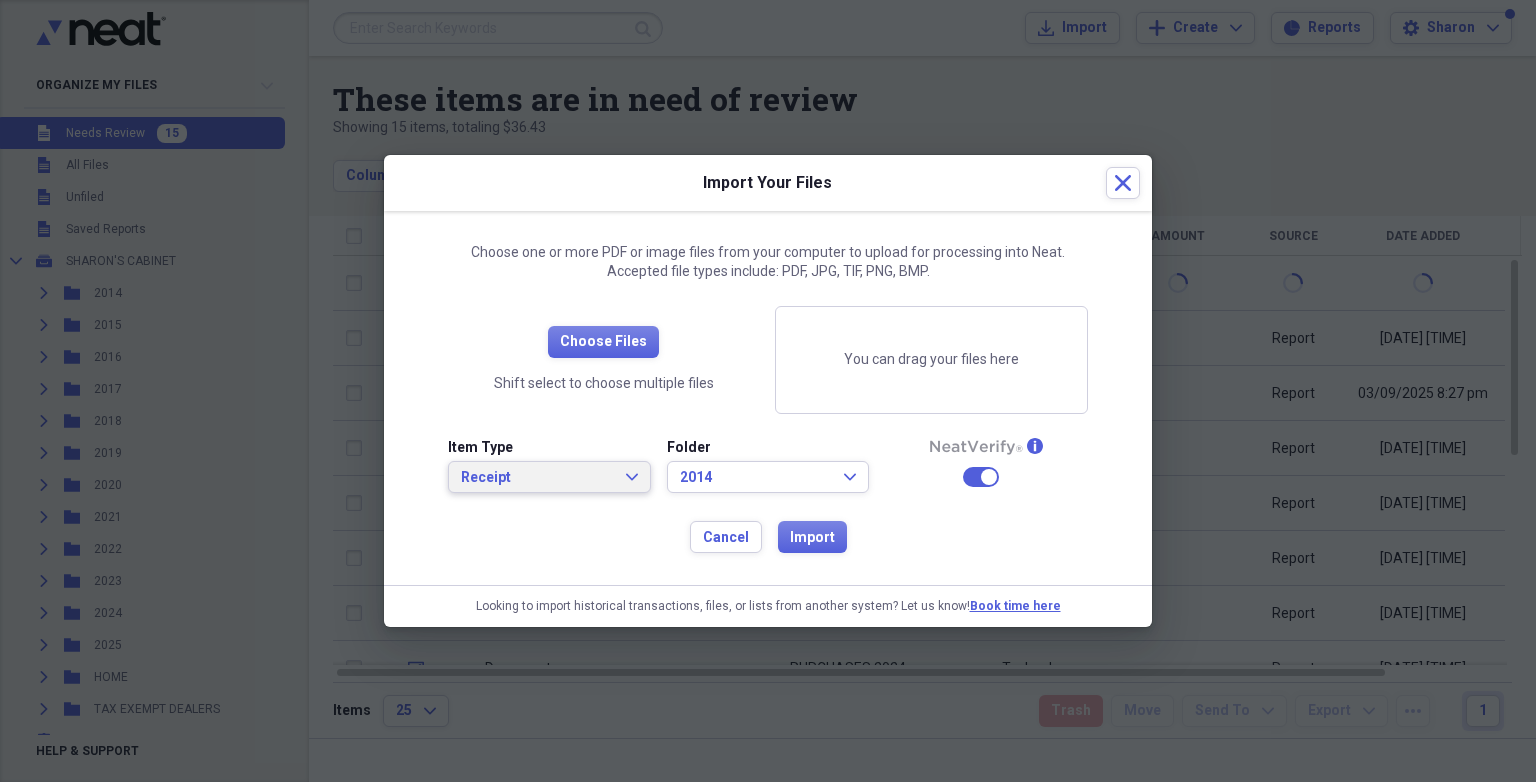 click on "Receipt Expand" at bounding box center (549, 478) 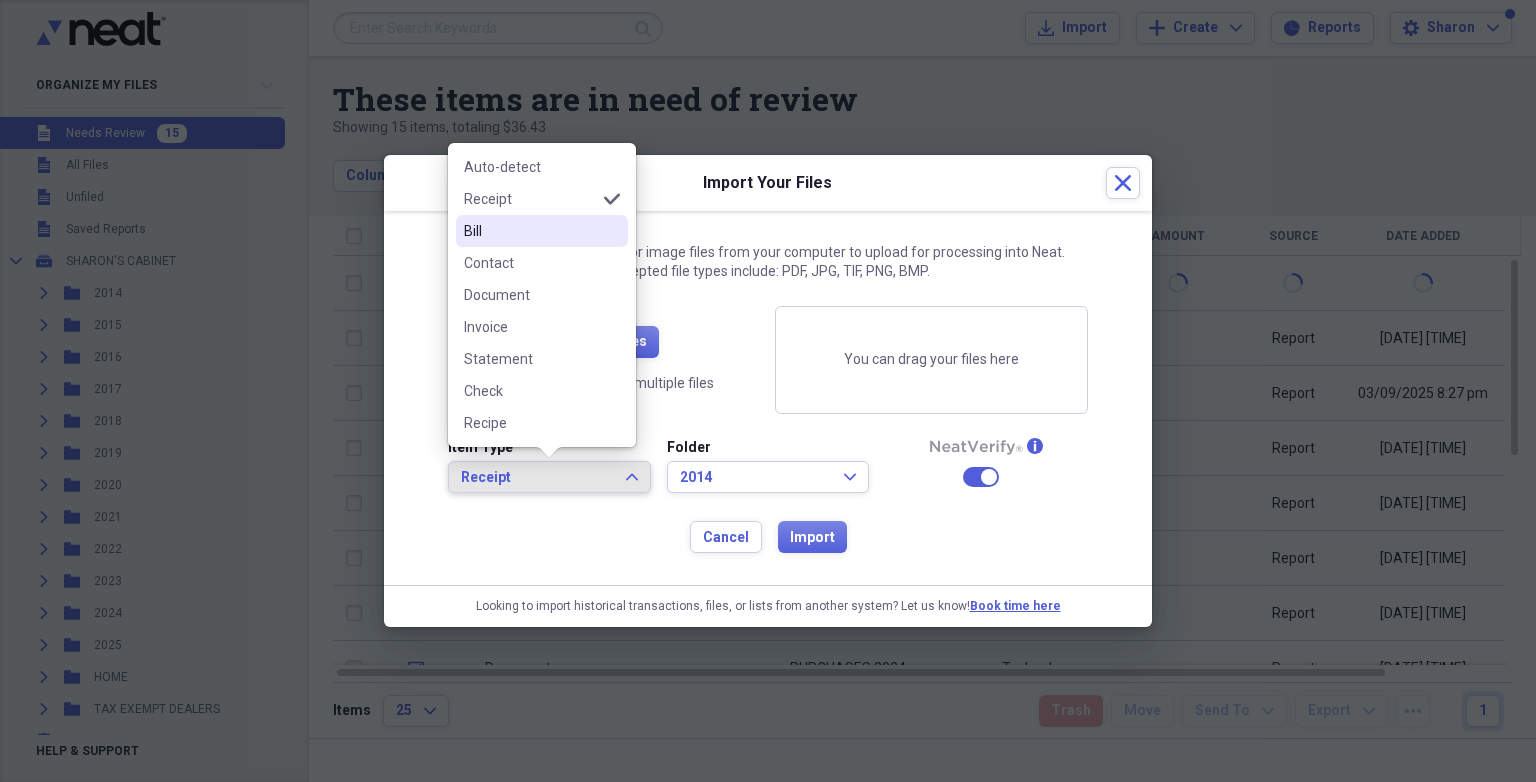 click on "Bill" at bounding box center [530, 231] 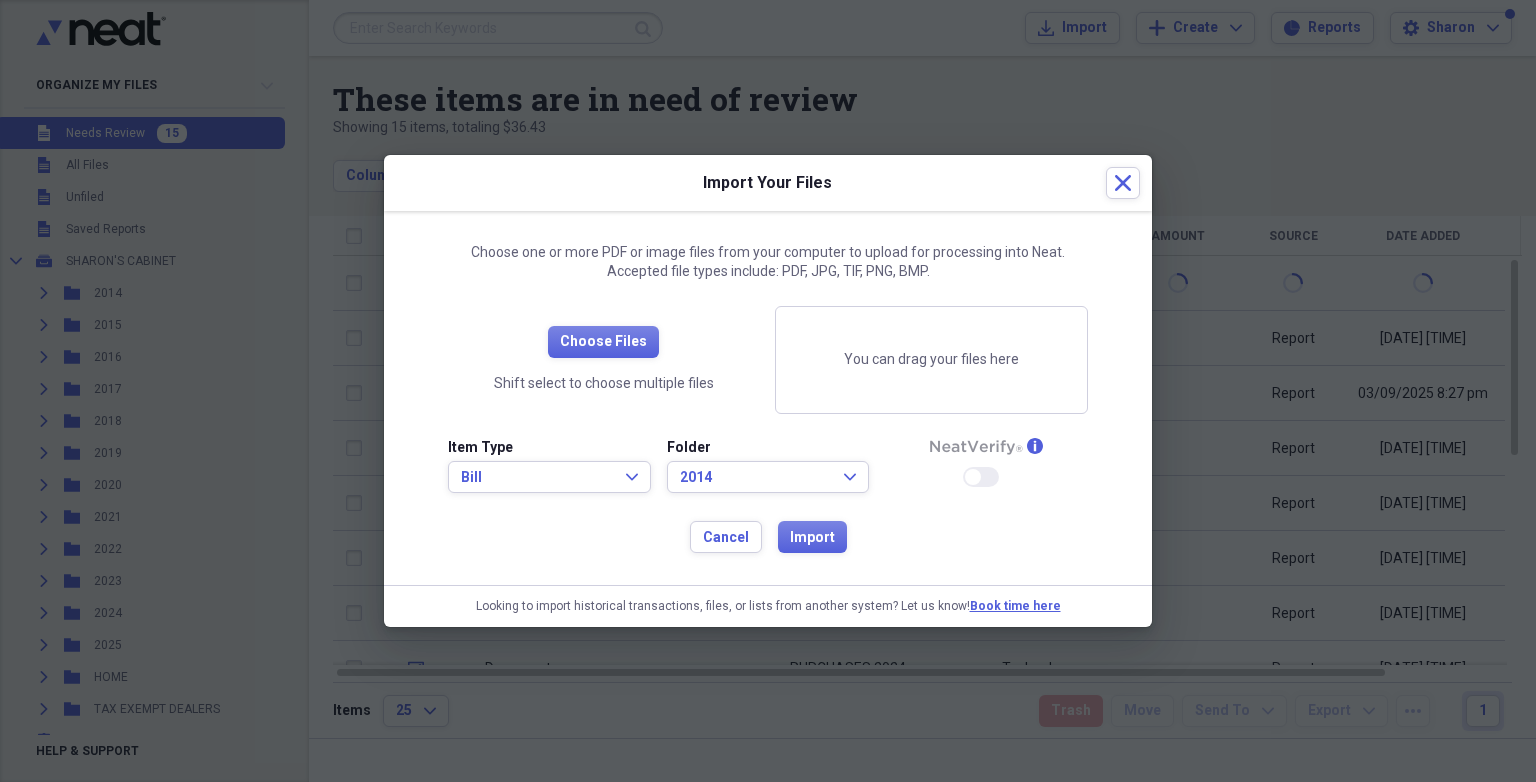 click on "info Enable Neat Verify" at bounding box center (986, 466) 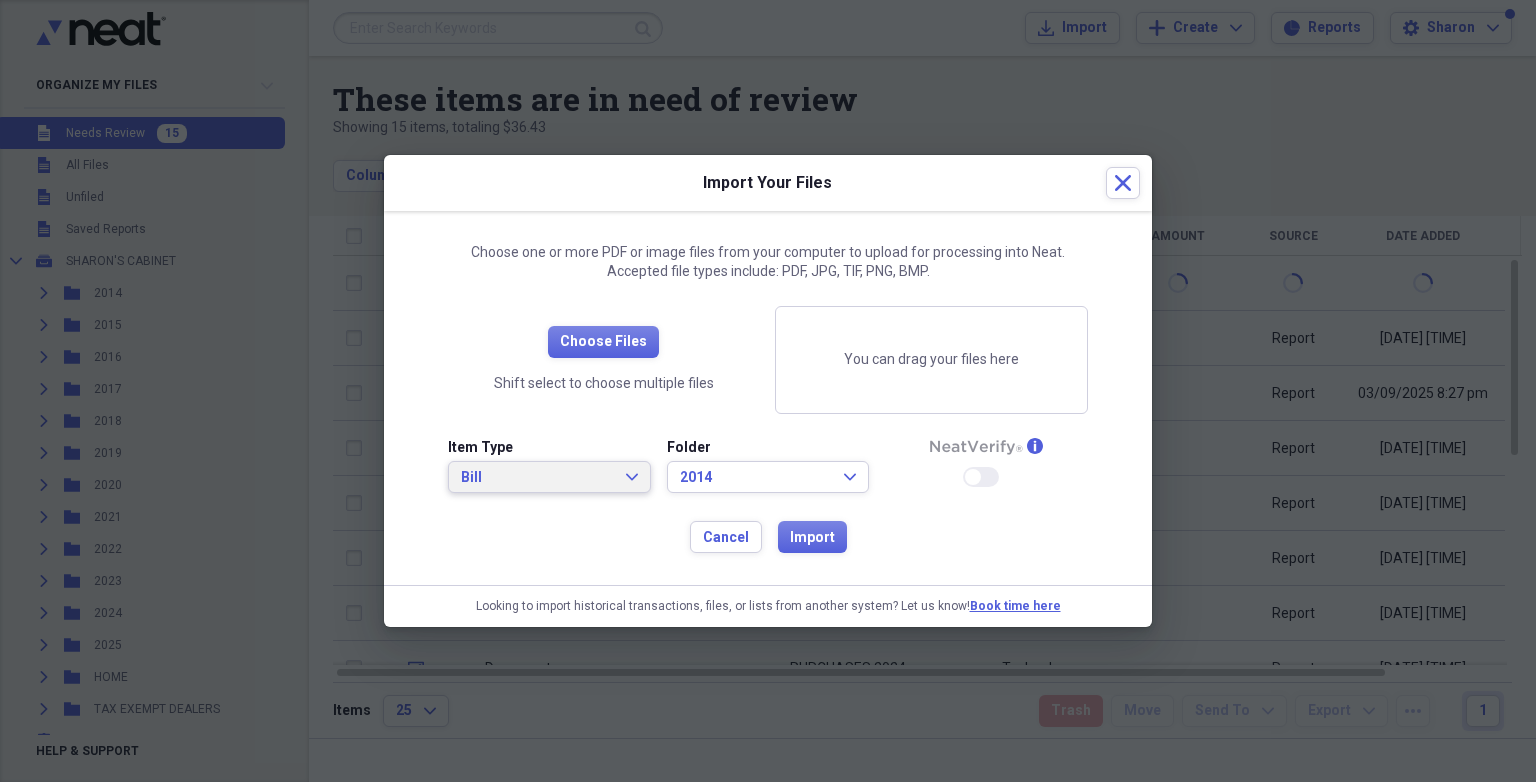 click on "Bill" at bounding box center [537, 478] 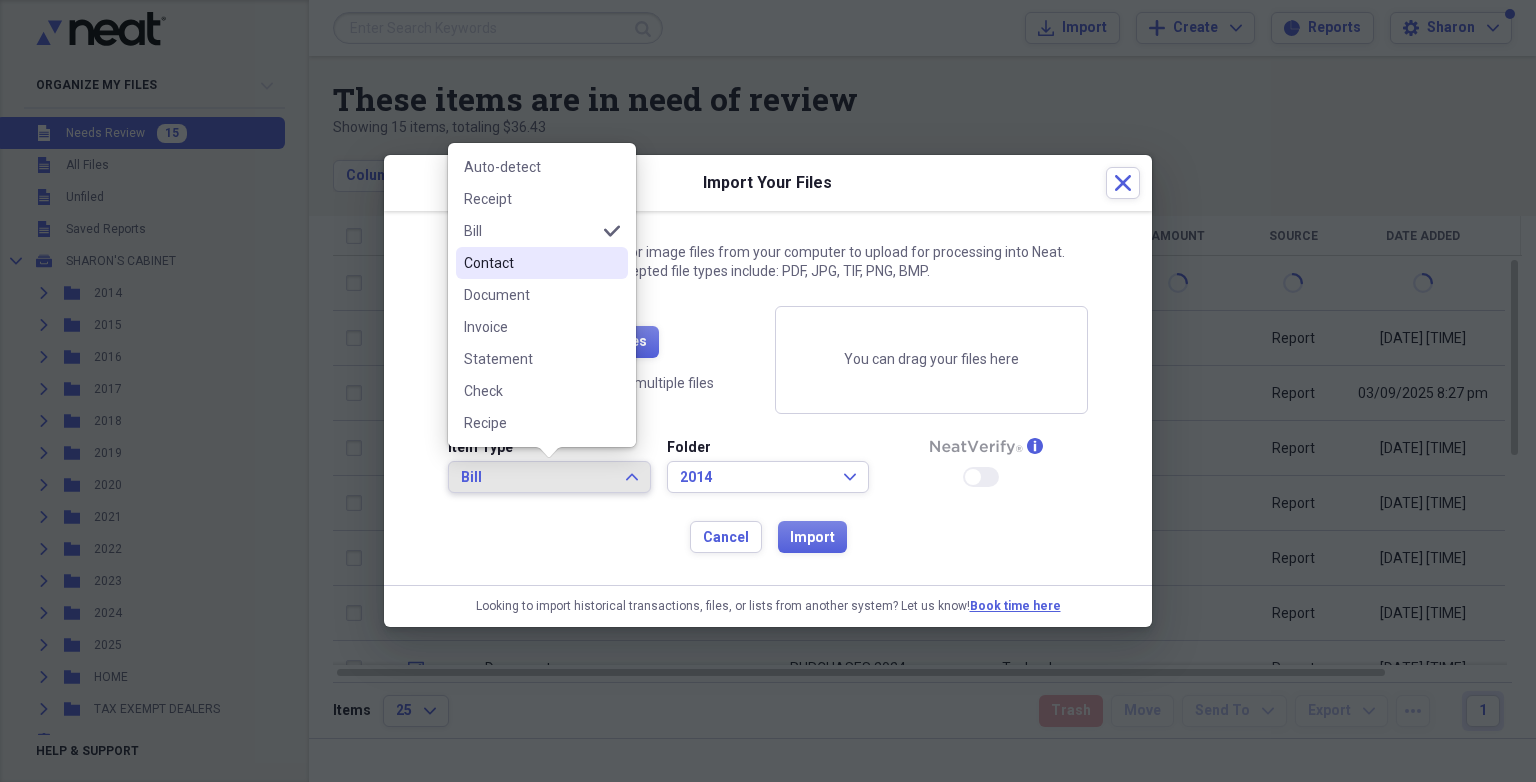 click on "Contact" at bounding box center [542, 263] 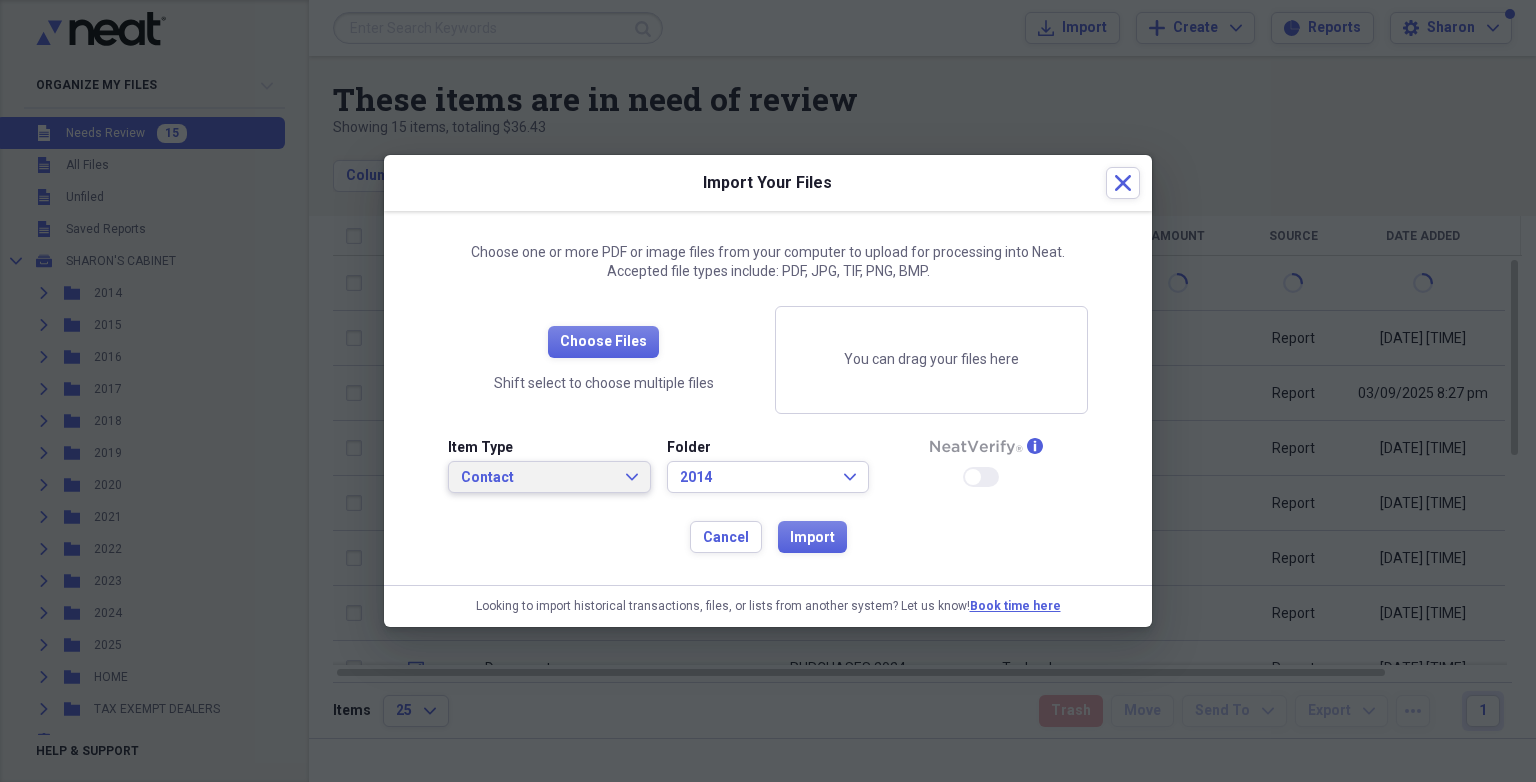 click on "Contact Expand" at bounding box center [549, 477] 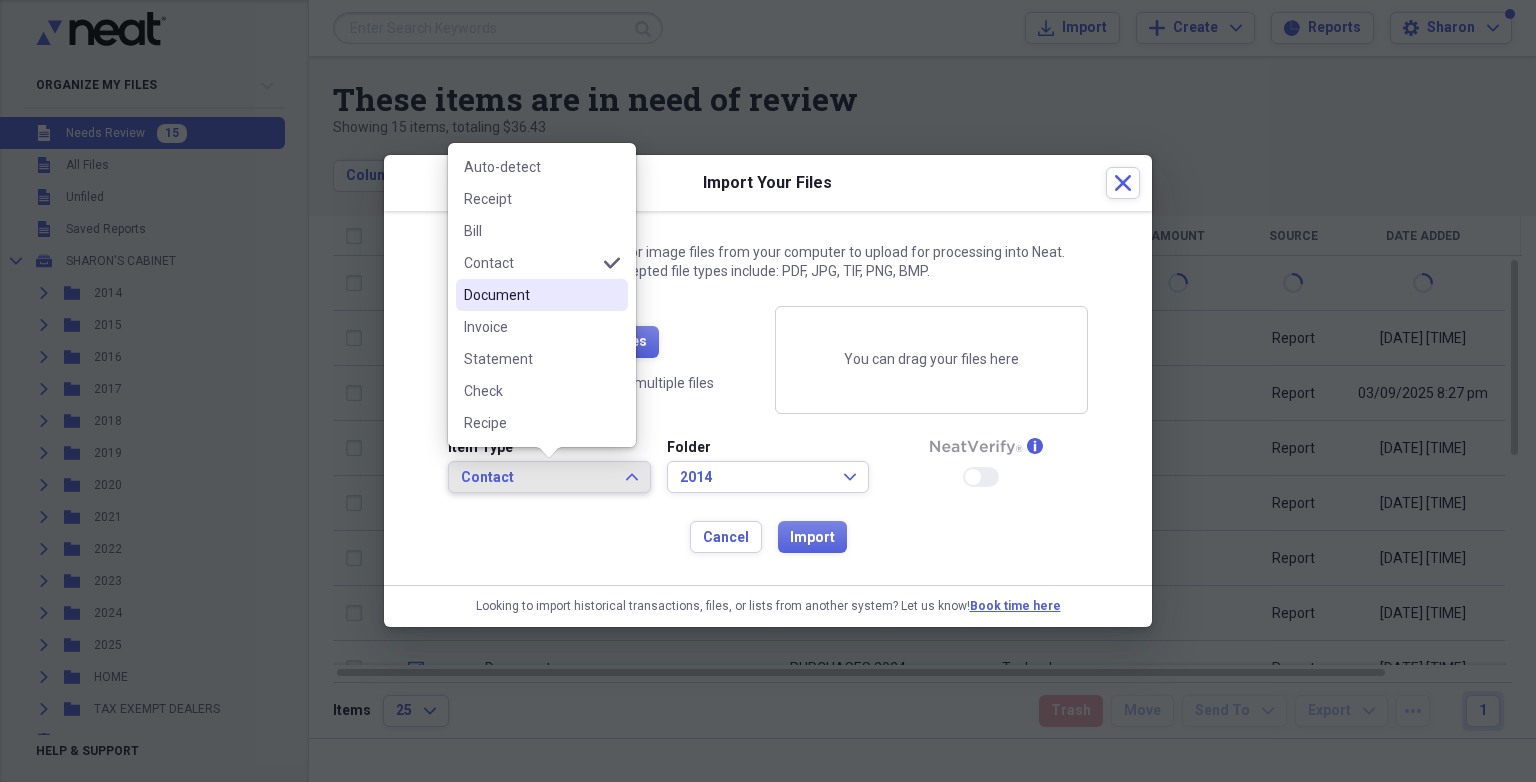 click on "Document" at bounding box center [542, 295] 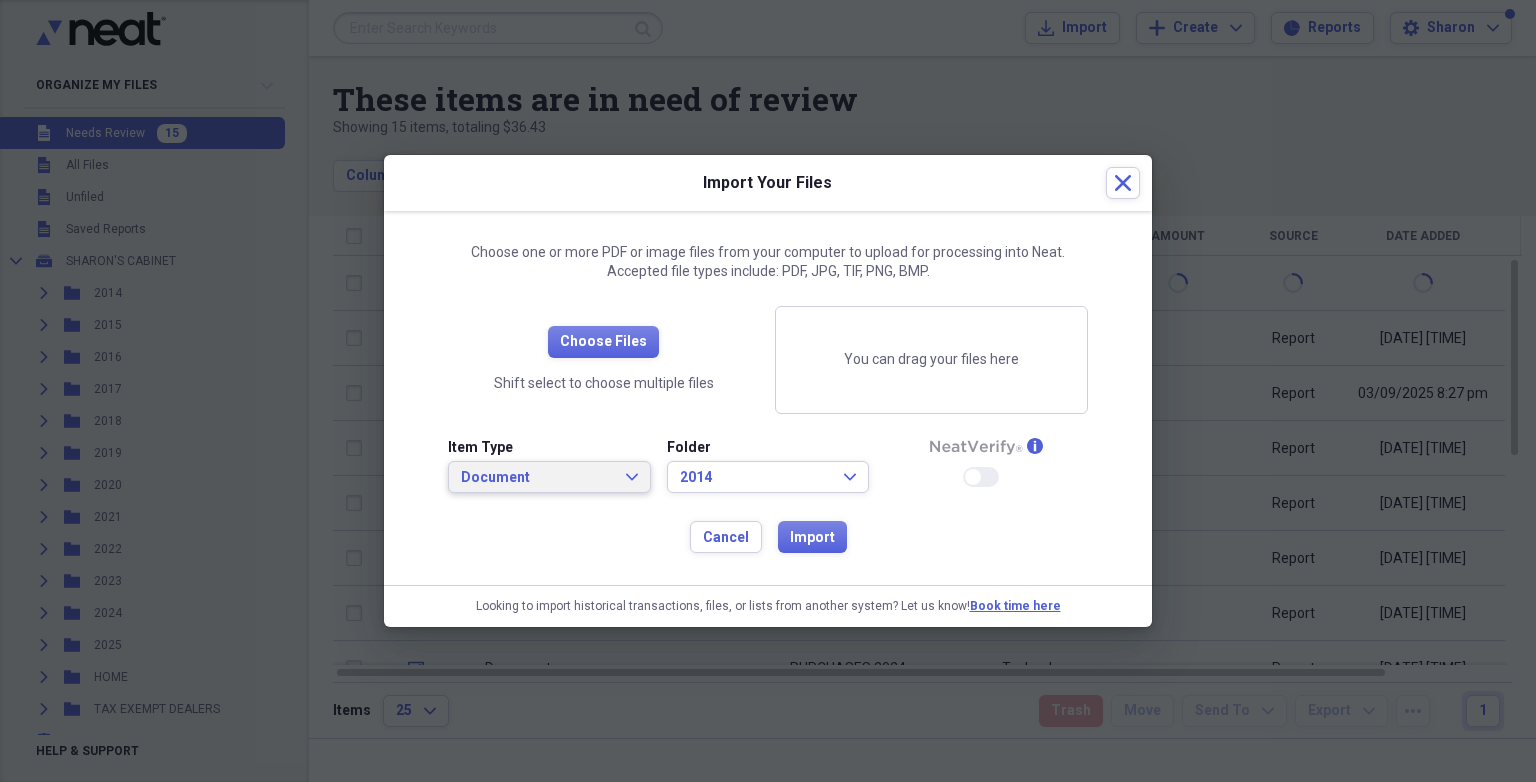 click on "Document Expand" at bounding box center (549, 478) 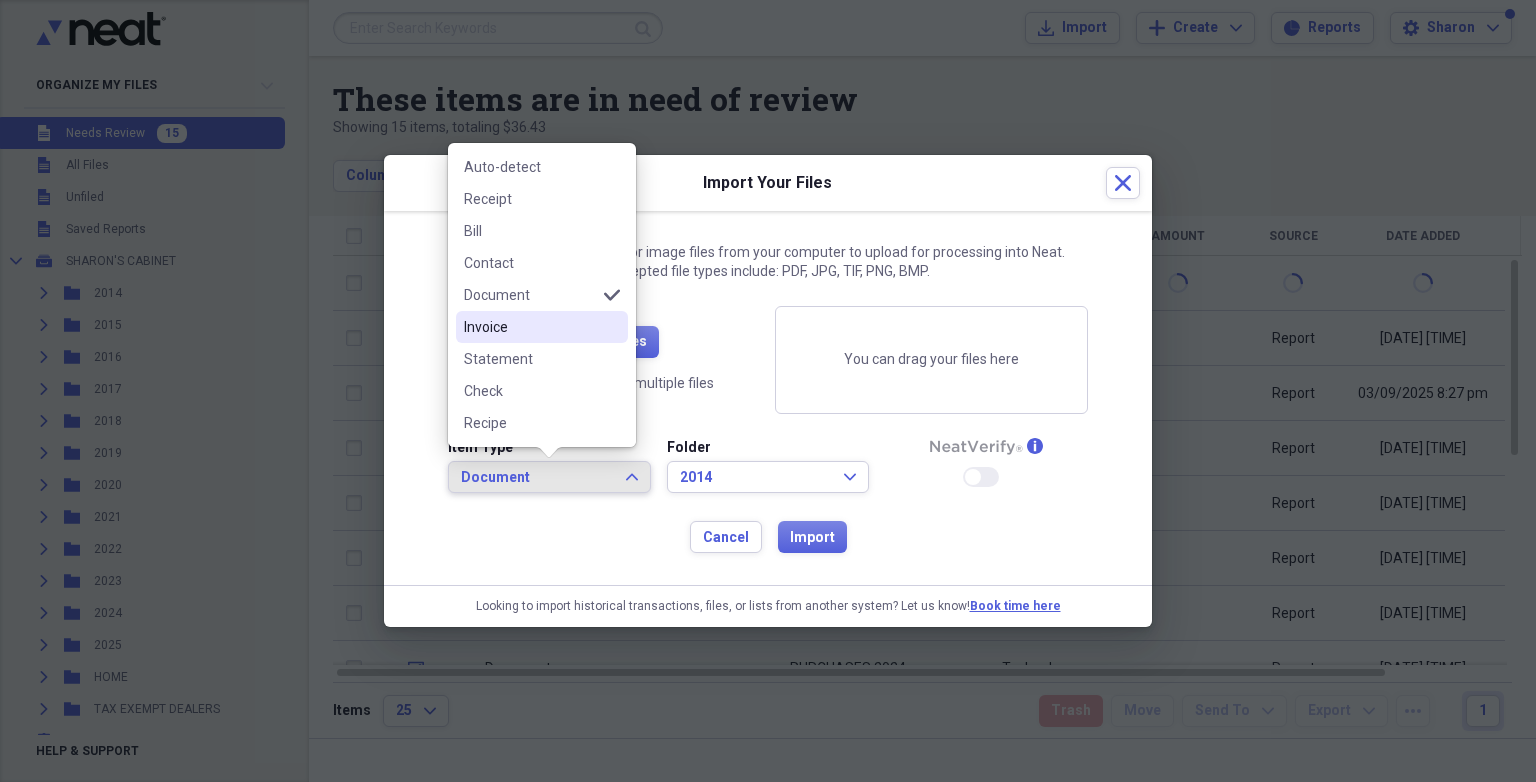 click on "Invoice" at bounding box center [530, 327] 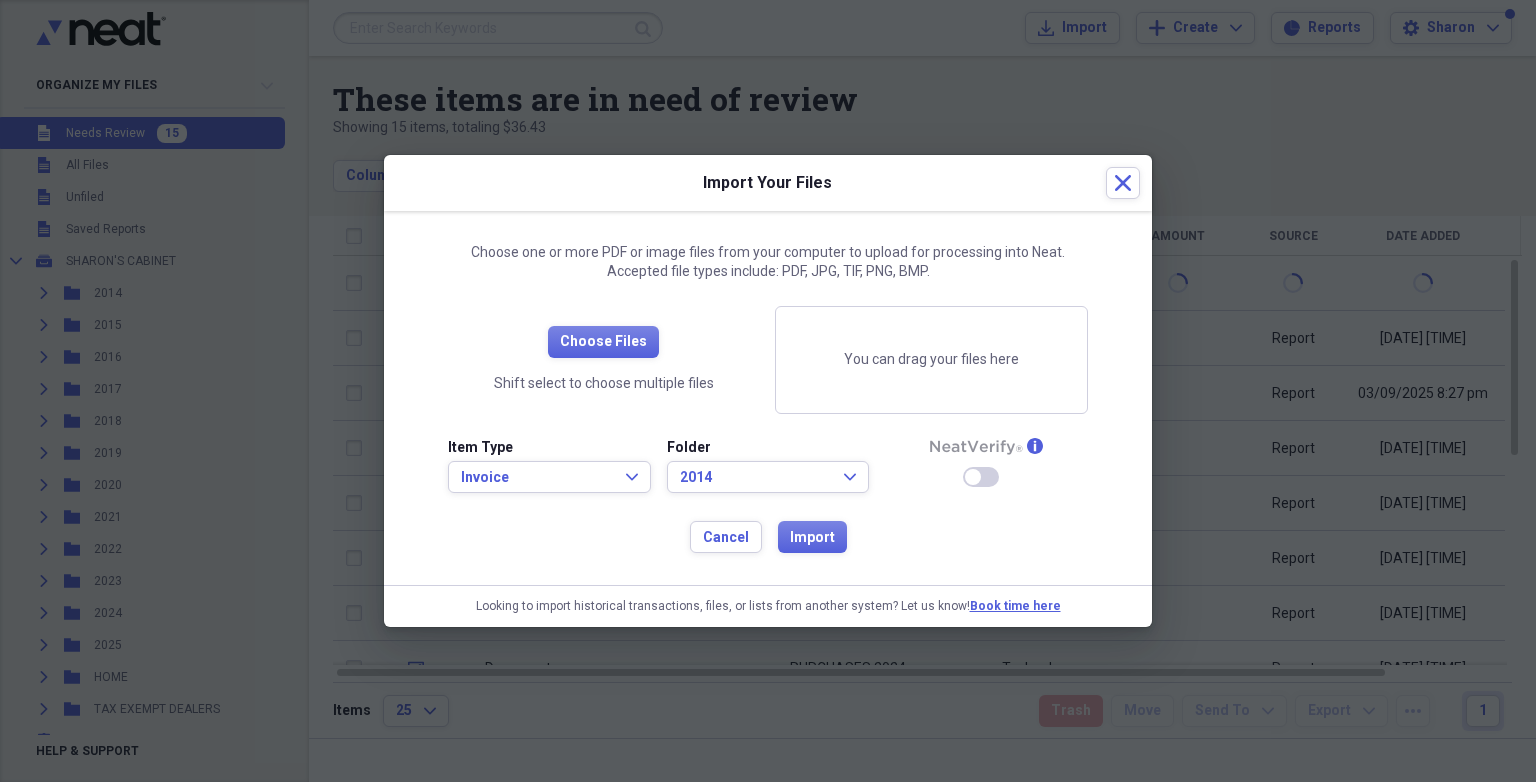 click on "Enable Neat Verify" at bounding box center [981, 477] 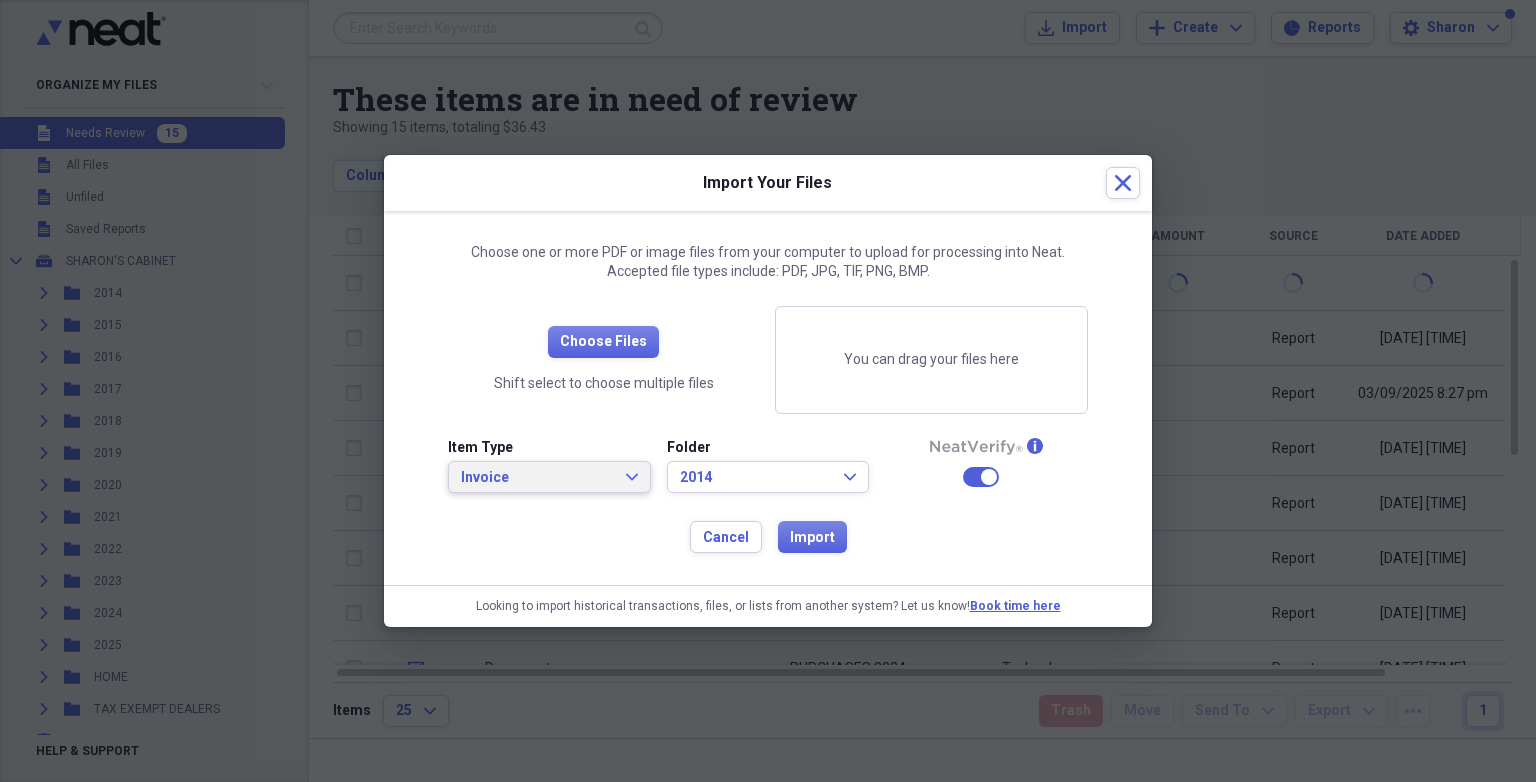 click on "Invoice Expand" at bounding box center (549, 477) 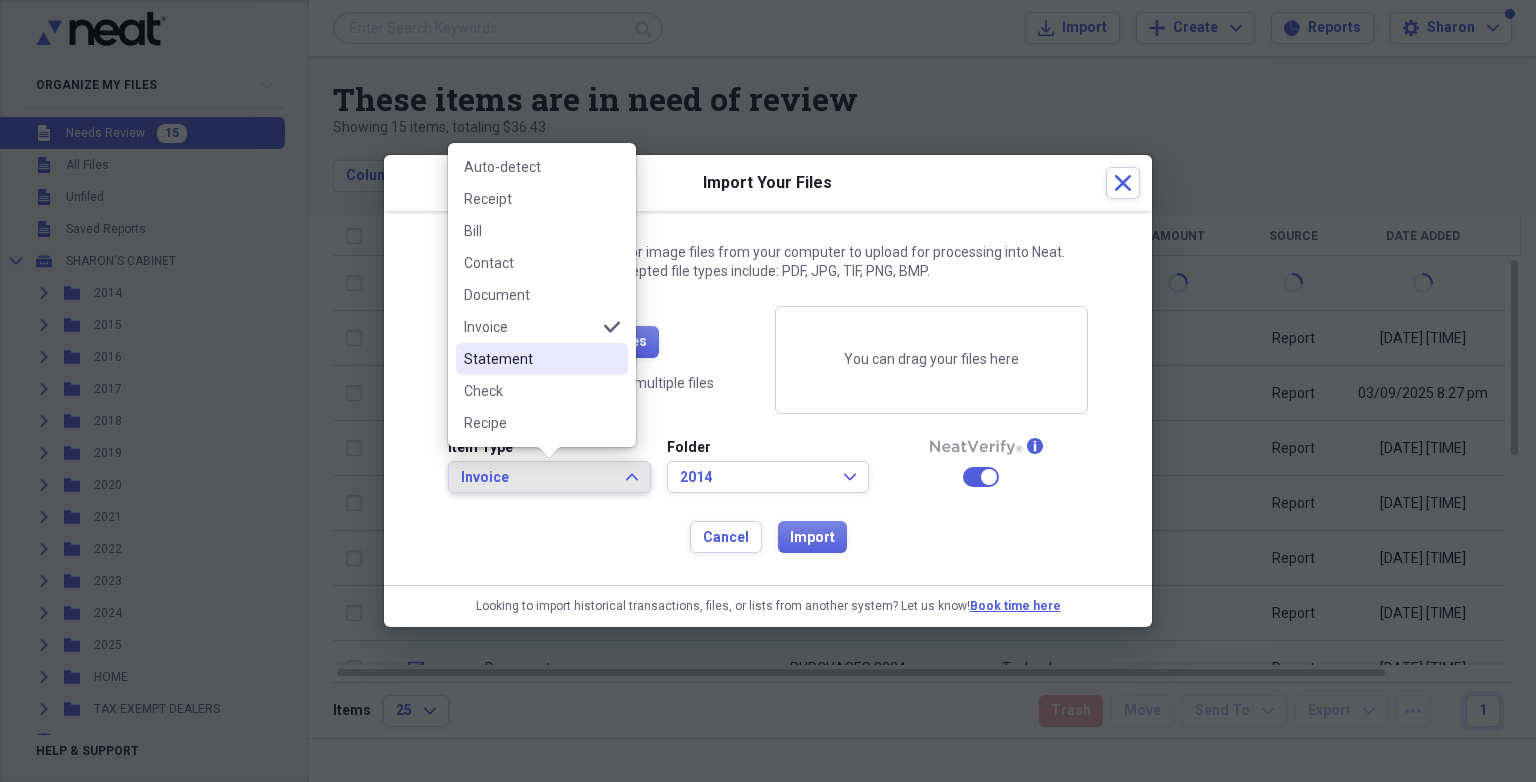 click on "Statement" at bounding box center (530, 359) 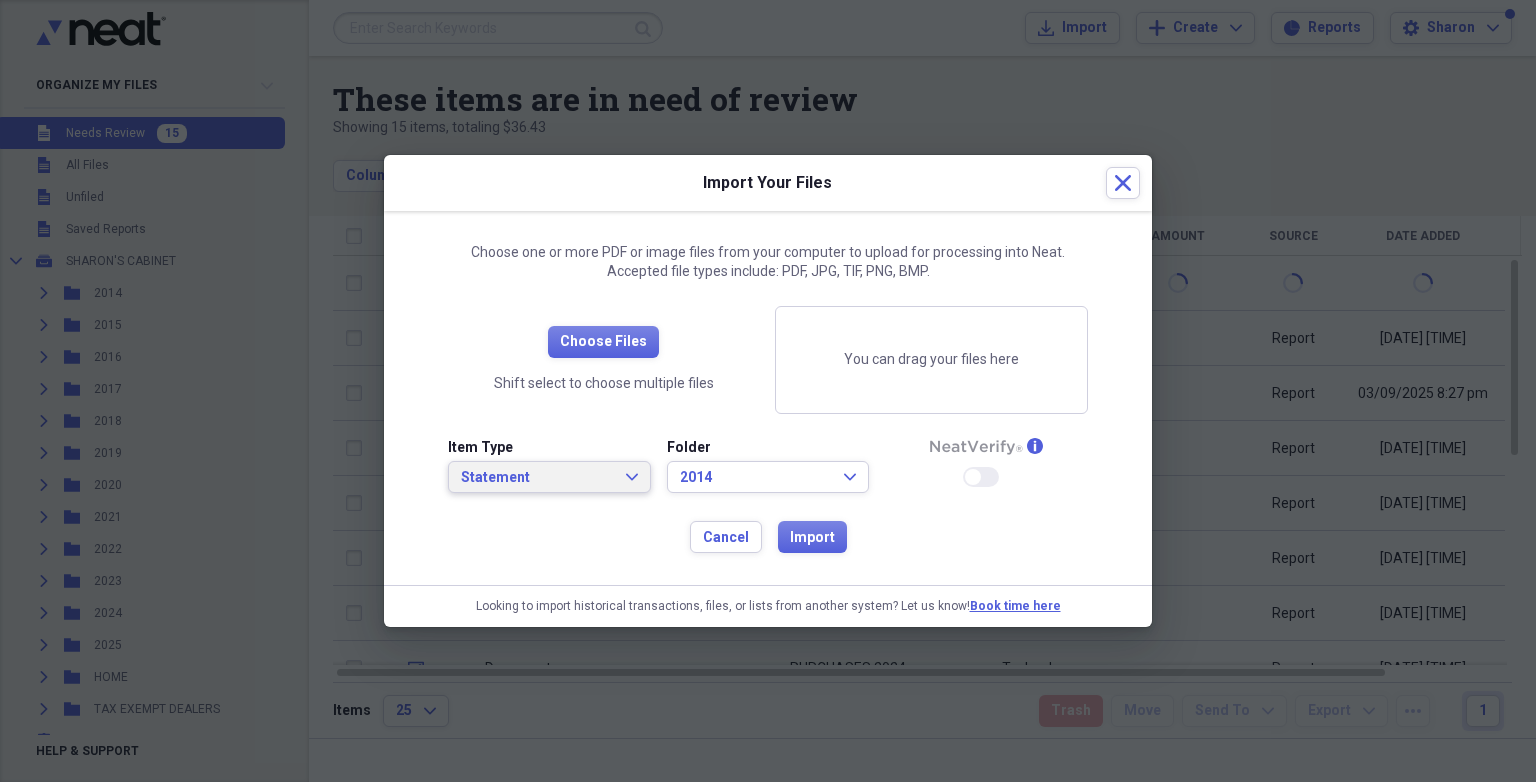 click on "Statement Expand" at bounding box center [549, 477] 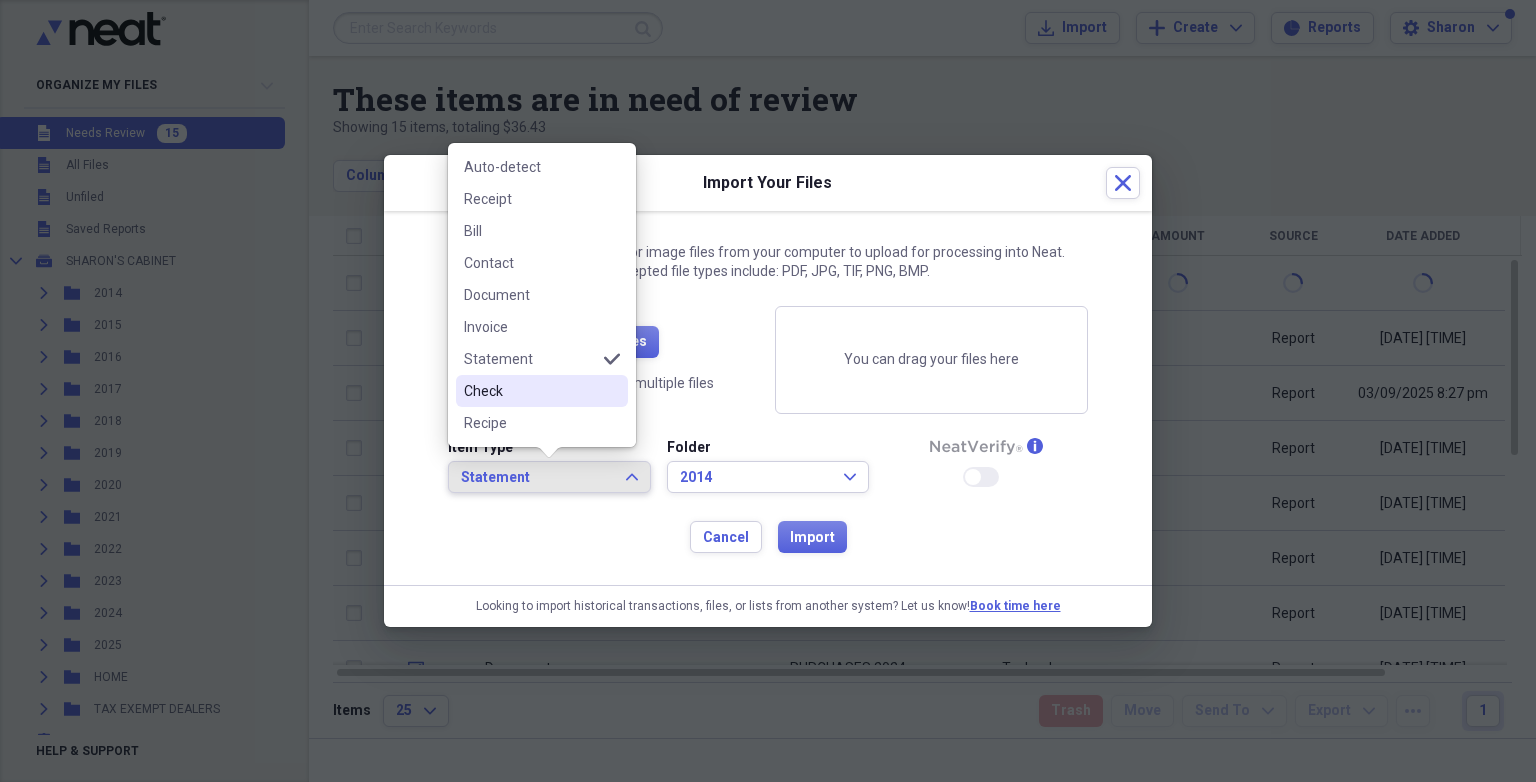 click on "Check" at bounding box center (530, 391) 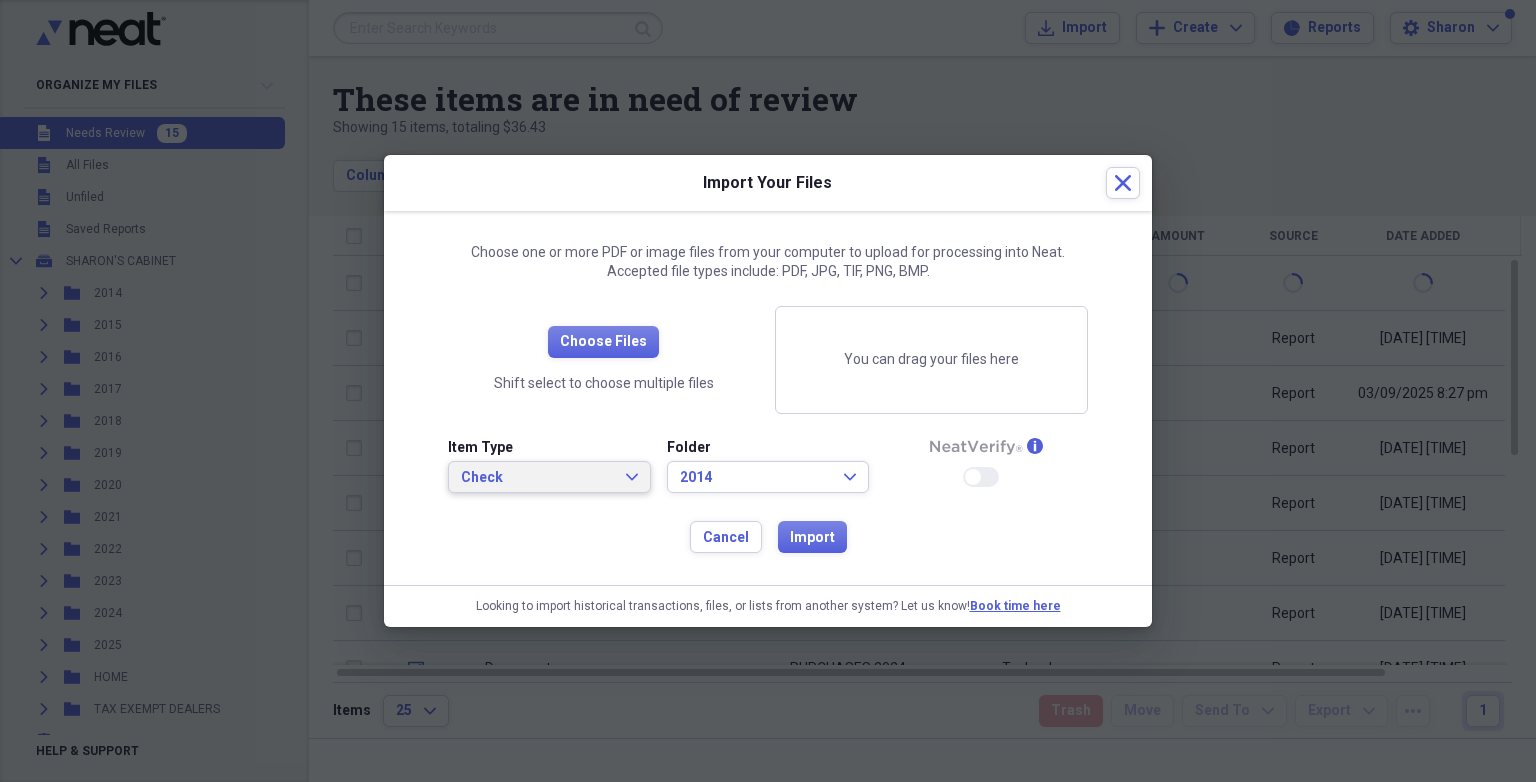 click on "Check" at bounding box center (537, 478) 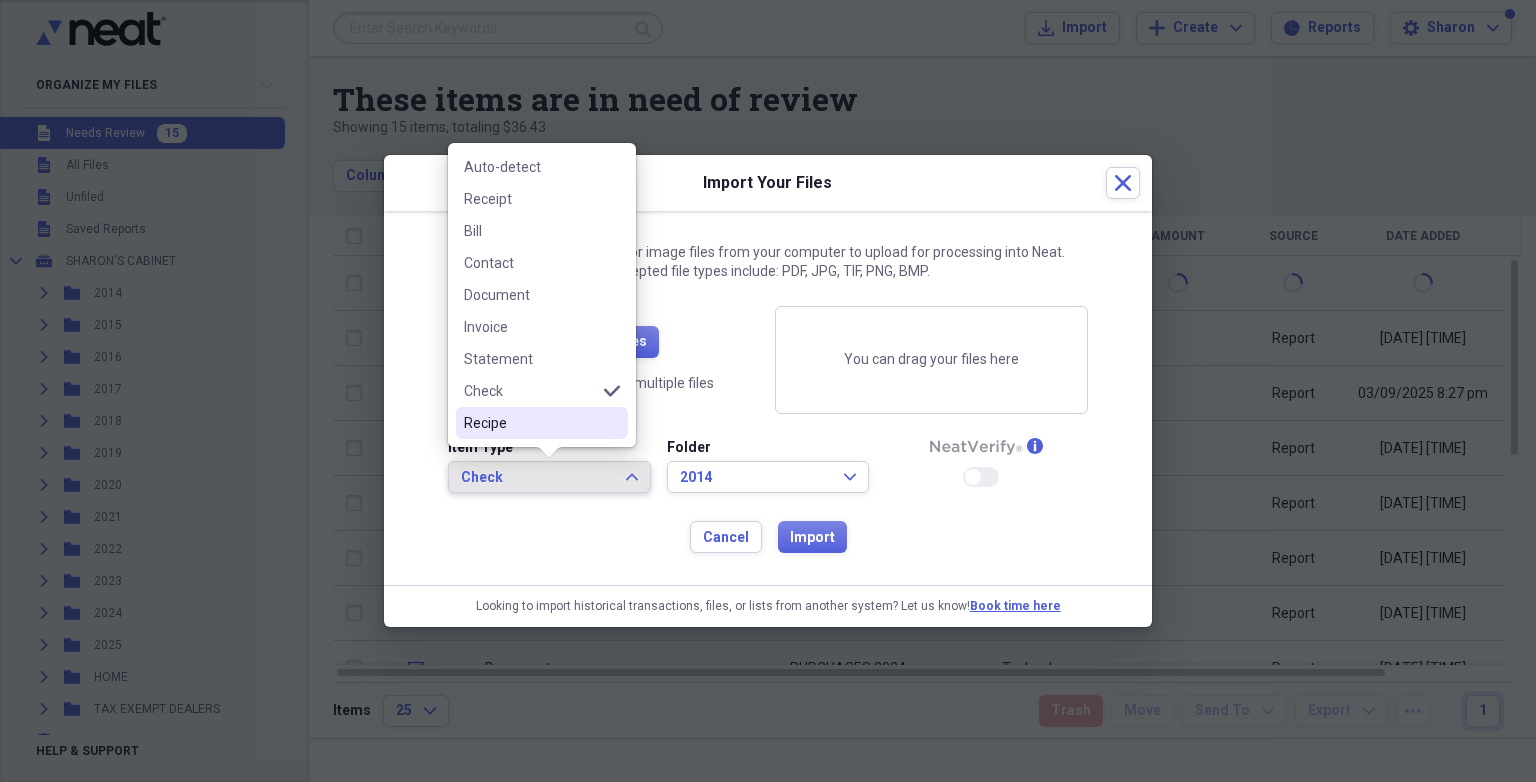 click on "Recipe" at bounding box center (542, 423) 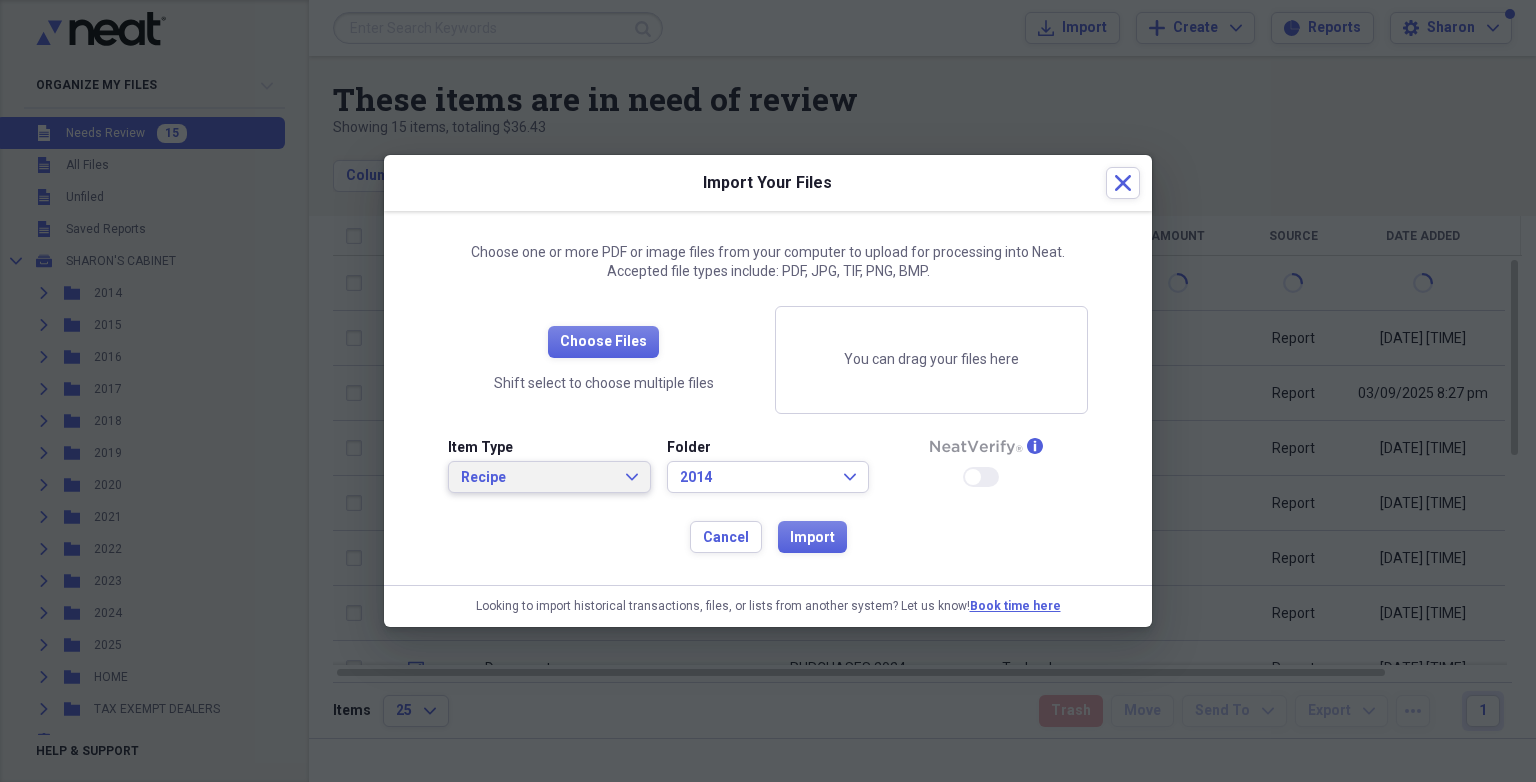 click on "Recipe" at bounding box center (537, 478) 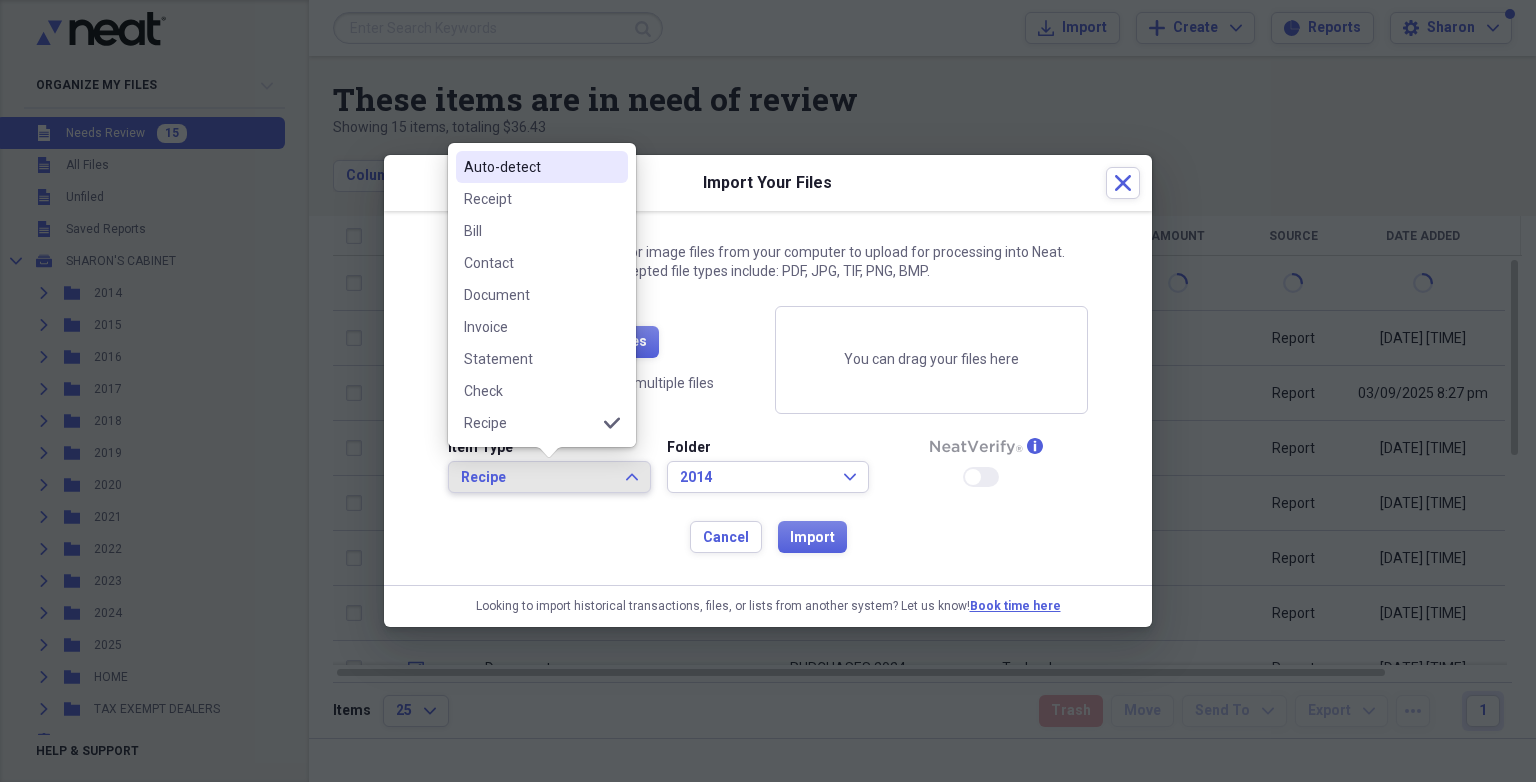 click on "Auto-detect" at bounding box center (530, 167) 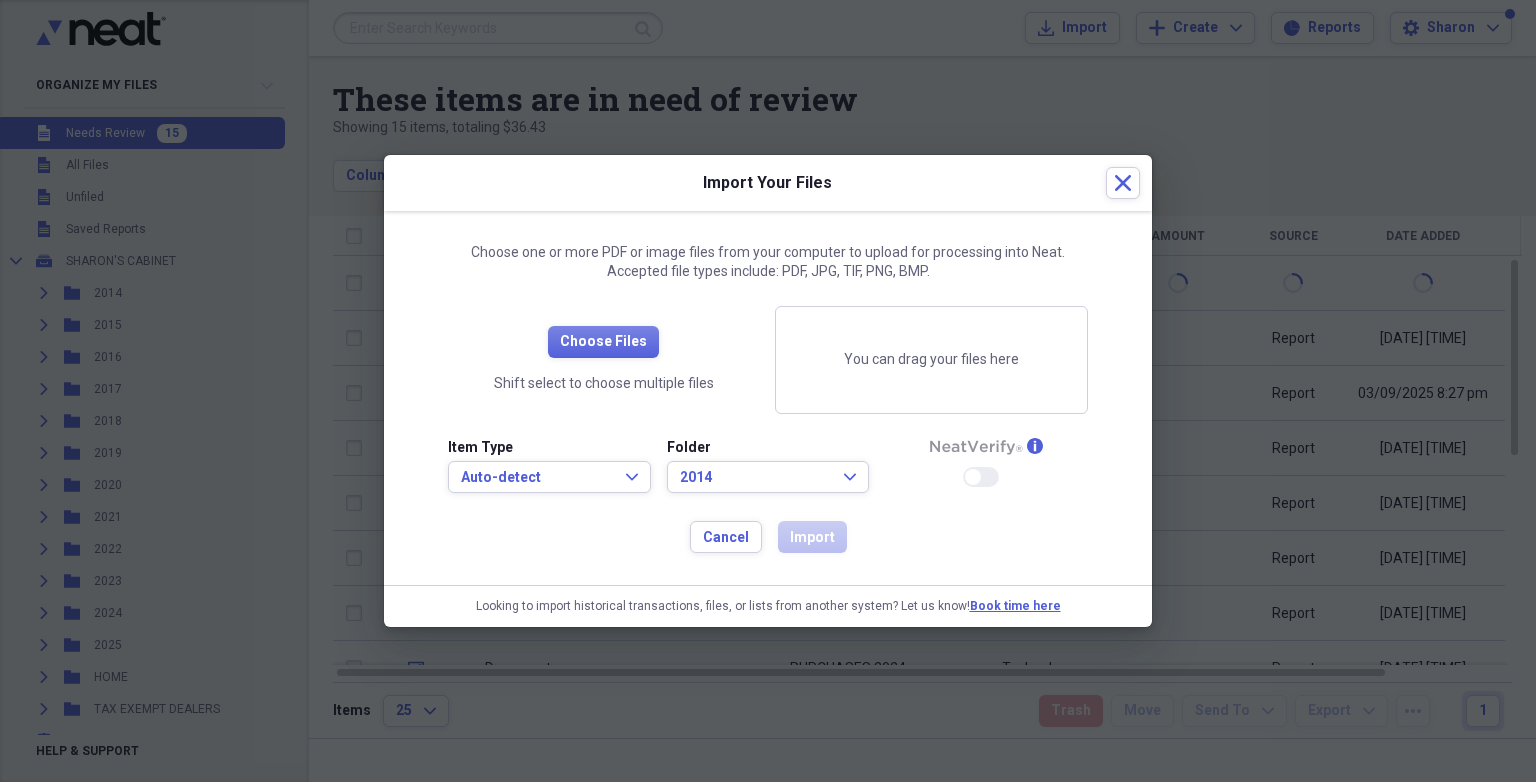 click on "Import Your Files Close" at bounding box center [768, 183] 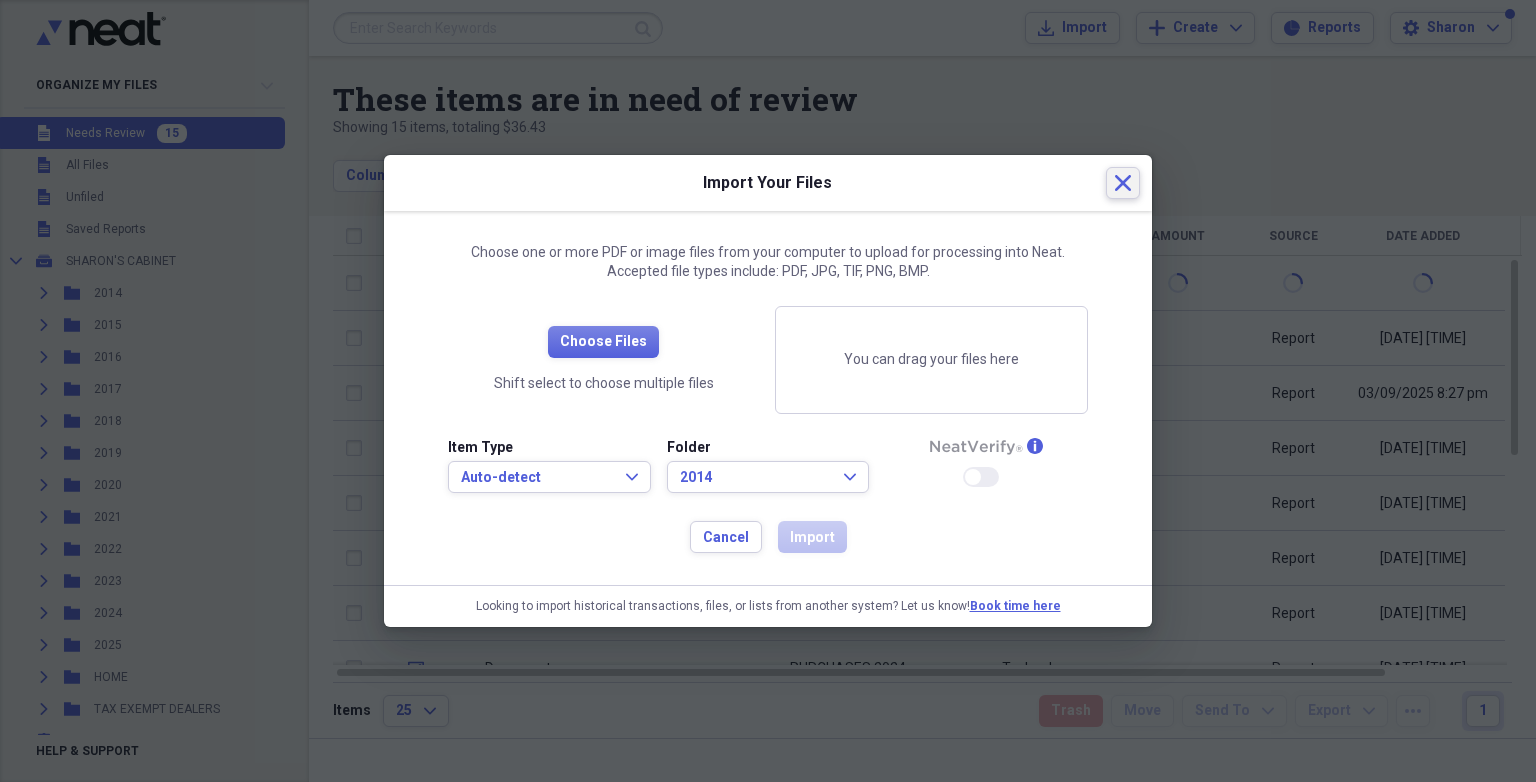 click 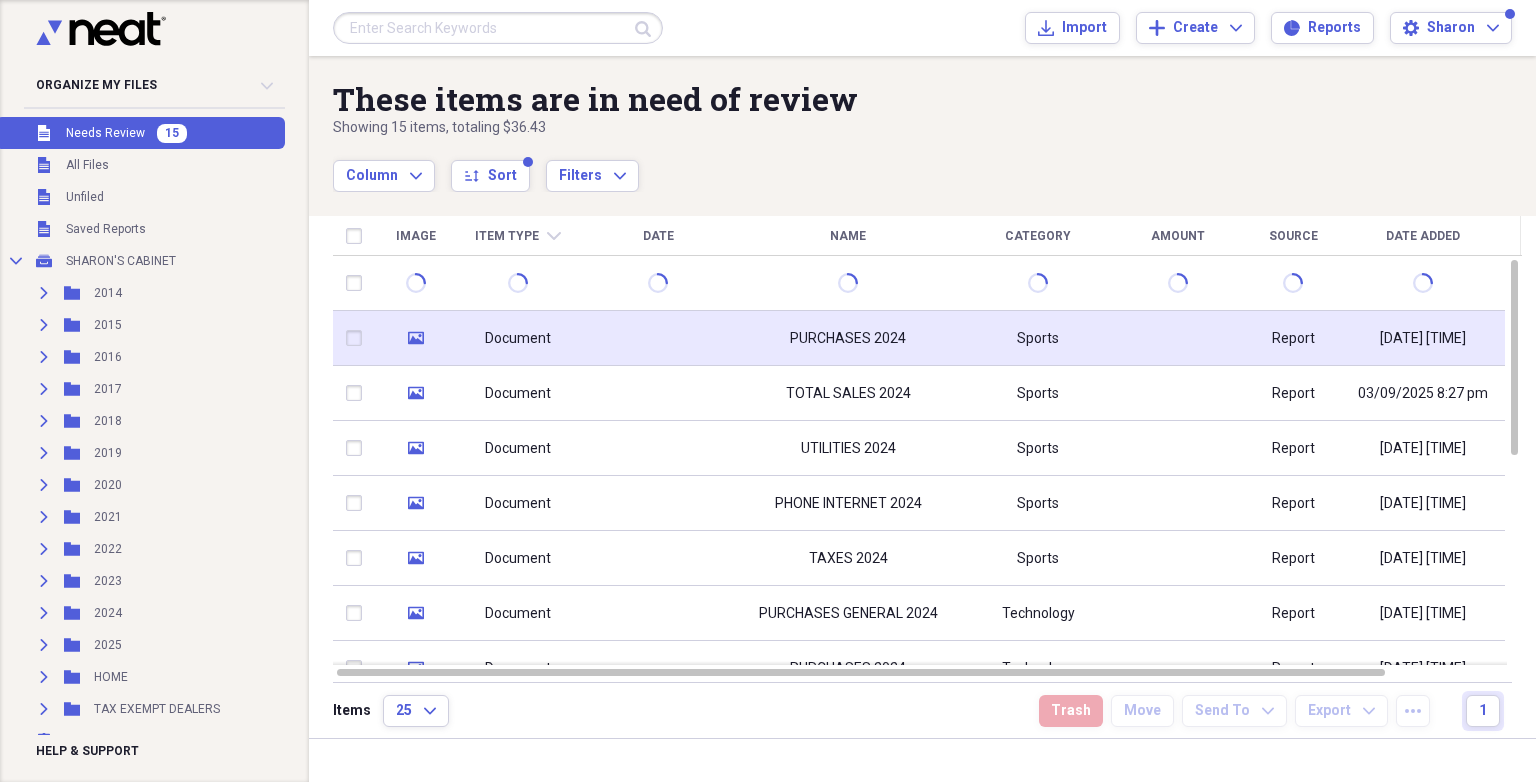 click on "media" 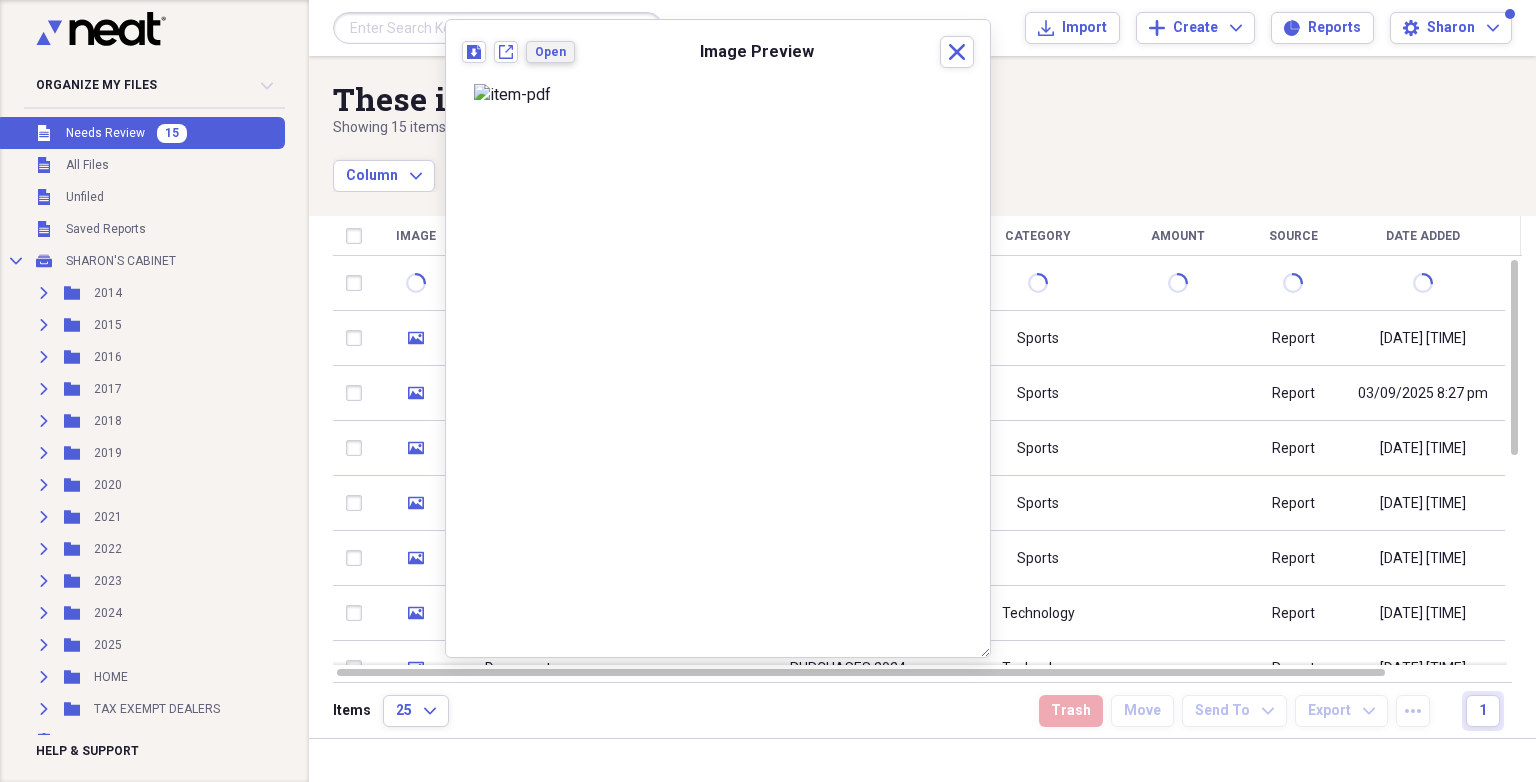 click on "Open" at bounding box center [550, 52] 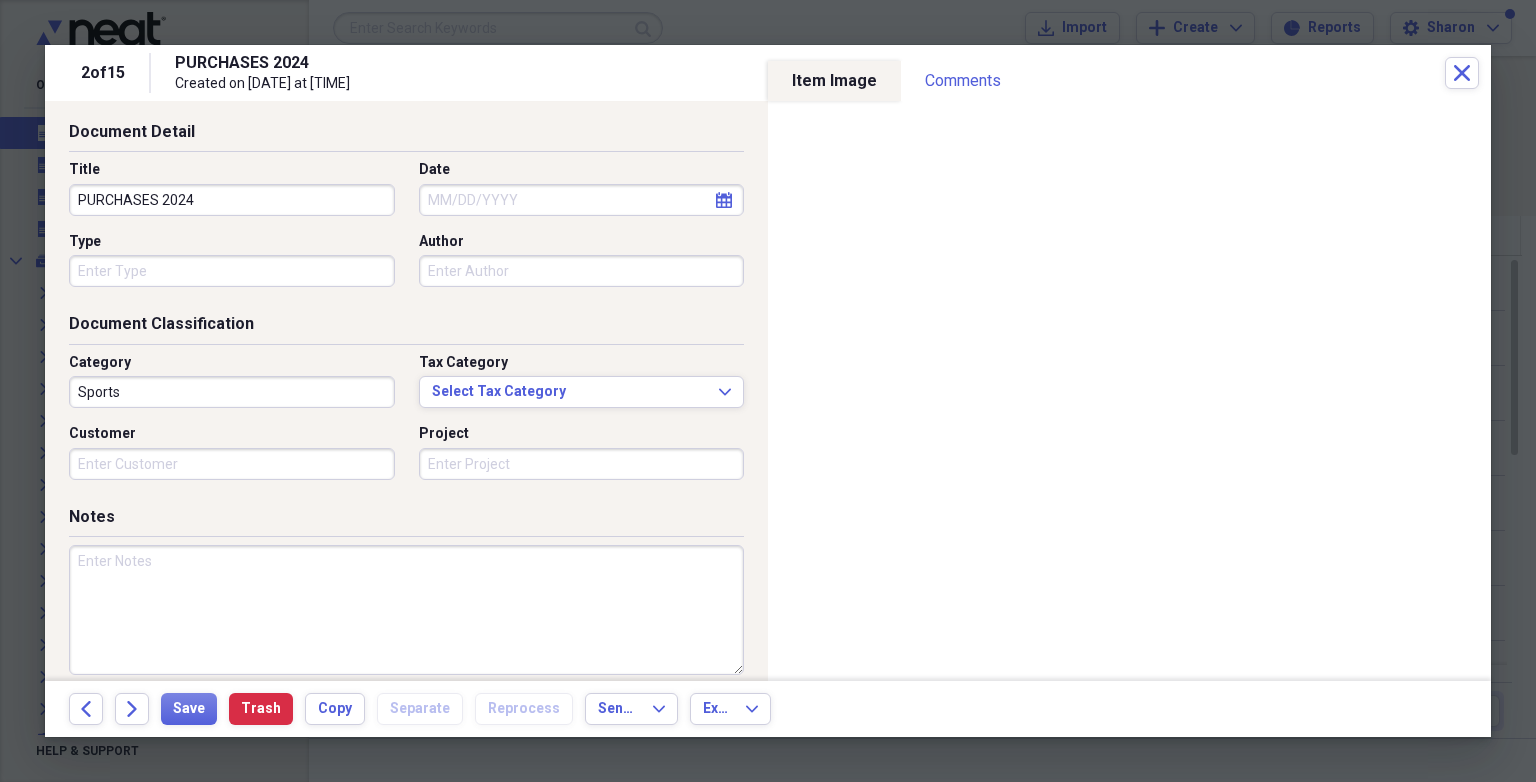 scroll, scrollTop: 0, scrollLeft: 0, axis: both 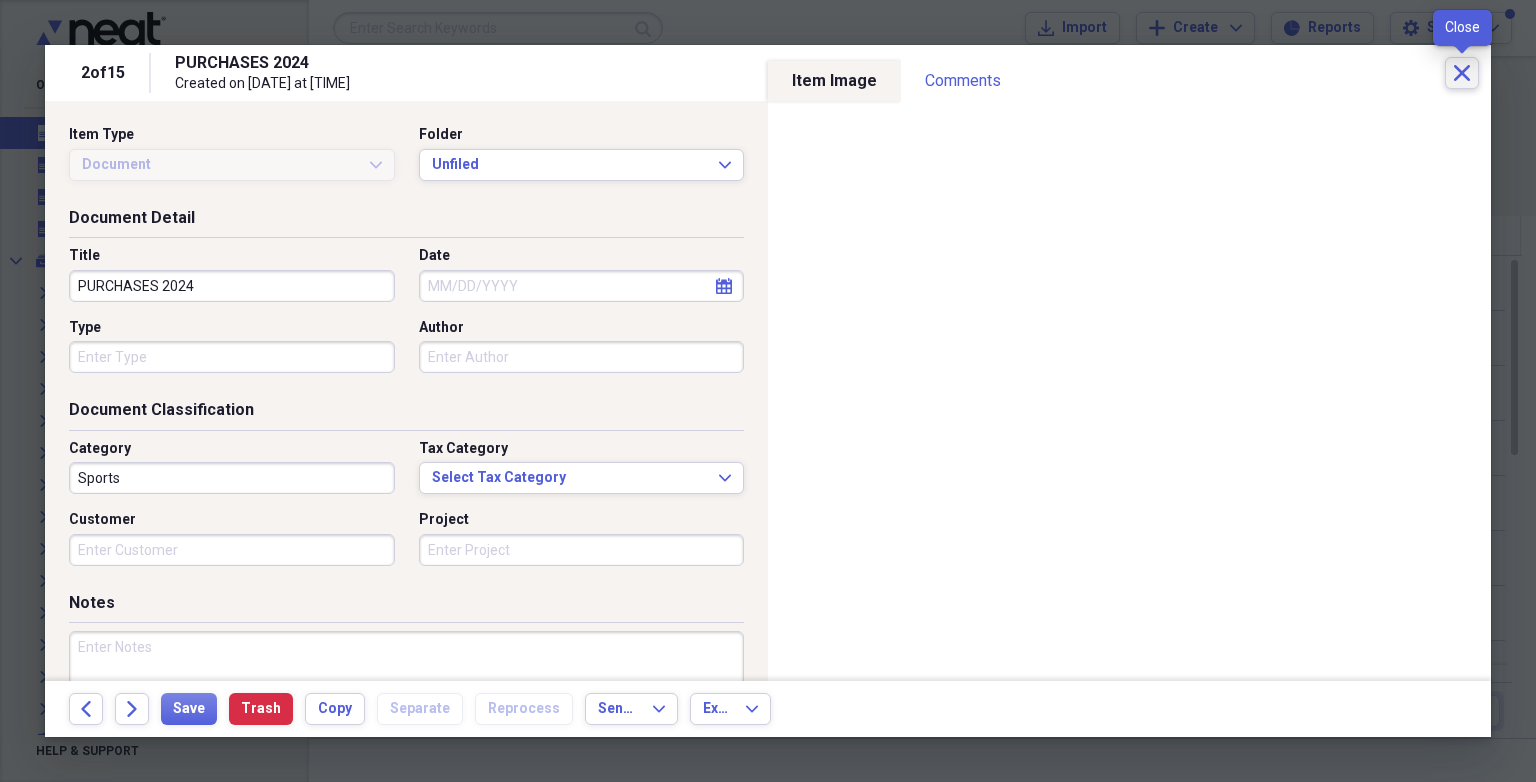 click 